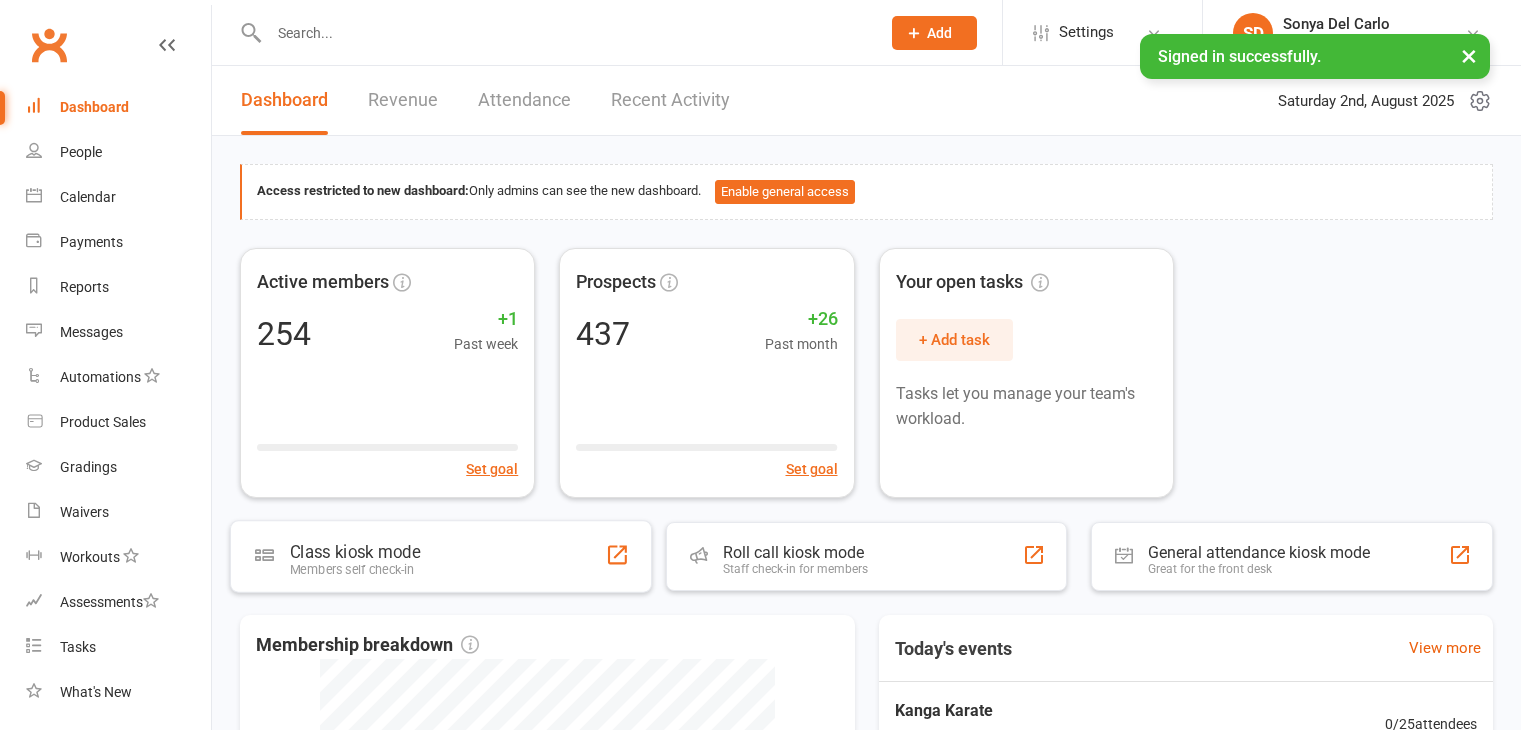 scroll, scrollTop: 0, scrollLeft: 0, axis: both 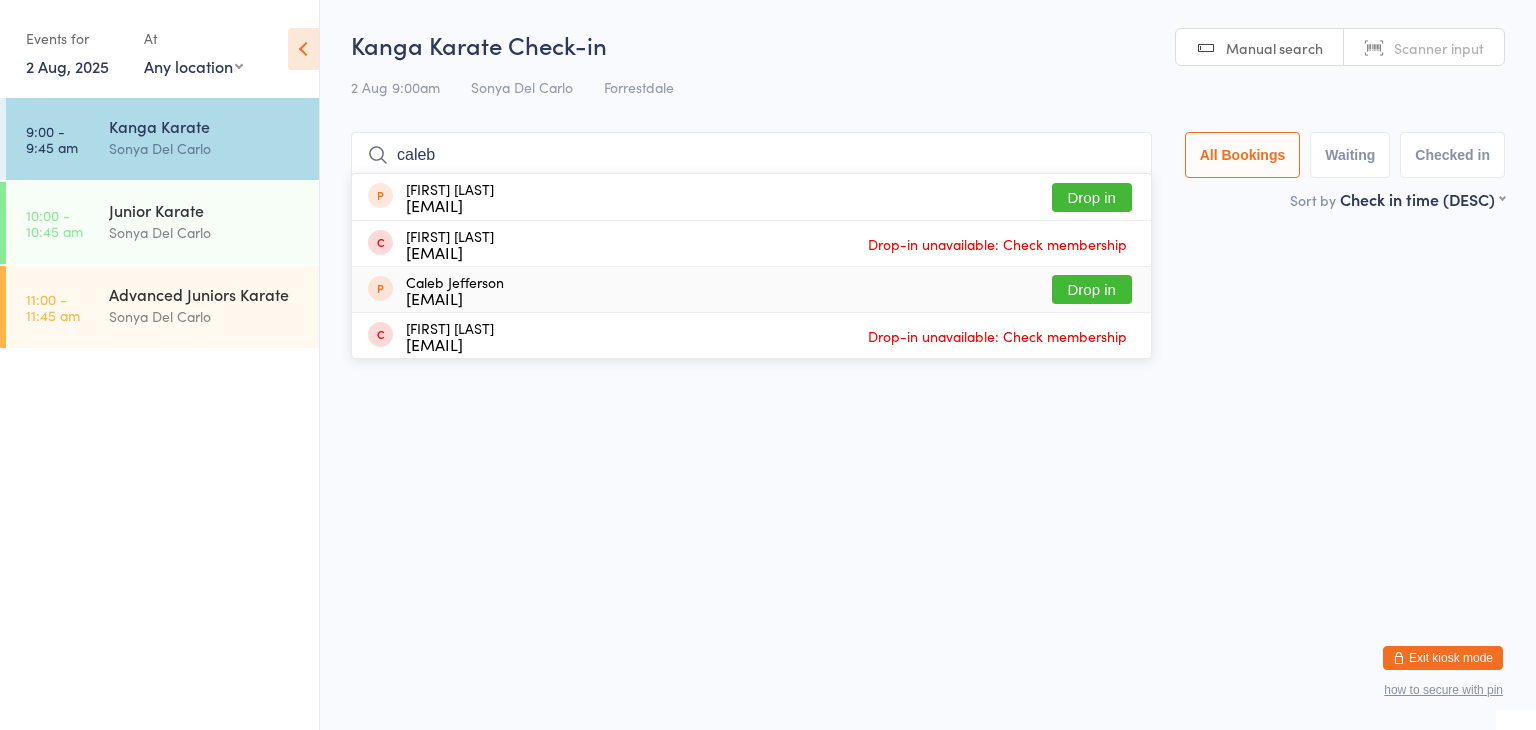 type on "caleb" 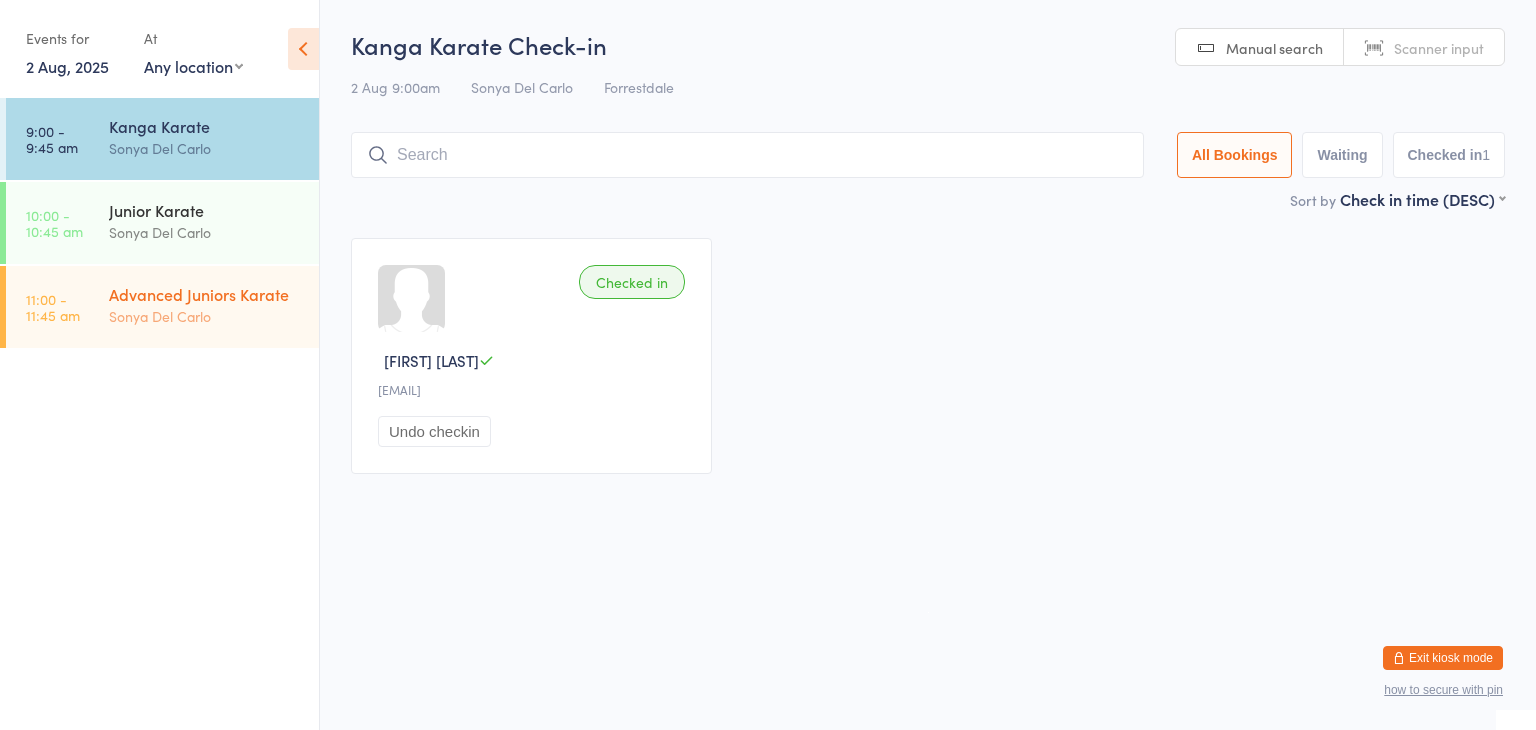 click on "Advanced Juniors Karate" at bounding box center (205, 294) 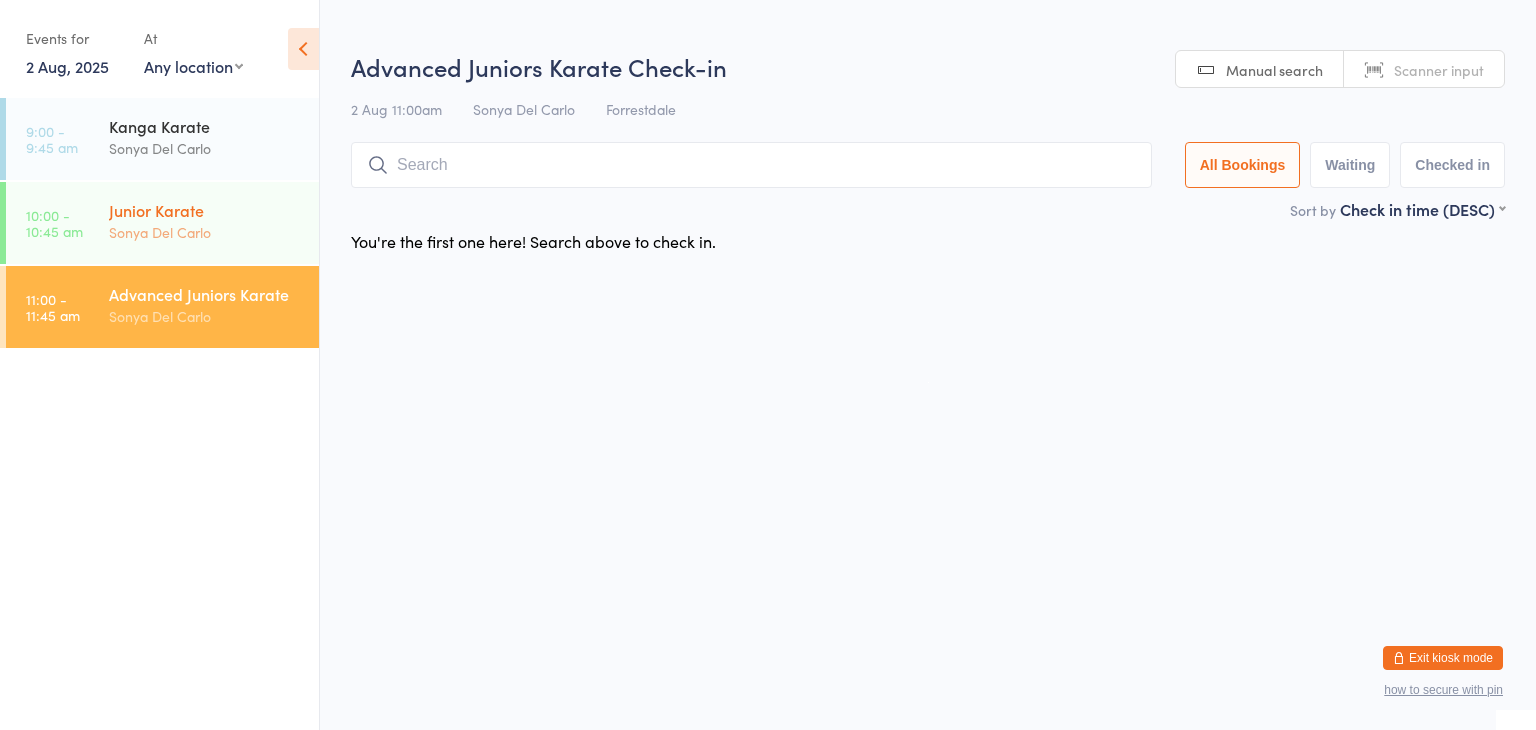 click on "Junior Karate" at bounding box center [205, 210] 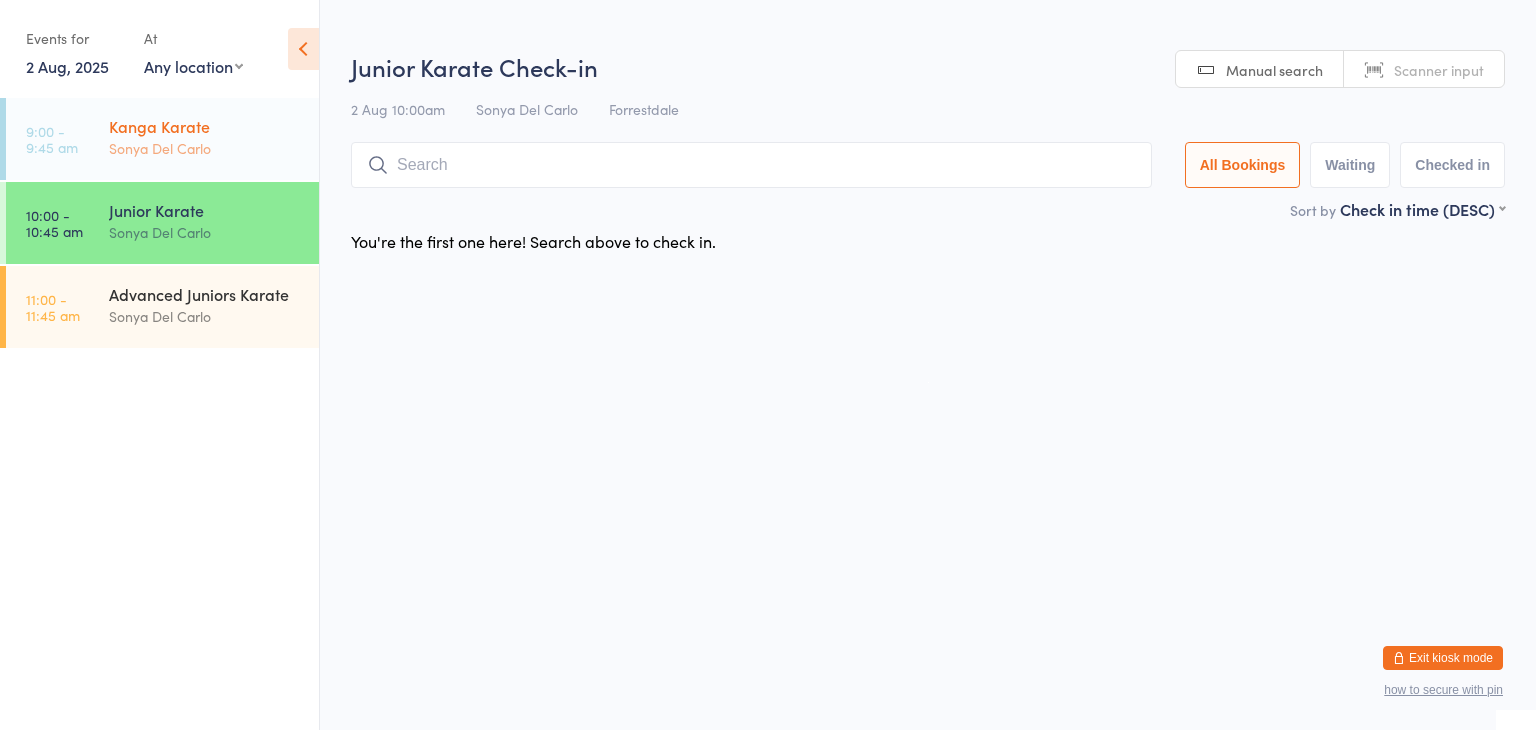 click on "Kanga Karate" at bounding box center (205, 126) 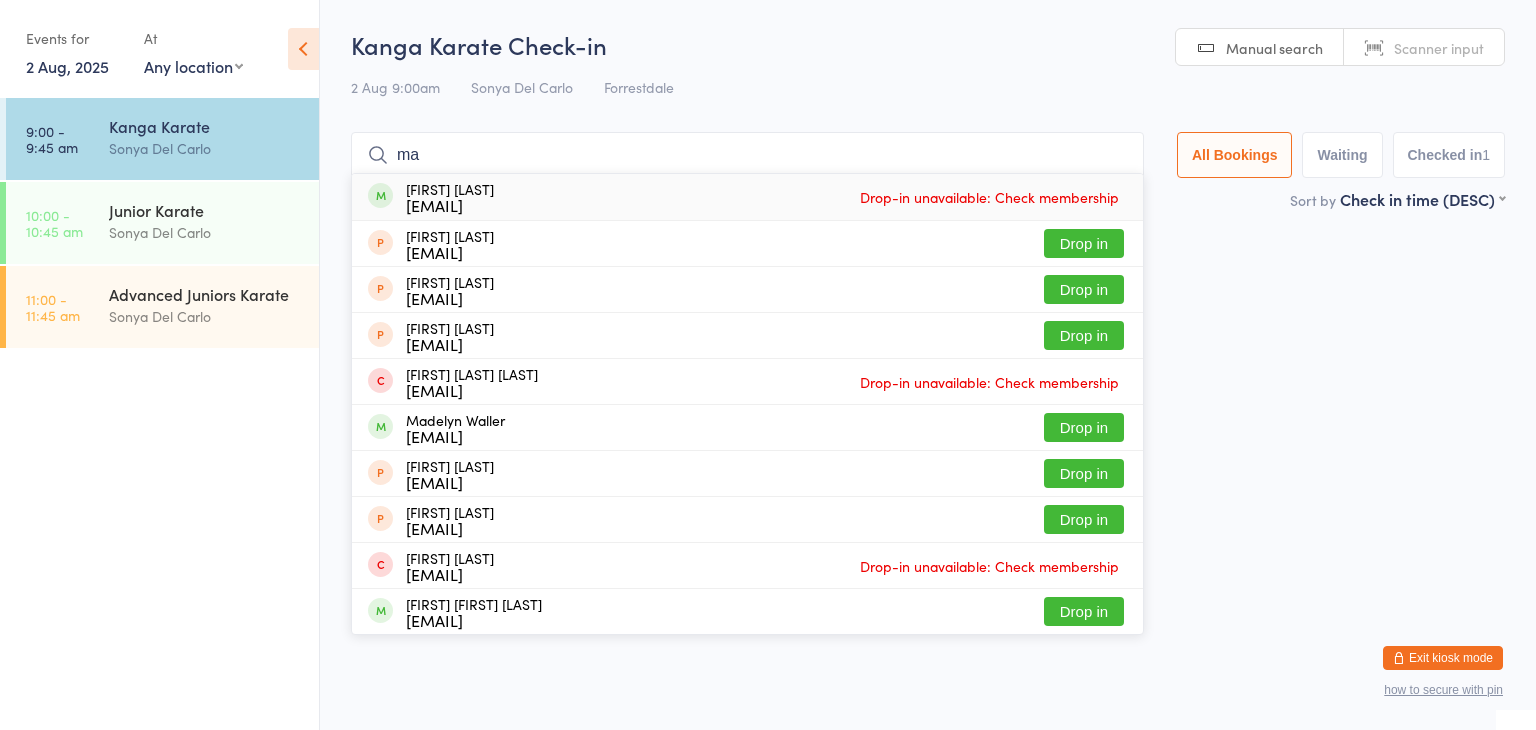 type on "m" 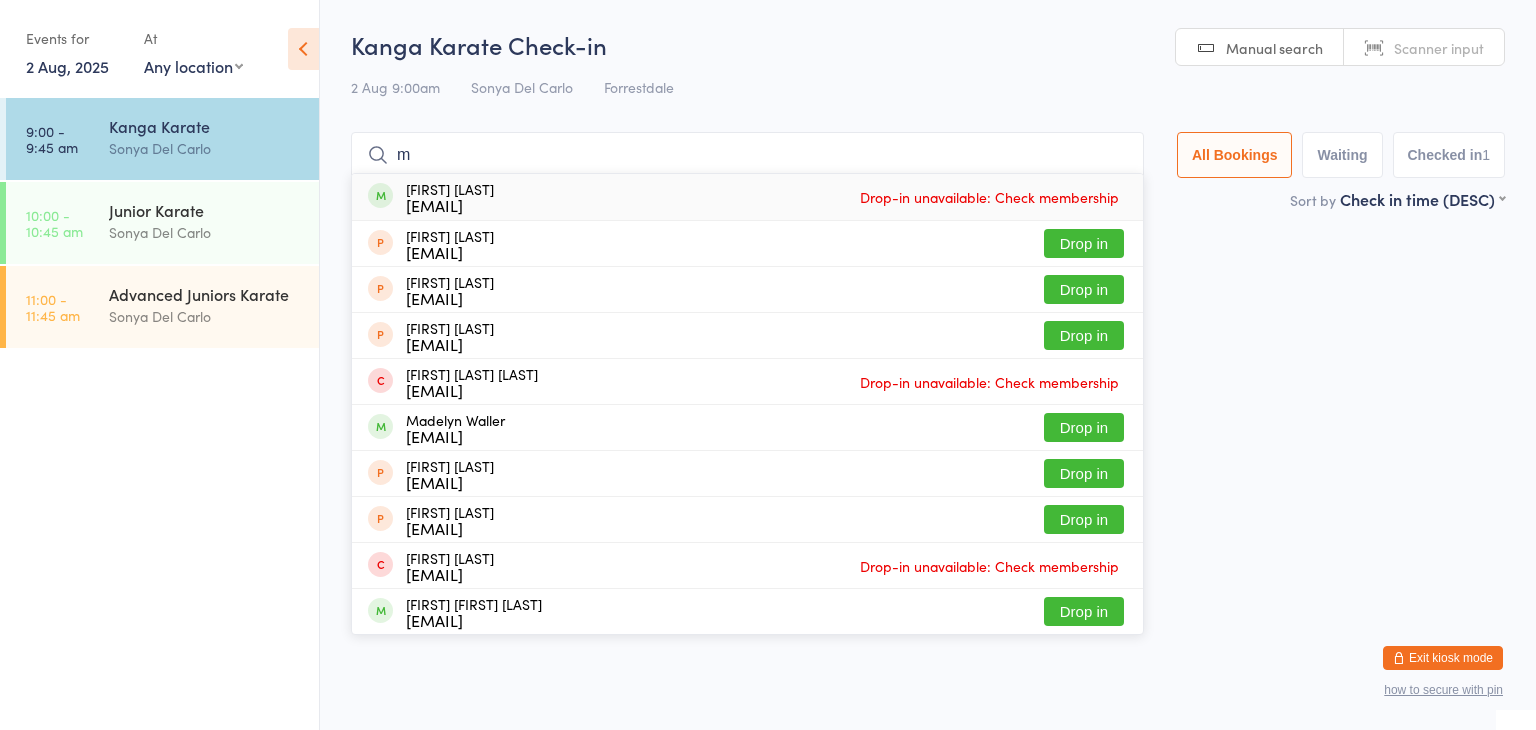 type 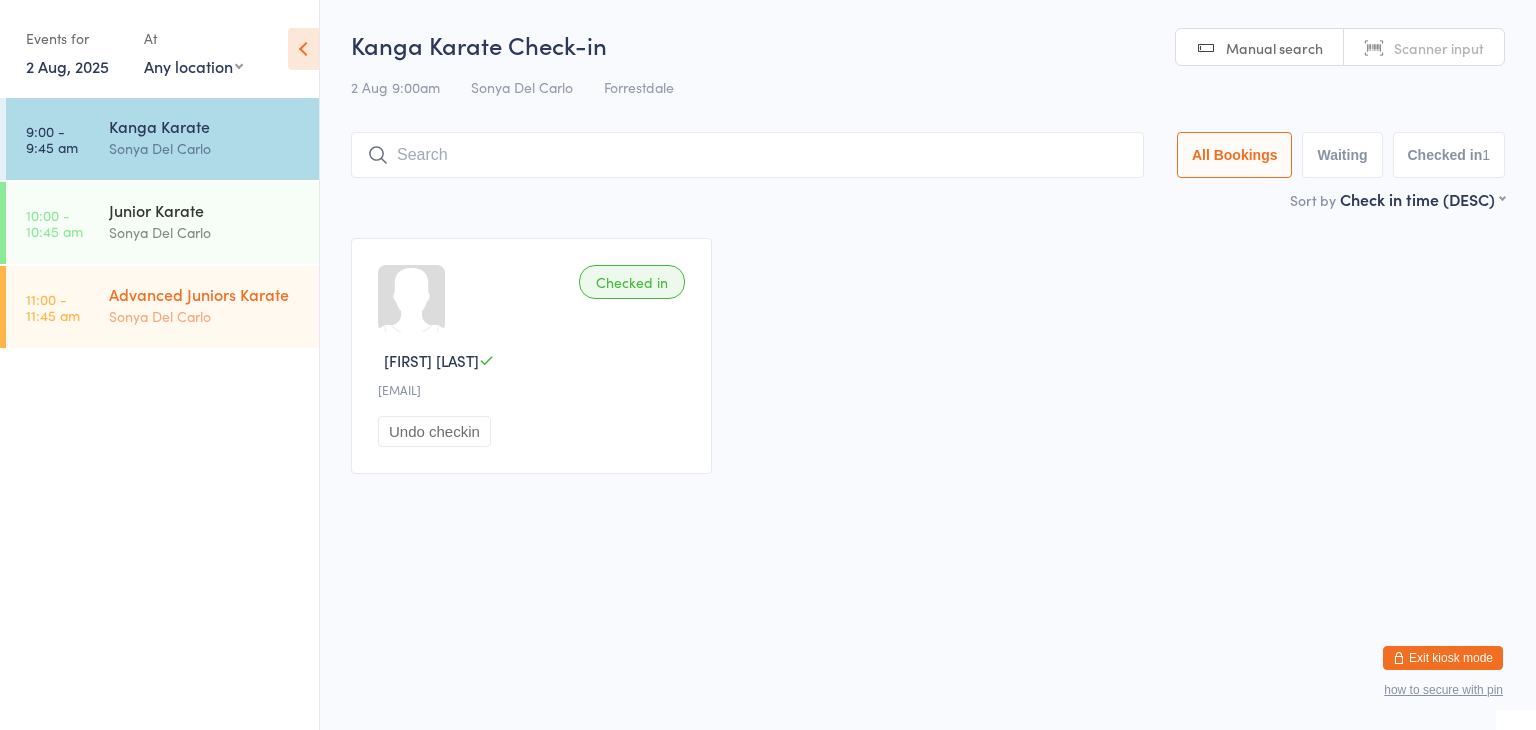 click on "Advanced Juniors Karate Sonya Del Carlo" at bounding box center [214, 305] 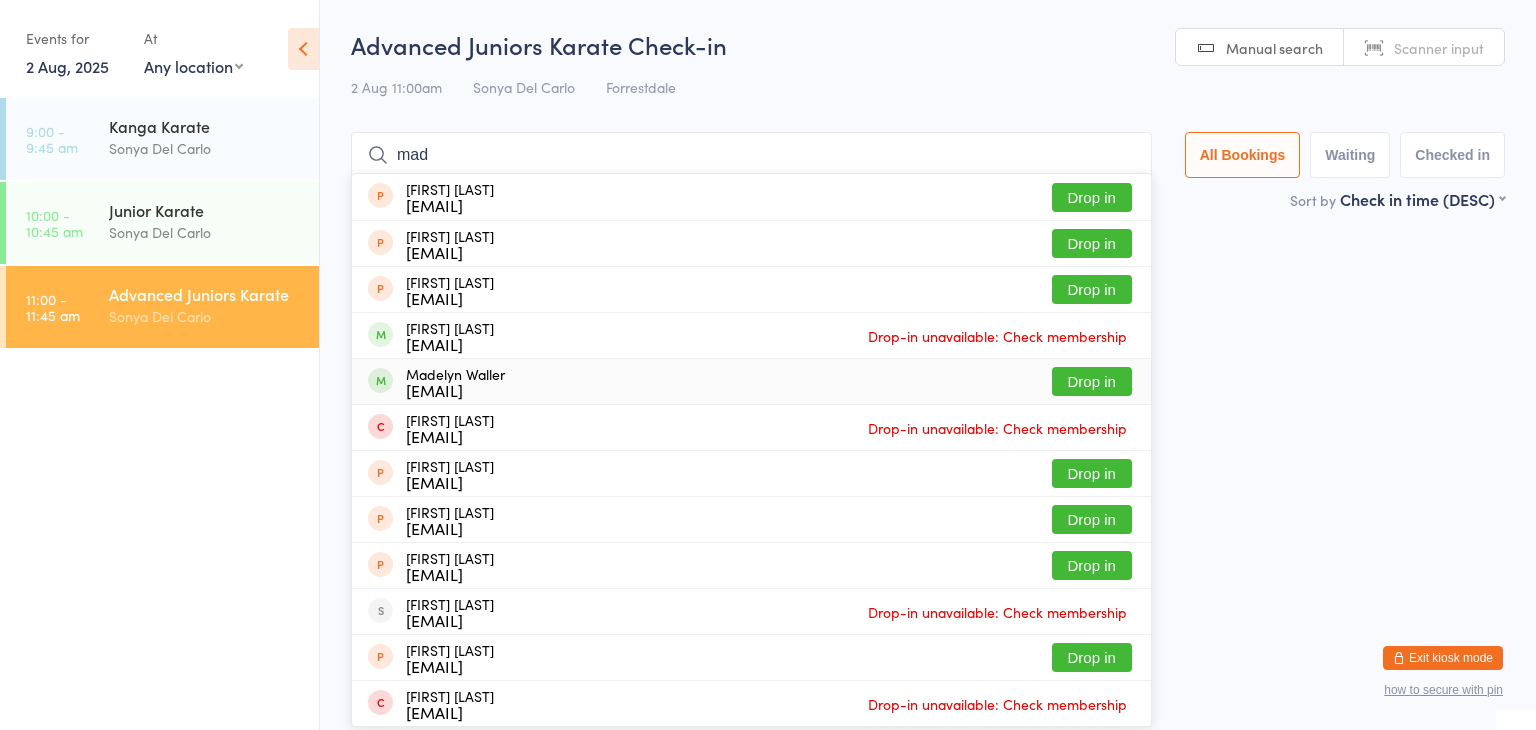 type on "mad" 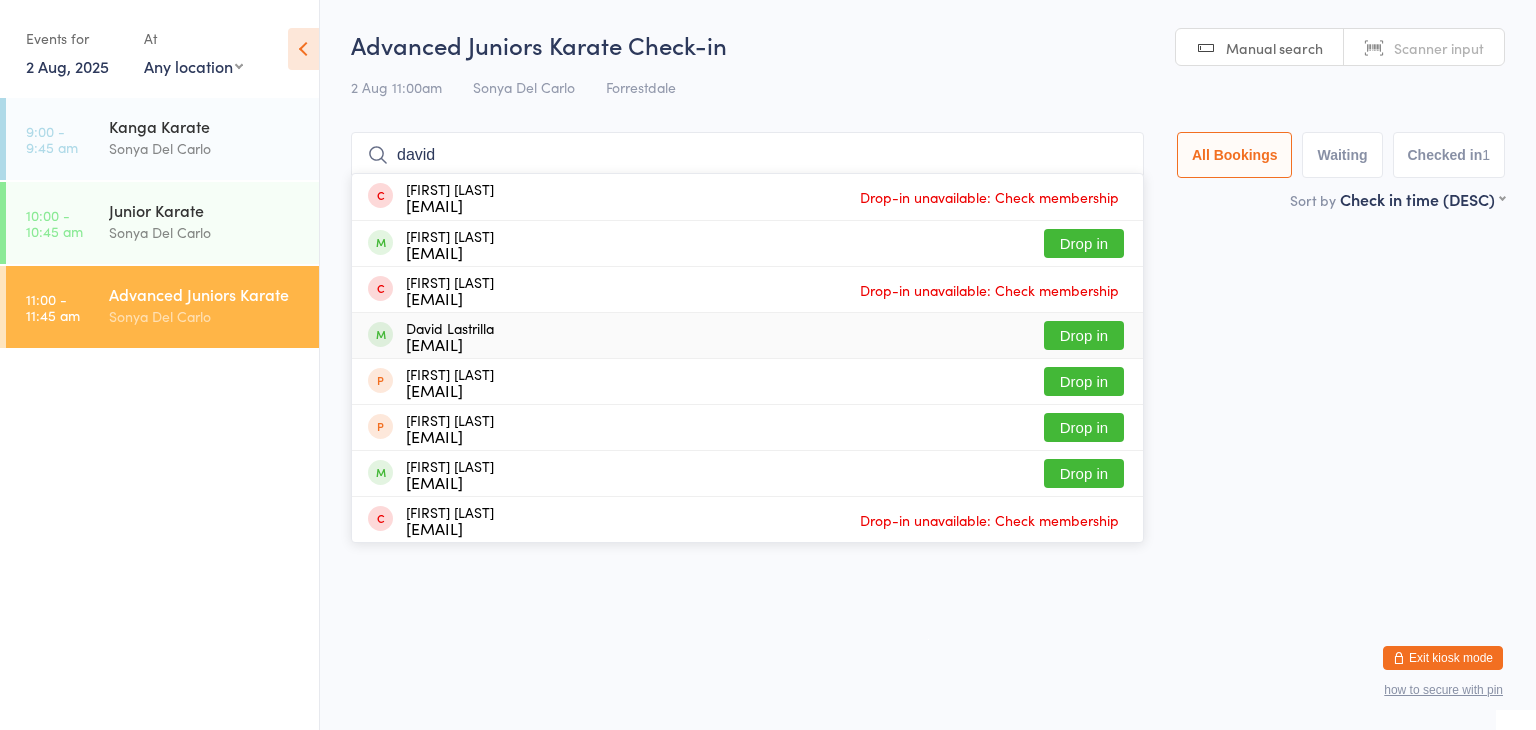 type on "david" 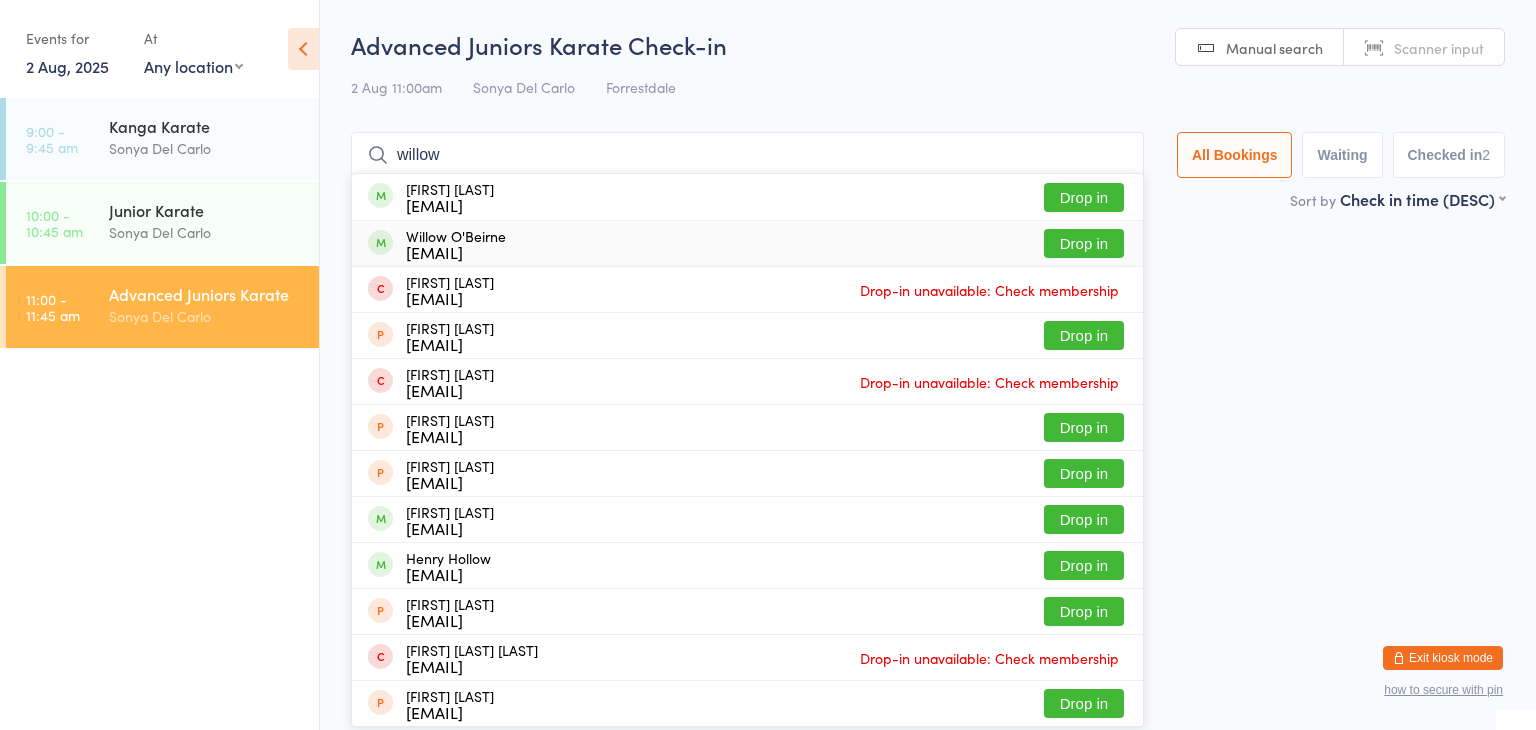 type on "willow" 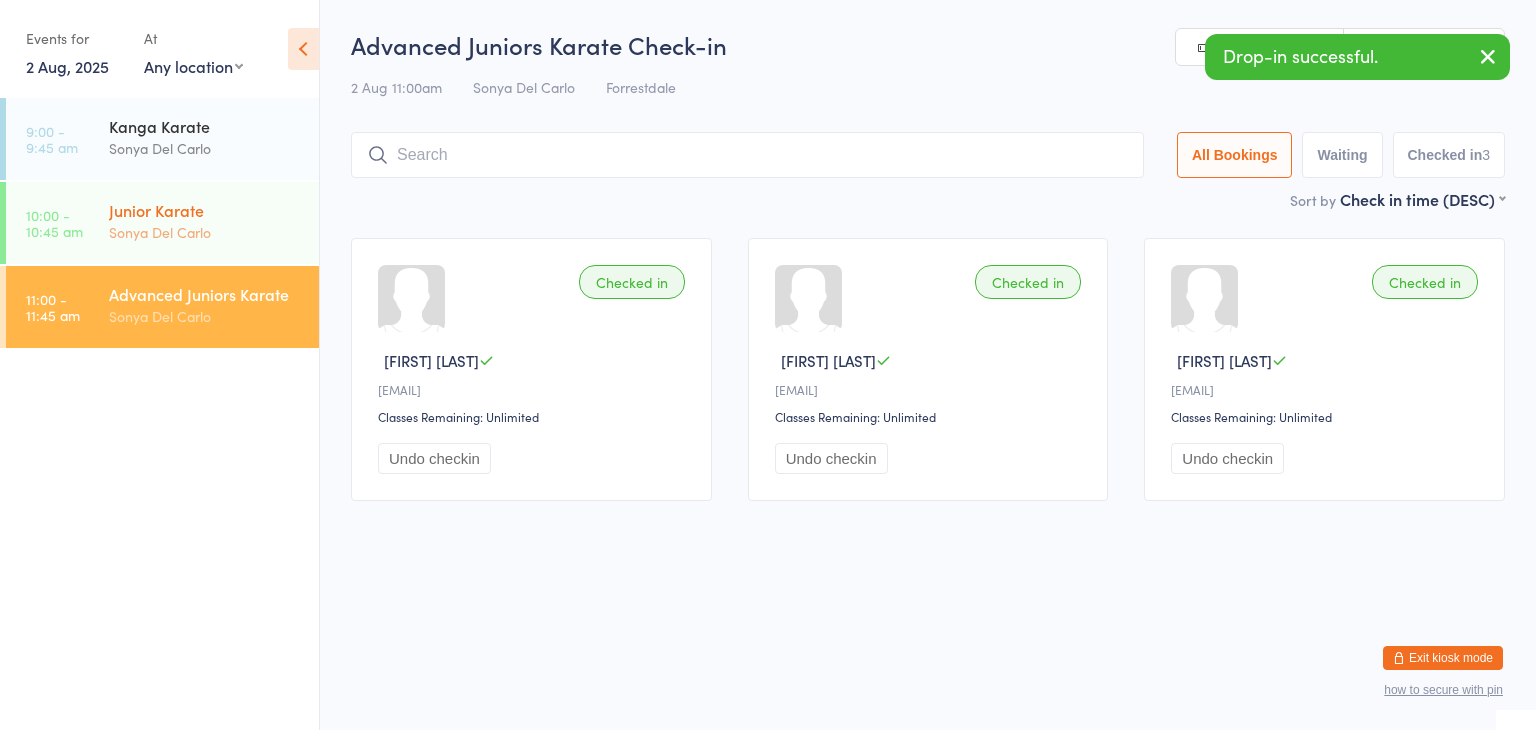 click on "Sonya Del Carlo" at bounding box center (205, 232) 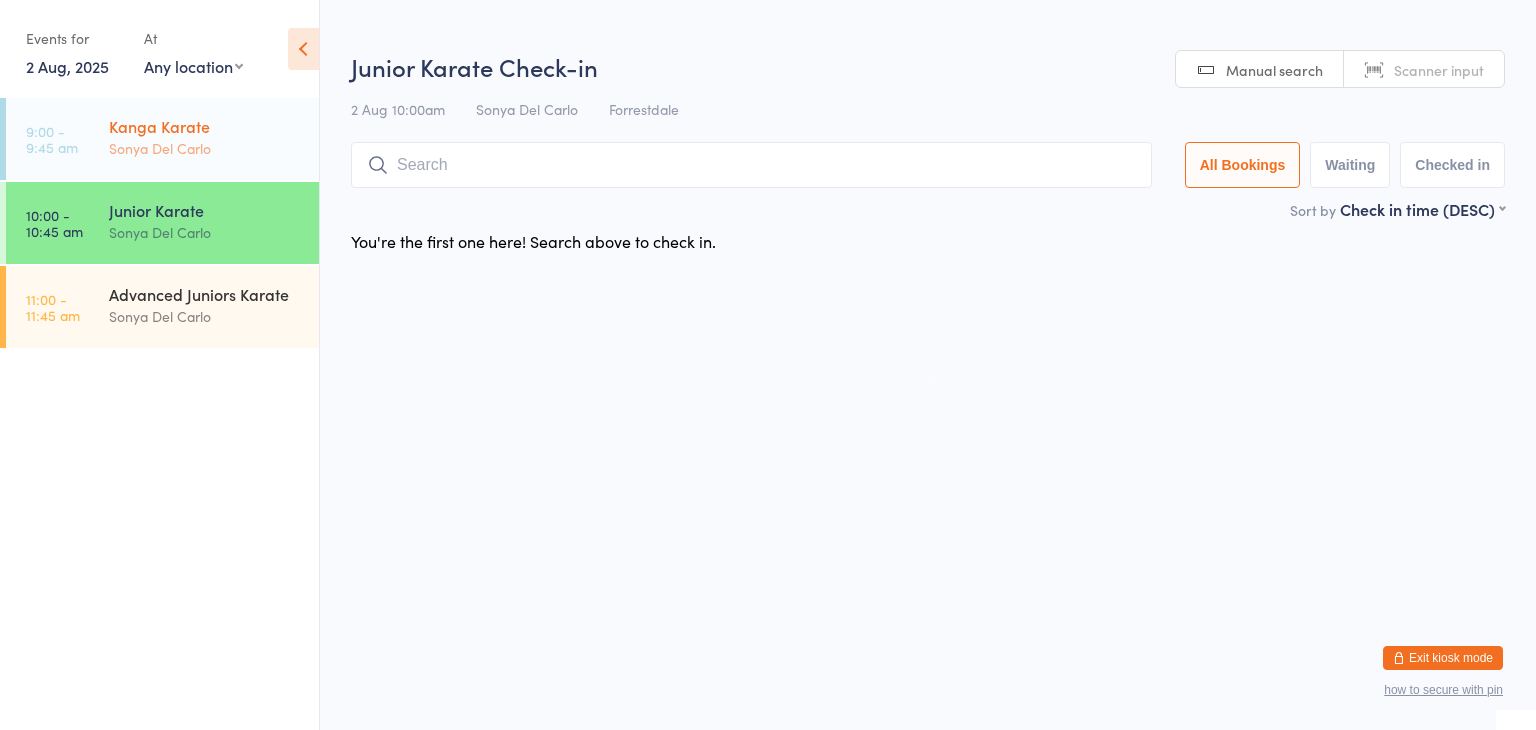click on "Sonya Del Carlo" at bounding box center (205, 148) 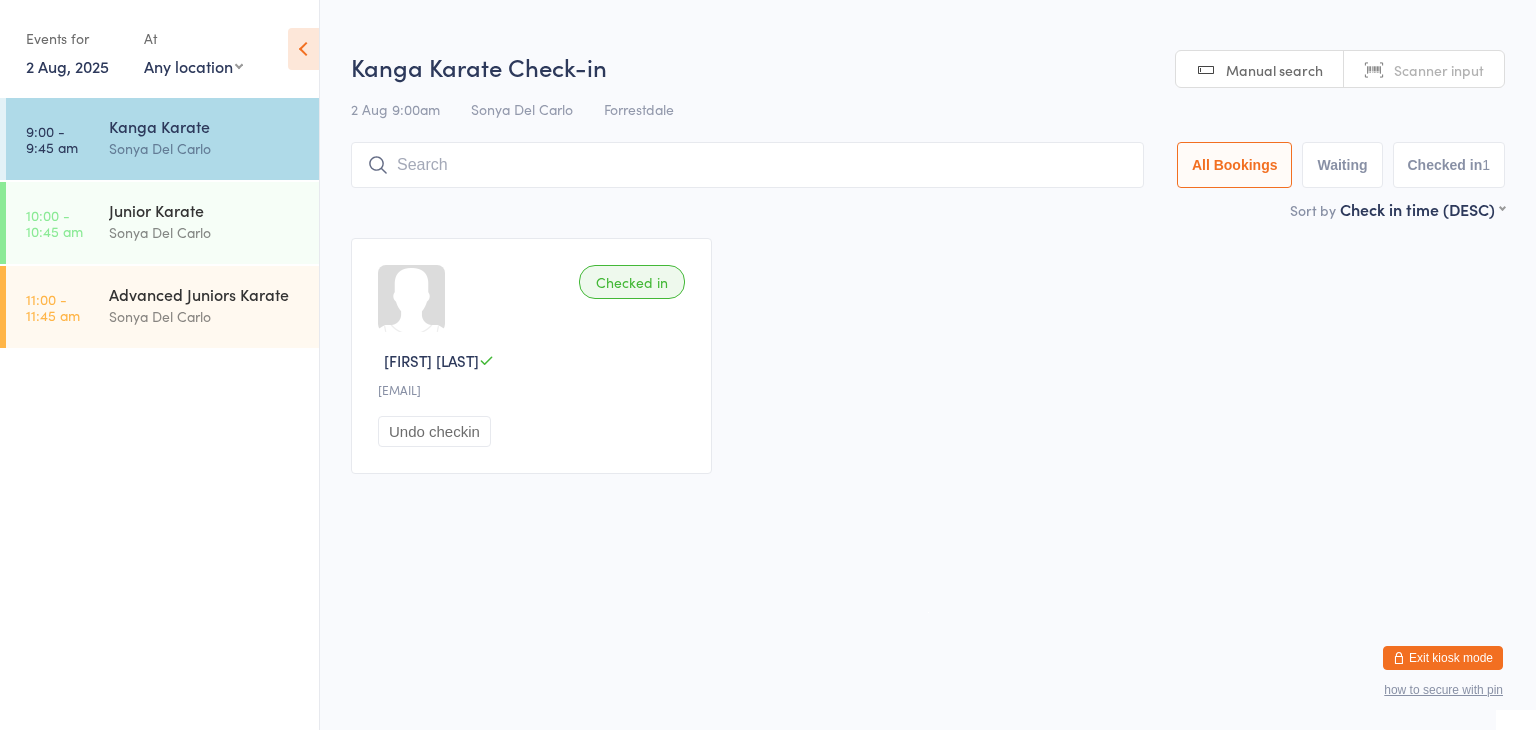 click at bounding box center [747, 165] 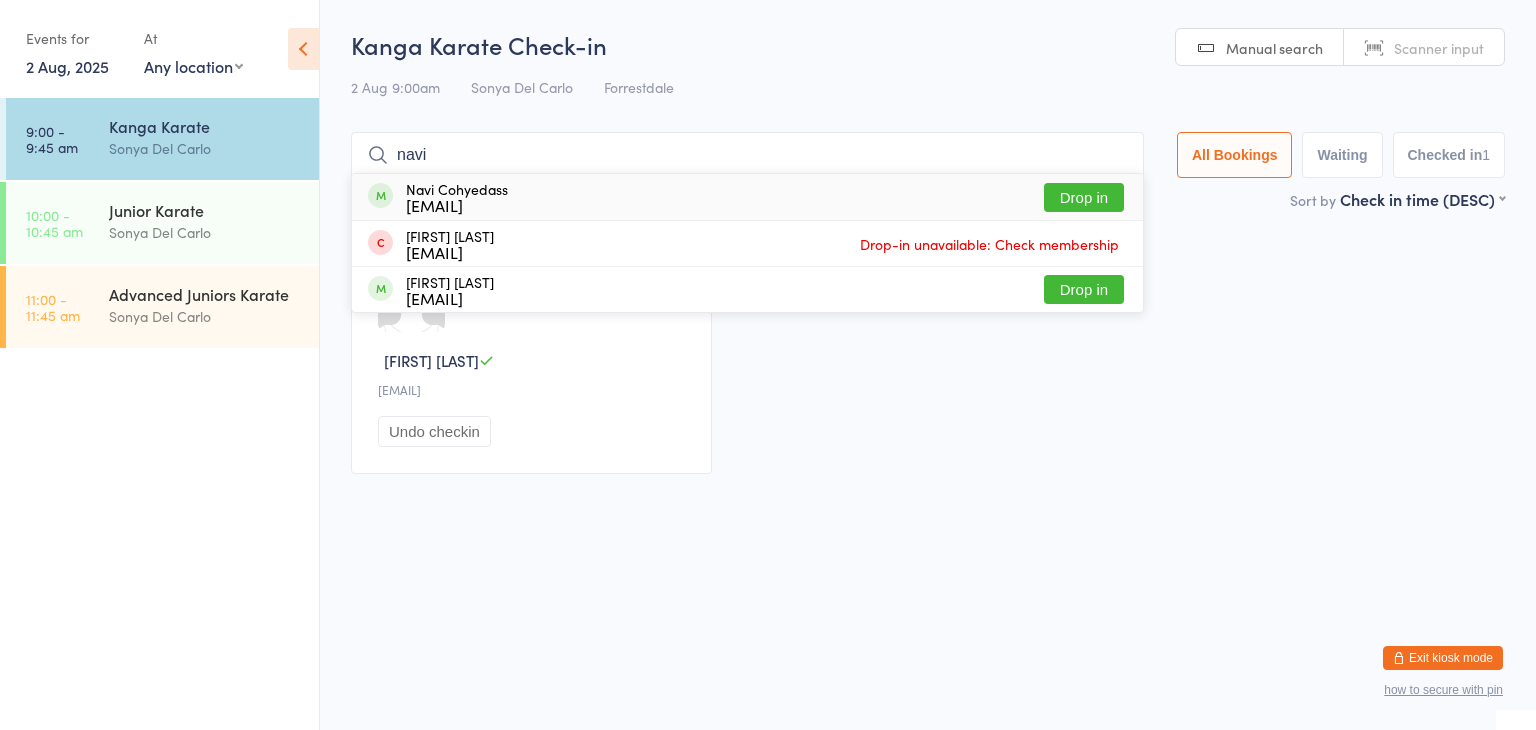 type on "navi" 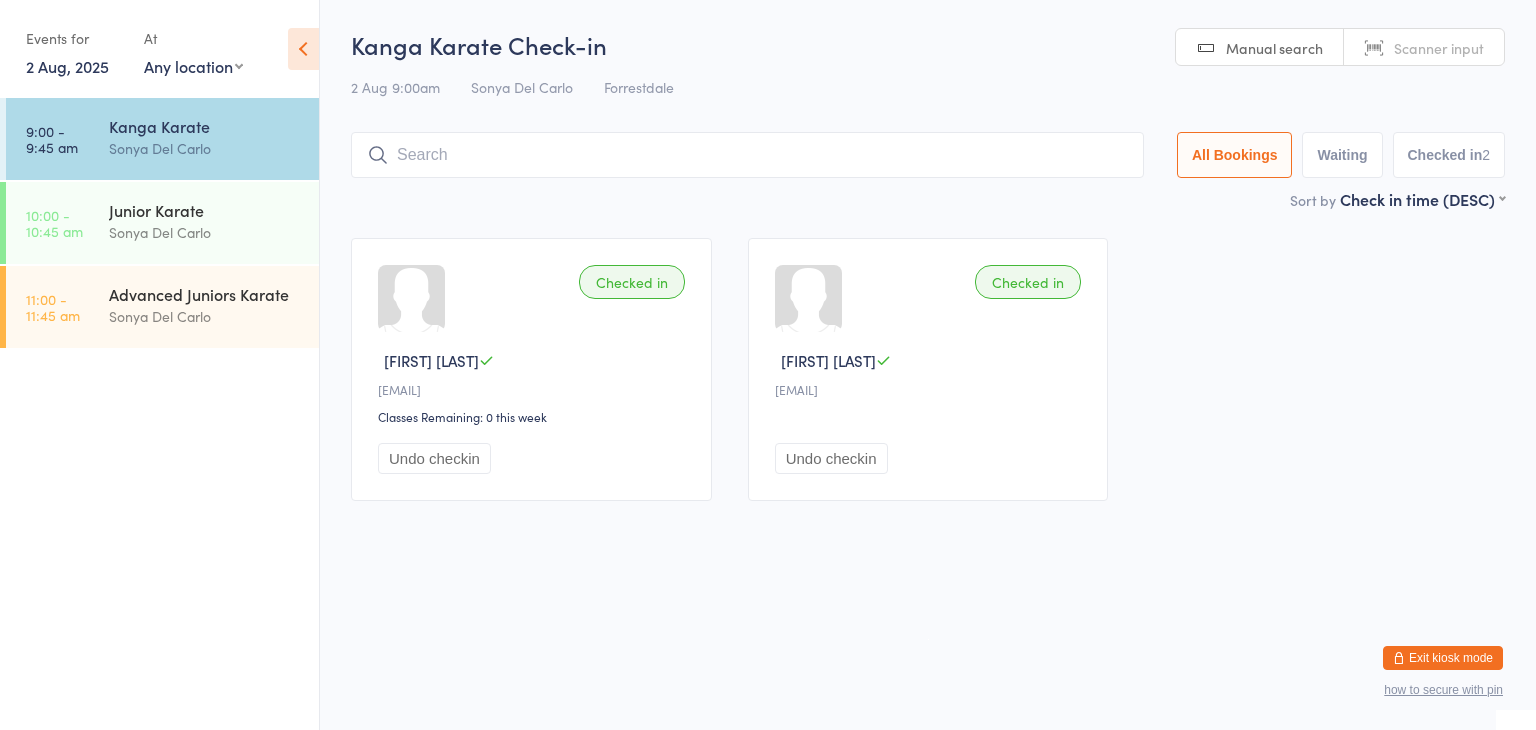 click at bounding box center [747, 155] 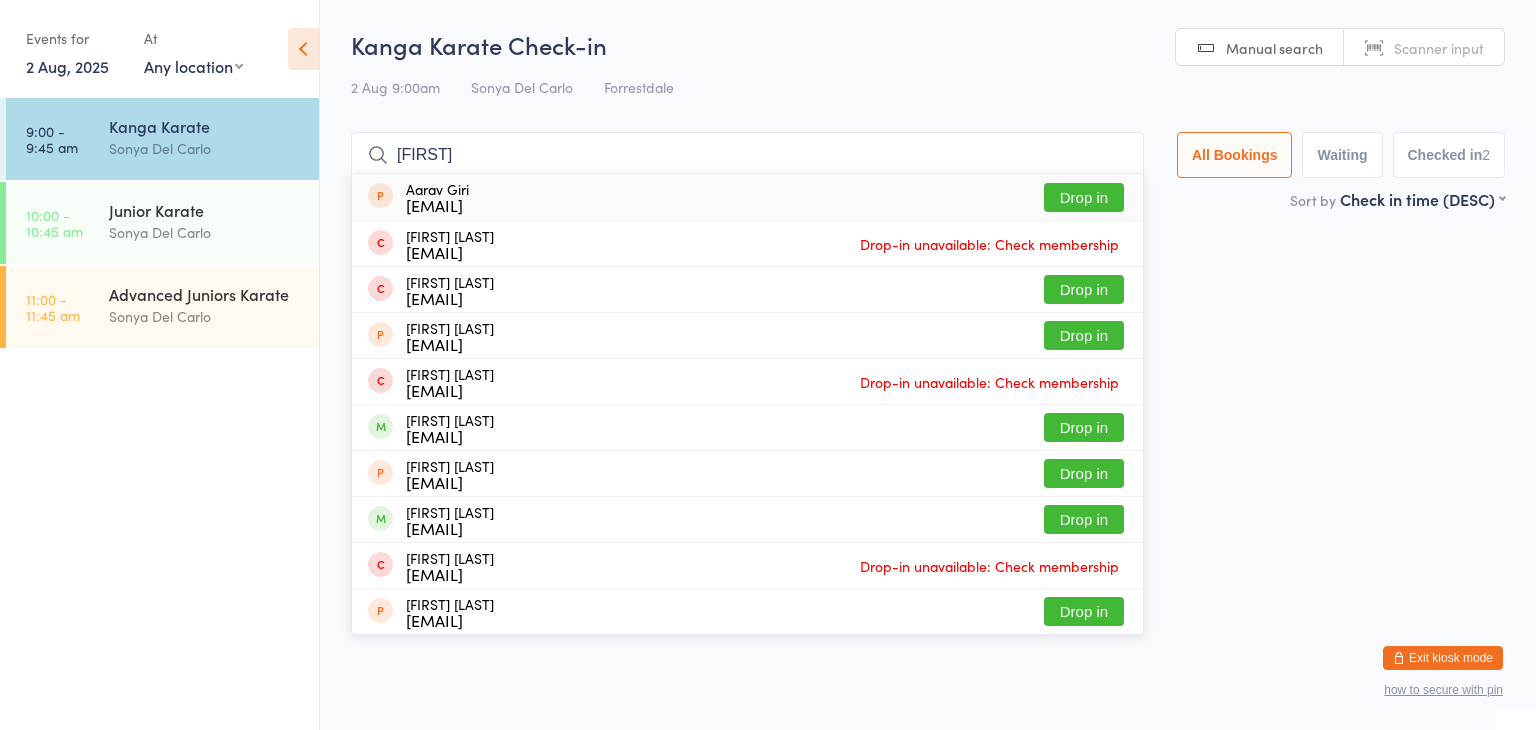 type on "aarav" 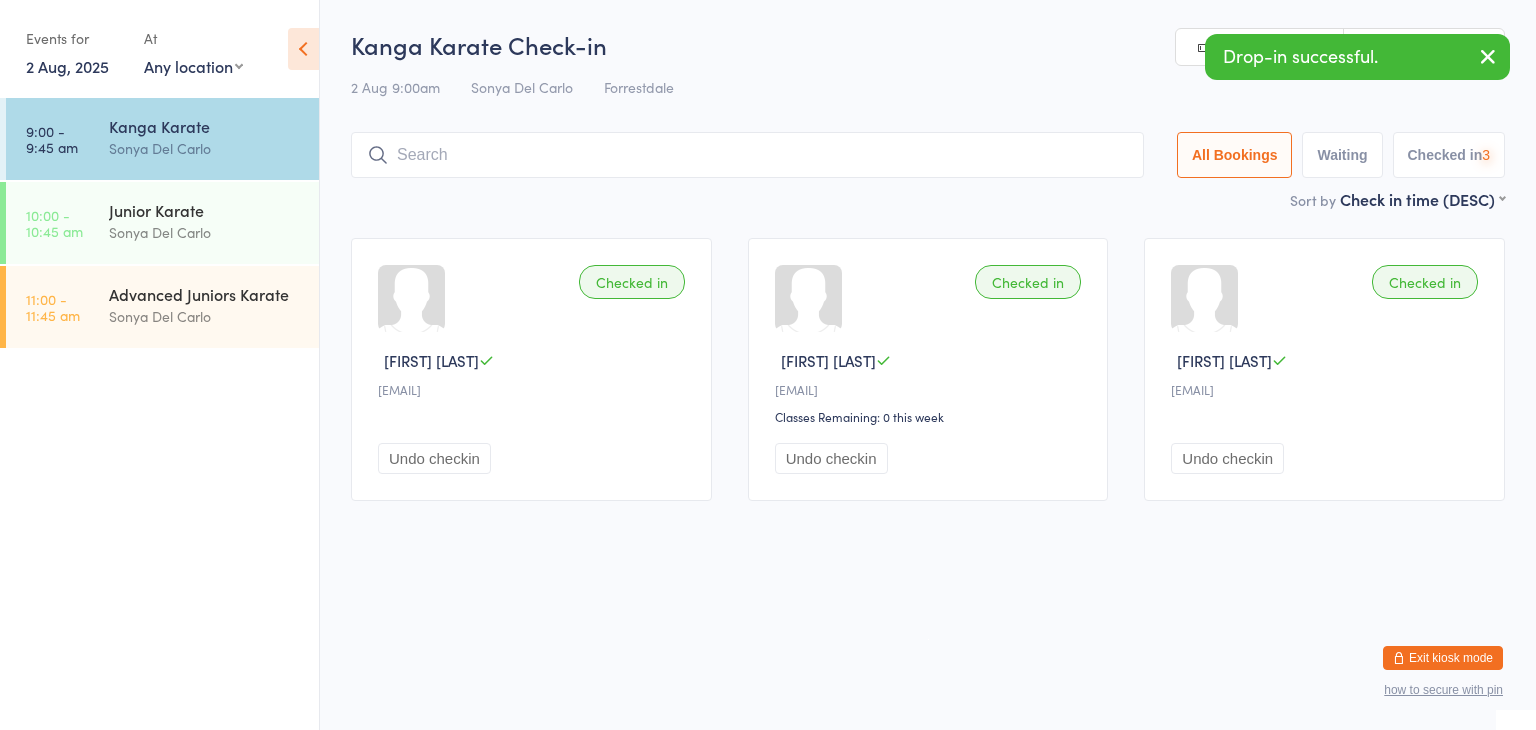 click at bounding box center [747, 155] 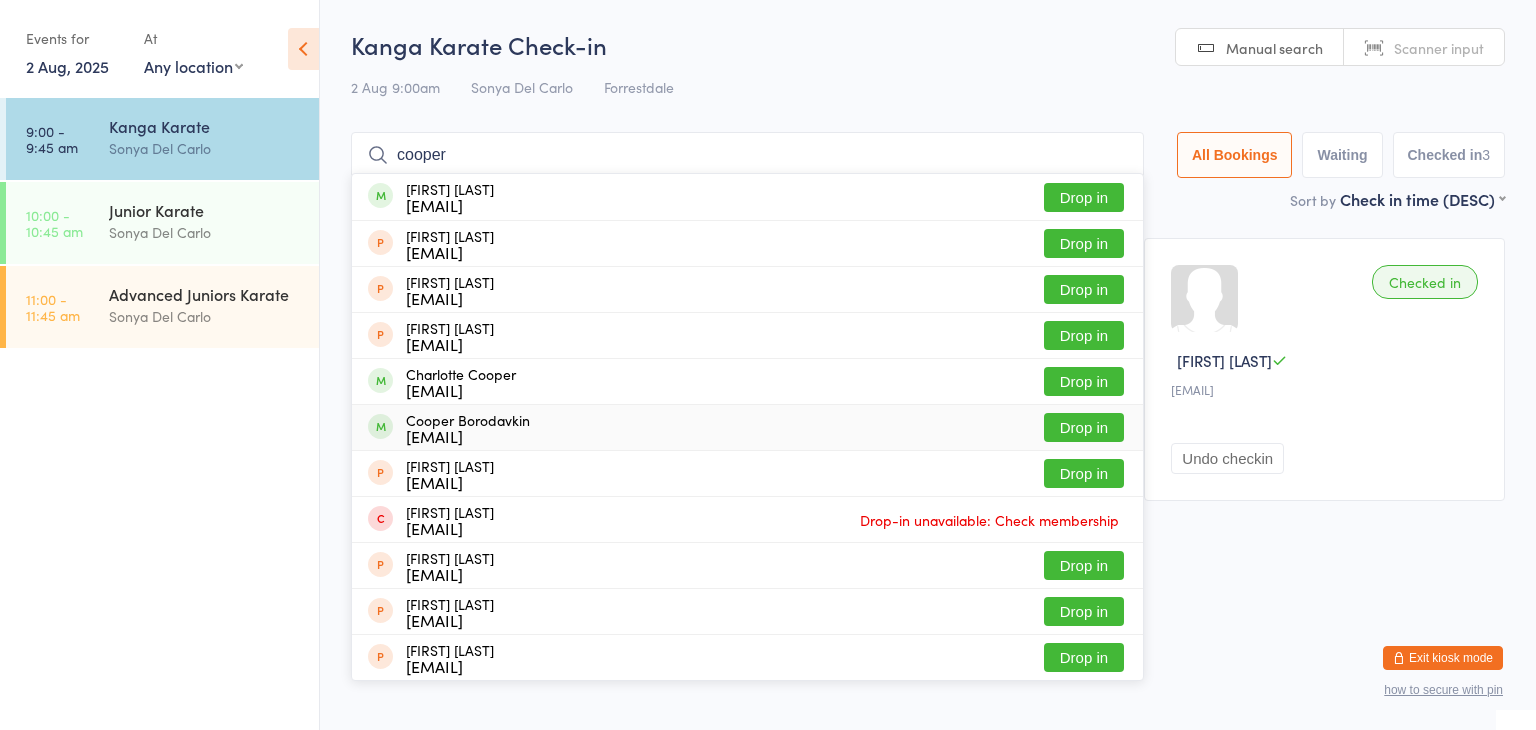 type on "cooper" 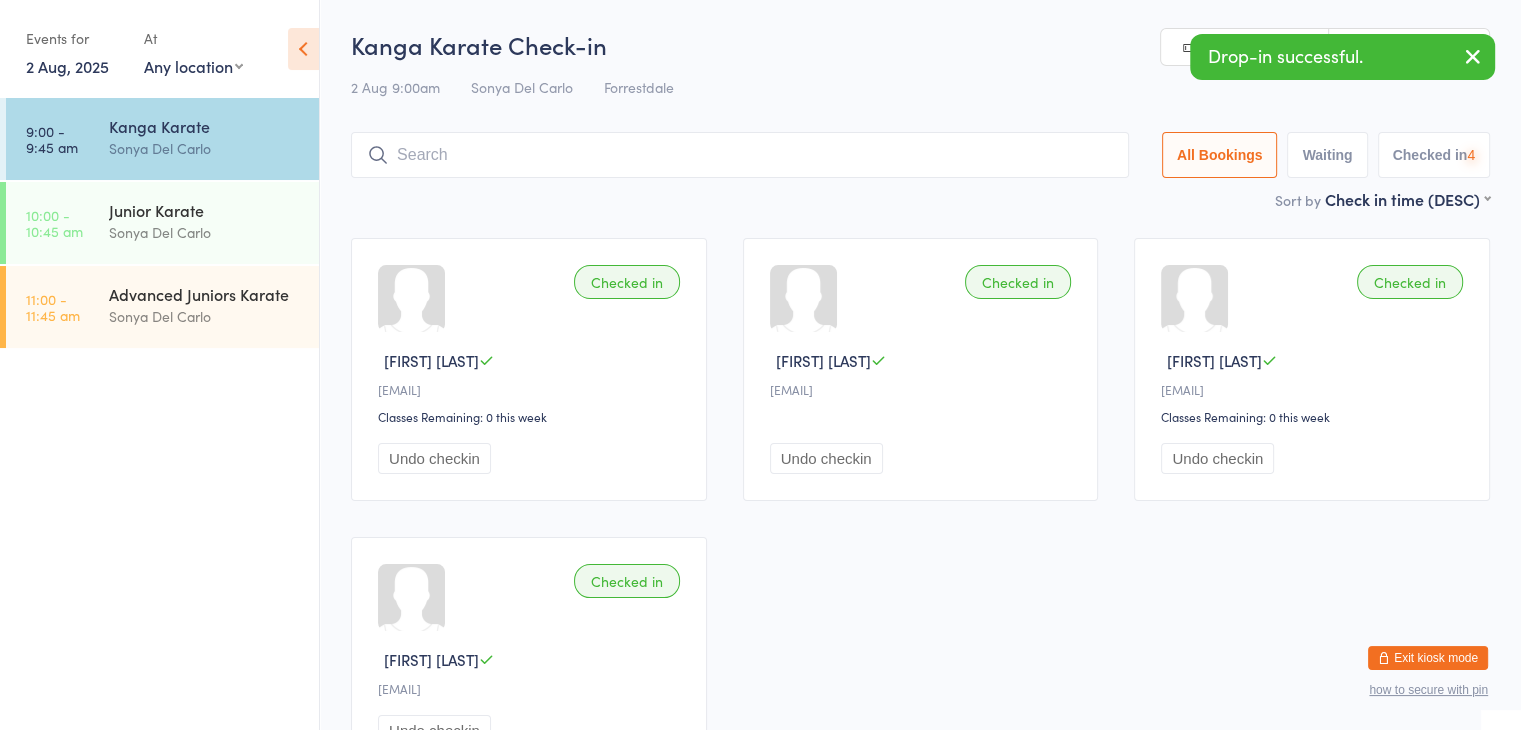 click at bounding box center (740, 155) 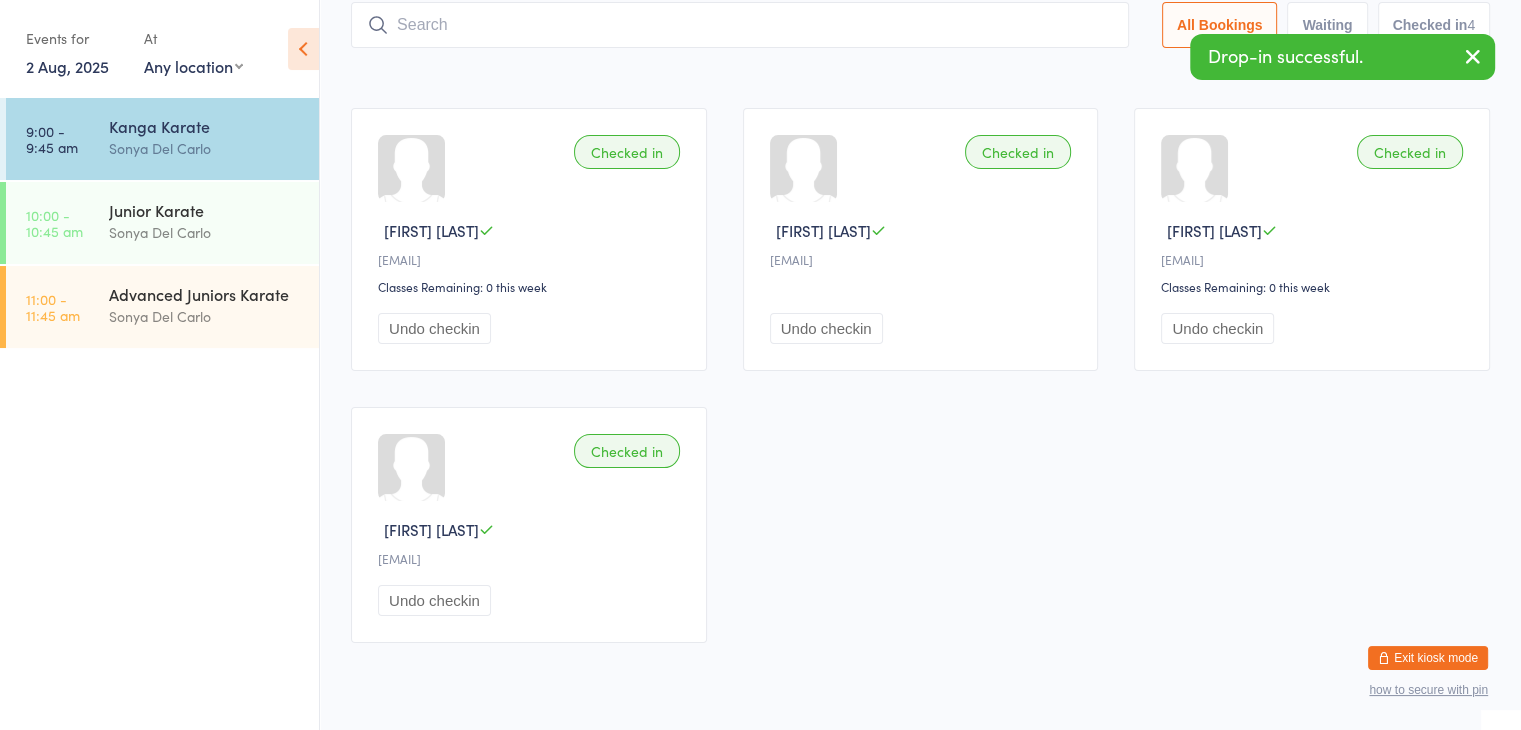 scroll, scrollTop: 132, scrollLeft: 0, axis: vertical 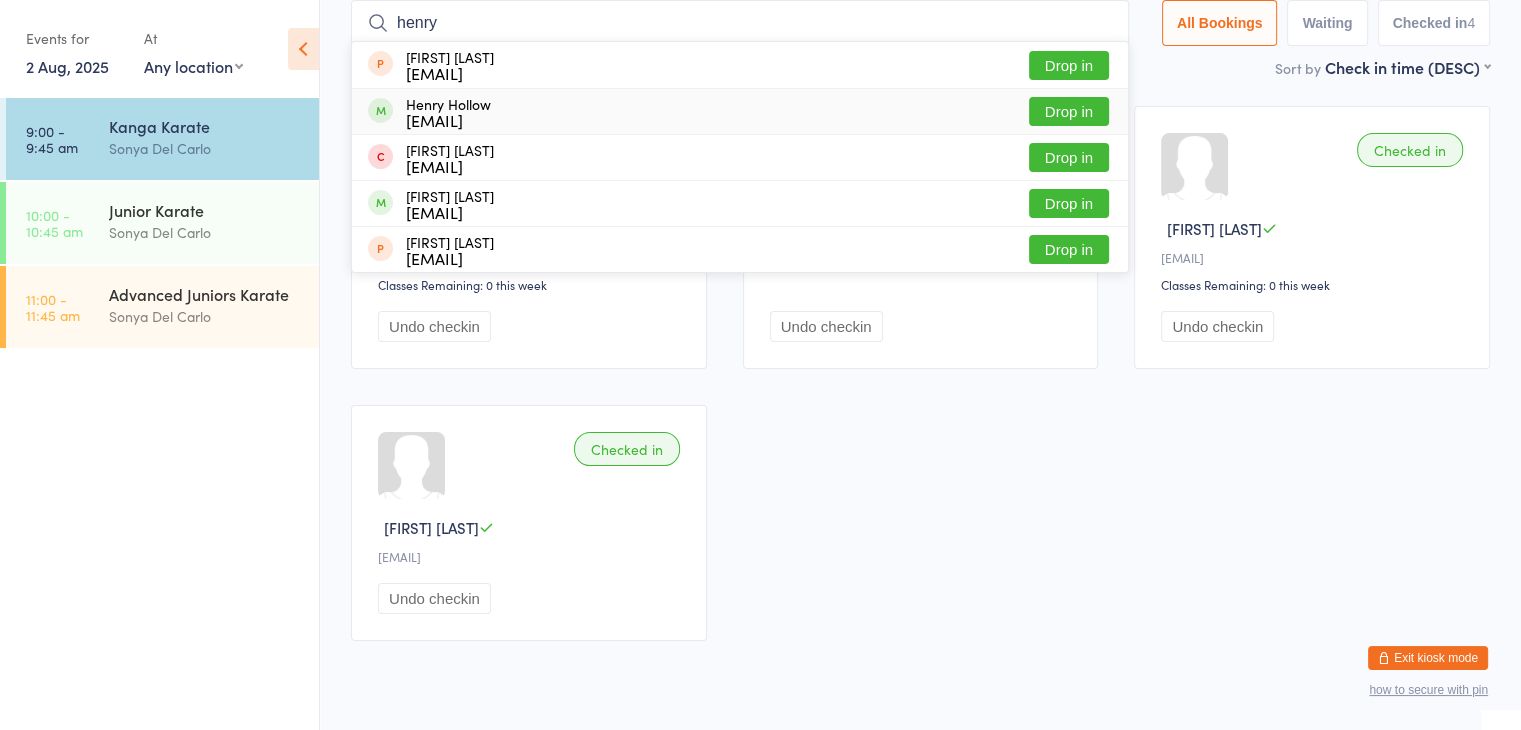 type on "henry" 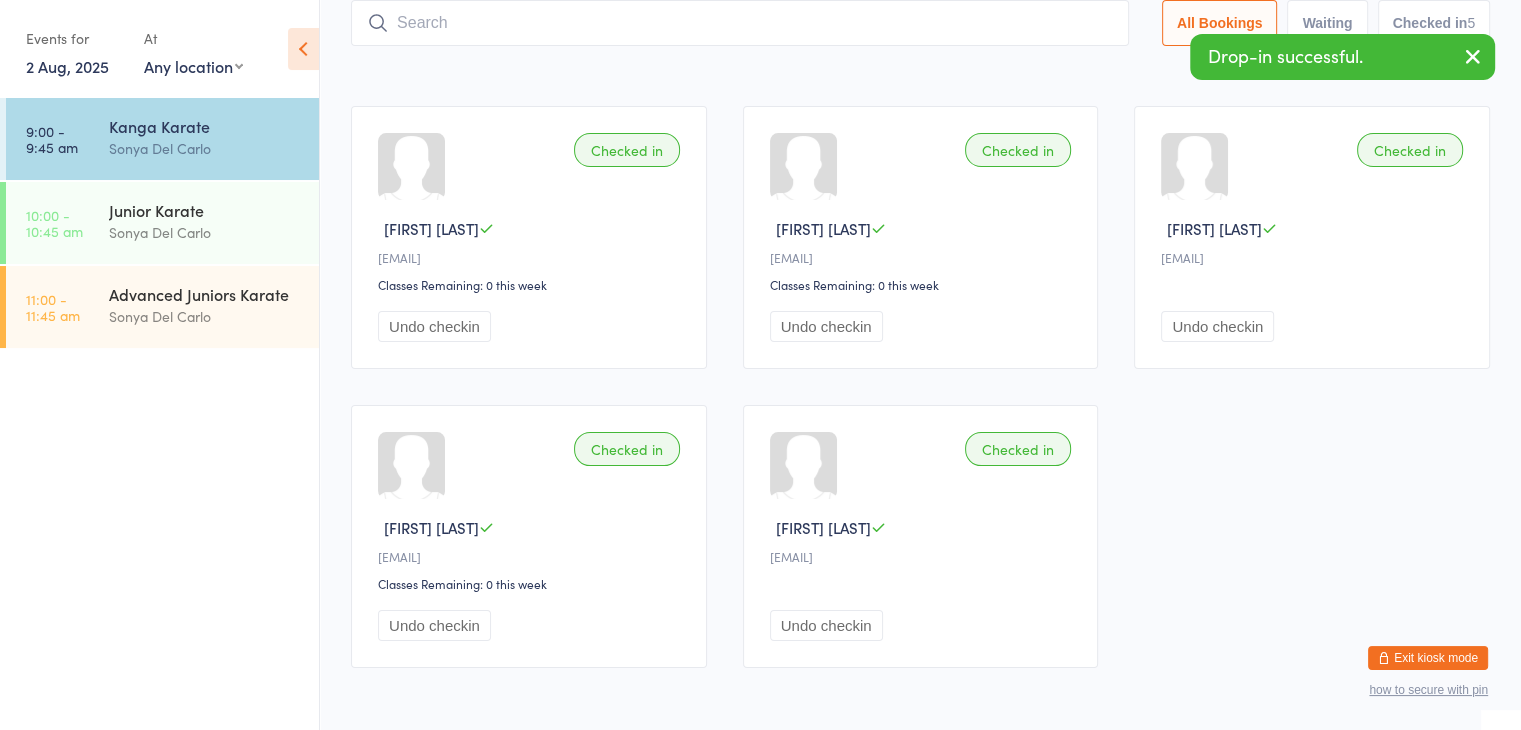 click at bounding box center (740, 23) 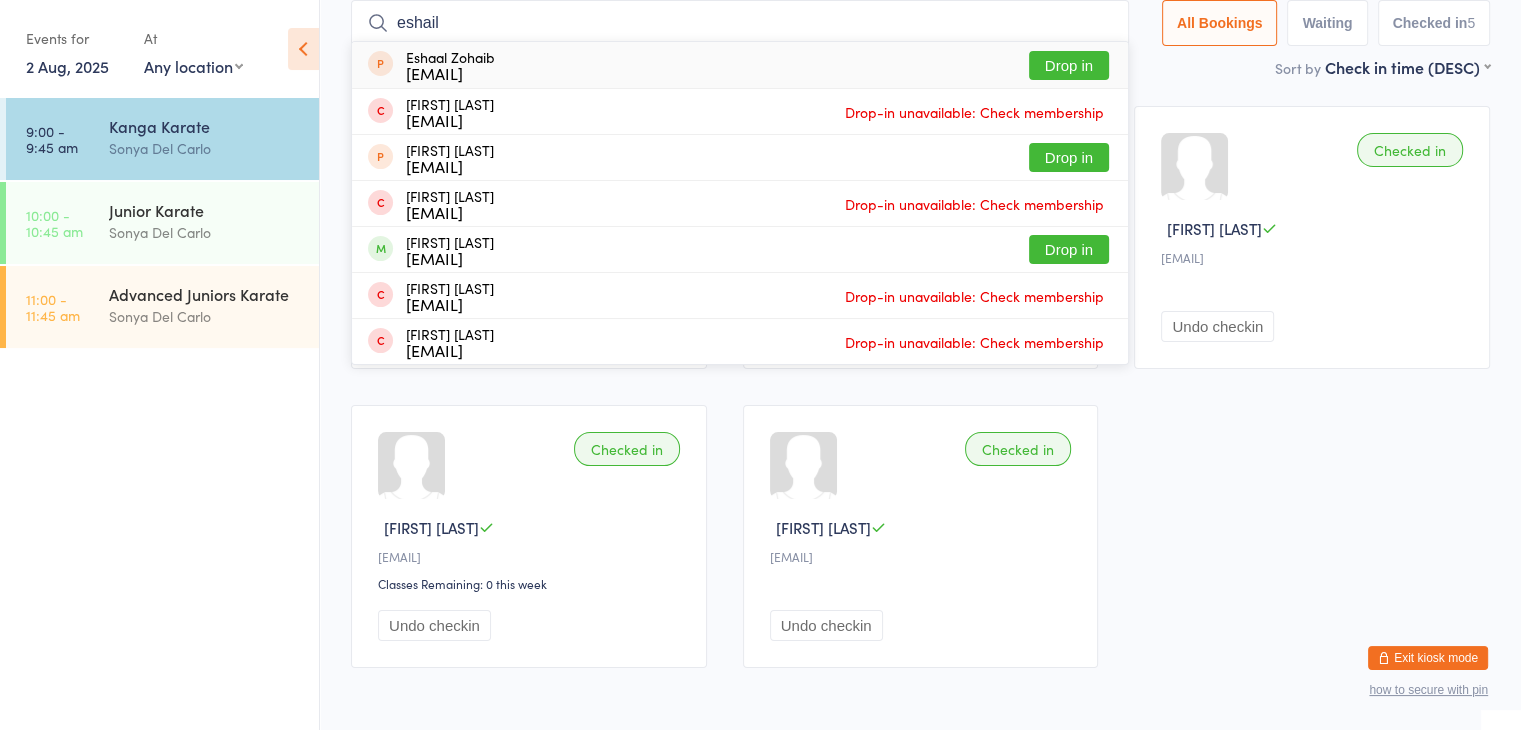 type on "eshail" 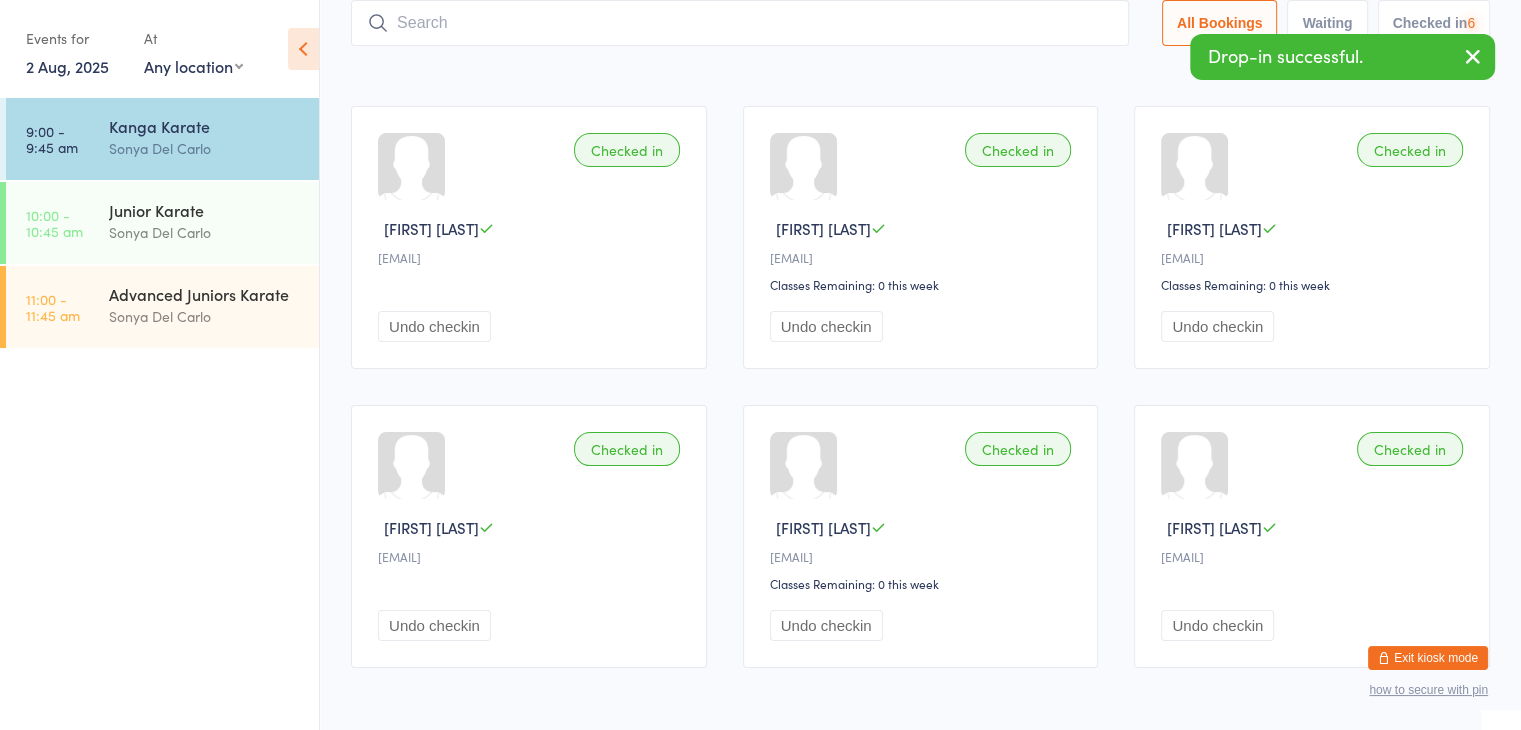 click at bounding box center [740, 23] 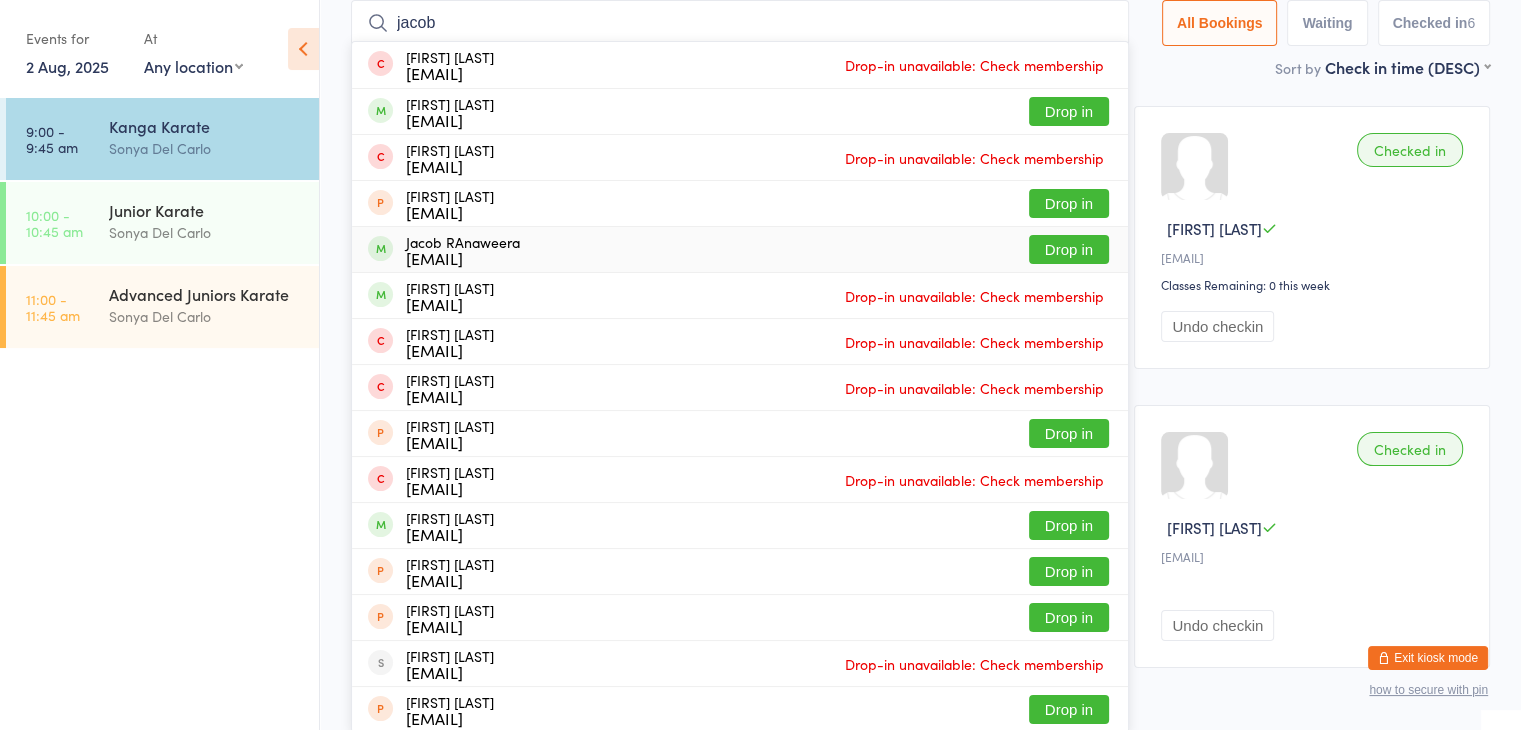 type on "jacob" 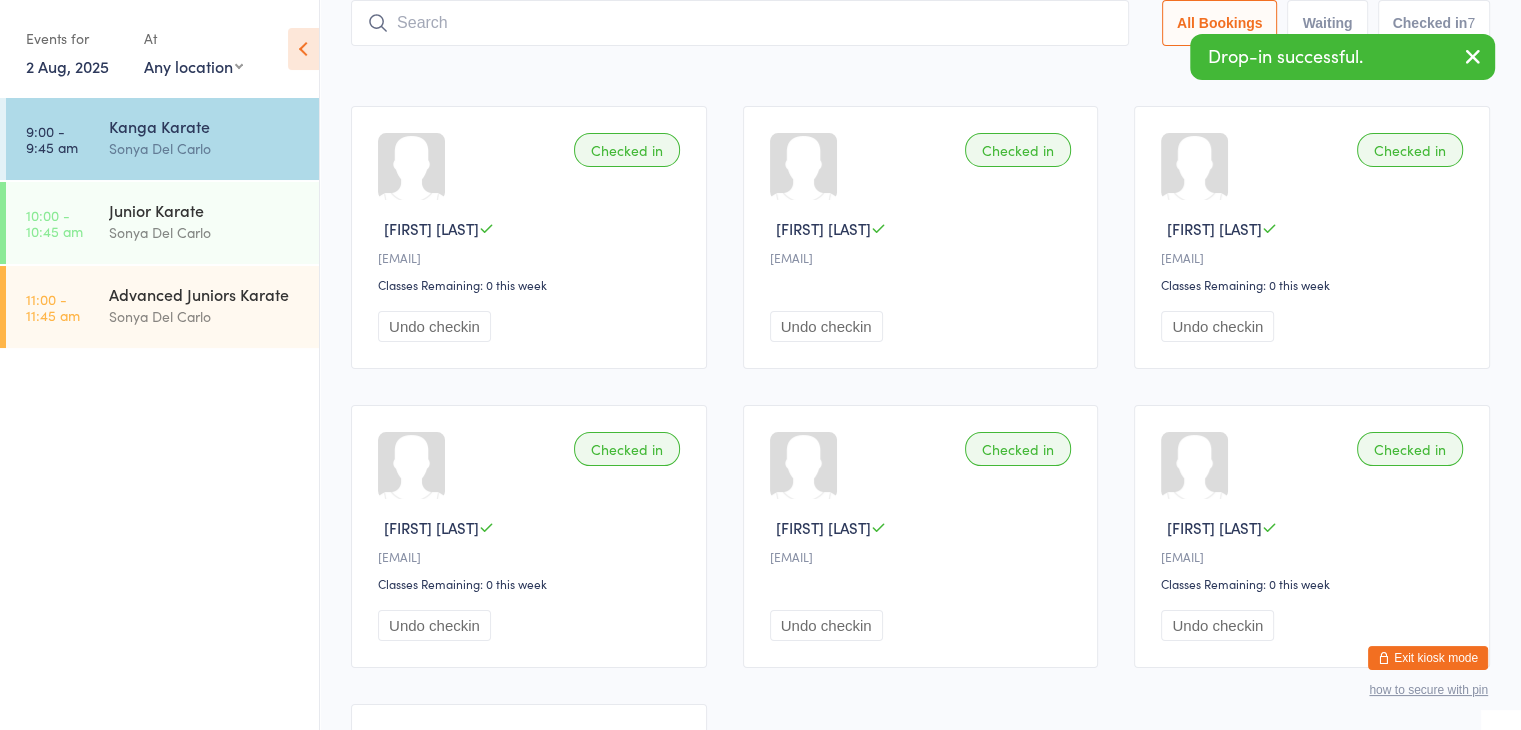 click at bounding box center (740, 23) 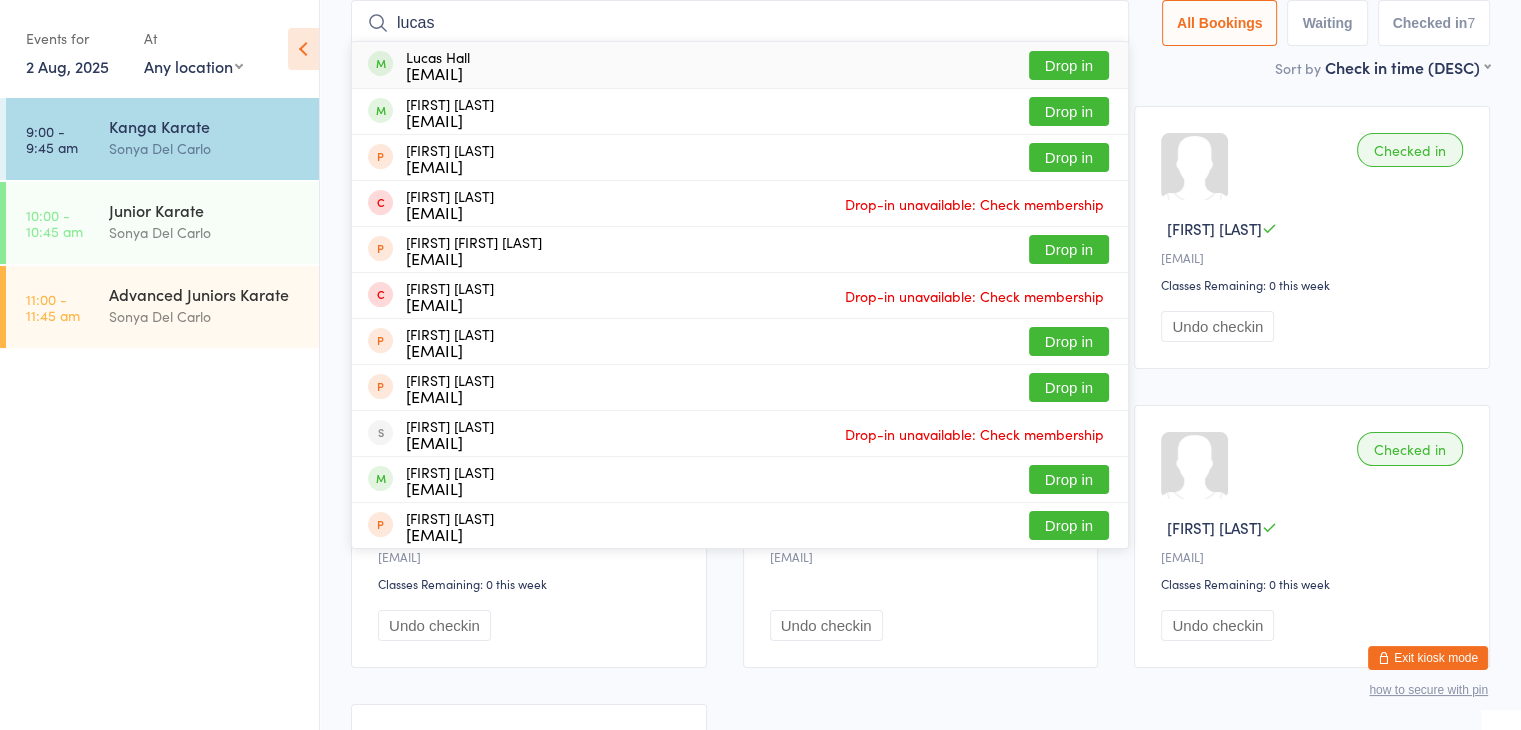 type on "lucas" 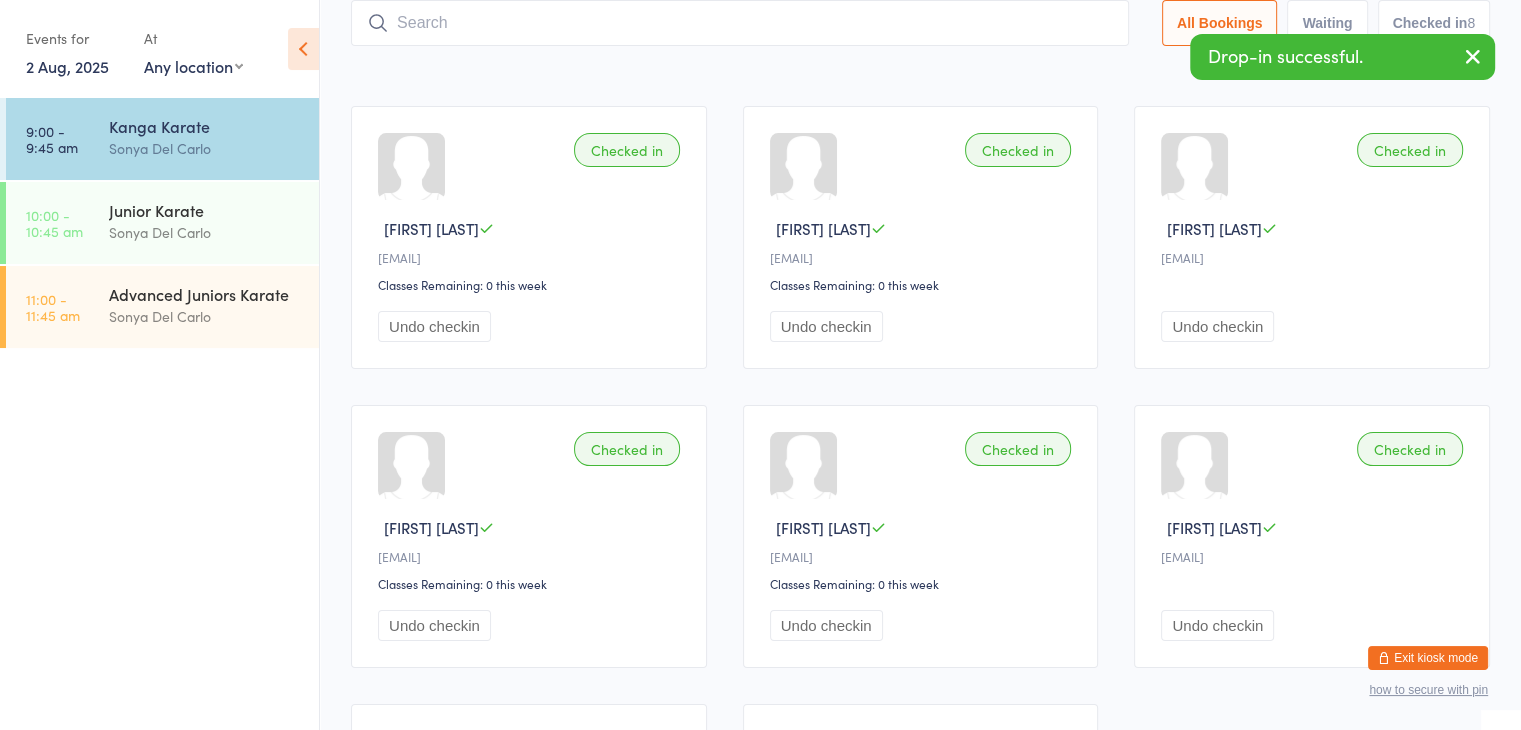 click at bounding box center [740, 23] 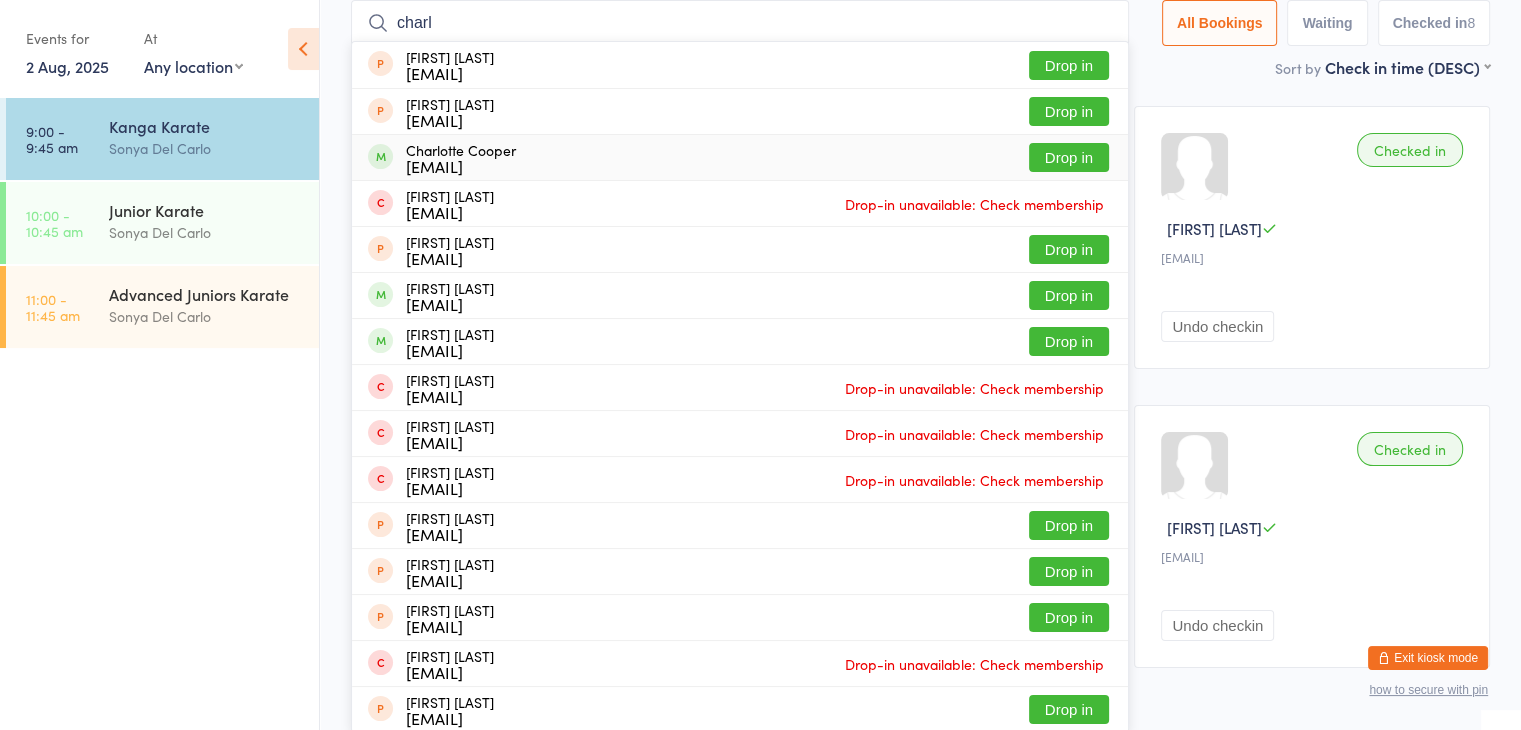 type on "charl" 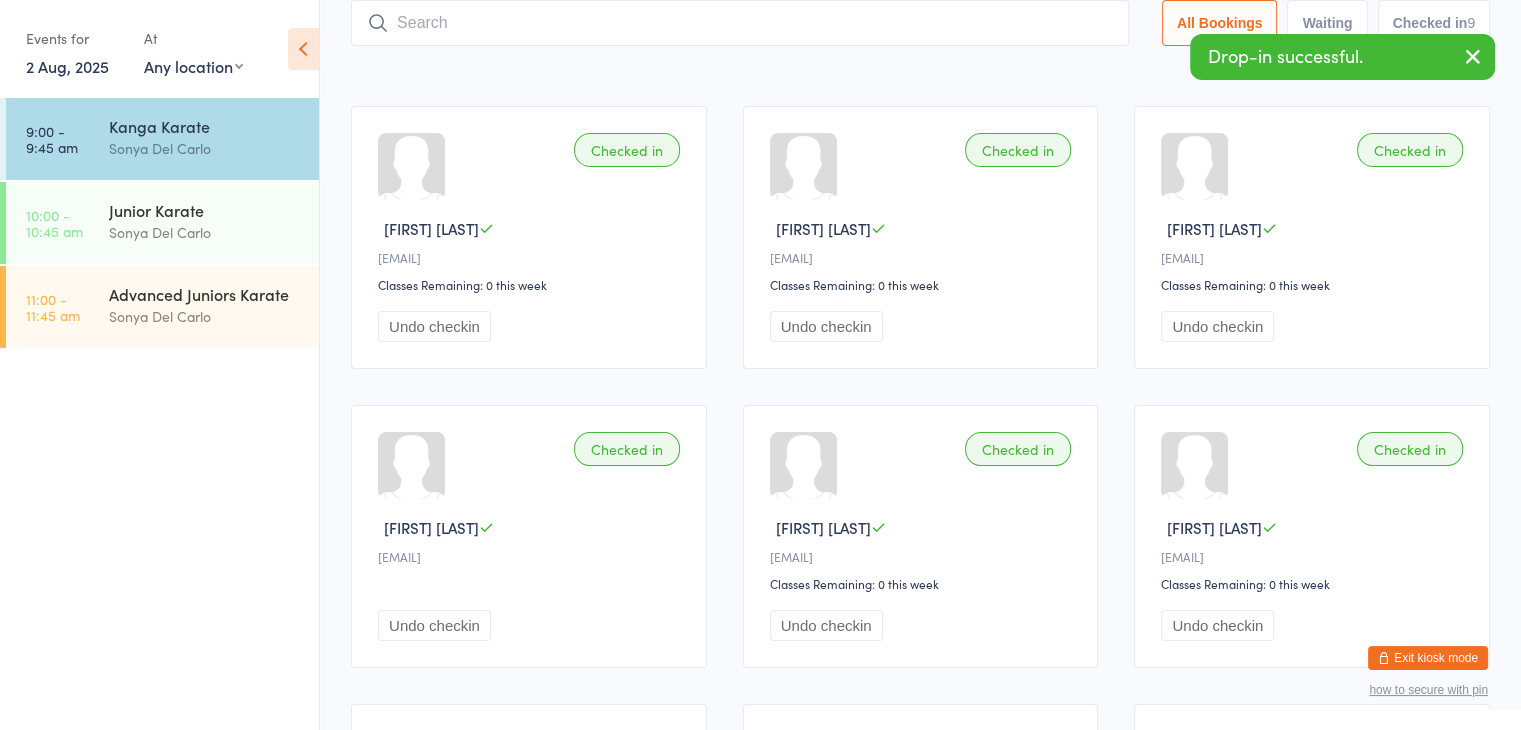 click at bounding box center [740, 23] 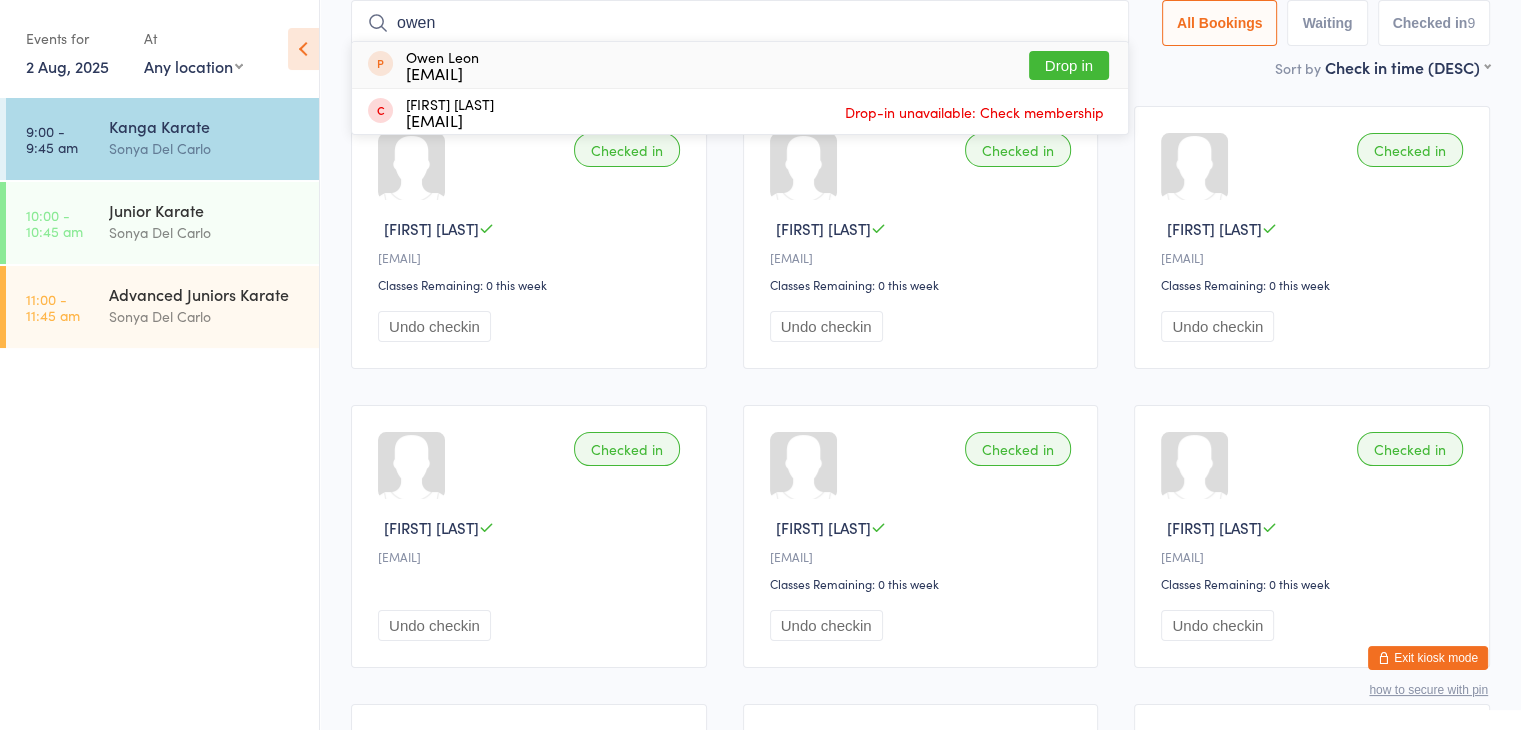 type on "owen" 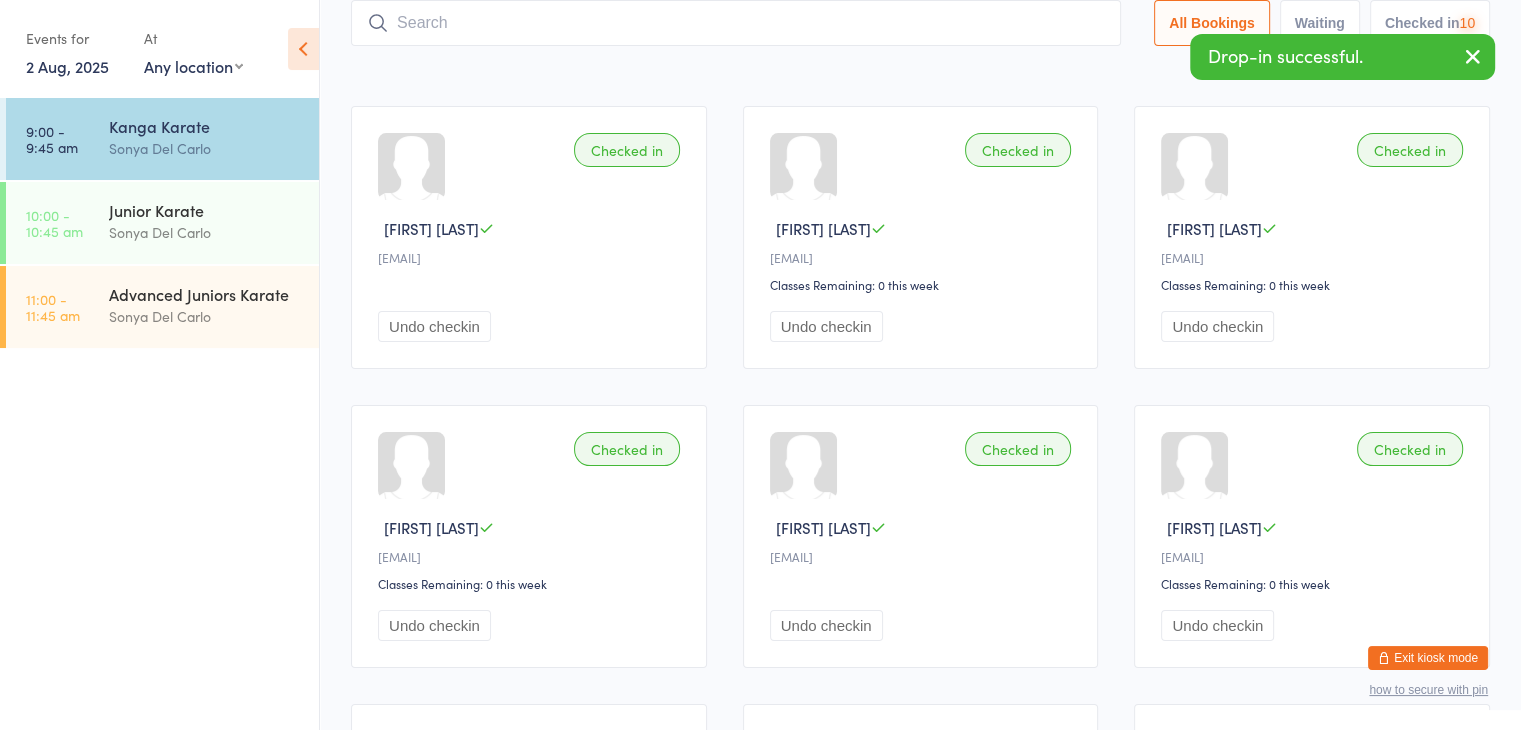 click at bounding box center (736, 23) 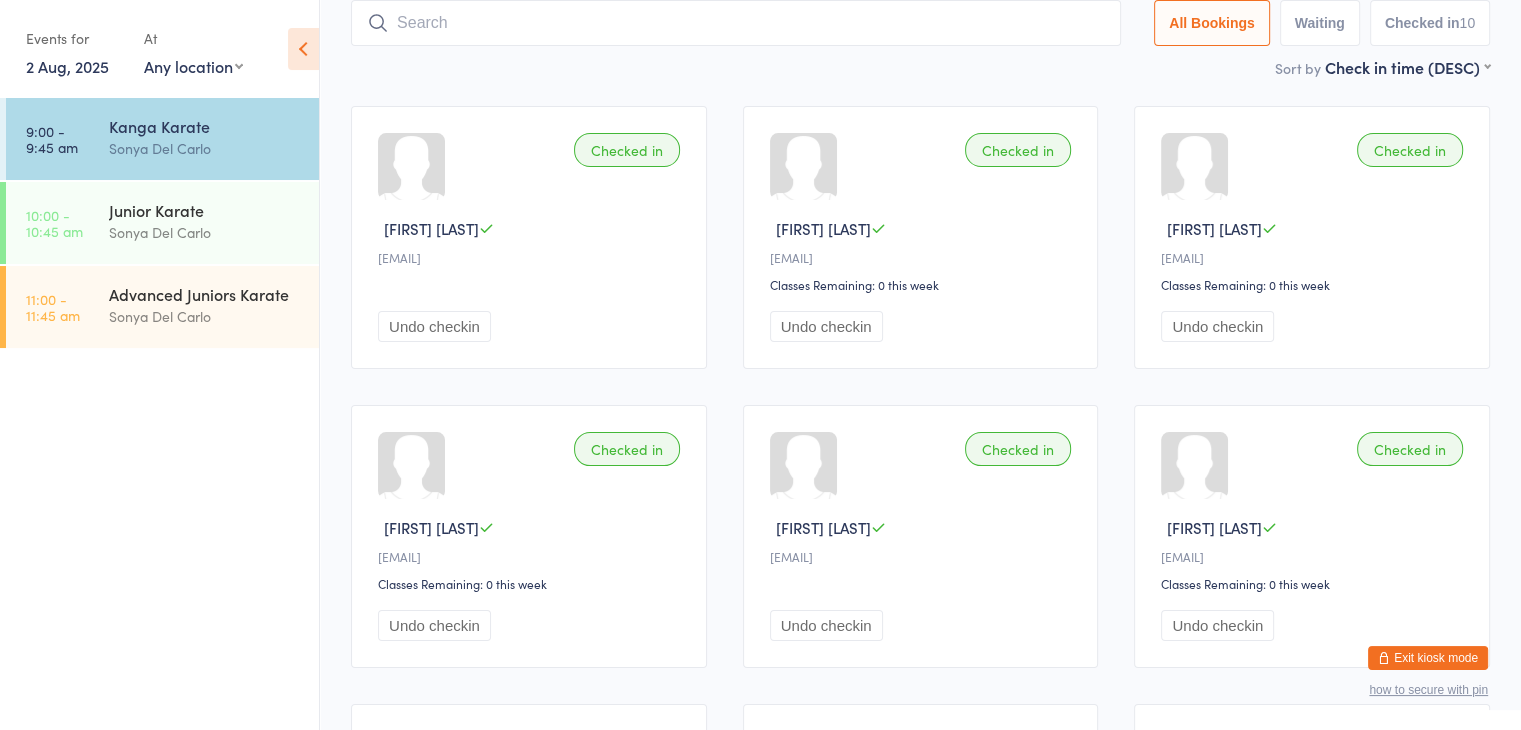 click at bounding box center (736, 23) 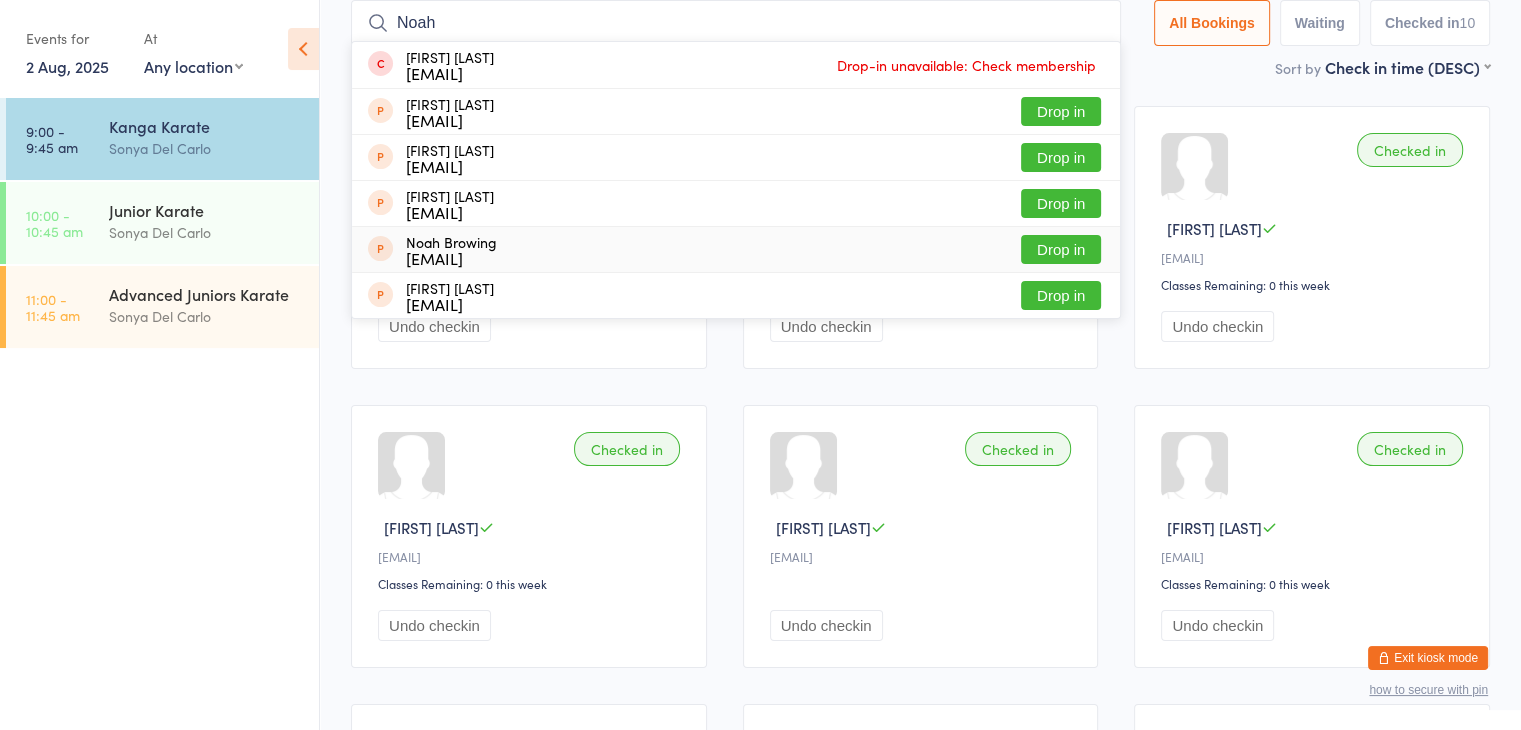 type on "Noah" 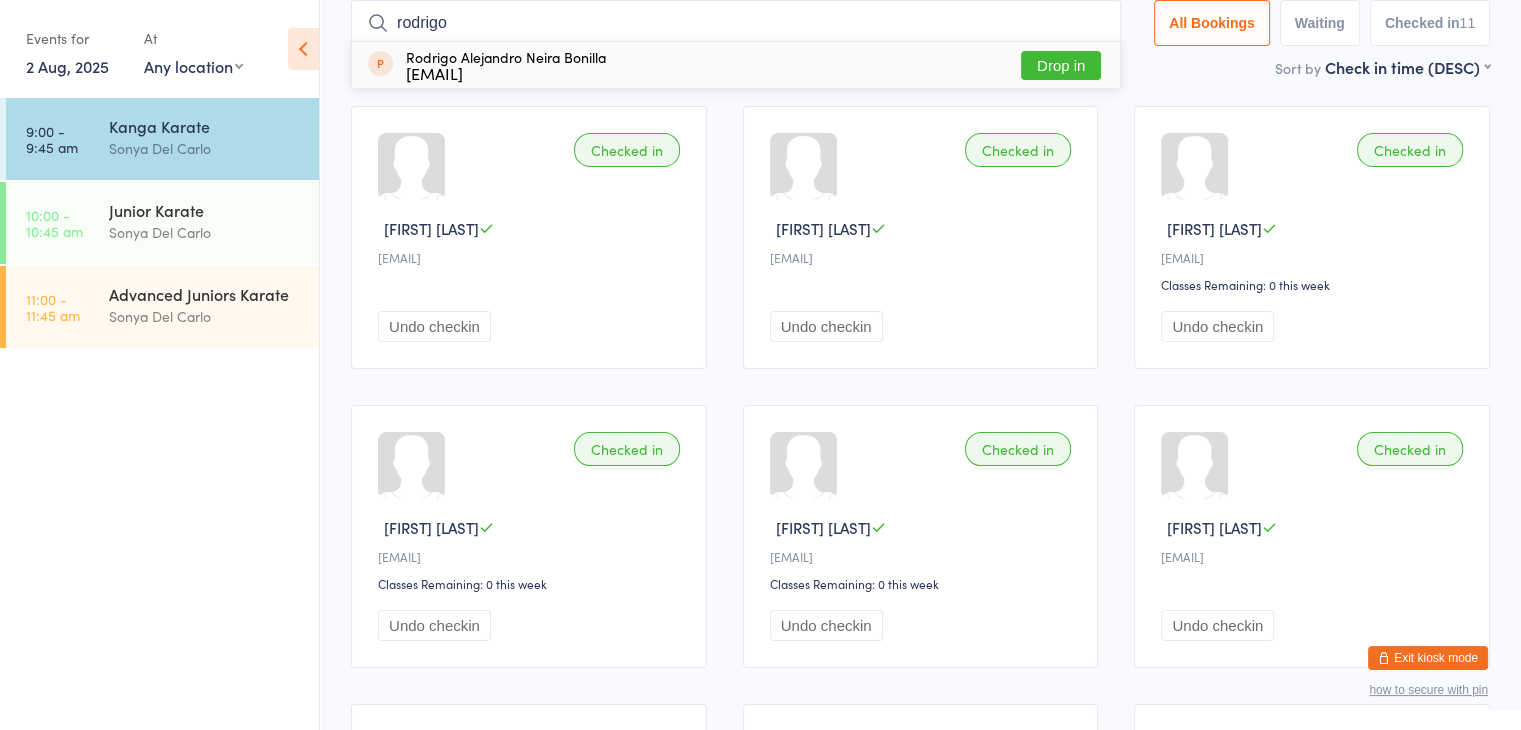 type on "rodrigo" 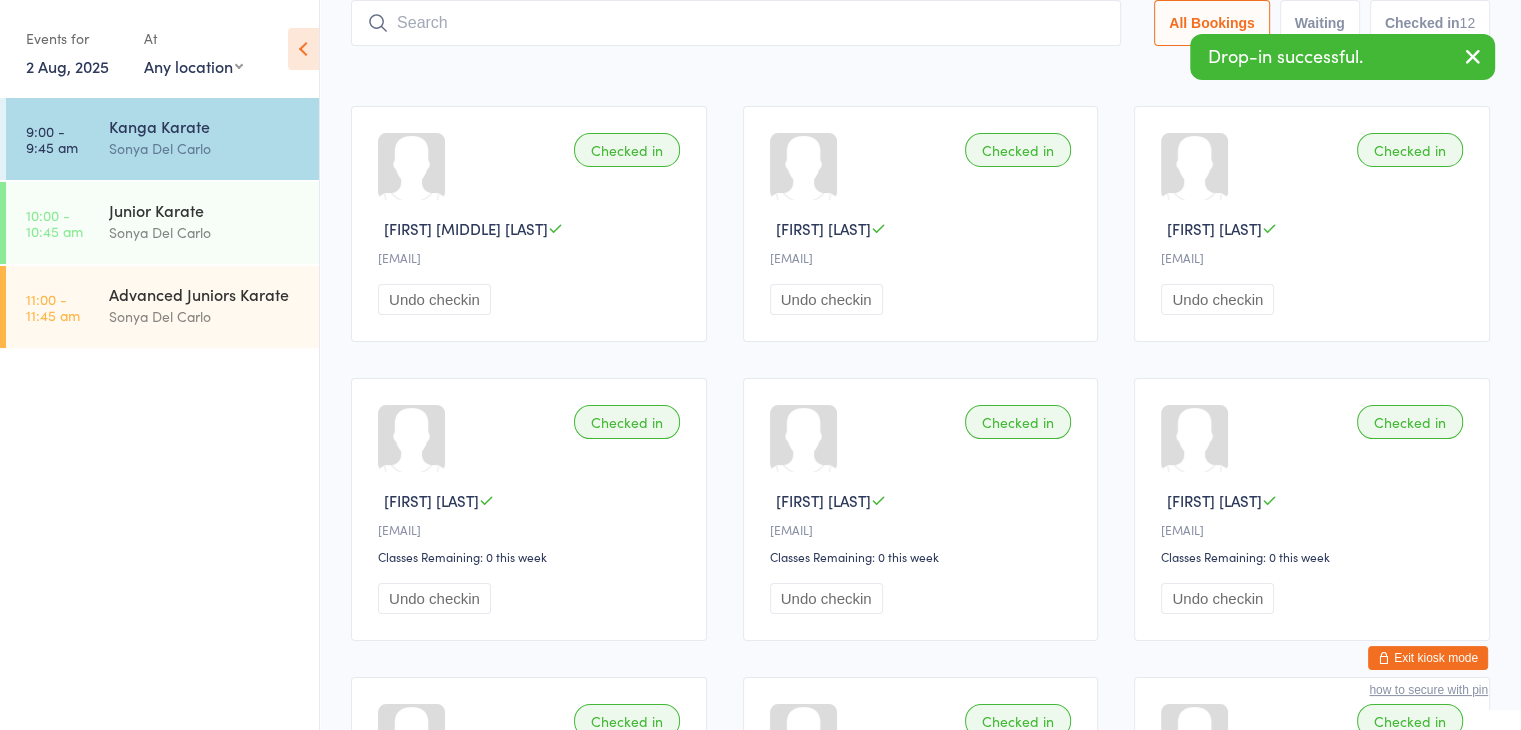 click at bounding box center (736, 23) 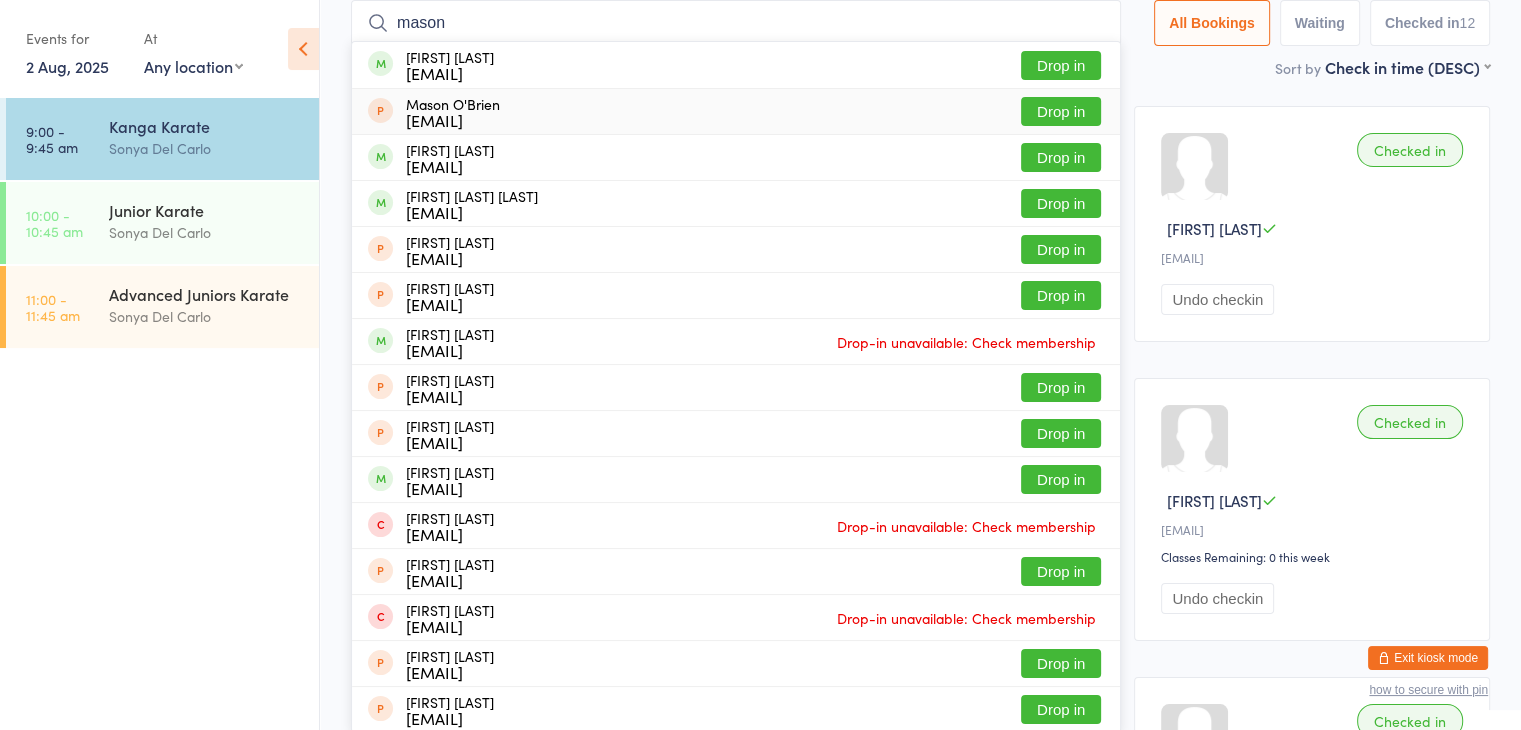 type on "mason" 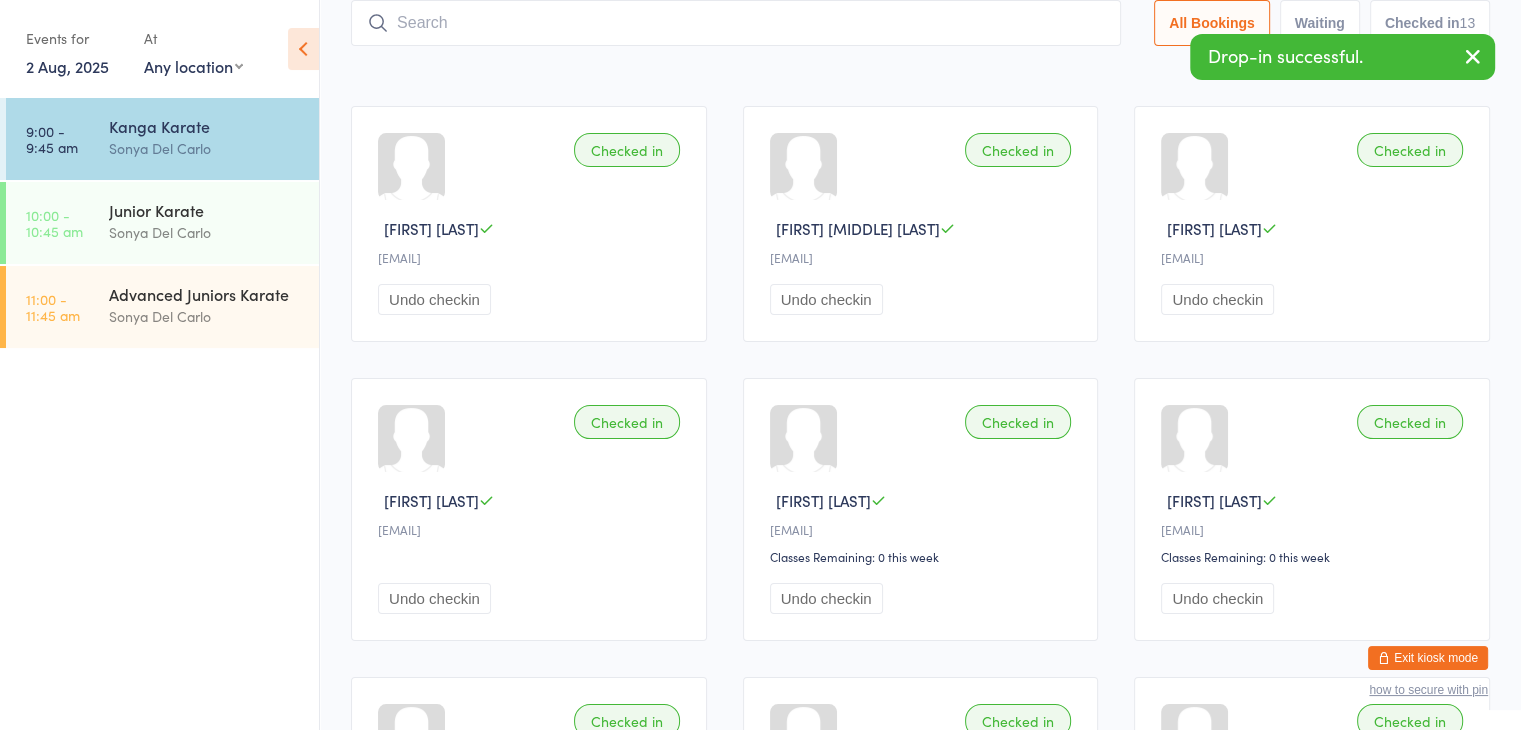 click at bounding box center (736, 23) 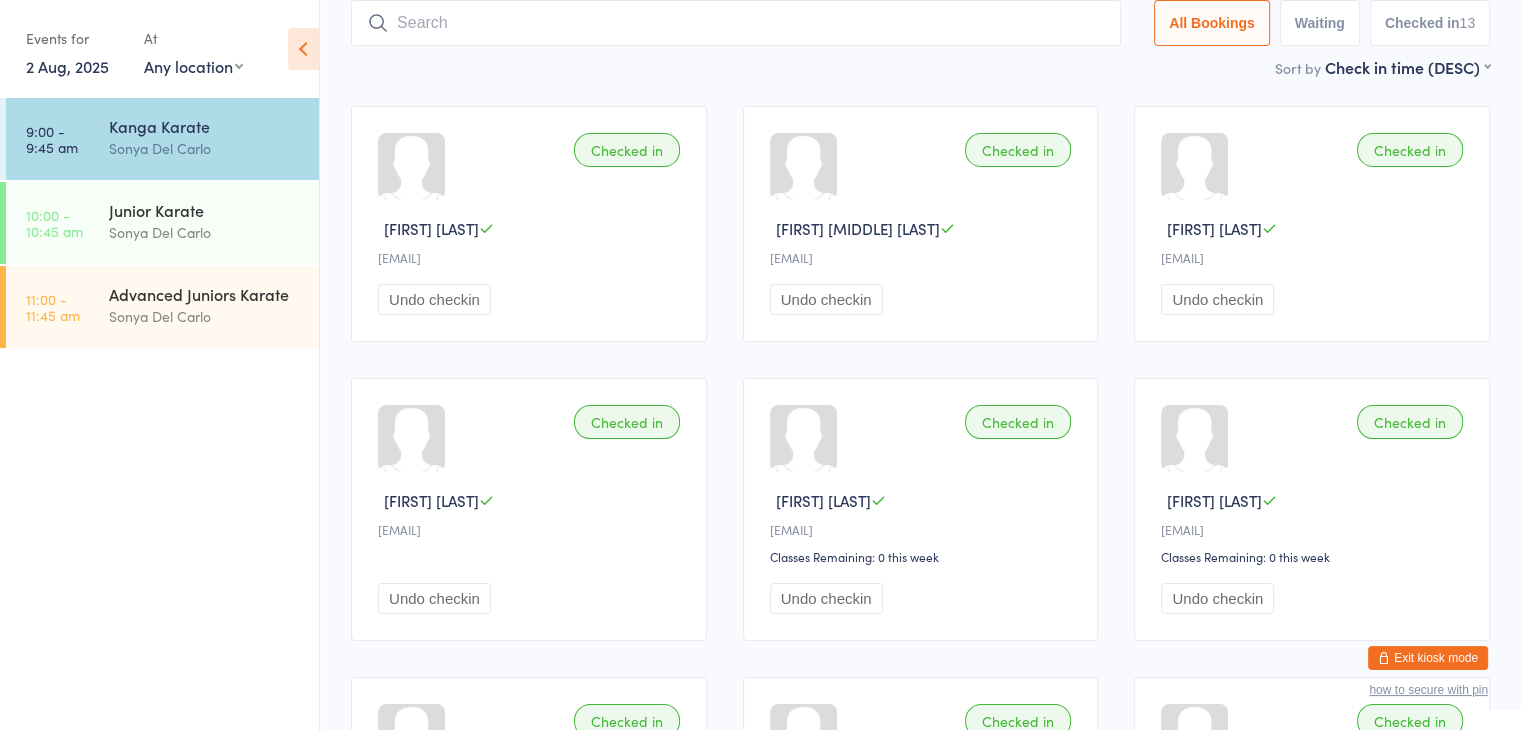 click at bounding box center (736, 23) 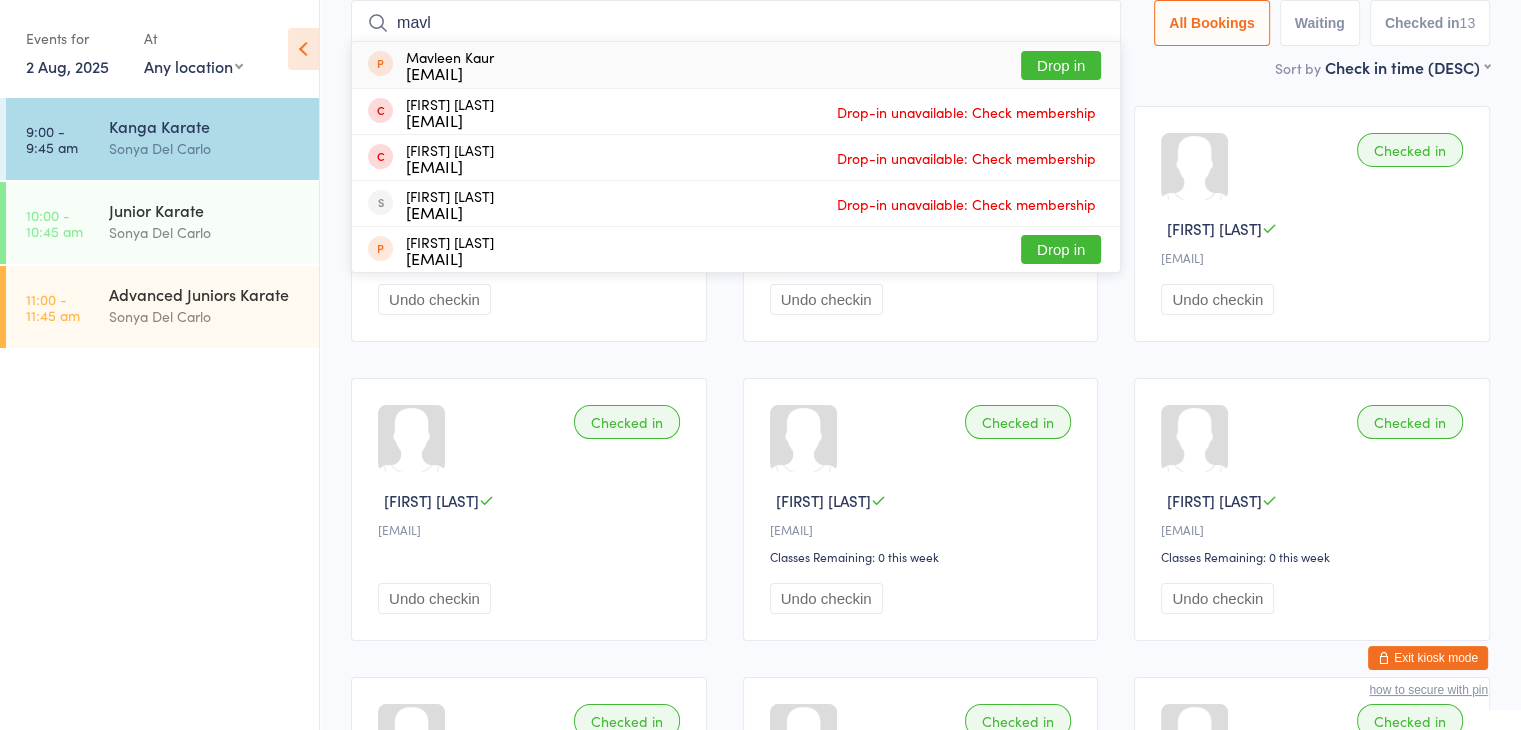 type on "mavl" 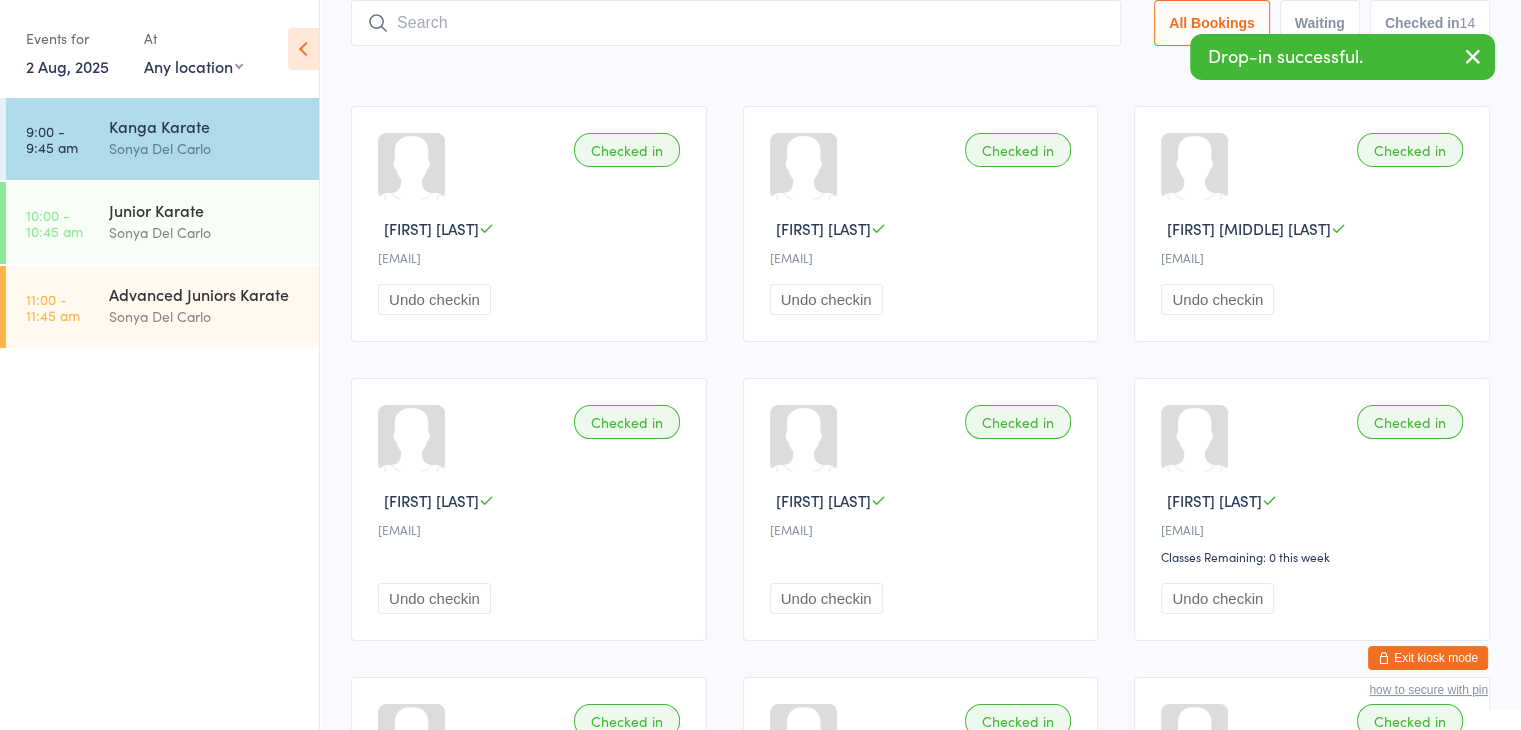 click at bounding box center [736, 23] 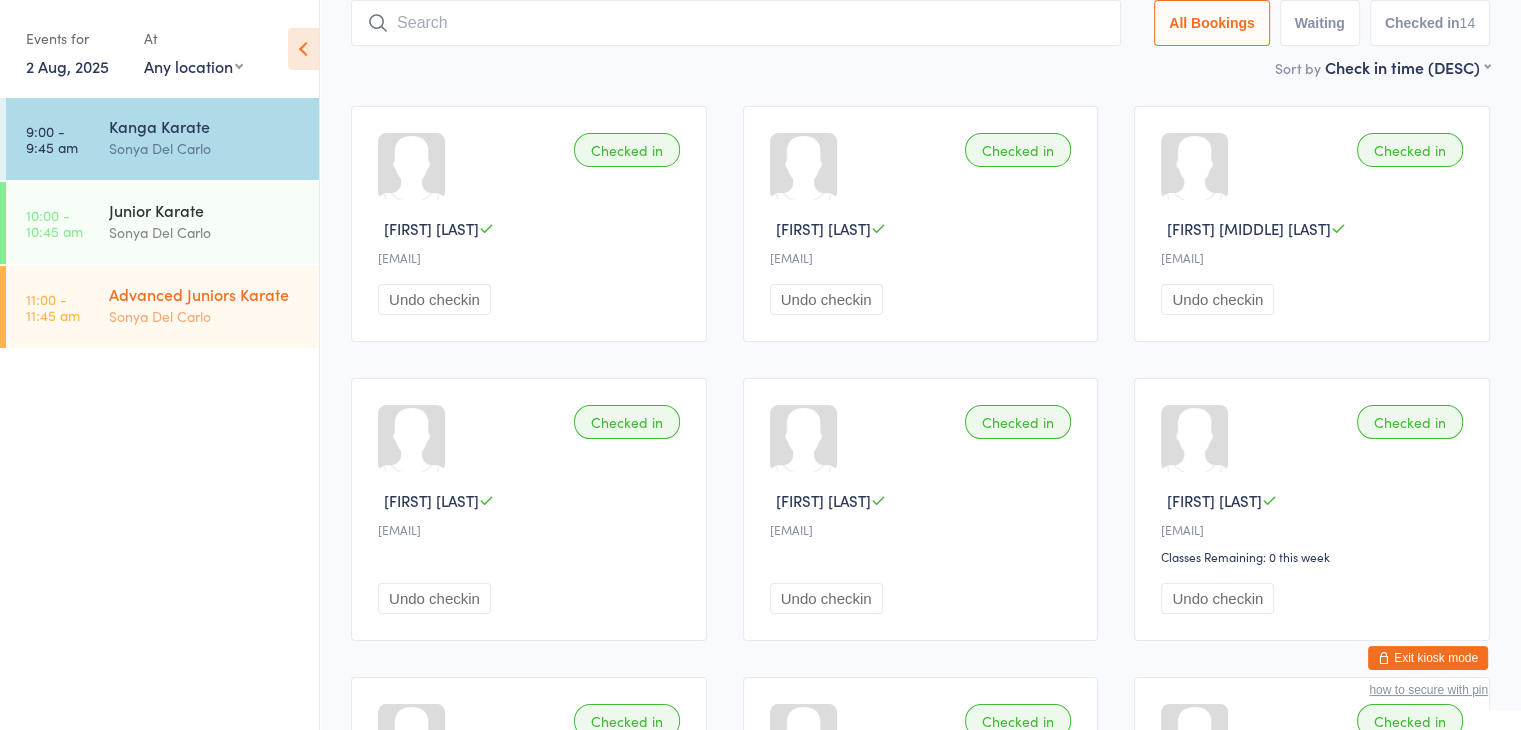 click on "Advanced Juniors Karate" at bounding box center [205, 294] 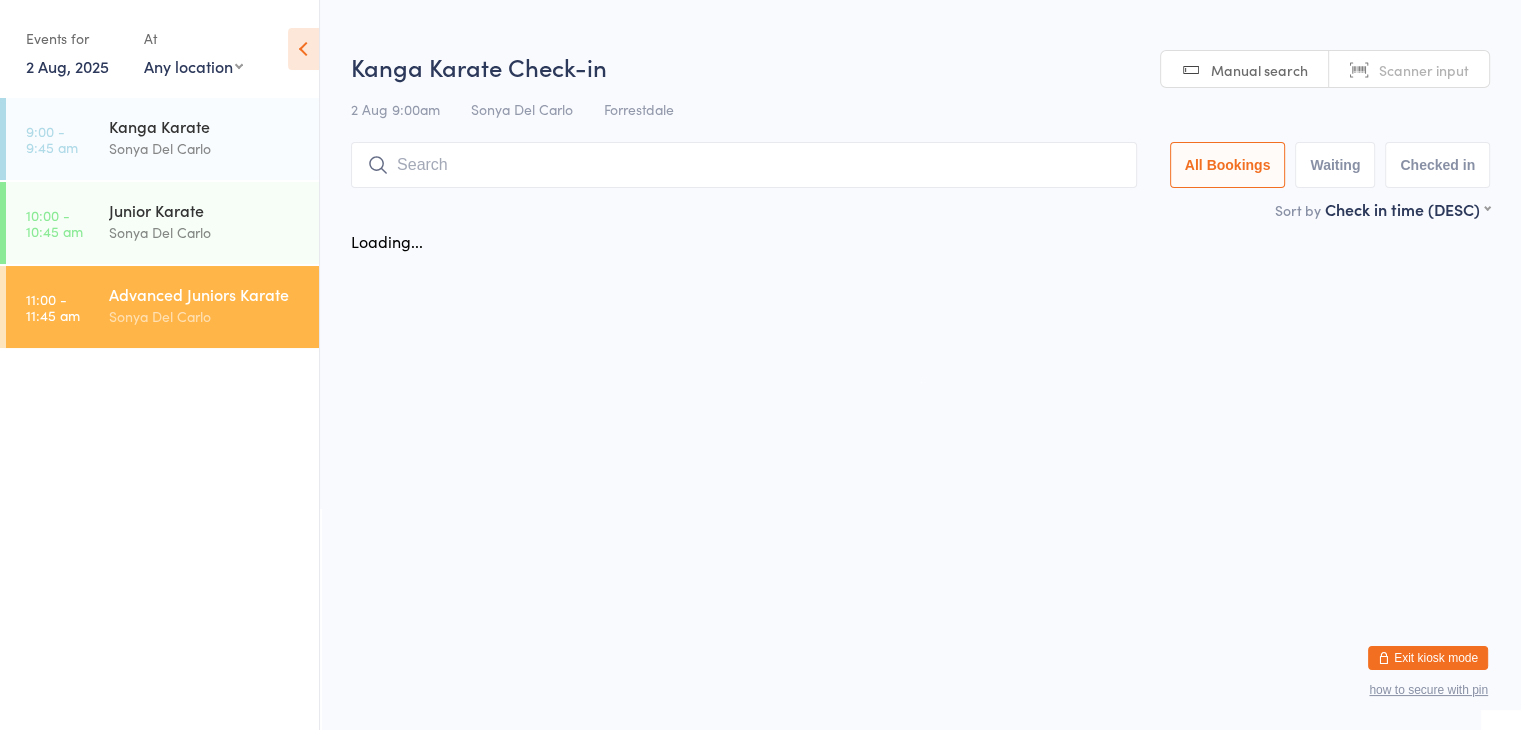 scroll, scrollTop: 0, scrollLeft: 0, axis: both 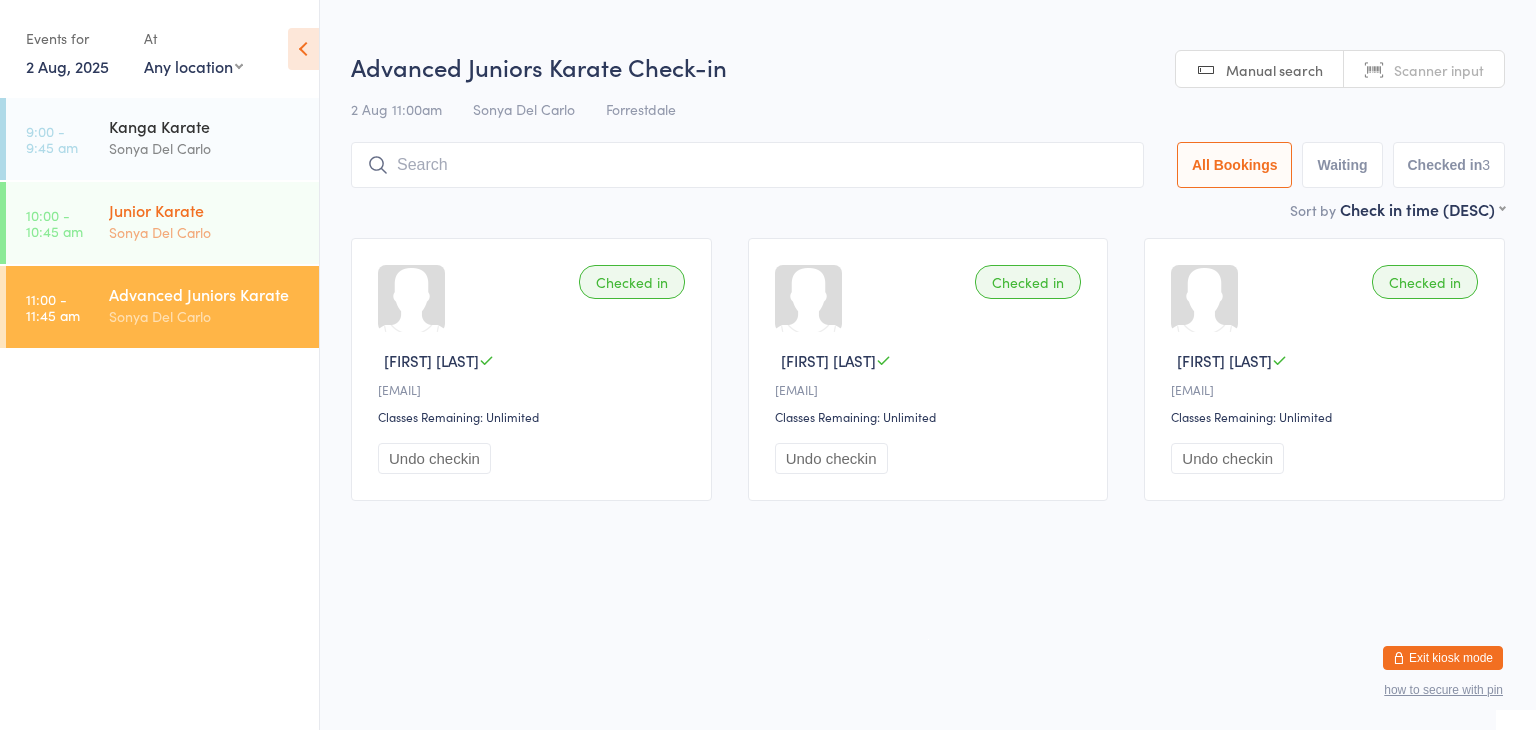 click on "Sonya Del Carlo" at bounding box center (205, 232) 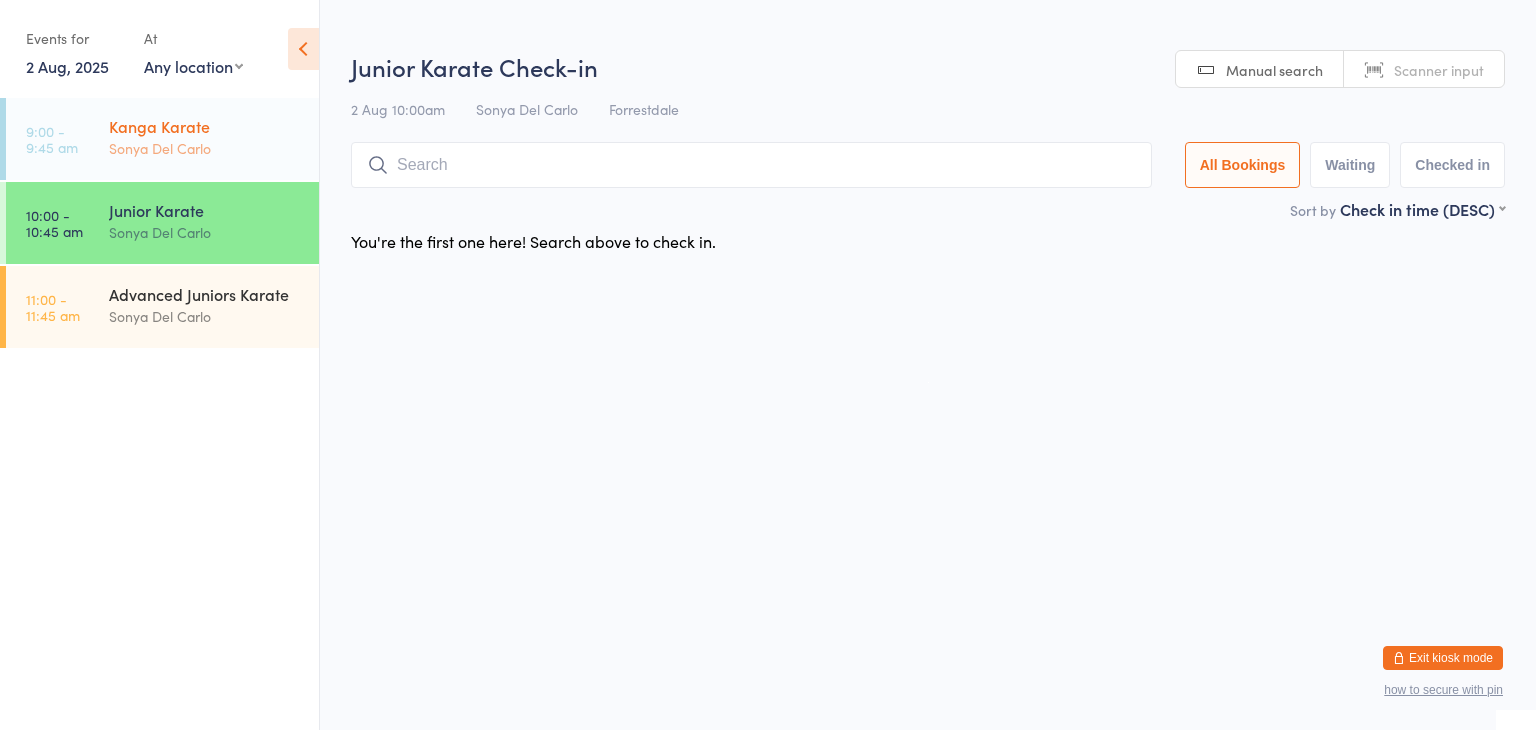 click on "Sonya Del Carlo" at bounding box center [205, 148] 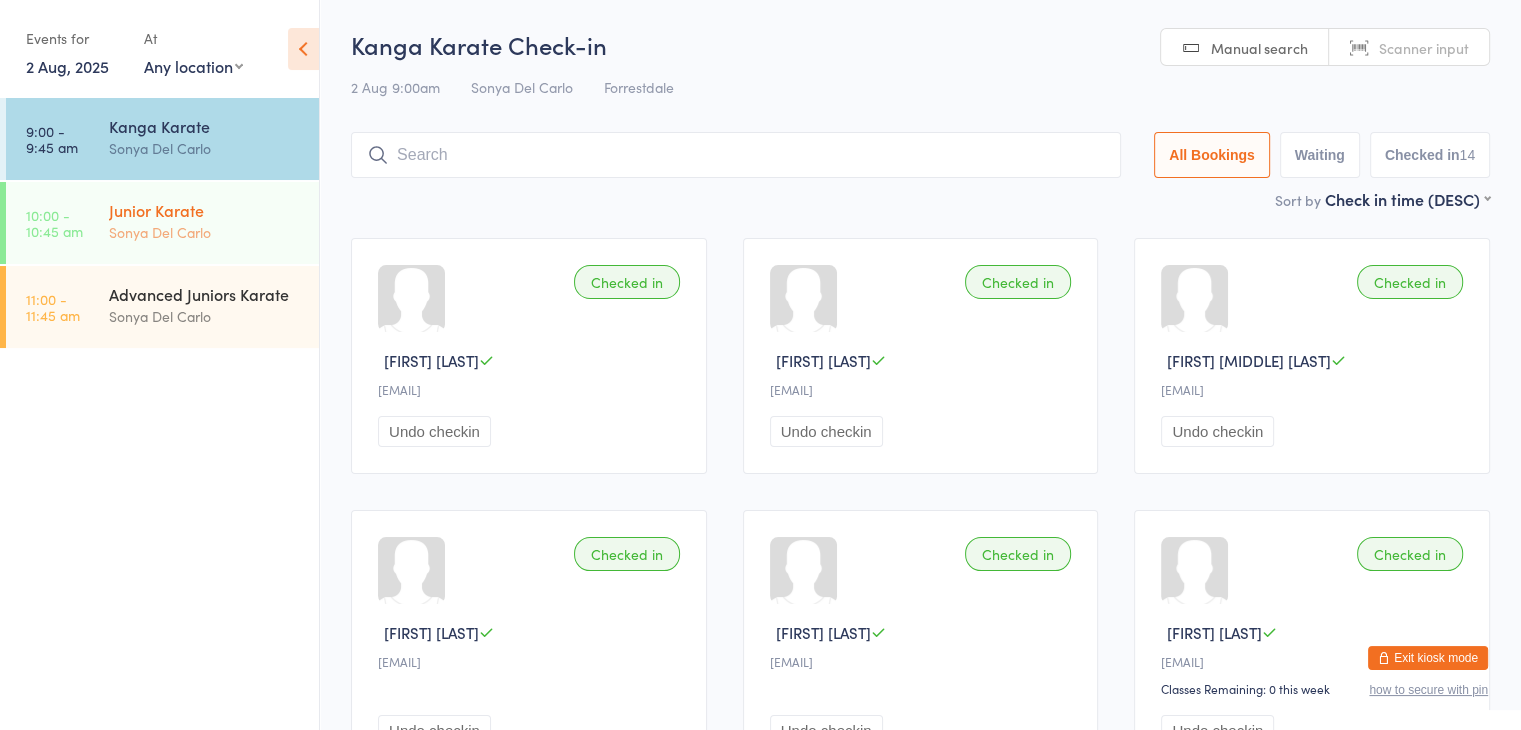 click on "Sonya Del Carlo" at bounding box center (205, 232) 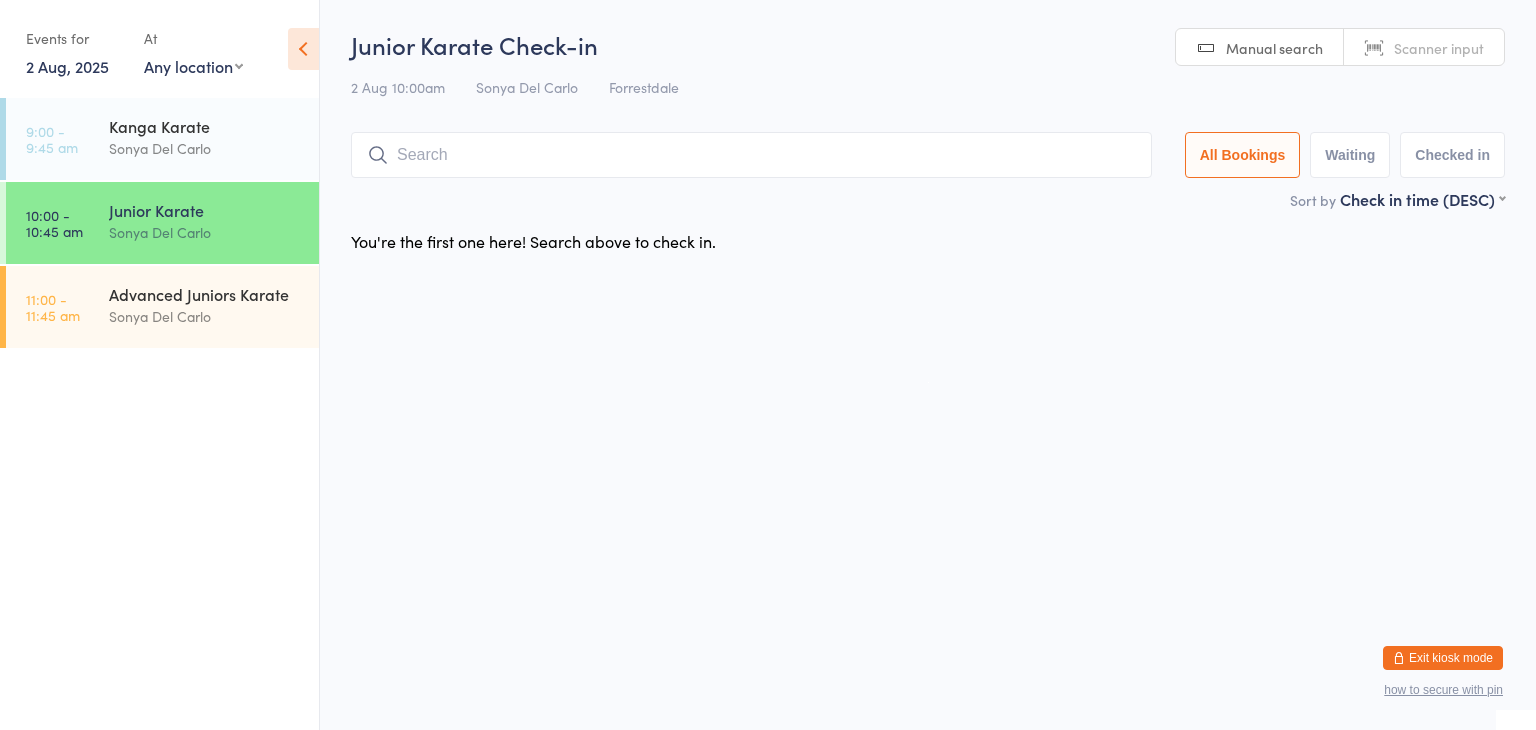 click at bounding box center (751, 155) 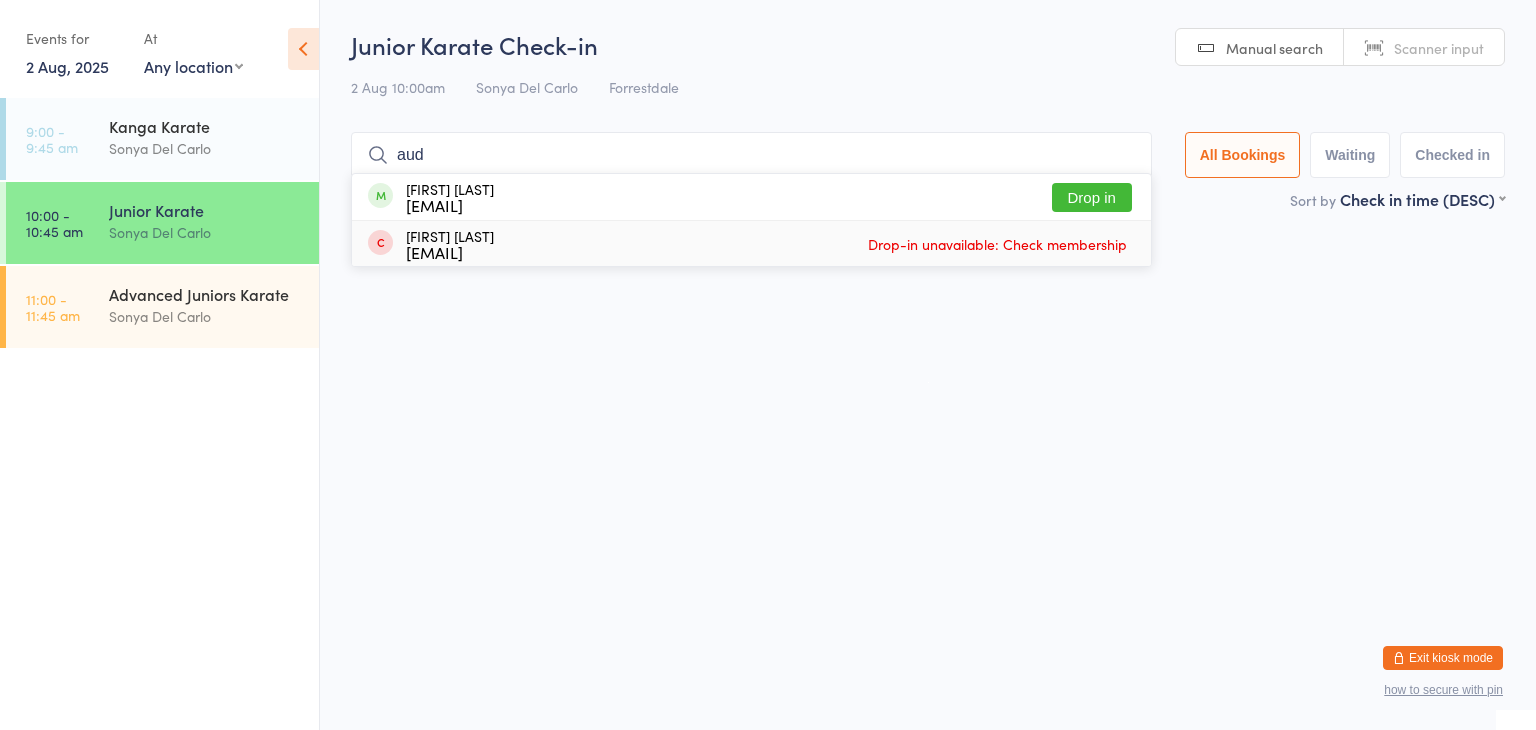 type on "audrey" 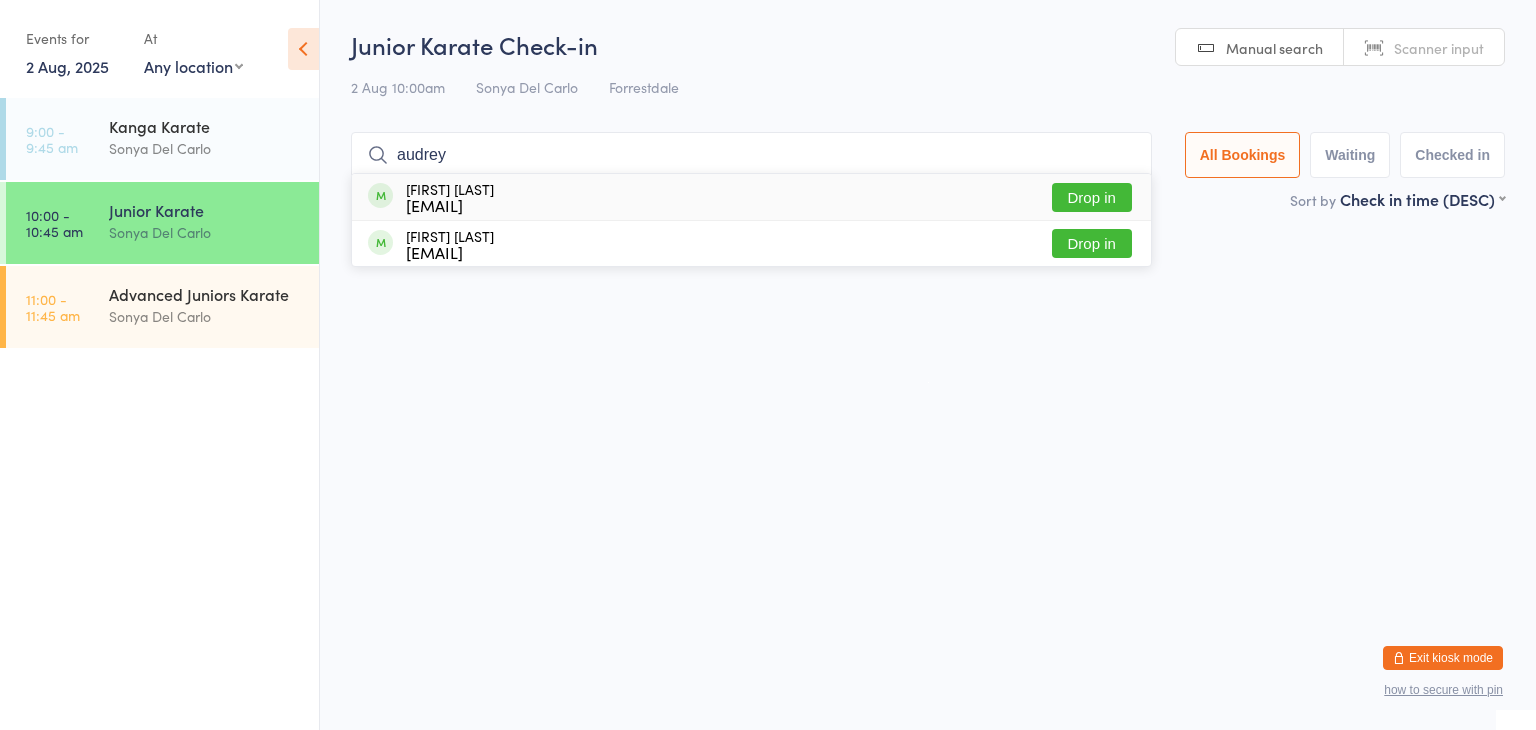 click on "Drop in" at bounding box center [1092, 197] 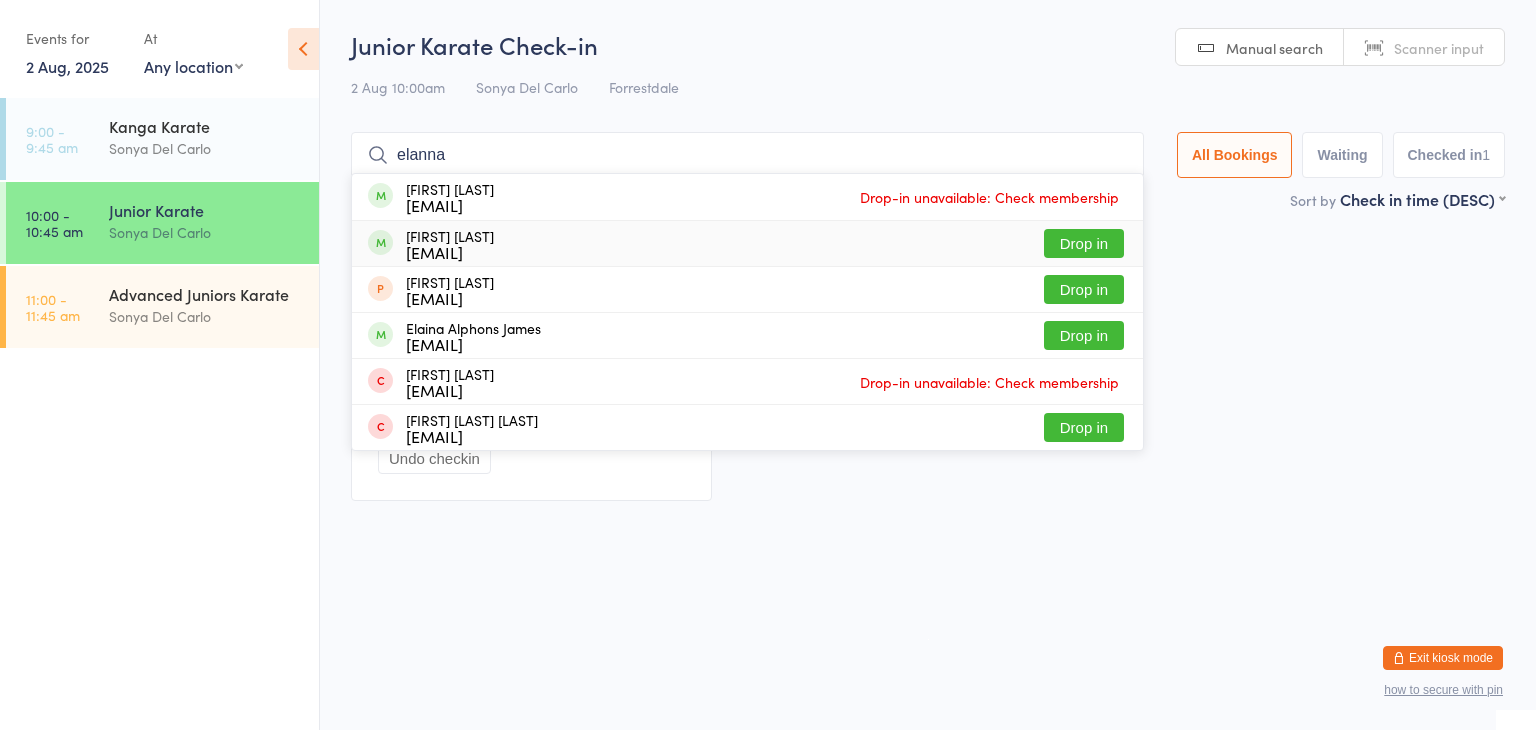 type on "elanna" 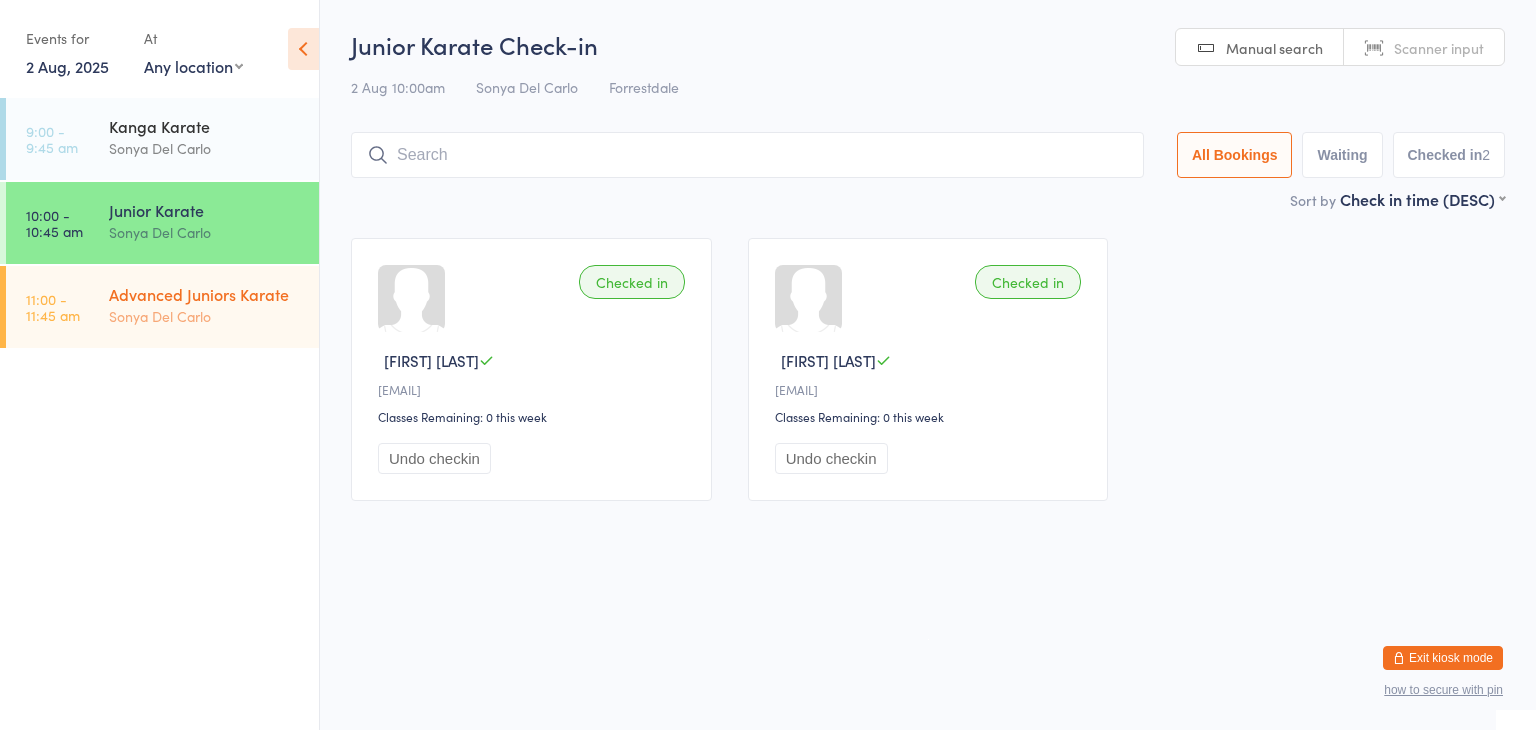 click on "Sonya Del Carlo" at bounding box center [205, 316] 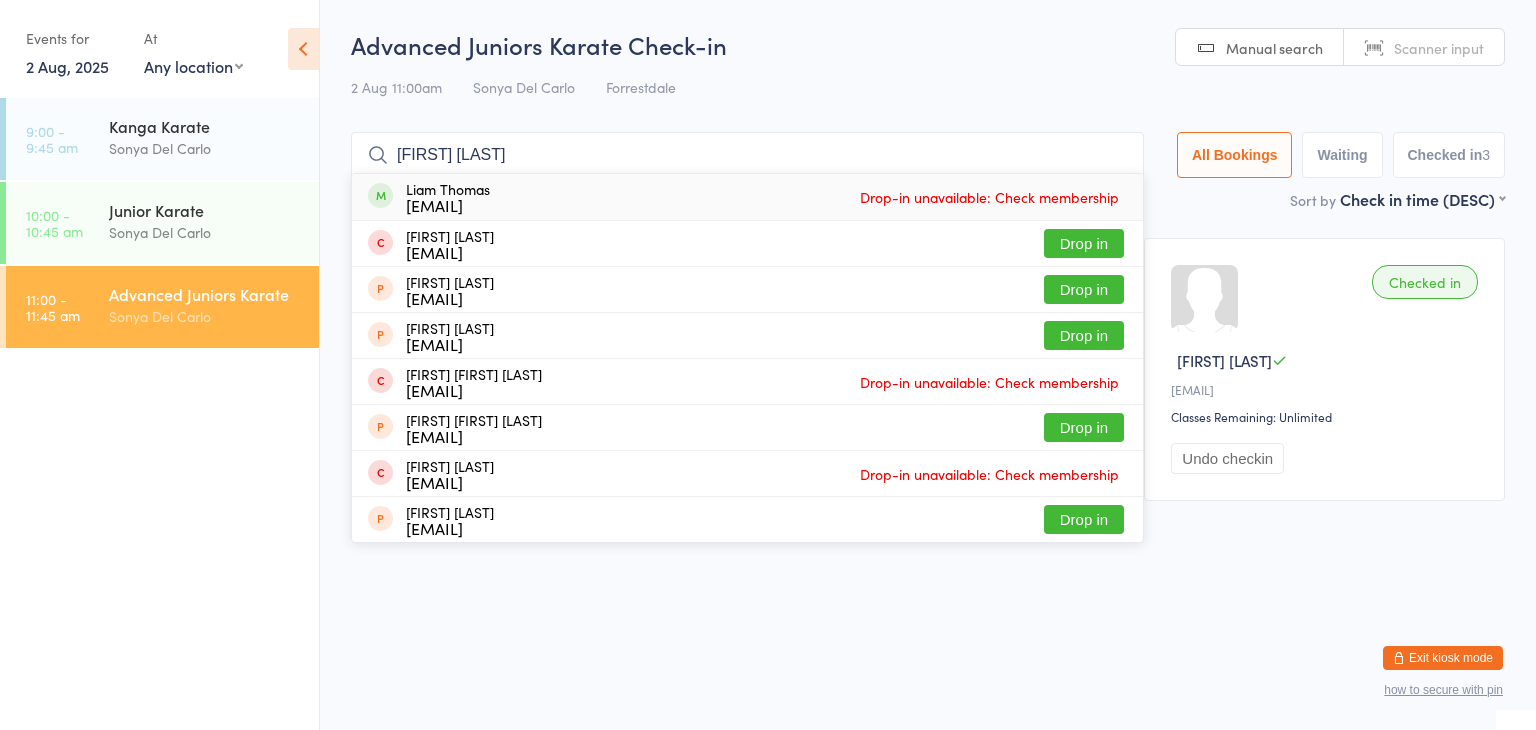 type on "liam tom" 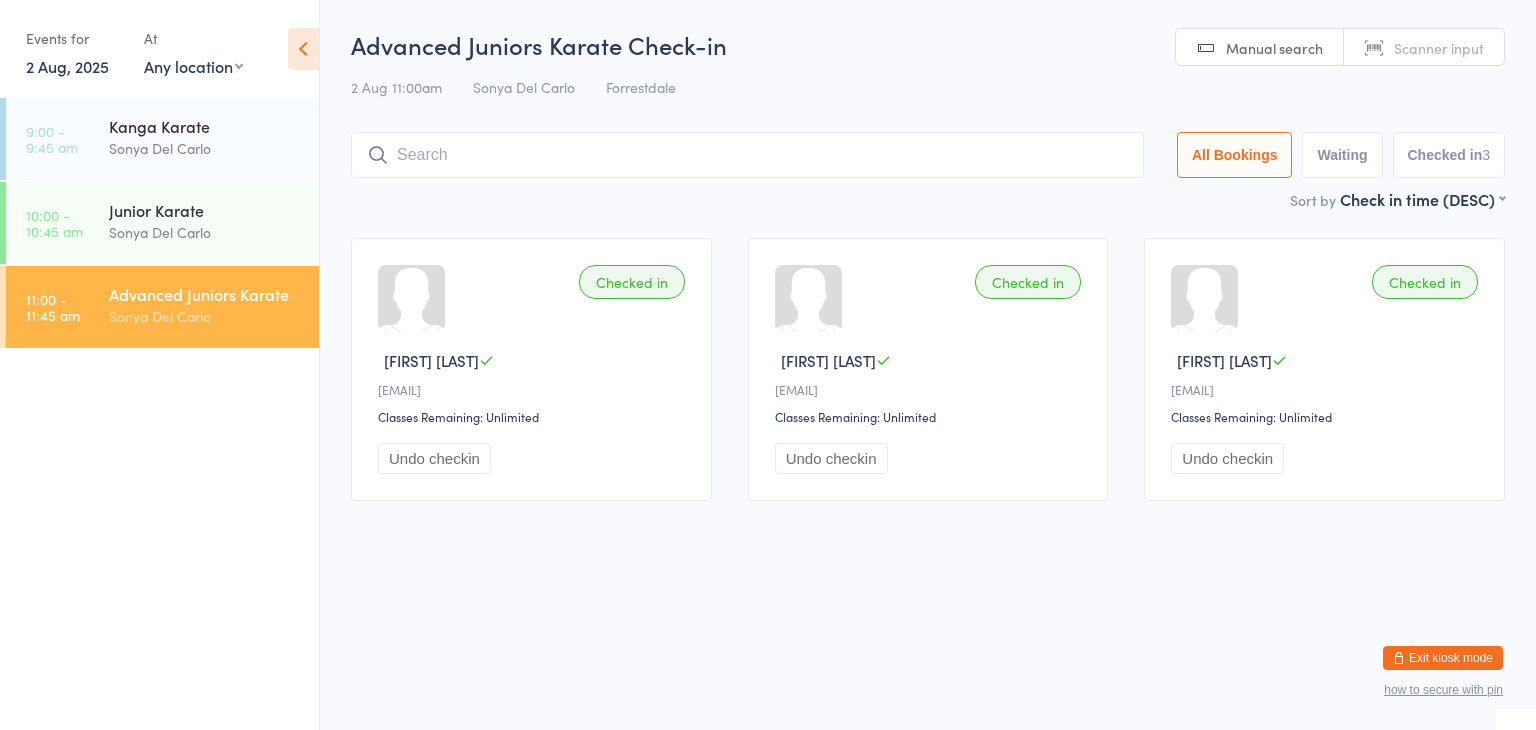 click at bounding box center (747, 155) 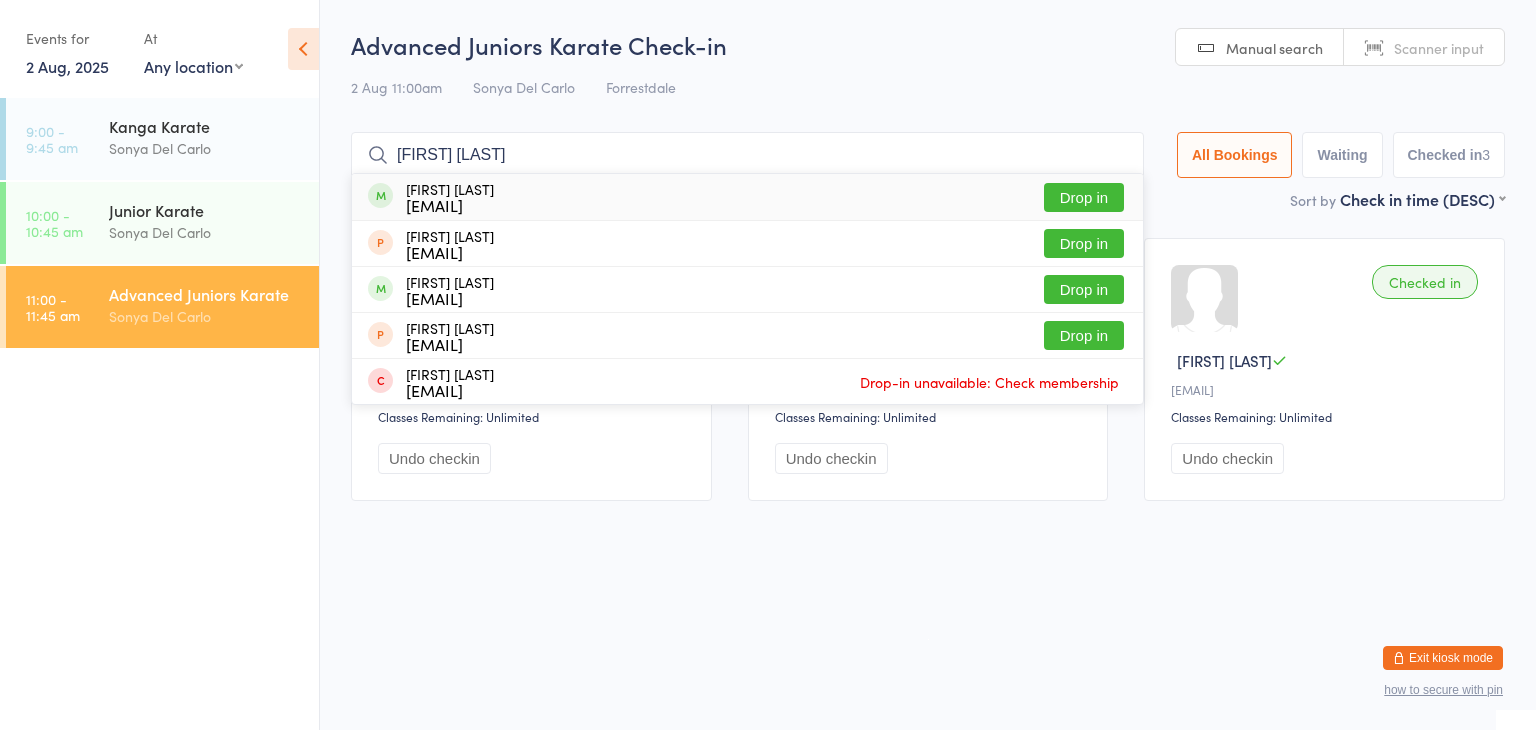 type on "dylan tom" 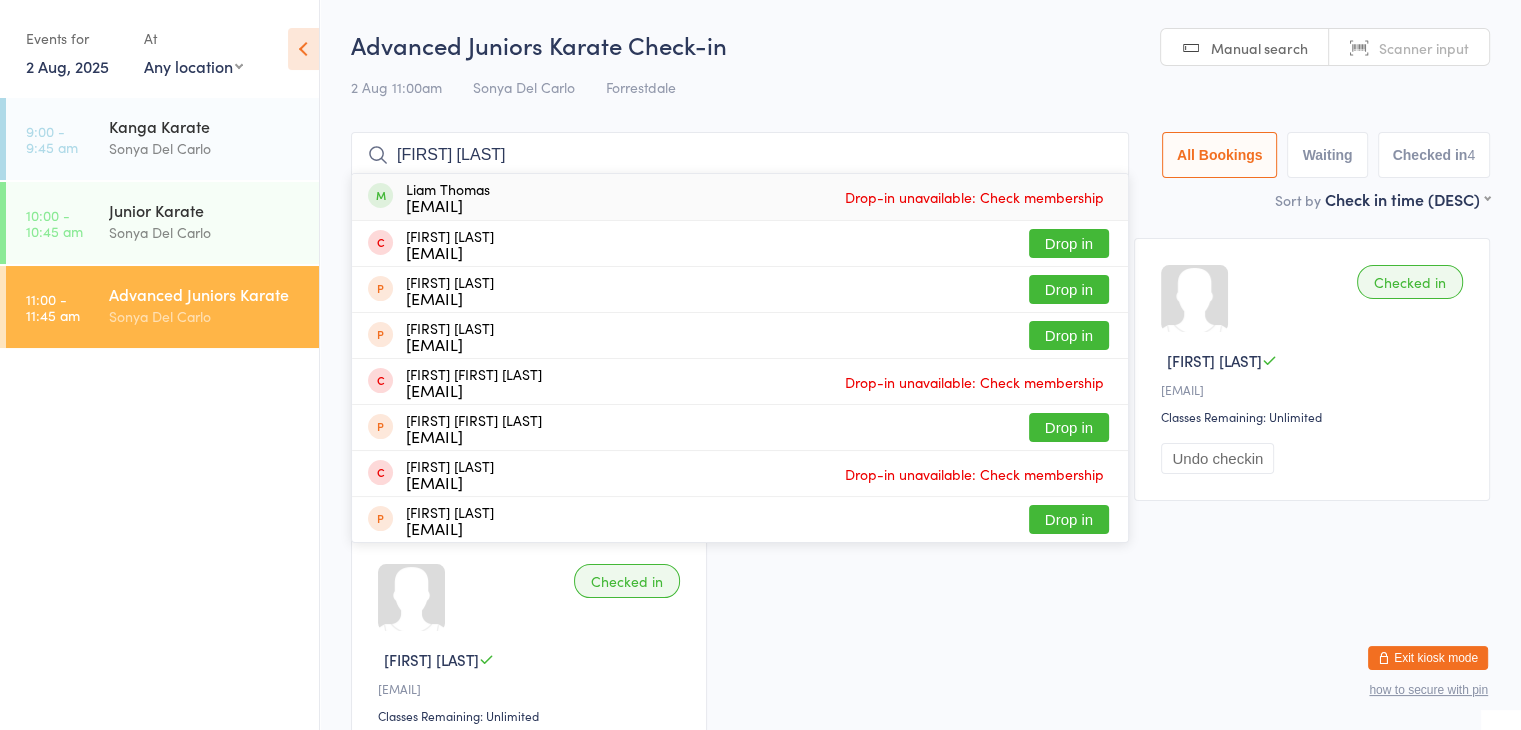 type on "liam tom" 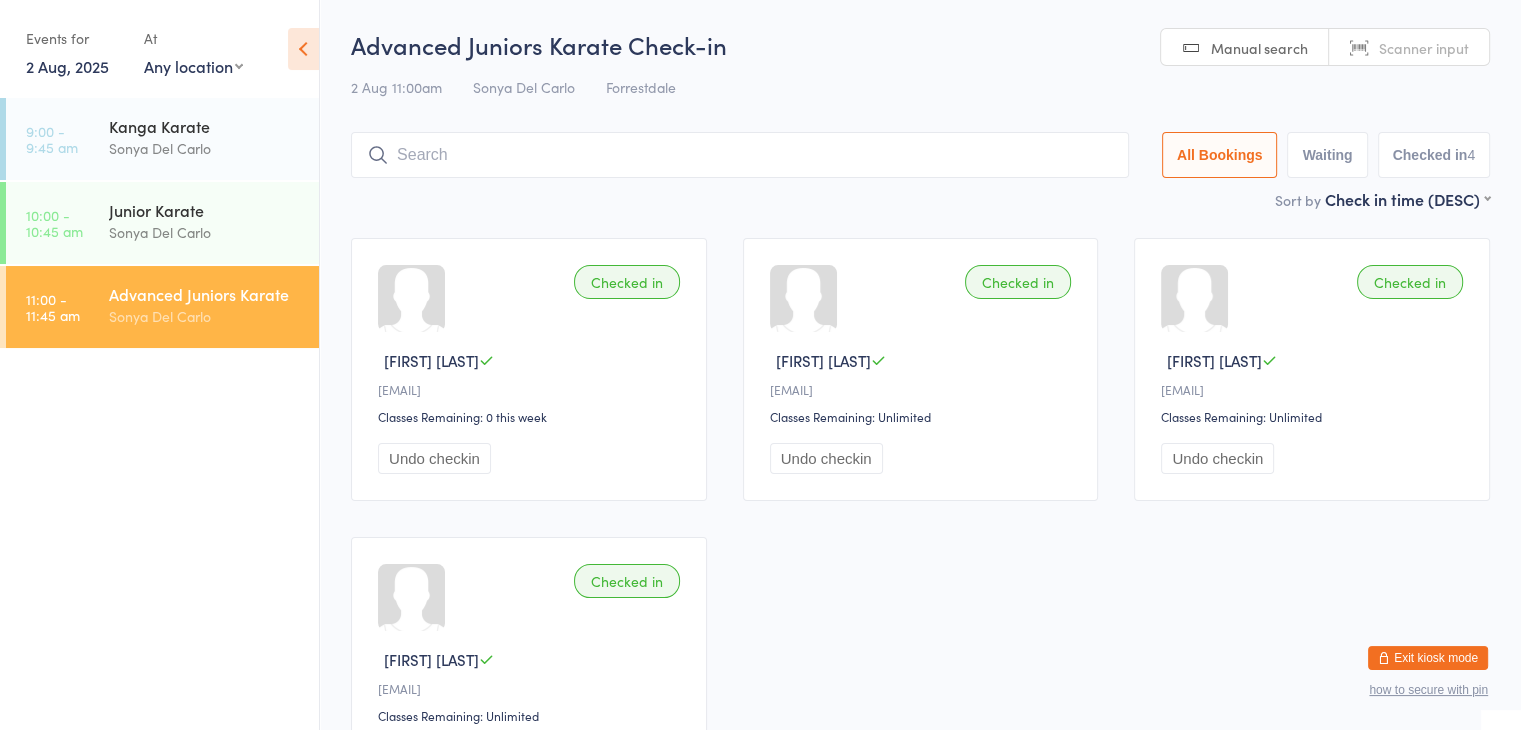 click at bounding box center [303, 49] 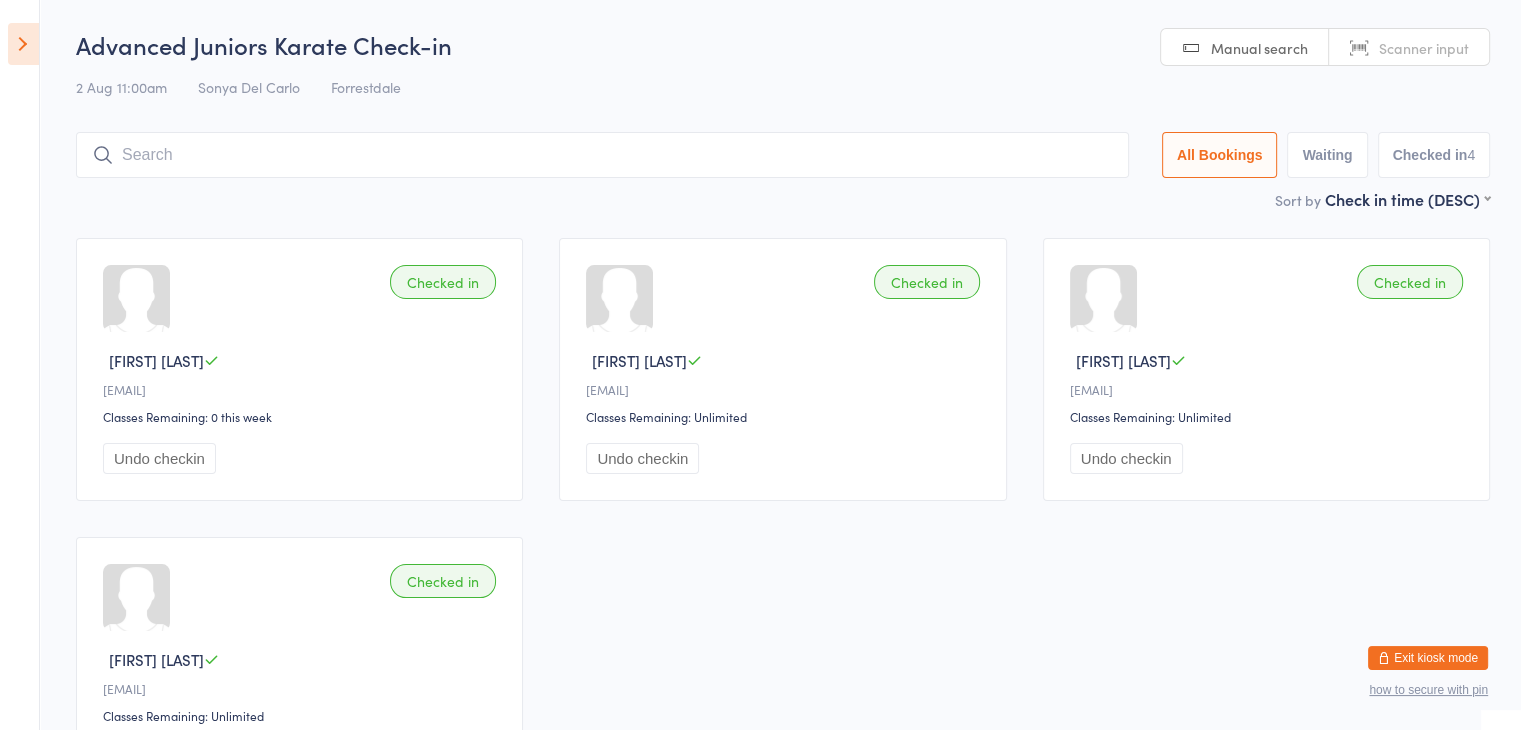 click at bounding box center [23, 44] 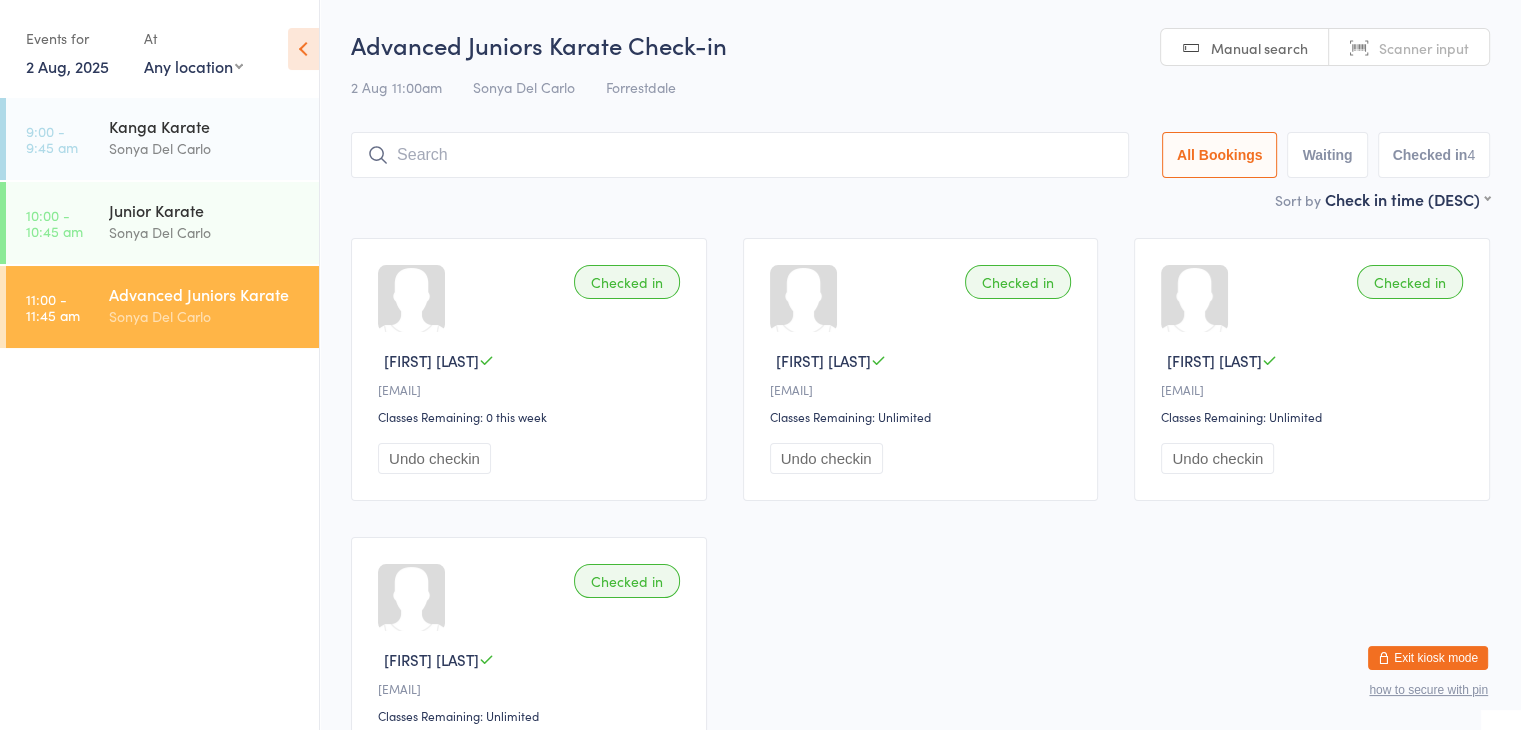 click on "Waiting" at bounding box center (1327, 155) 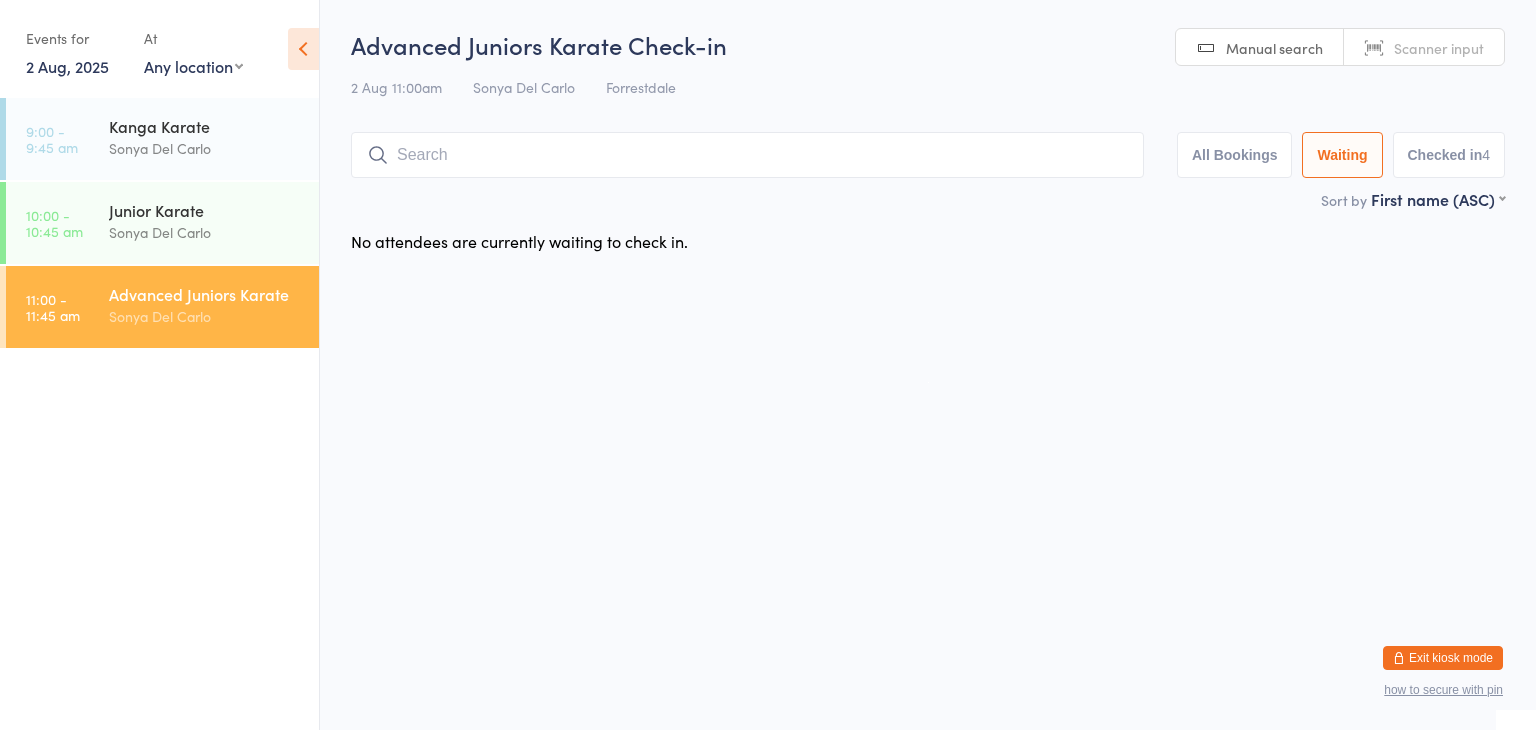 click on "All Bookings" at bounding box center (1235, 155) 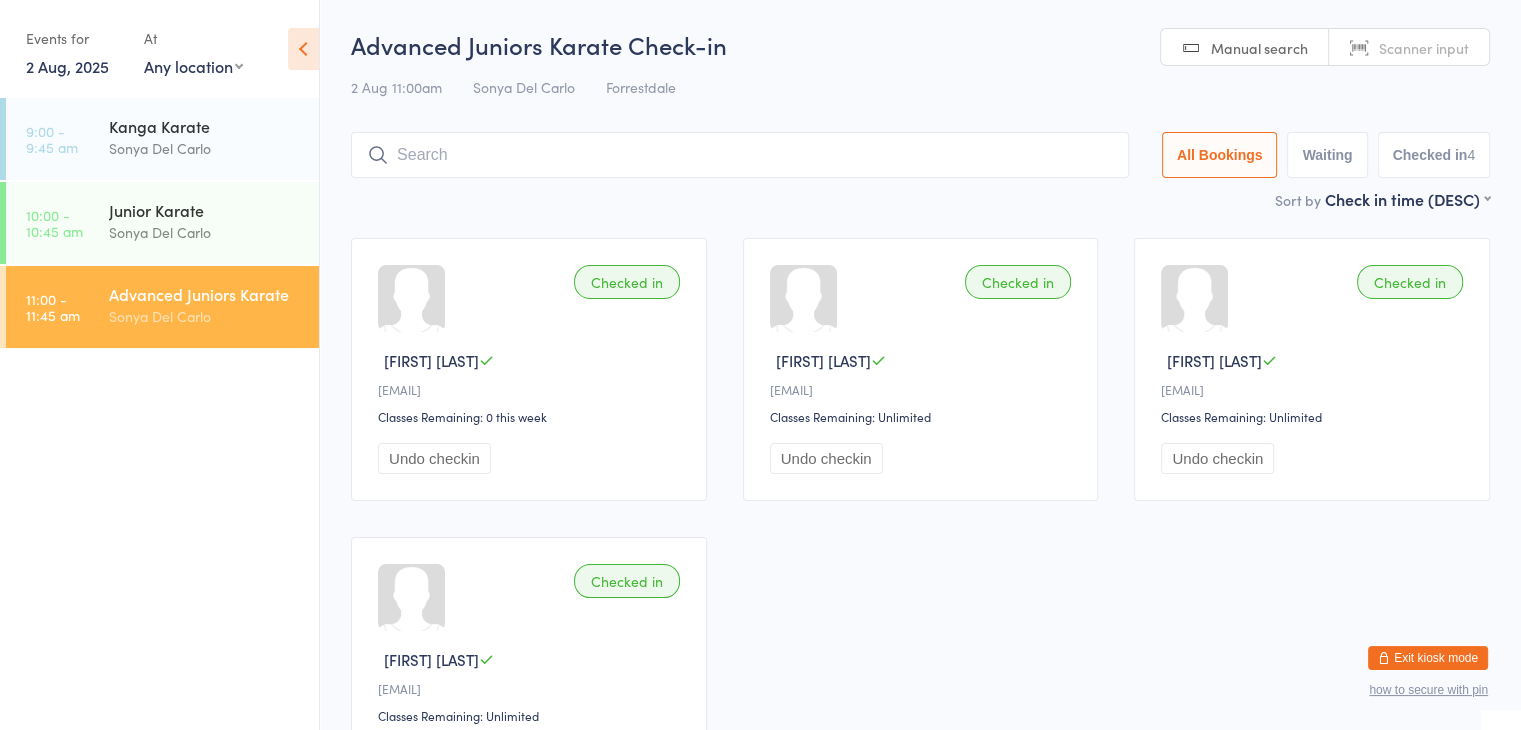 click at bounding box center [740, 155] 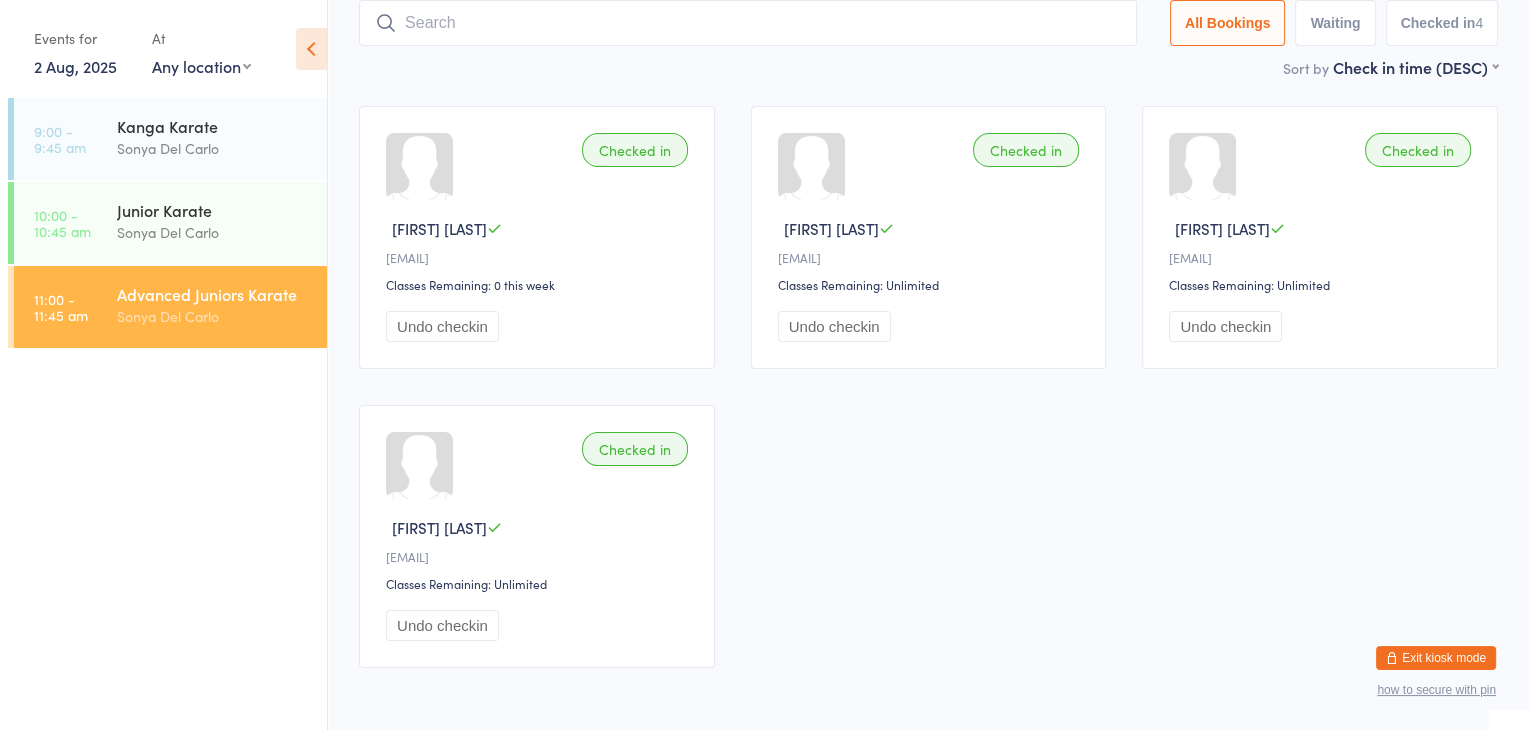 scroll, scrollTop: 132, scrollLeft: 0, axis: vertical 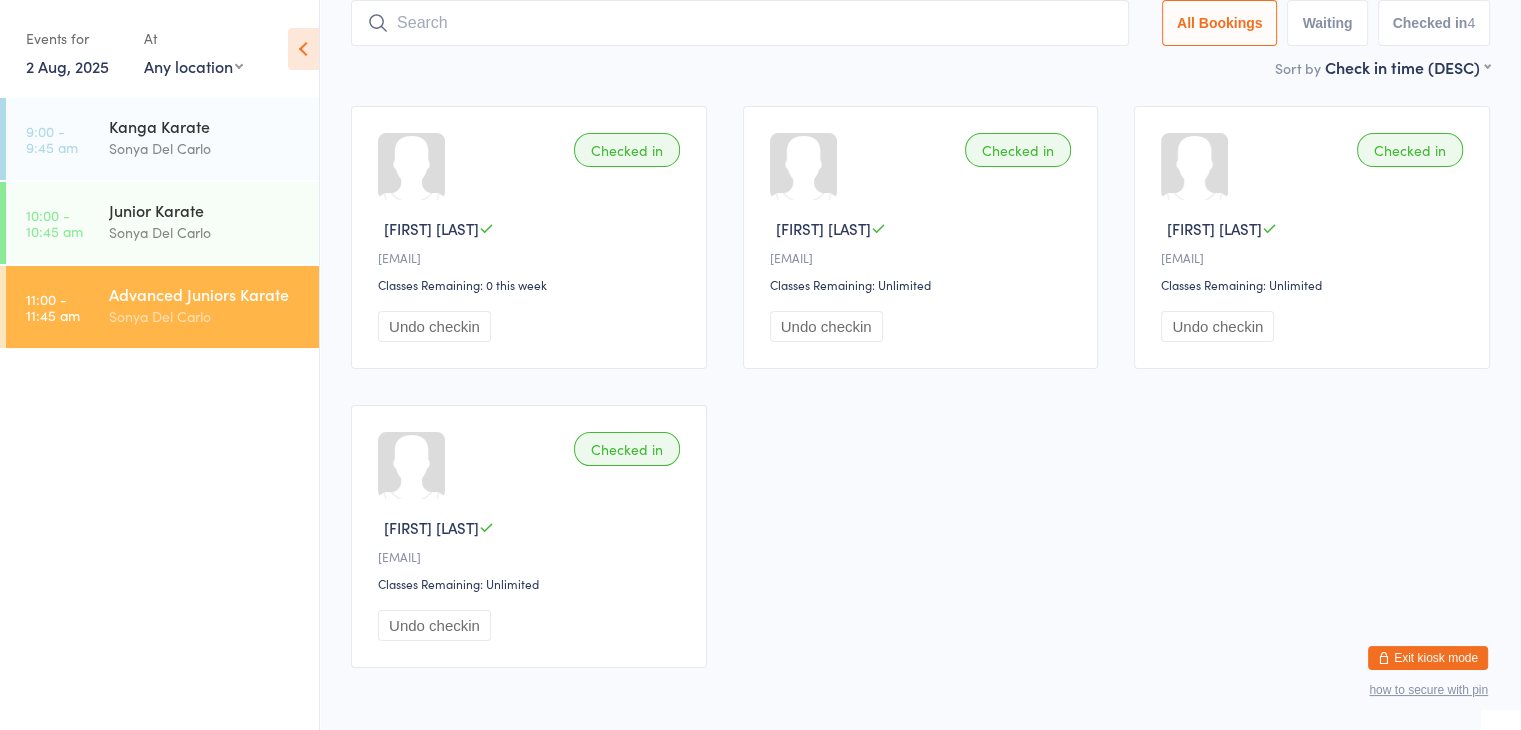 click on "Exit kiosk mode" at bounding box center [1428, 658] 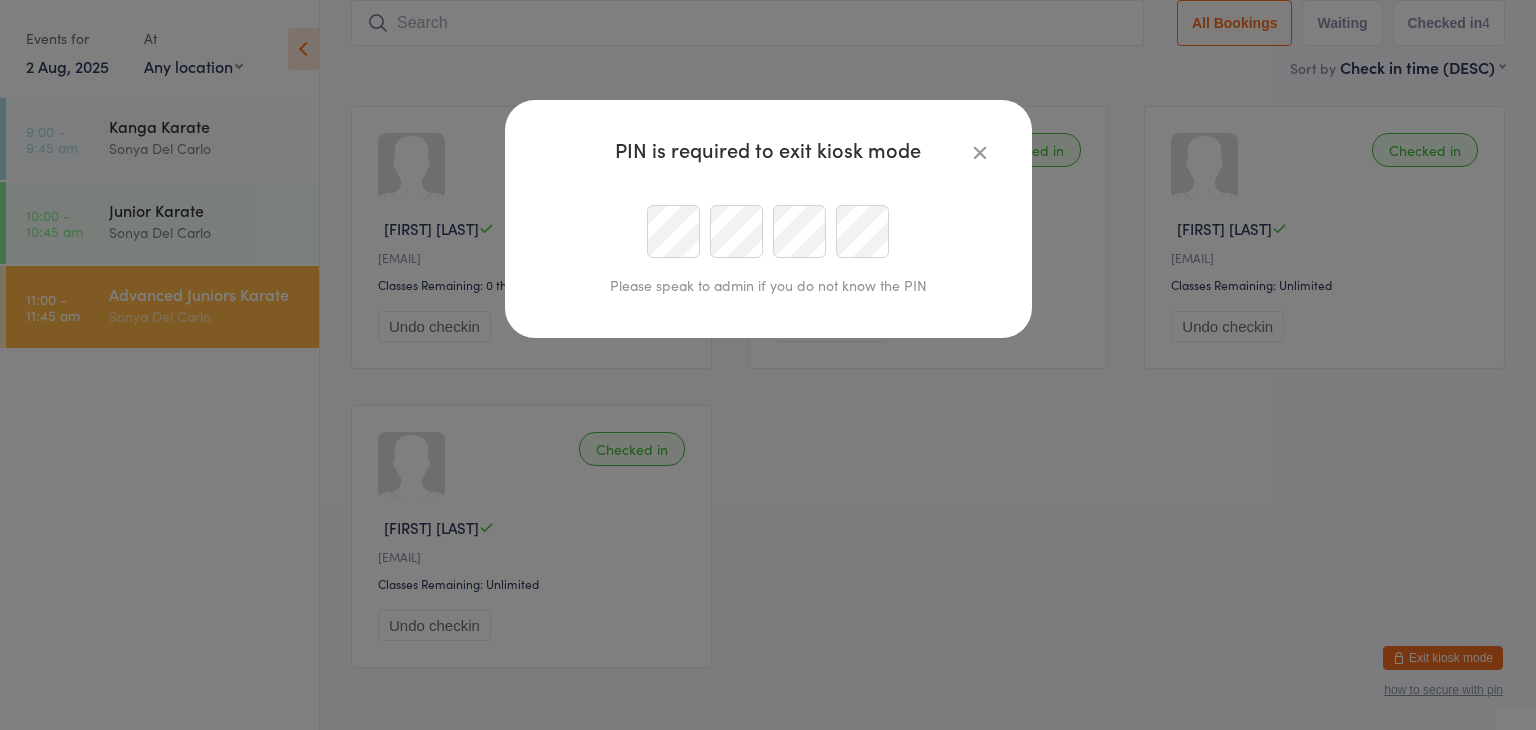 scroll, scrollTop: 0, scrollLeft: 0, axis: both 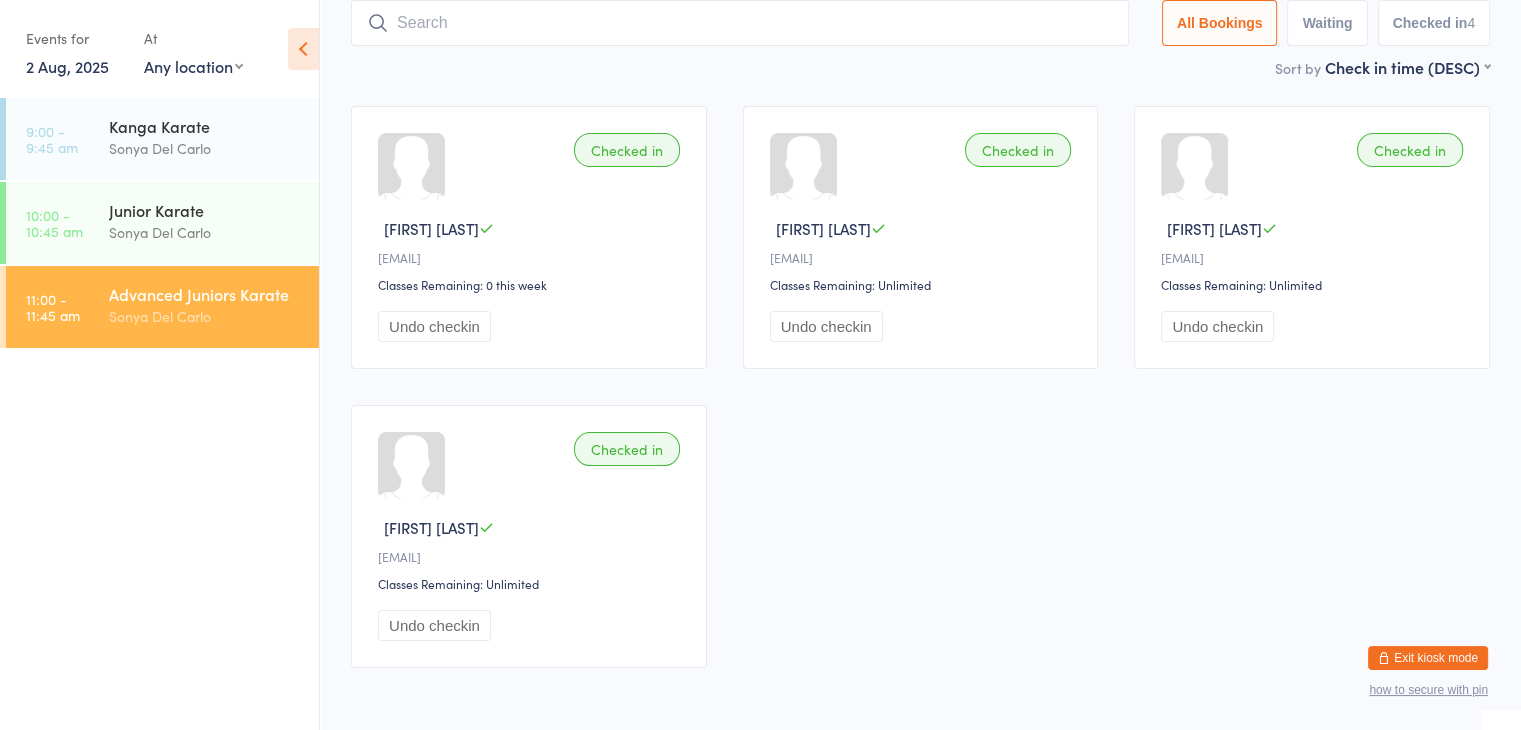 click on "Checked in Dylan T  j••••••••••2@gmail.com Classes Remaining: 0 this week   Undo checkin Checked in Willow O  a••••••••••n@hotmail.com Classes Remaining: Unlimited   Undo checkin Checked in David L  m•••••••••••••a@gmail.com Classes Remaining: Unlimited   Undo checkin Checked in Madelyn W  m•••••••••••r@hotmail.com Classes Remaining: Unlimited   Undo checkin" at bounding box center (920, 387) 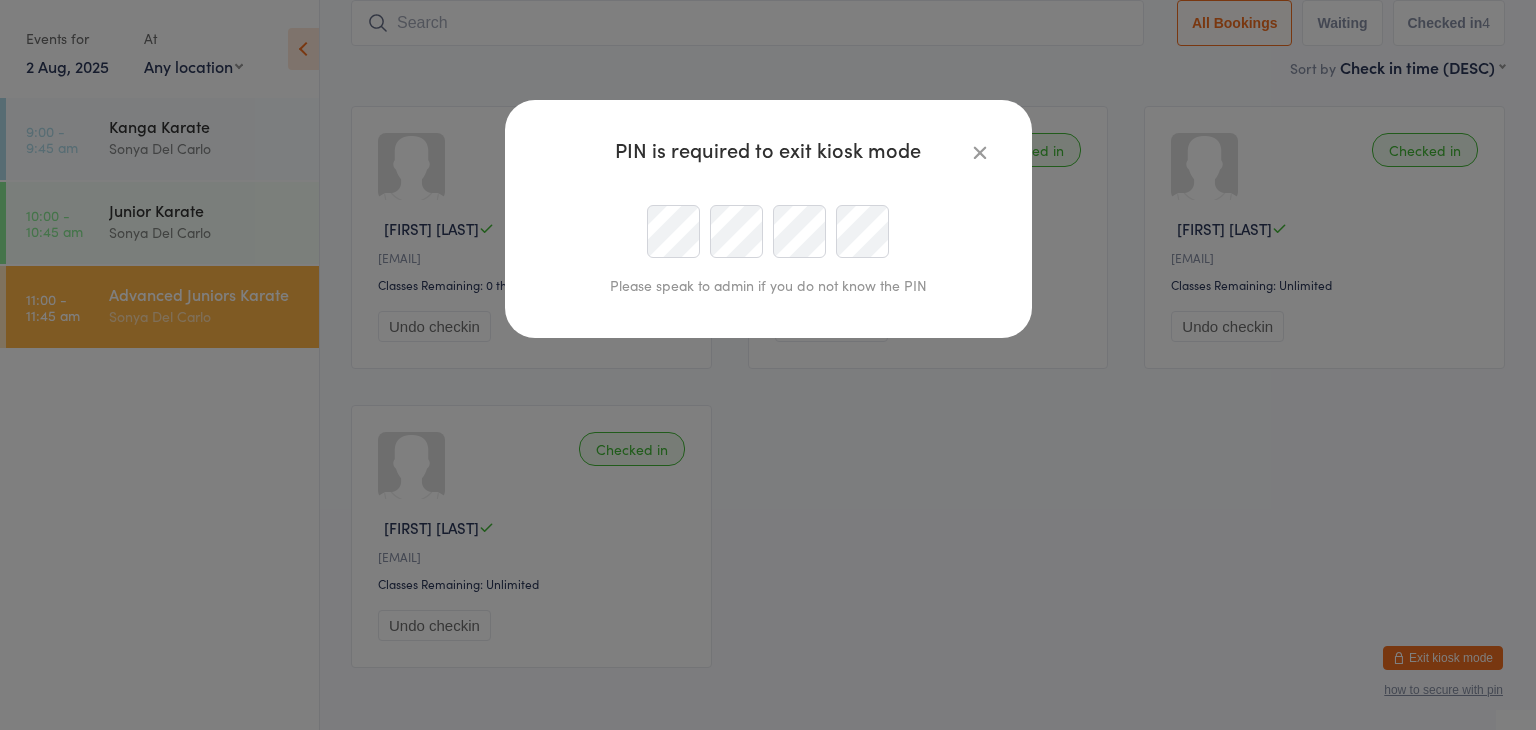 scroll, scrollTop: 0, scrollLeft: 0, axis: both 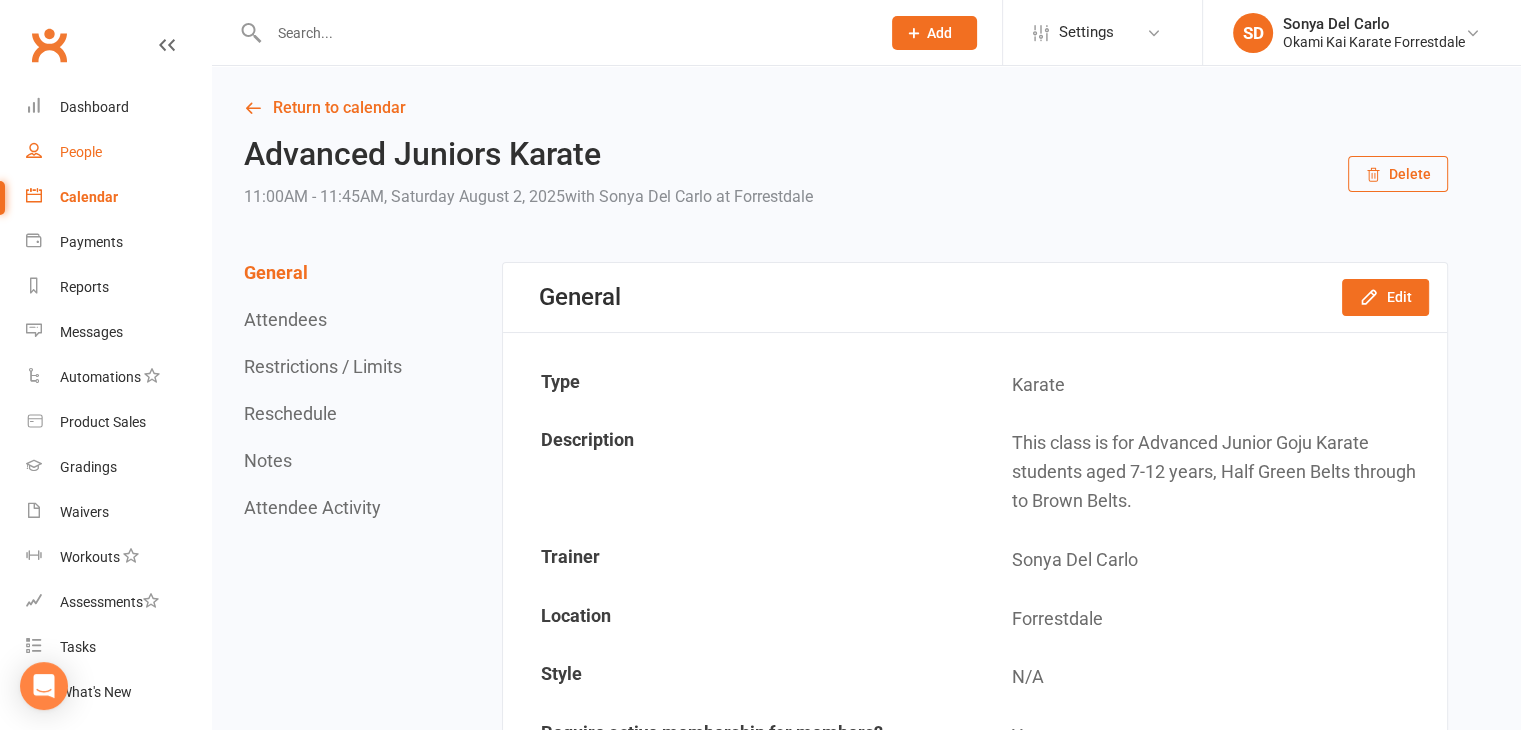 click on "People" at bounding box center (81, 152) 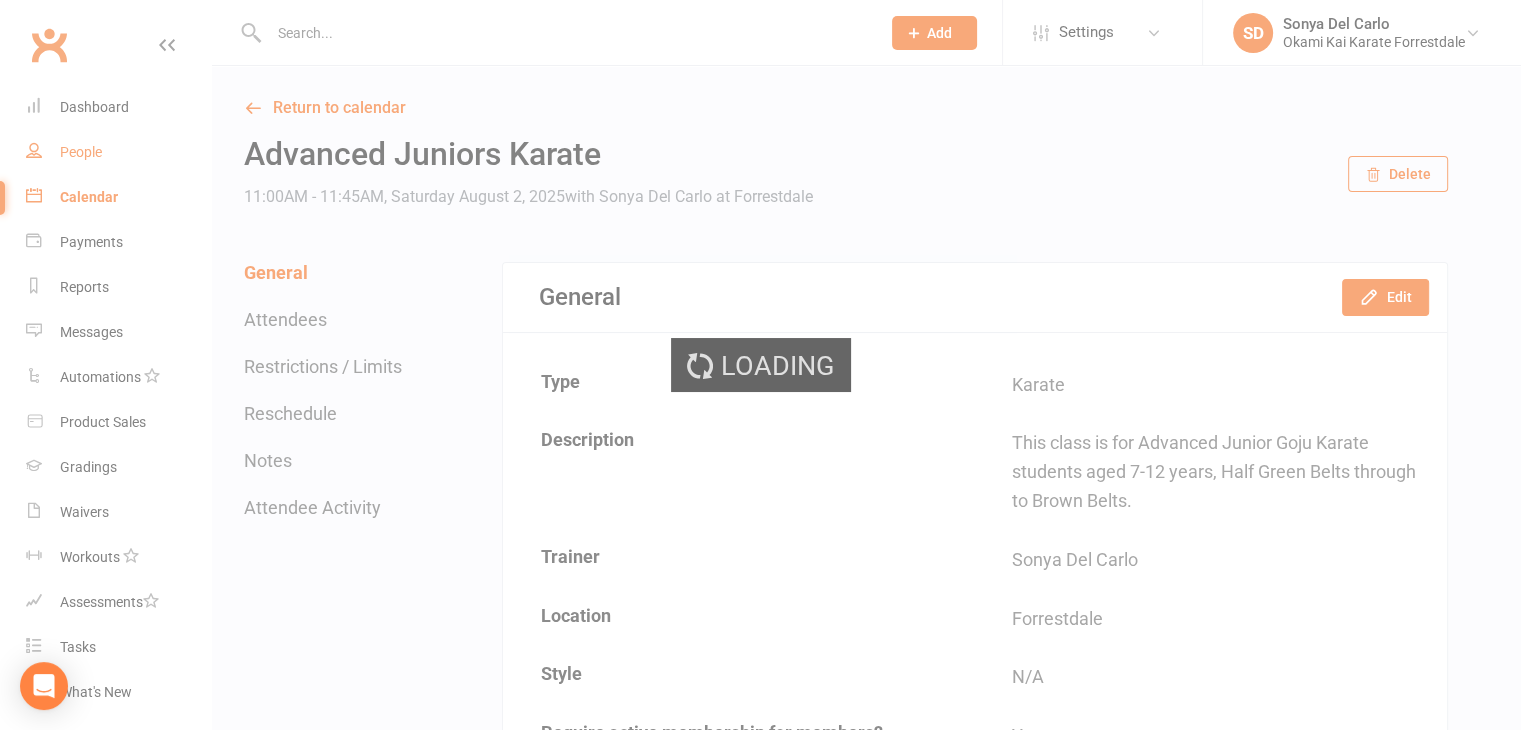 select on "100" 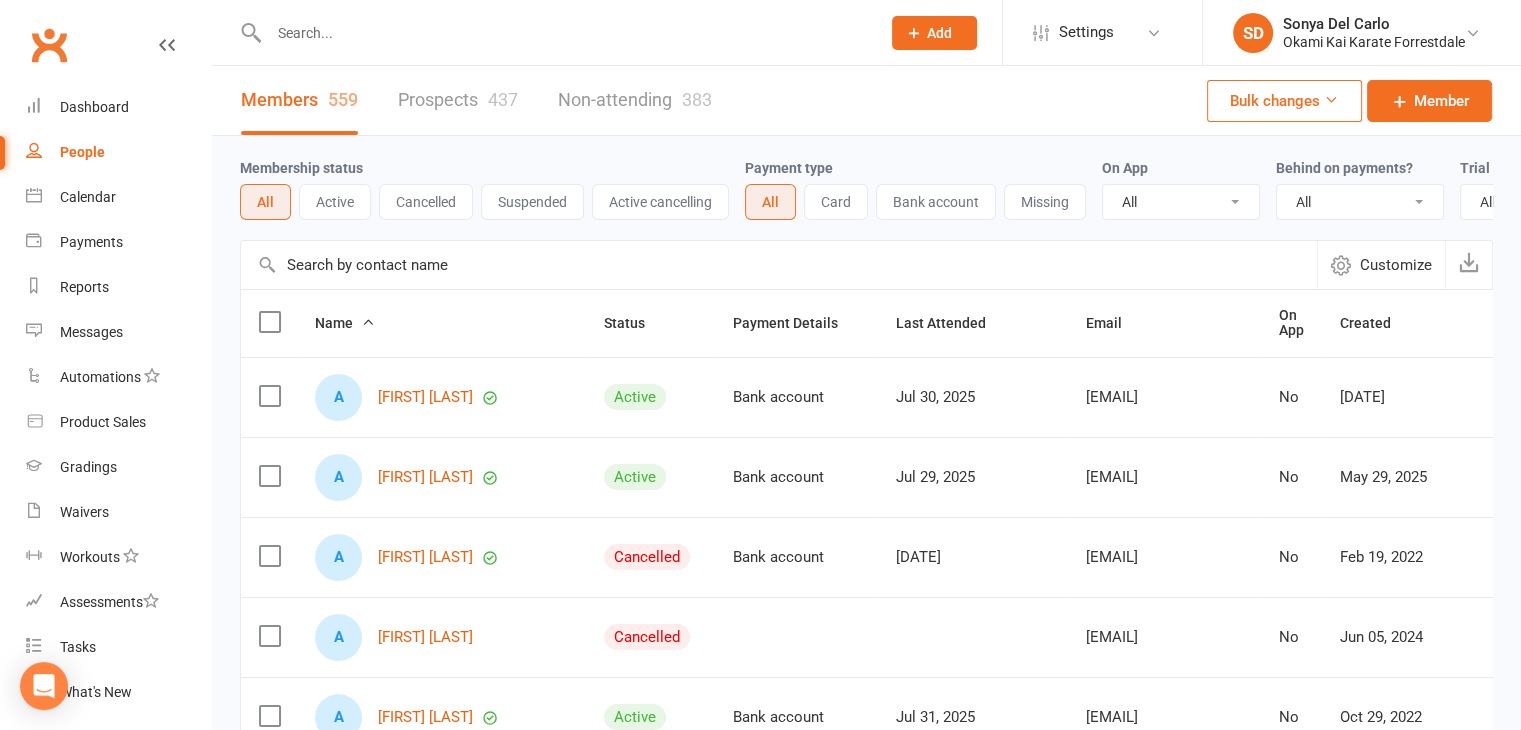 click at bounding box center [564, 33] 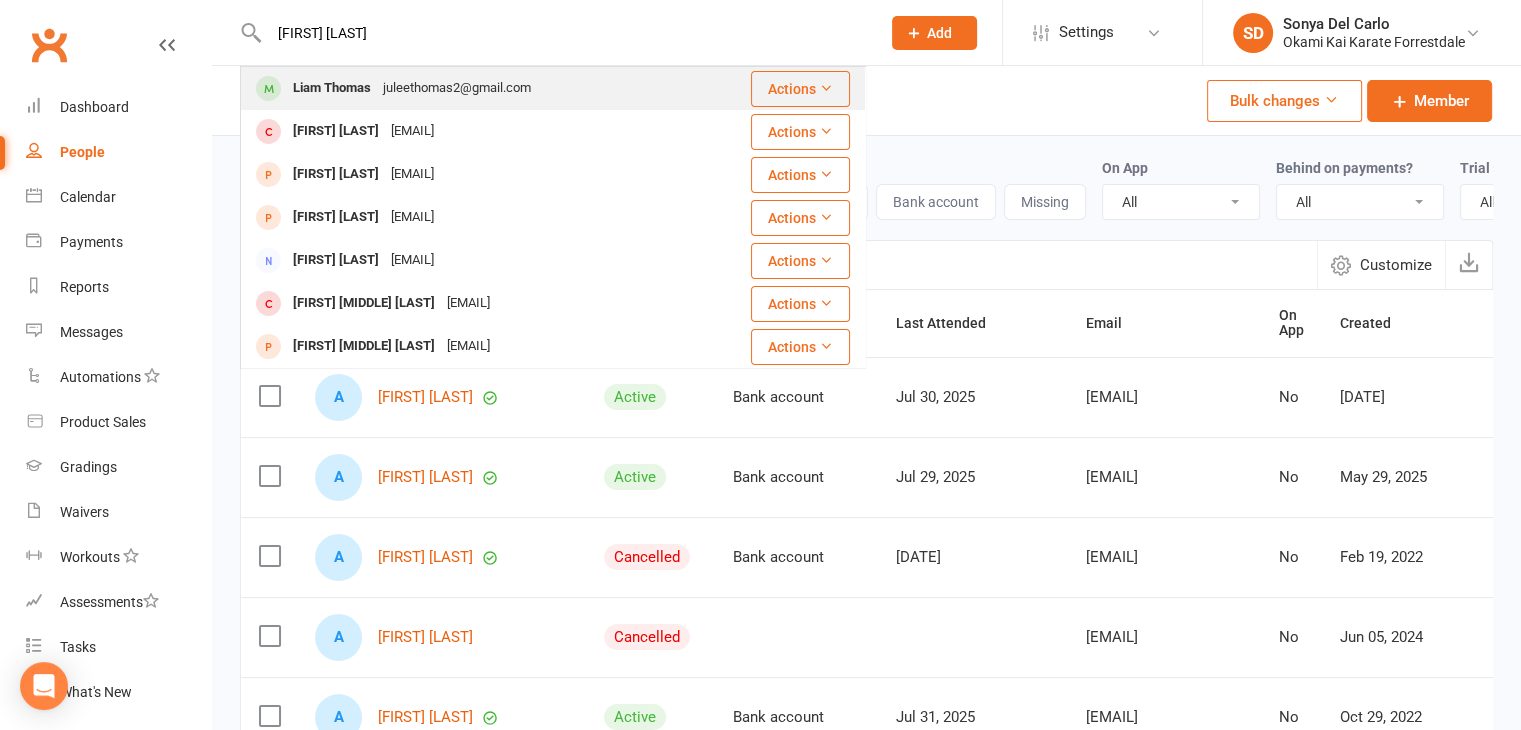 type on "[FIRST] [LAST]" 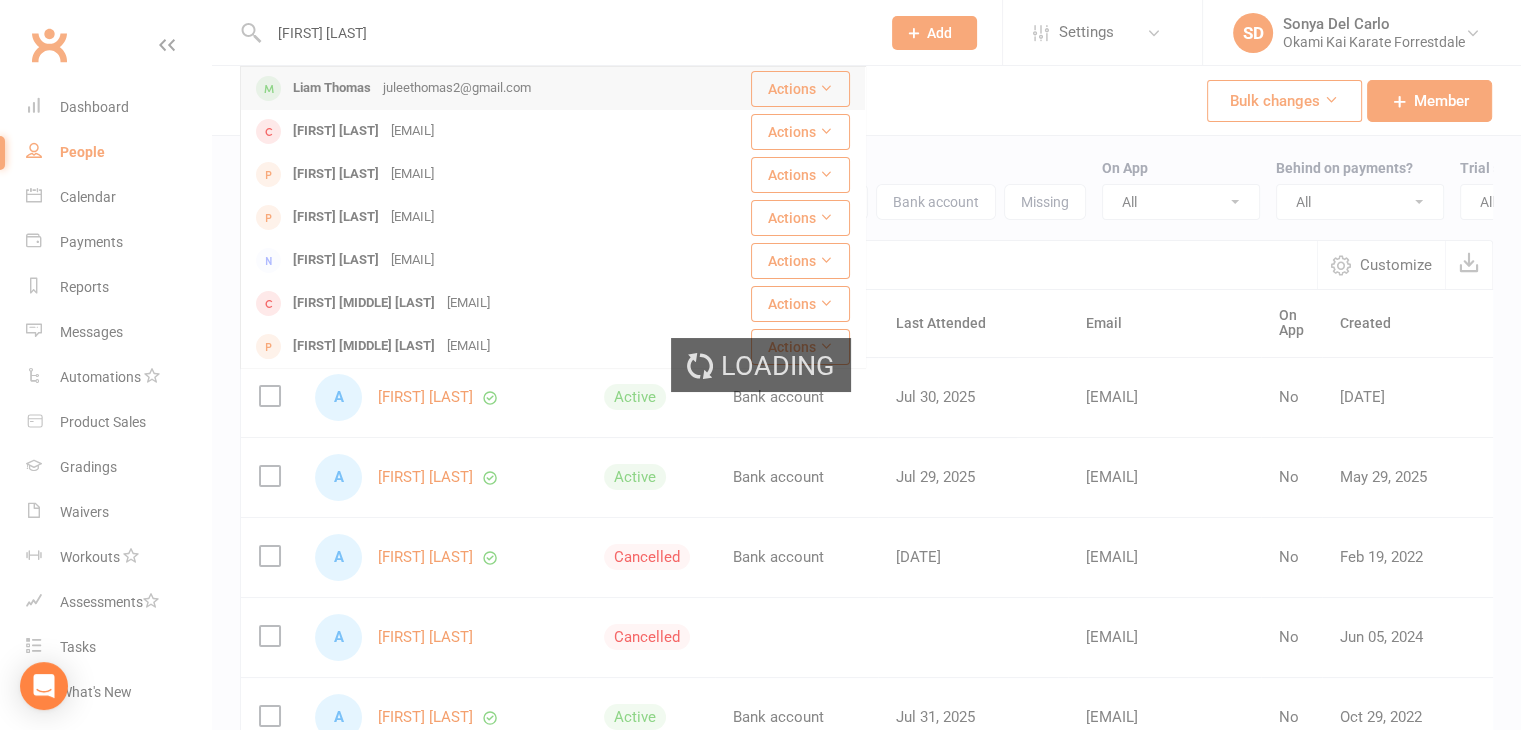 type 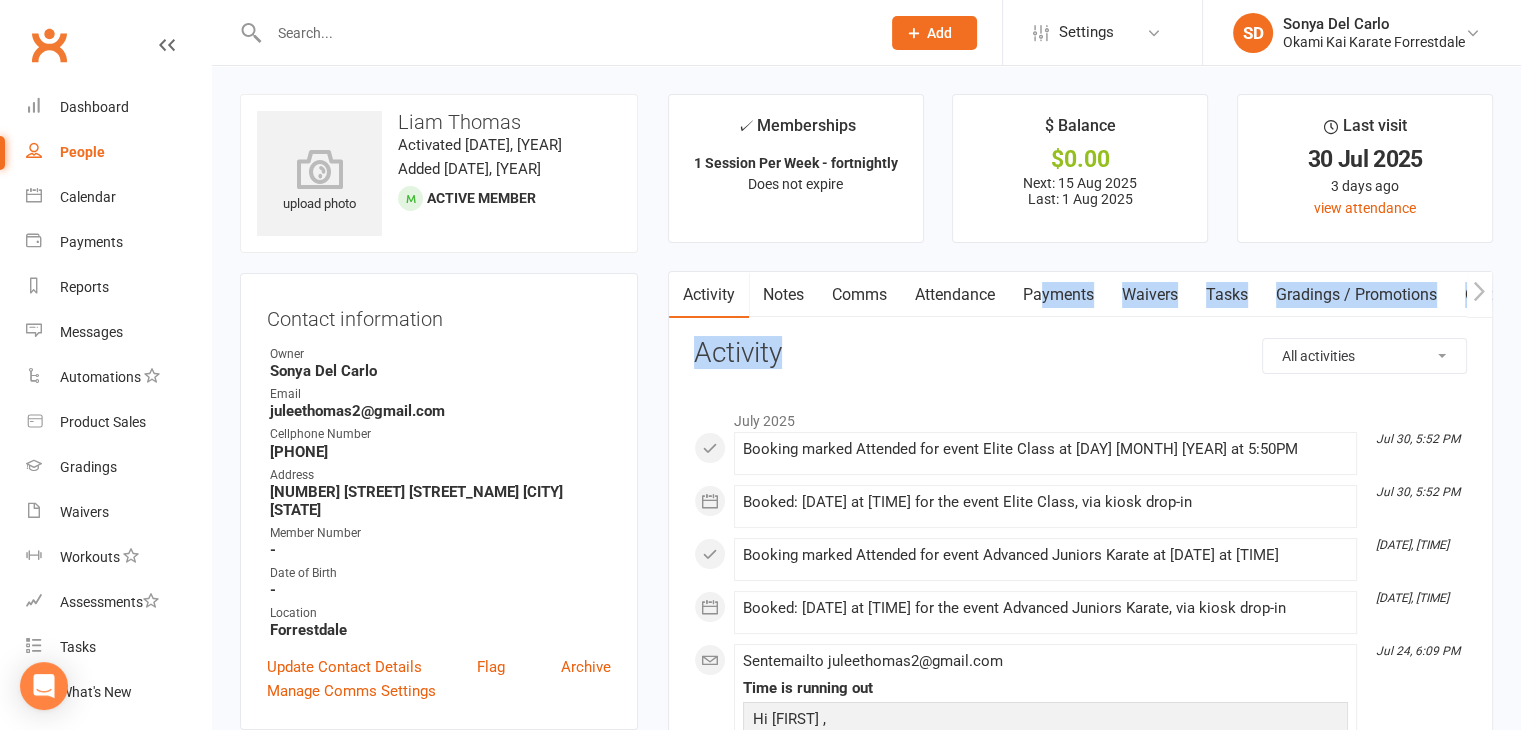 drag, startPoint x: 1042, startPoint y: 349, endPoint x: 1044, endPoint y: 282, distance: 67.02985 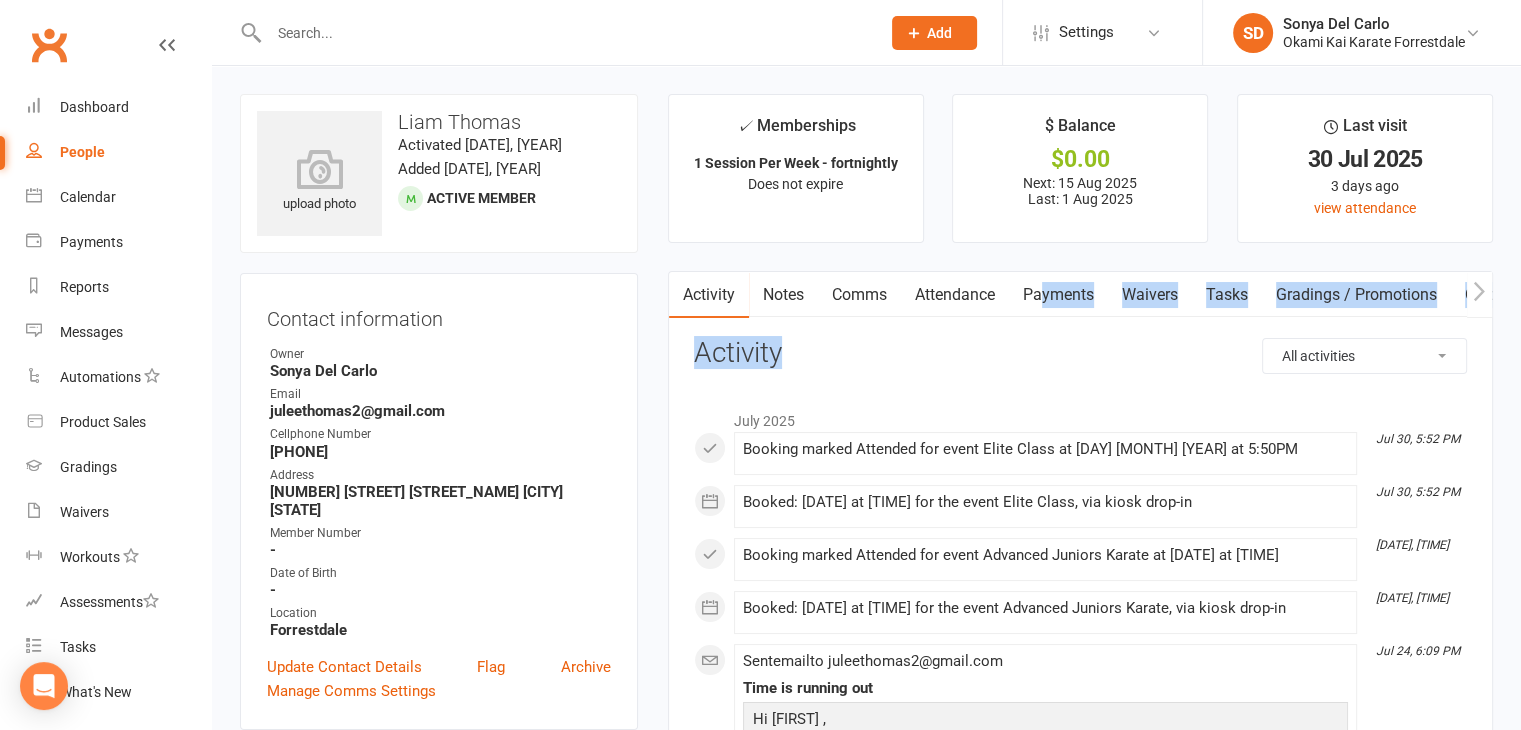 click on "Activity" at bounding box center (1080, 353) 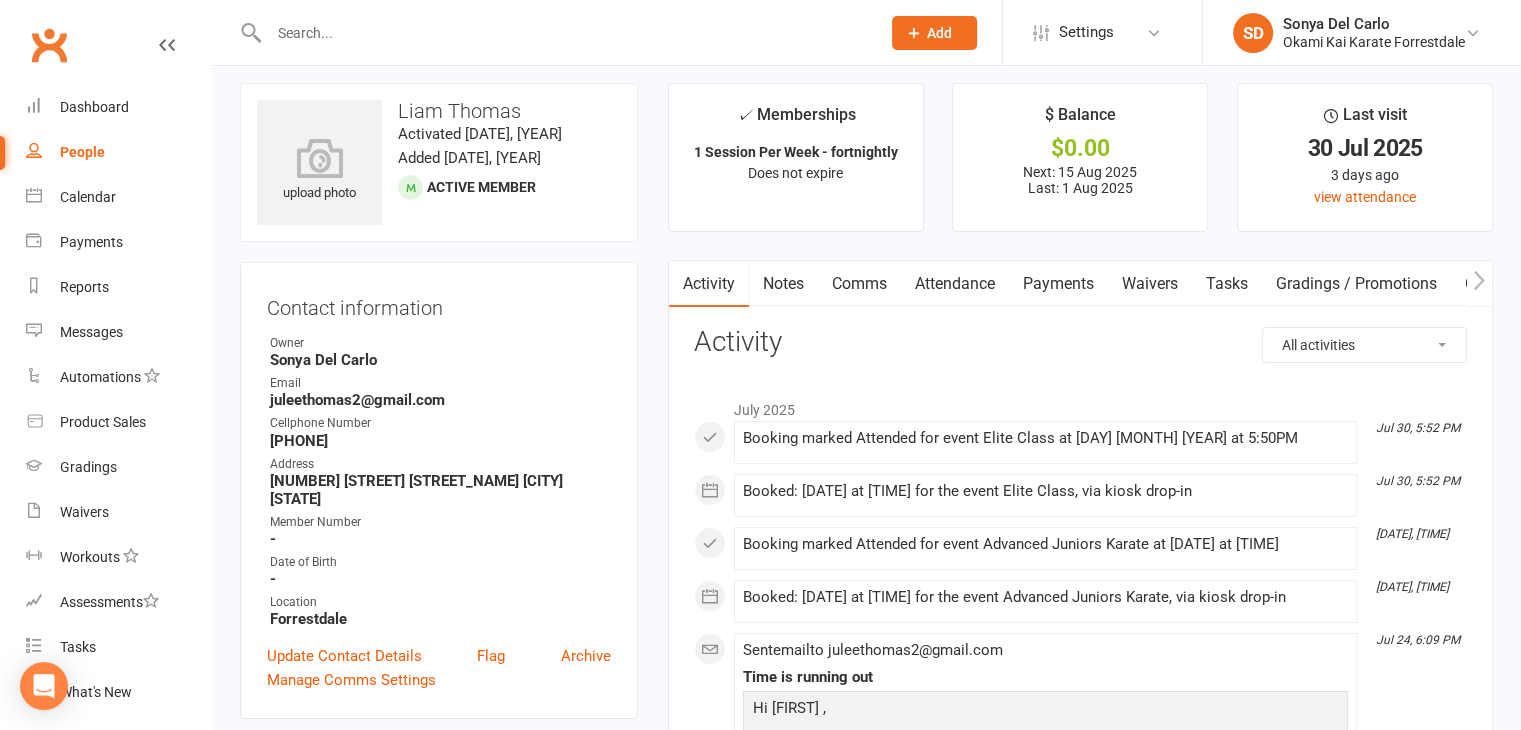 scroll, scrollTop: 0, scrollLeft: 0, axis: both 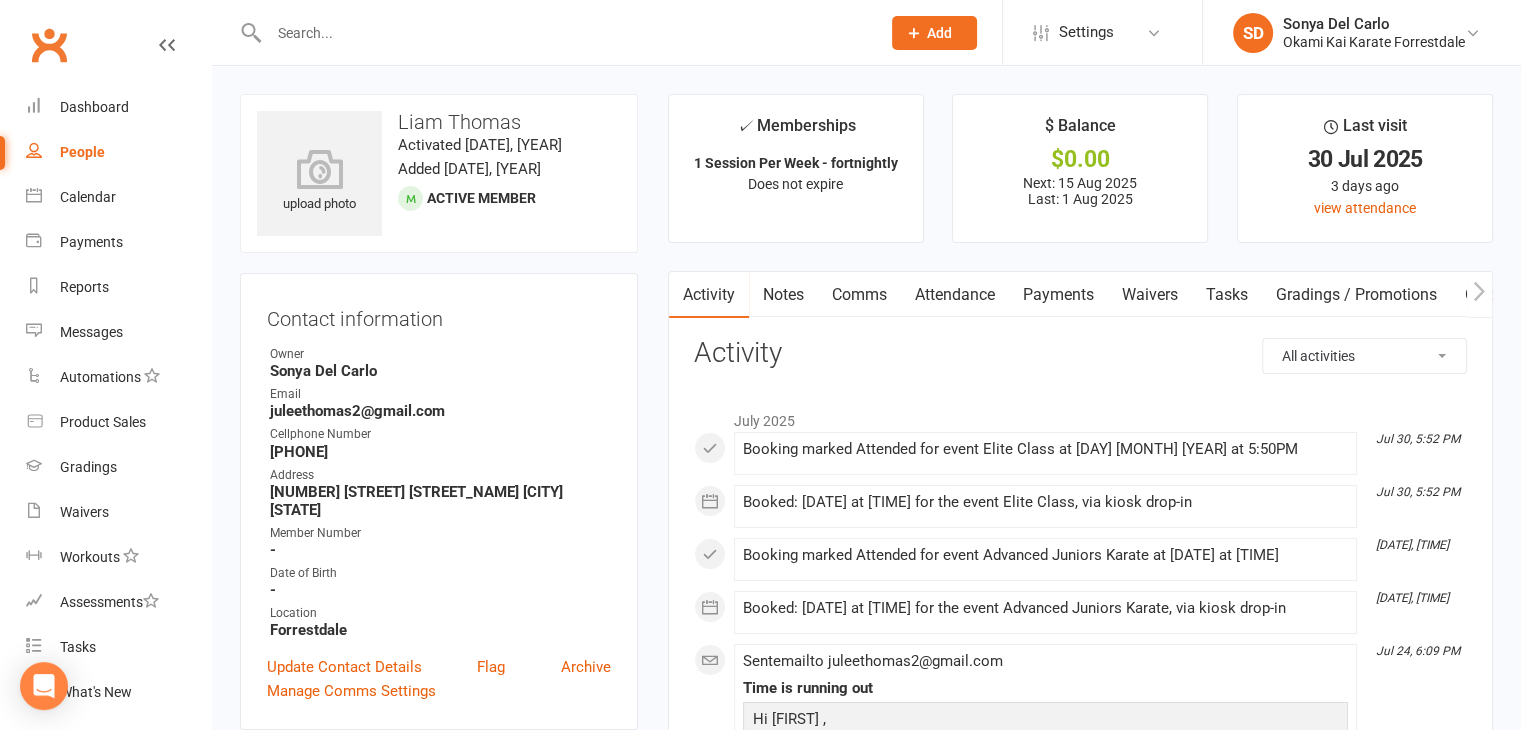 click on "Comms" at bounding box center [859, 295] 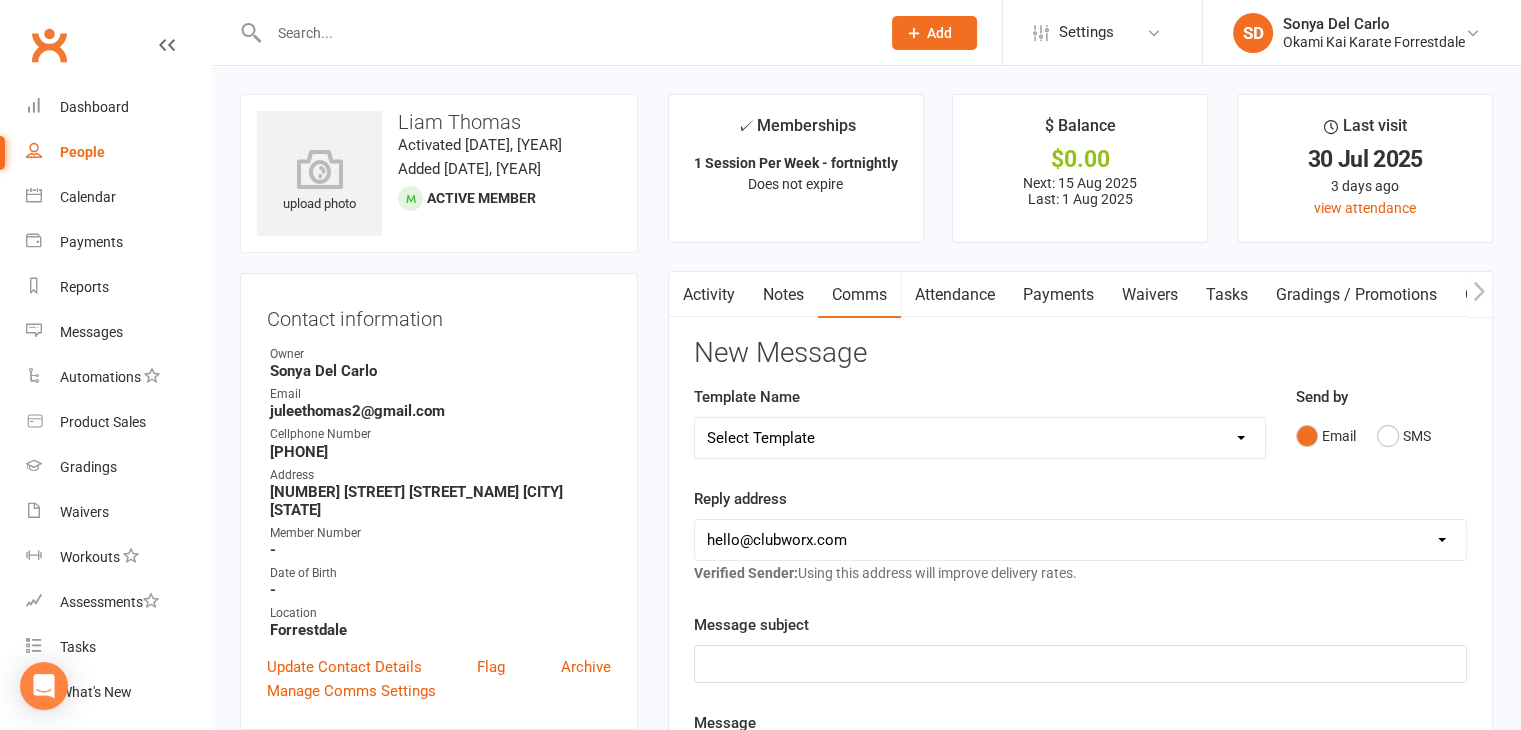 click on "Notes" at bounding box center (783, 295) 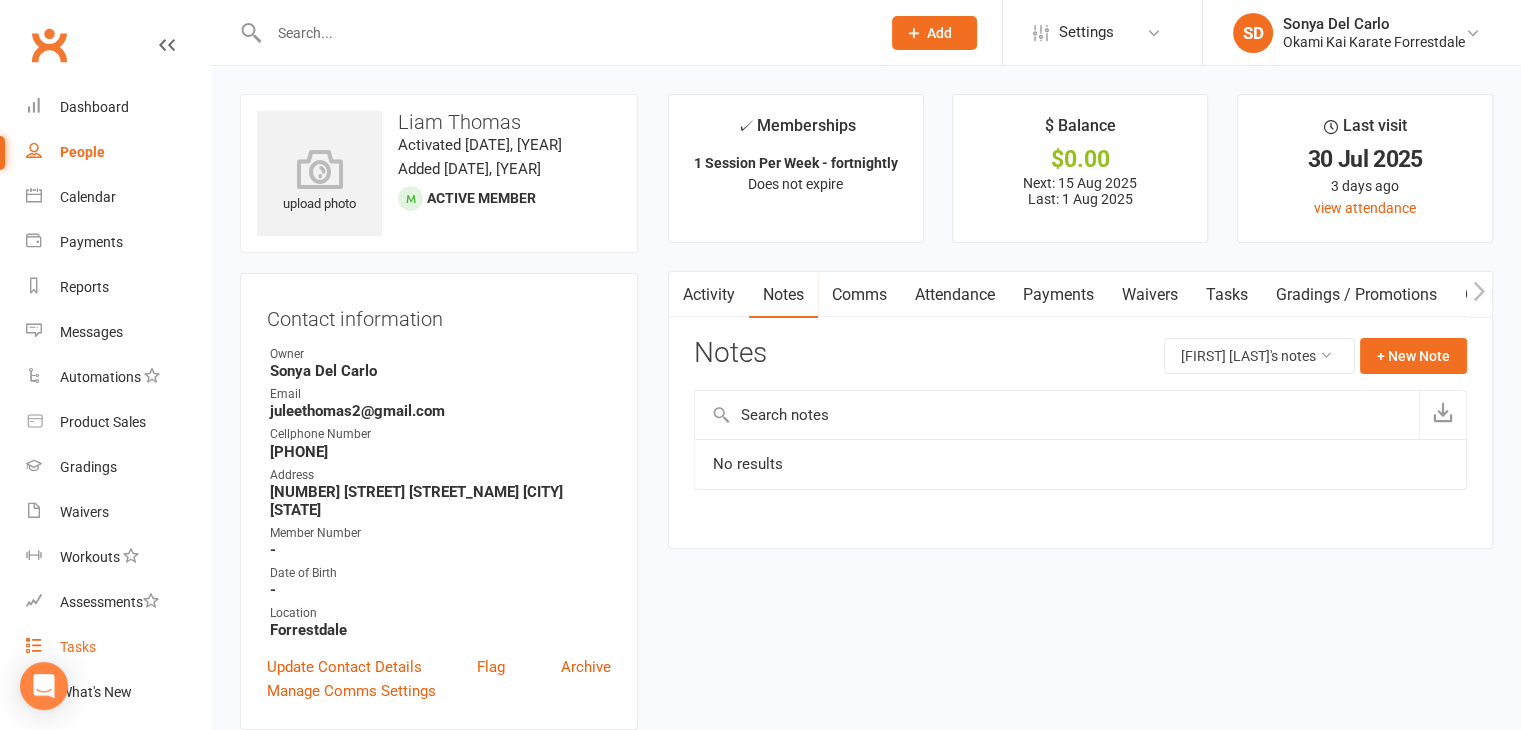 click on "Tasks" at bounding box center [118, 647] 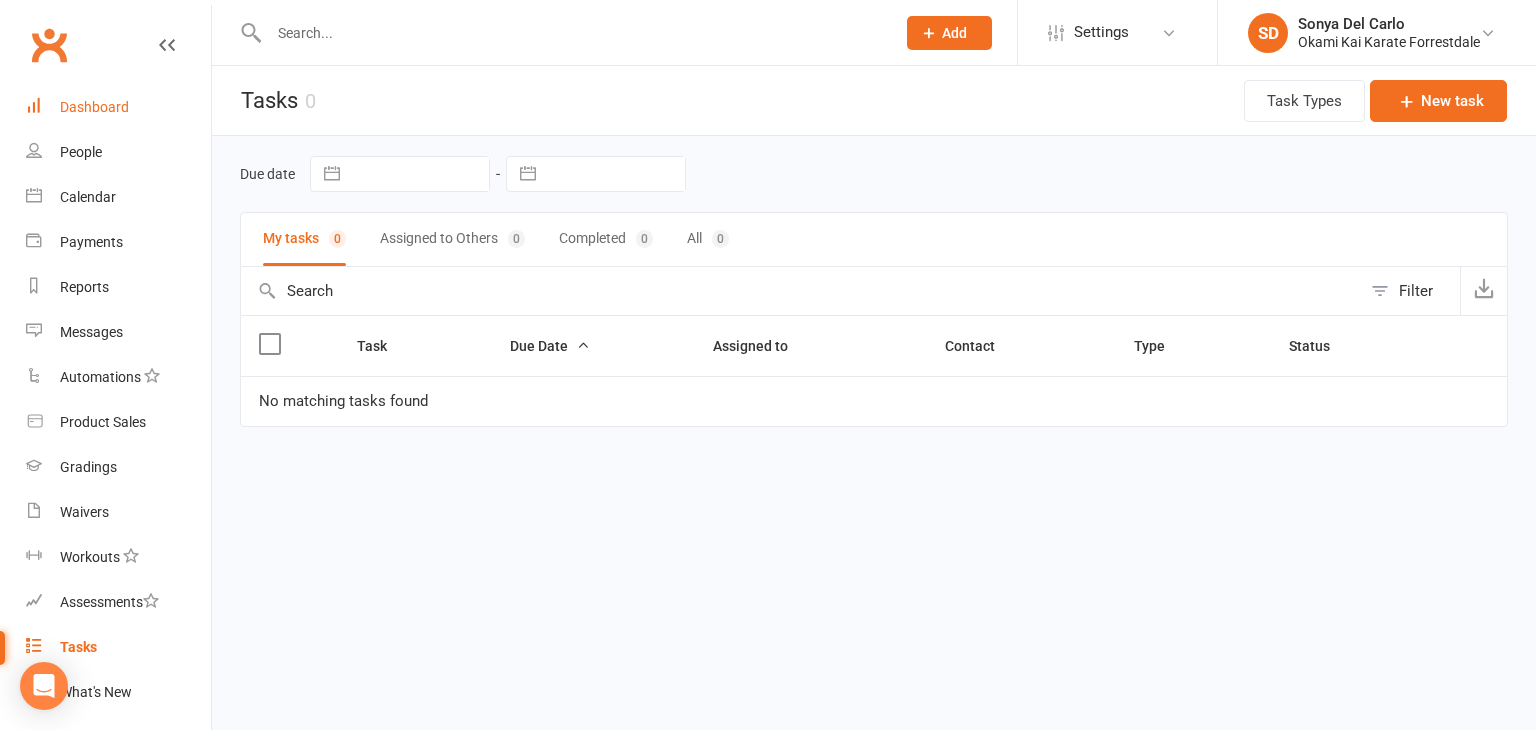 click on "Dashboard" at bounding box center [118, 107] 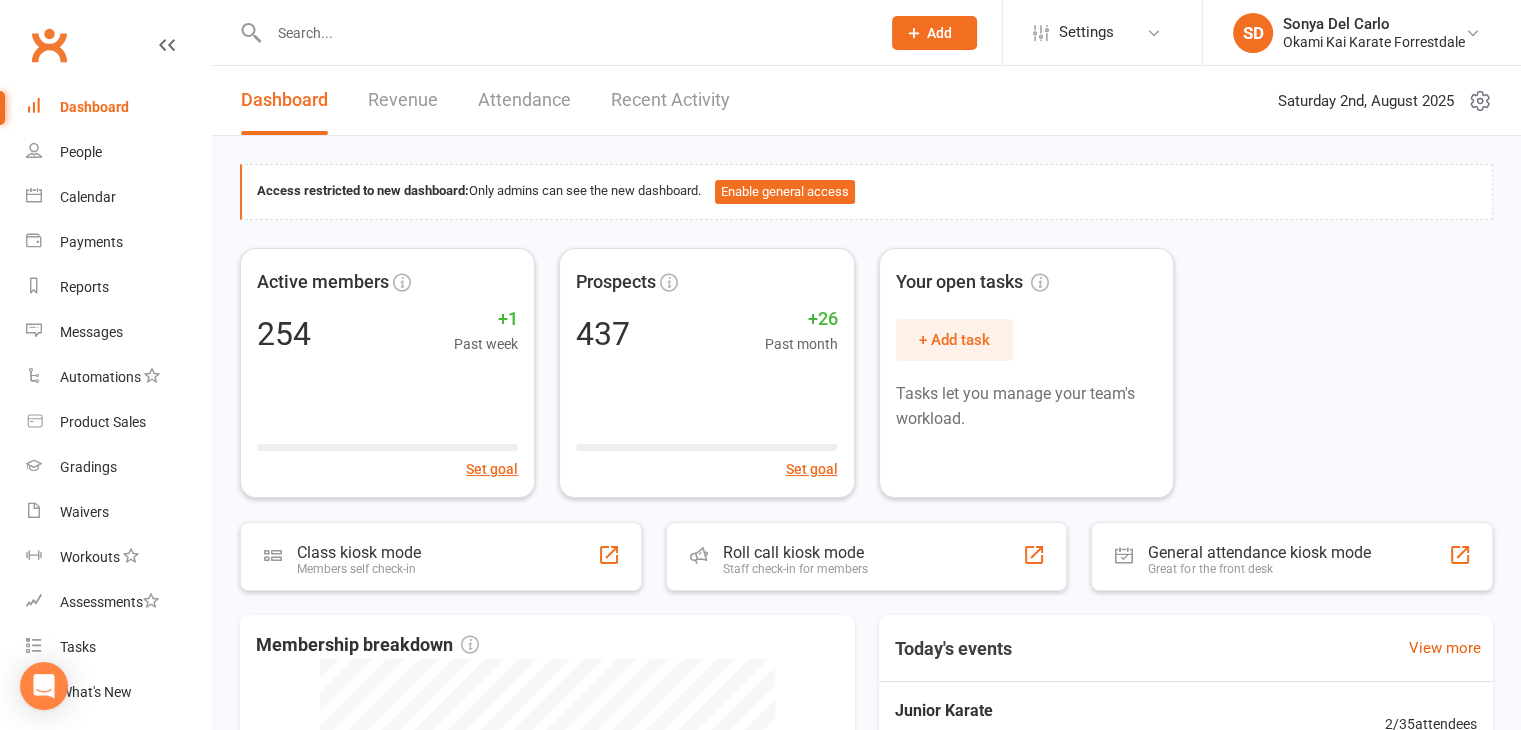 click on "Attendance" at bounding box center (524, 100) 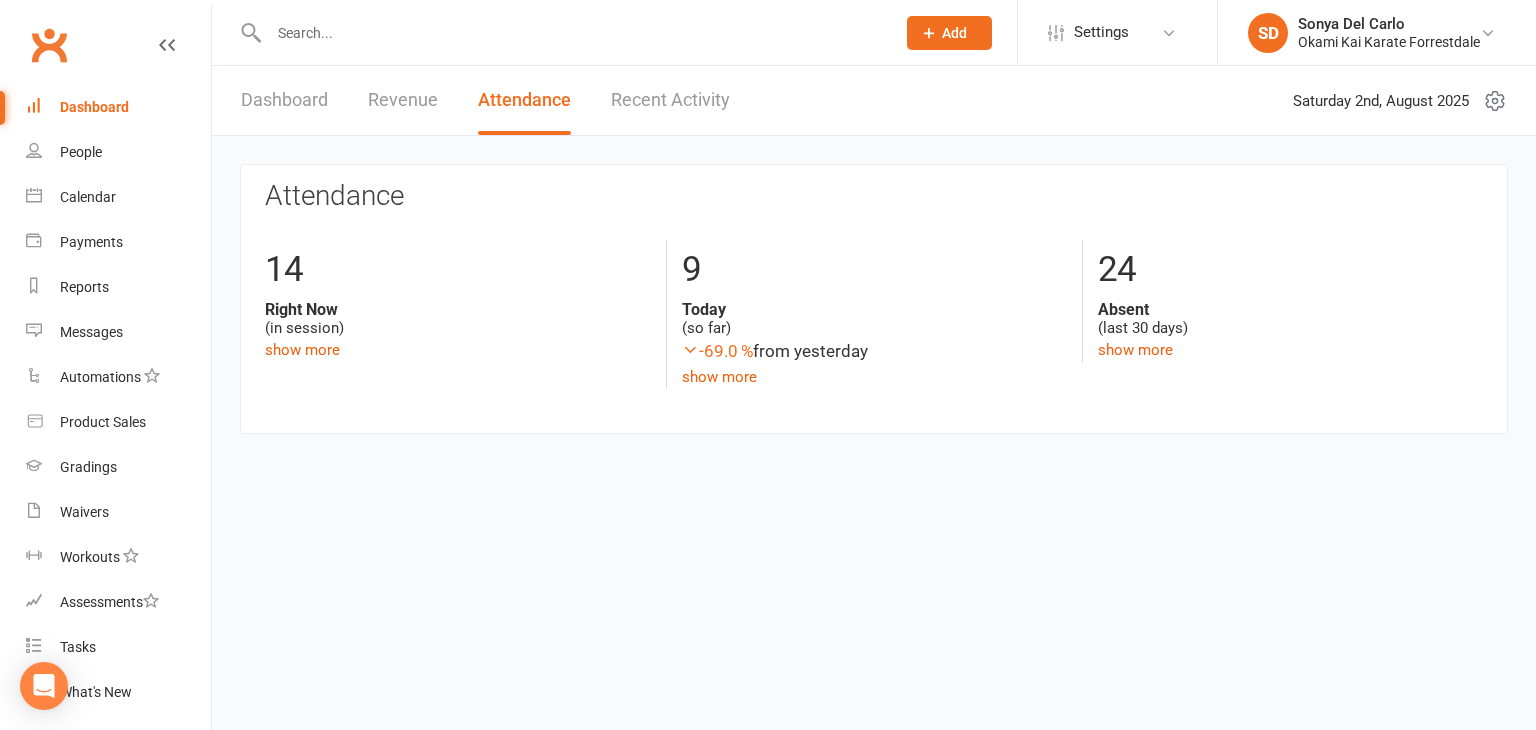 click on "Revenue" at bounding box center (403, 100) 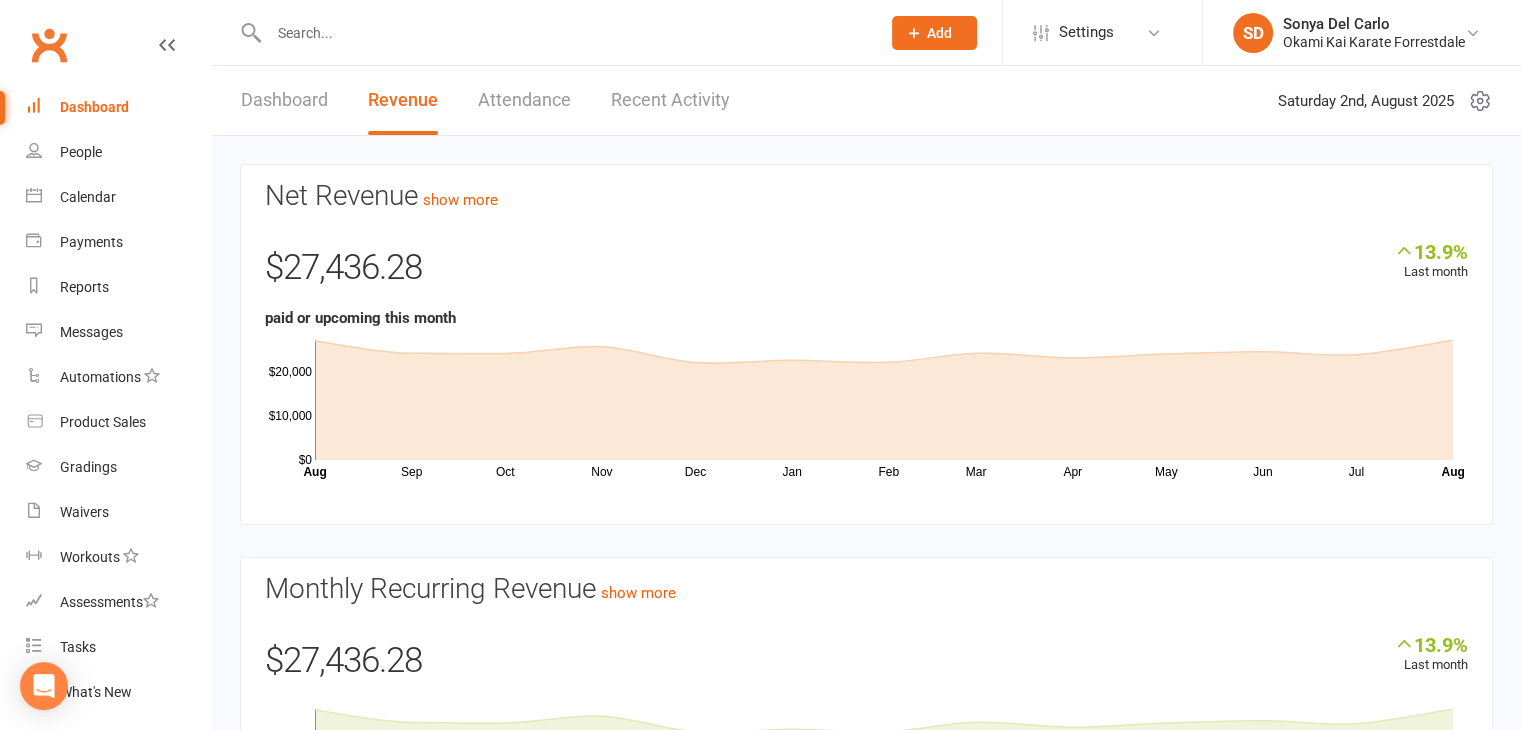 click on "Dashboard" at bounding box center (284, 100) 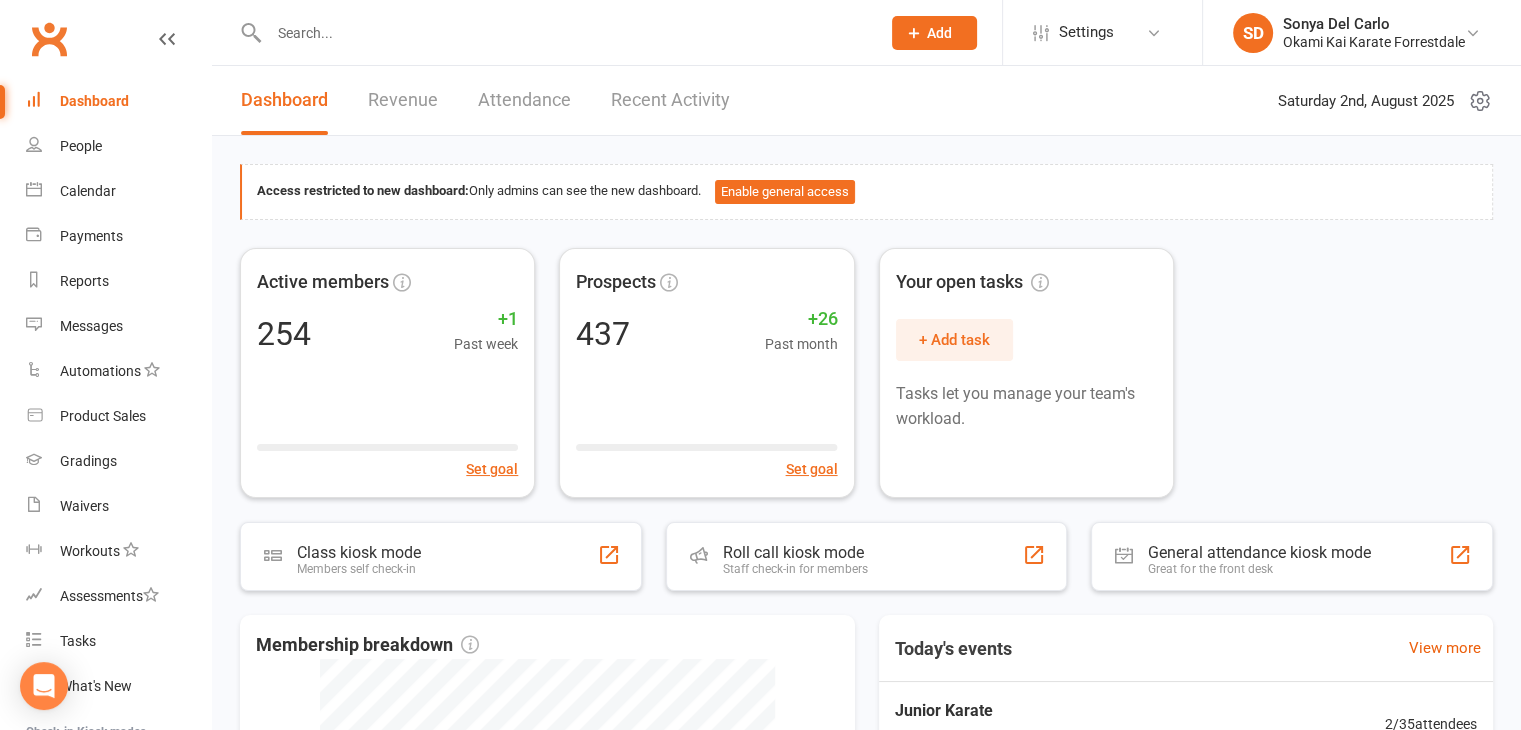 scroll, scrollTop: 0, scrollLeft: 0, axis: both 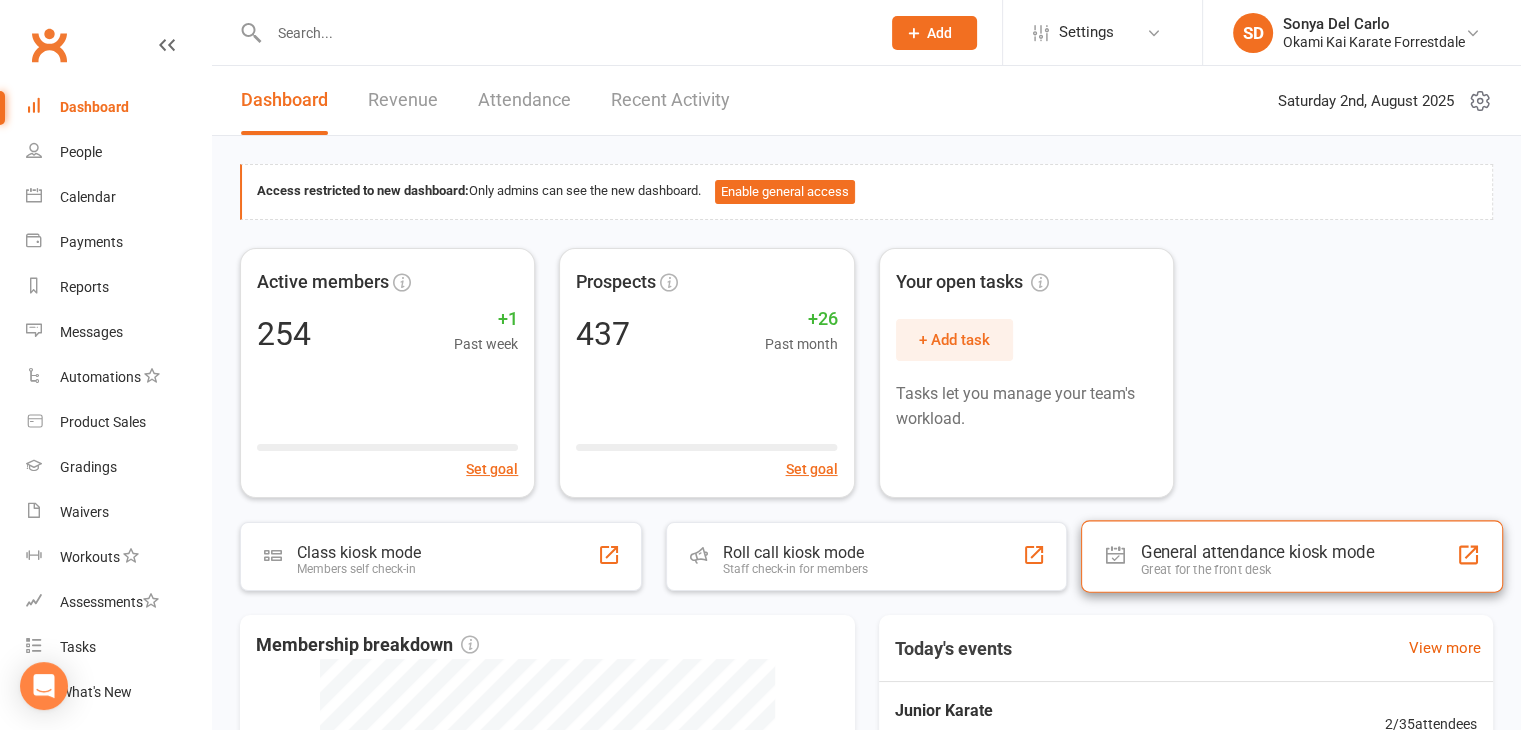 click on "General attendance kiosk mode Great for the front desk" at bounding box center [1292, 556] 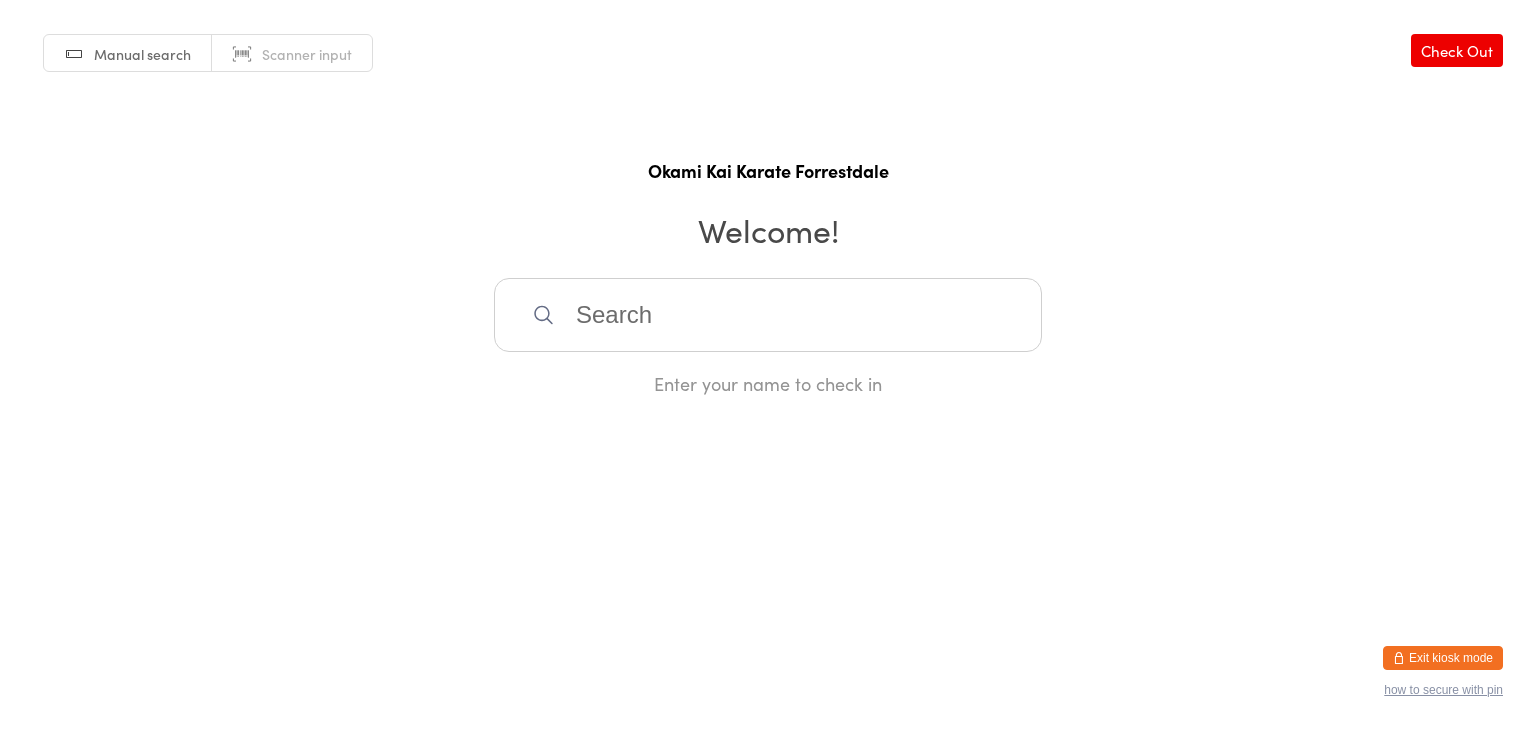 scroll, scrollTop: 0, scrollLeft: 0, axis: both 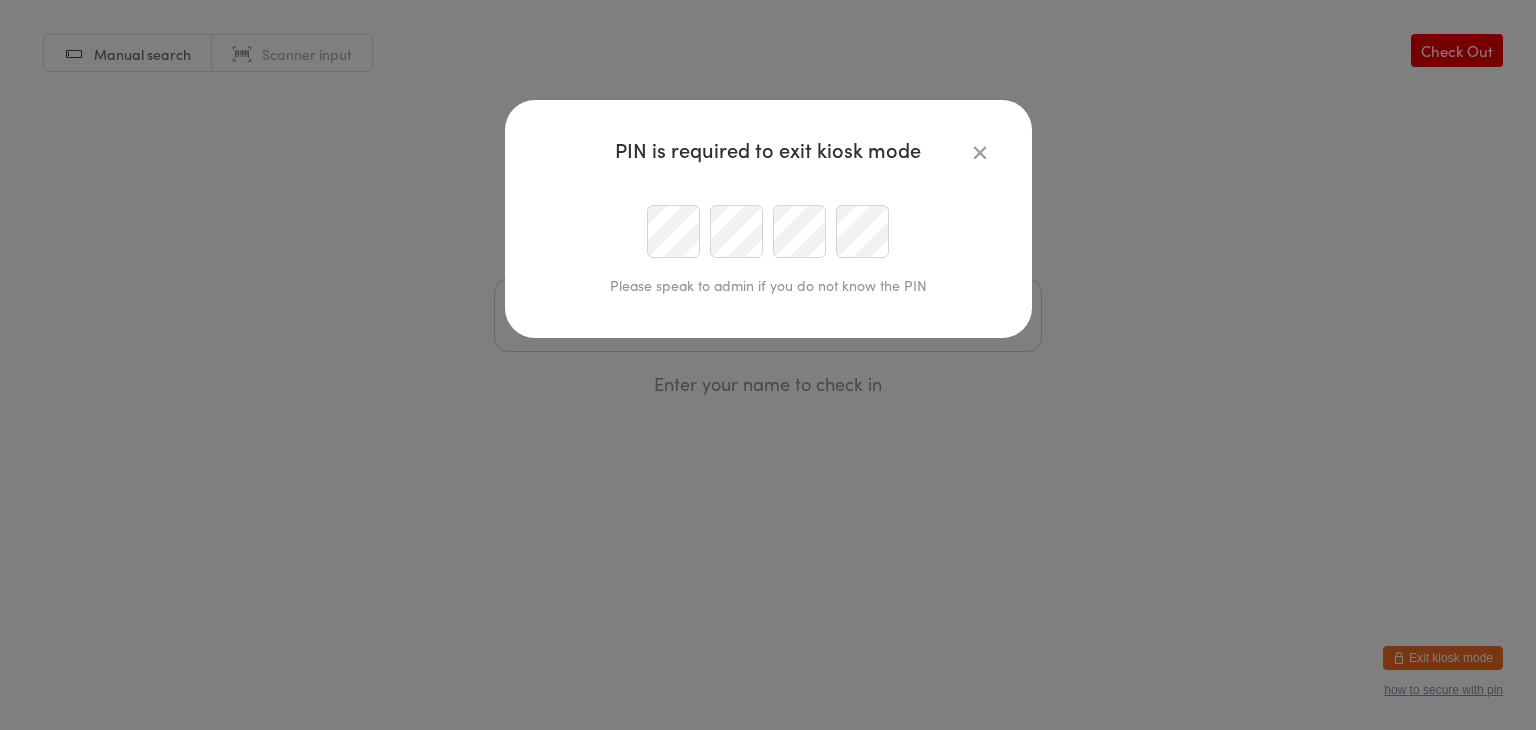 type on "[EMAIL]" 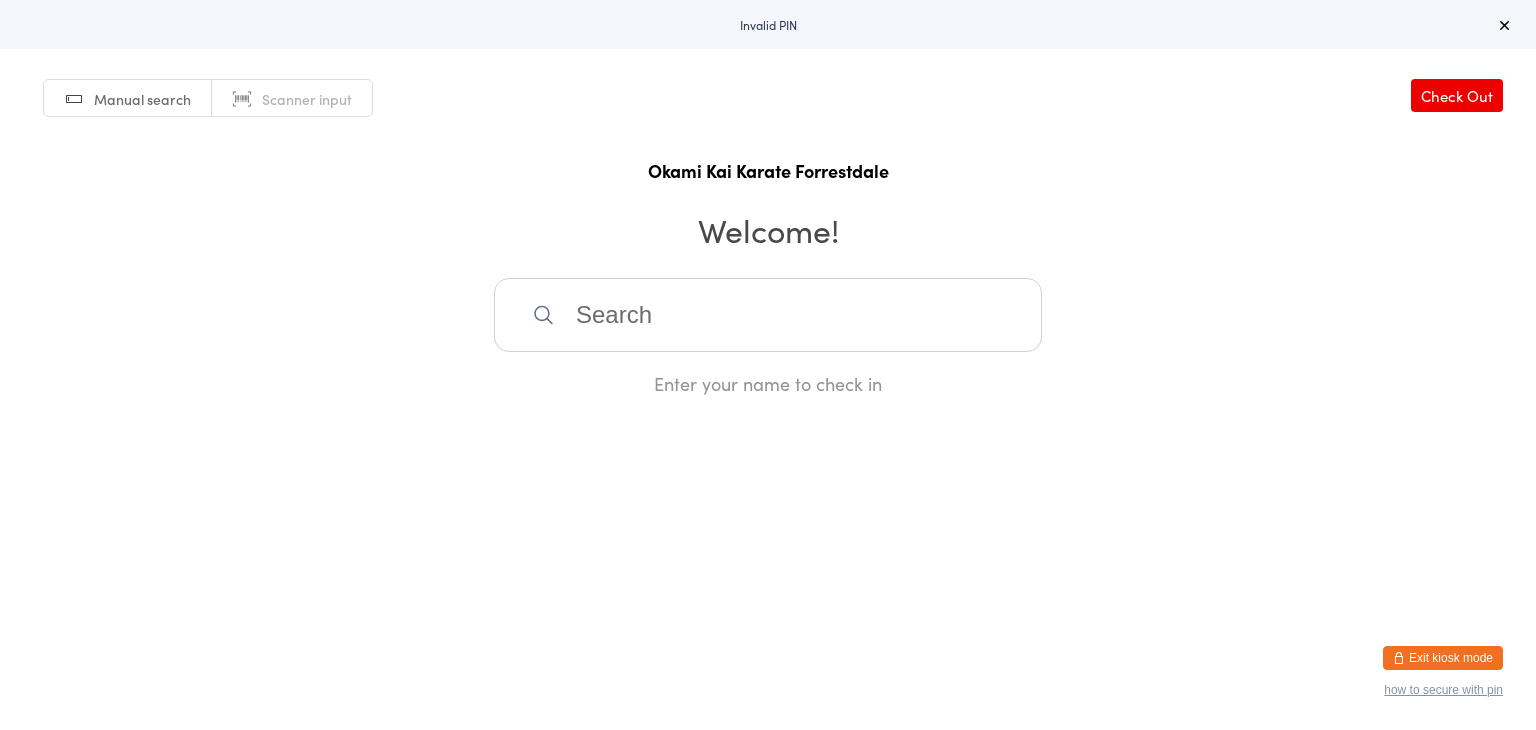 scroll, scrollTop: 0, scrollLeft: 0, axis: both 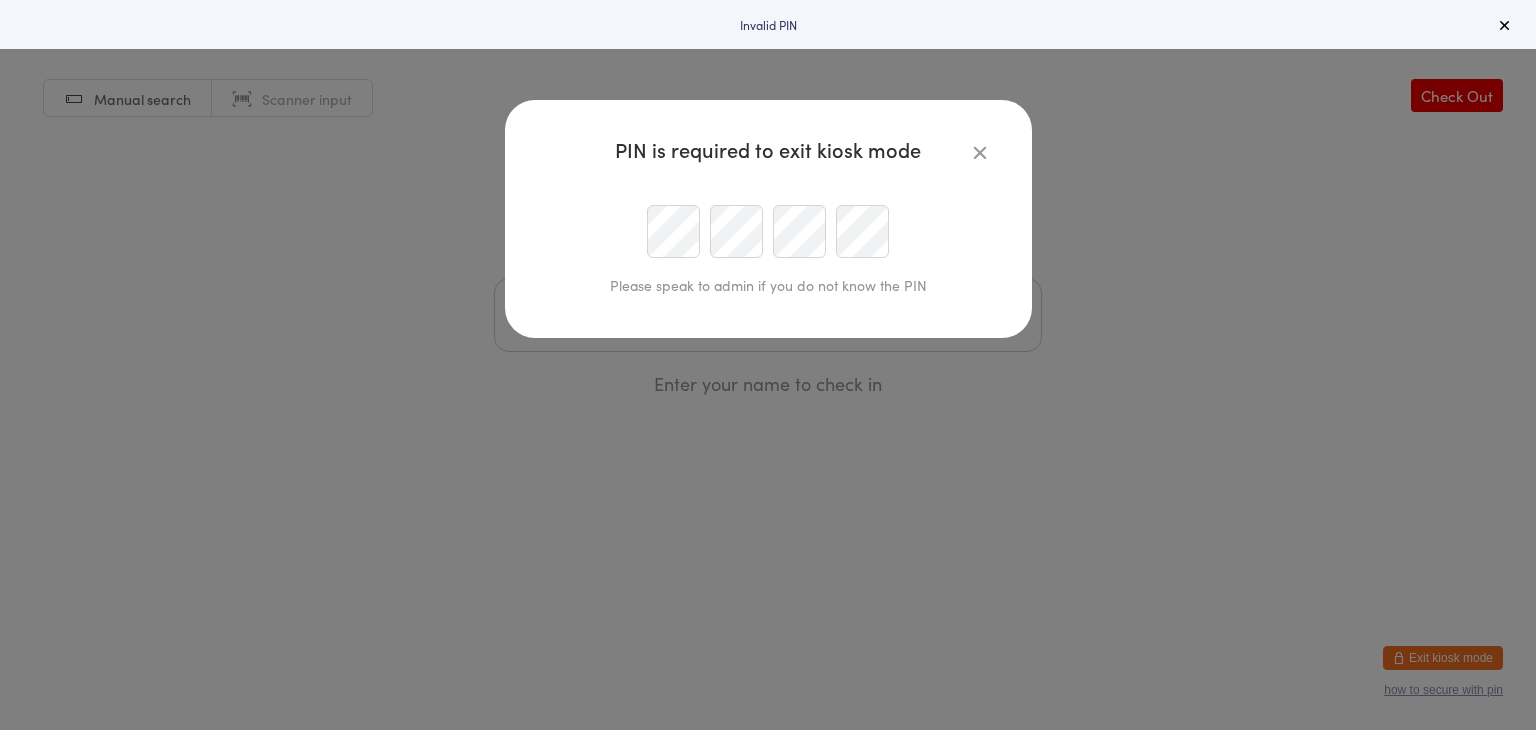 type on "[EMAIL]" 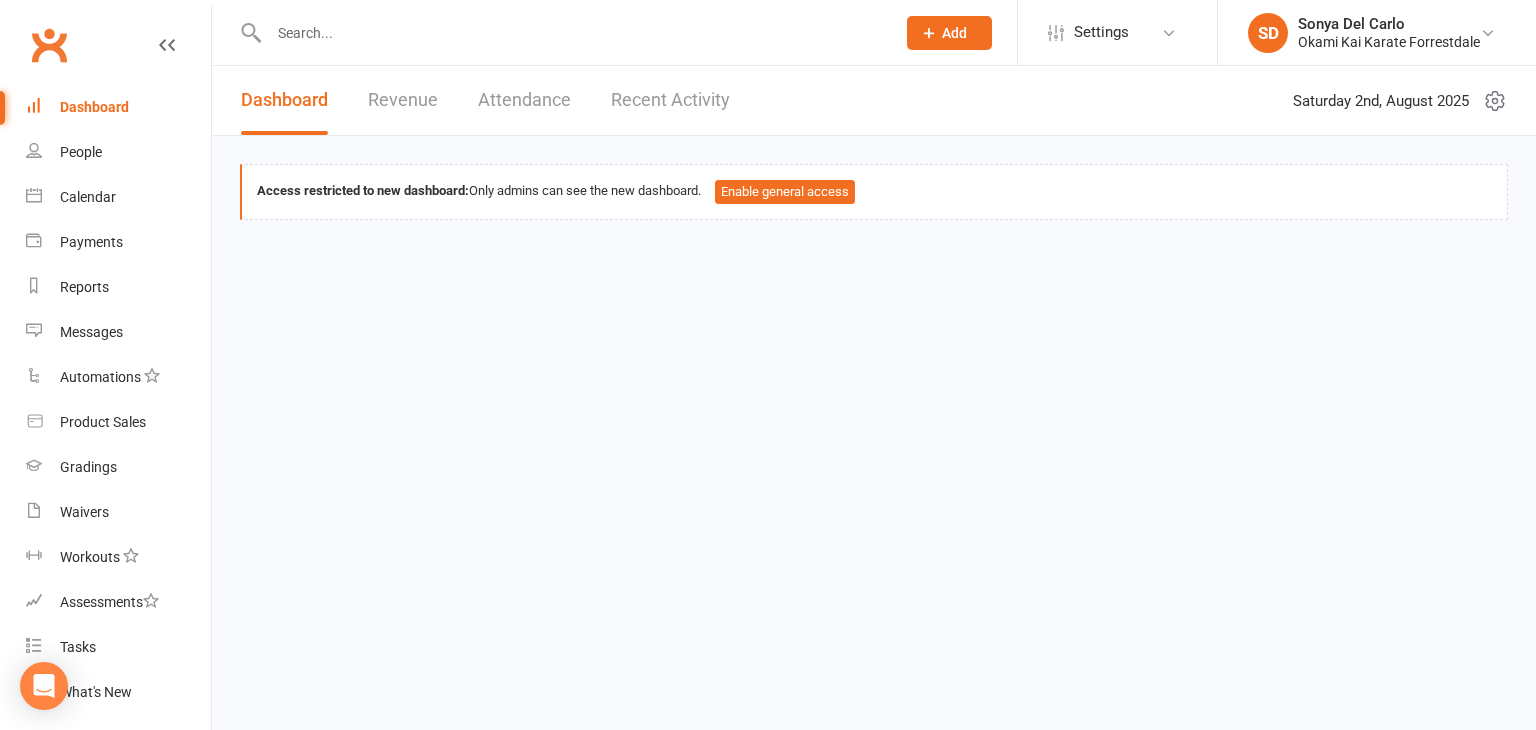 scroll, scrollTop: 0, scrollLeft: 0, axis: both 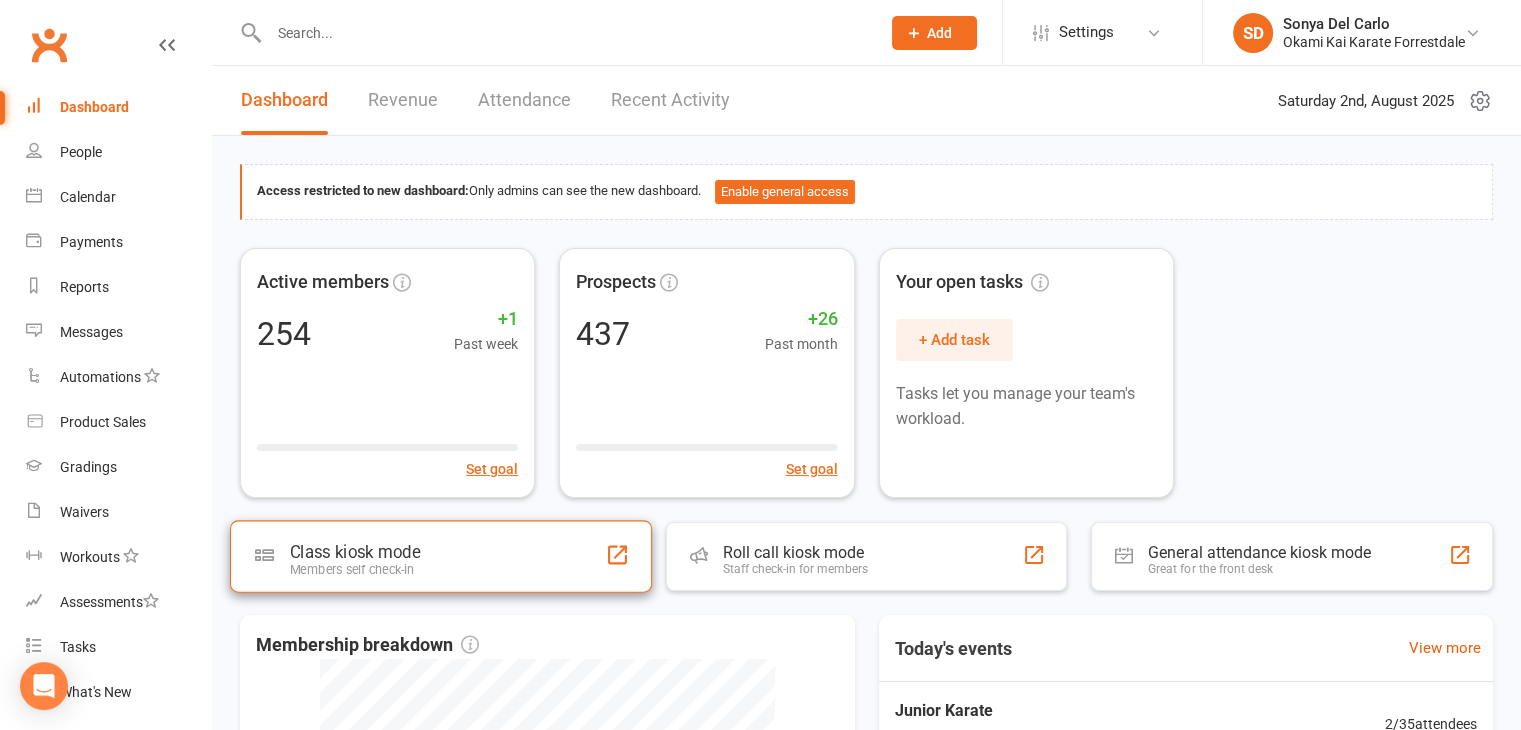 click on "Class kiosk mode Members self check-in" at bounding box center [441, 556] 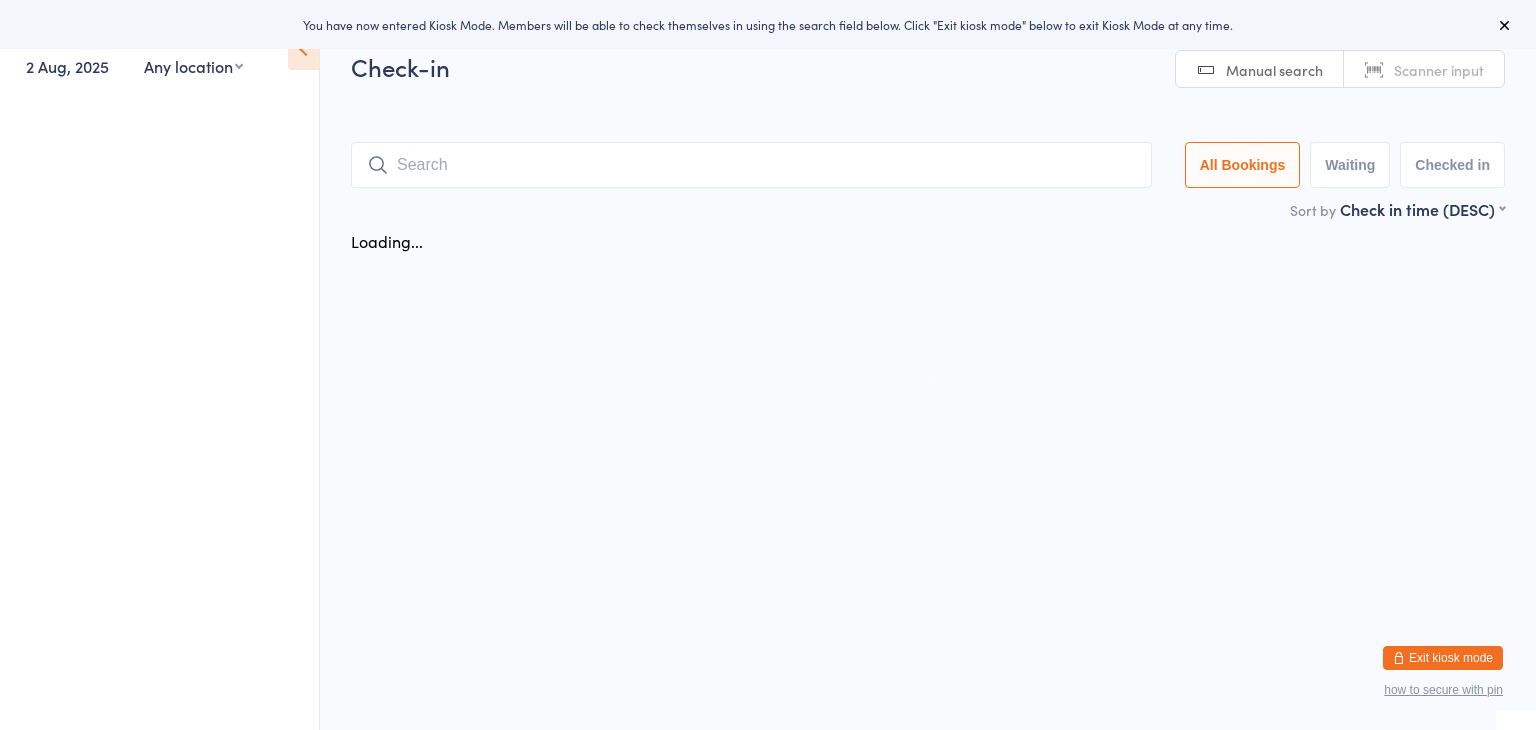 scroll, scrollTop: 0, scrollLeft: 0, axis: both 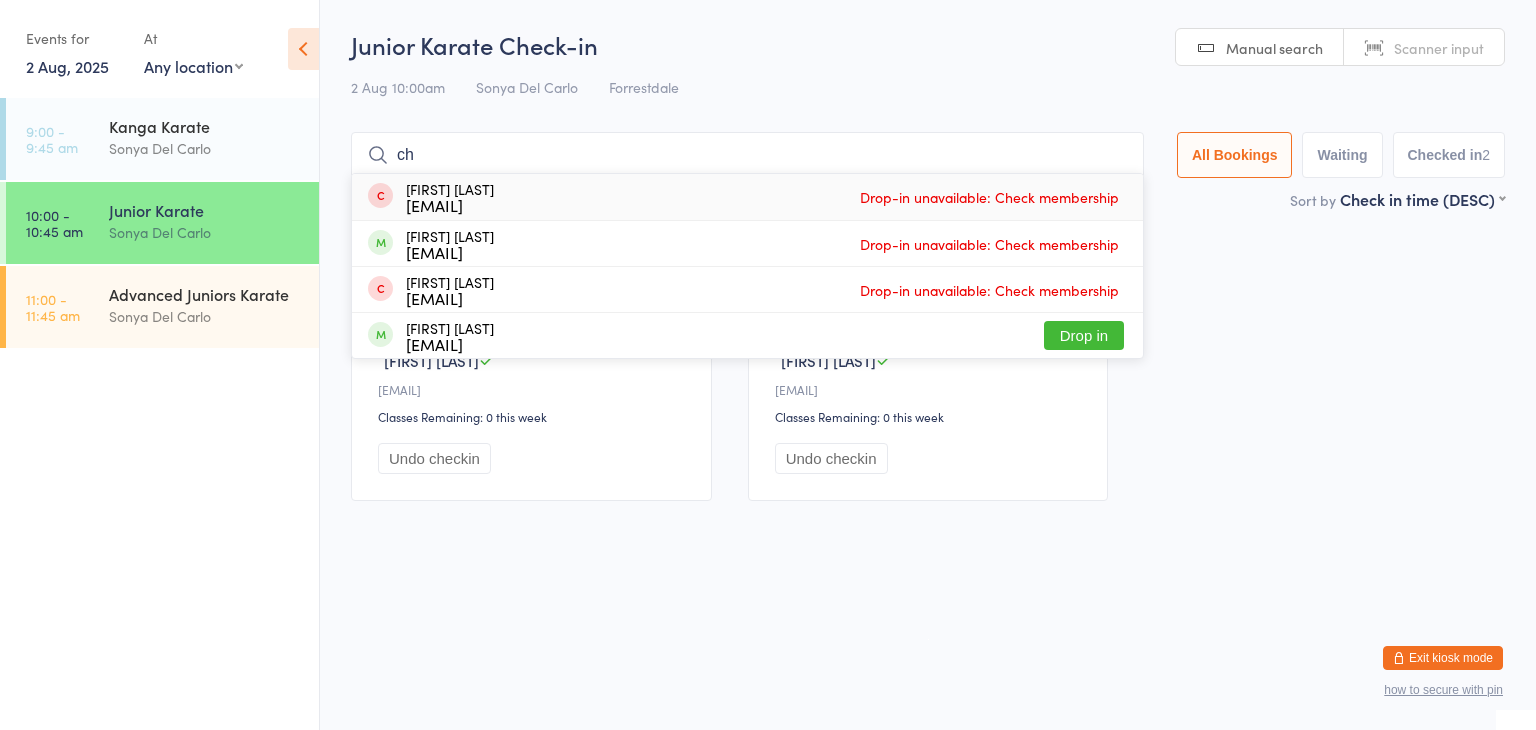 type on "c" 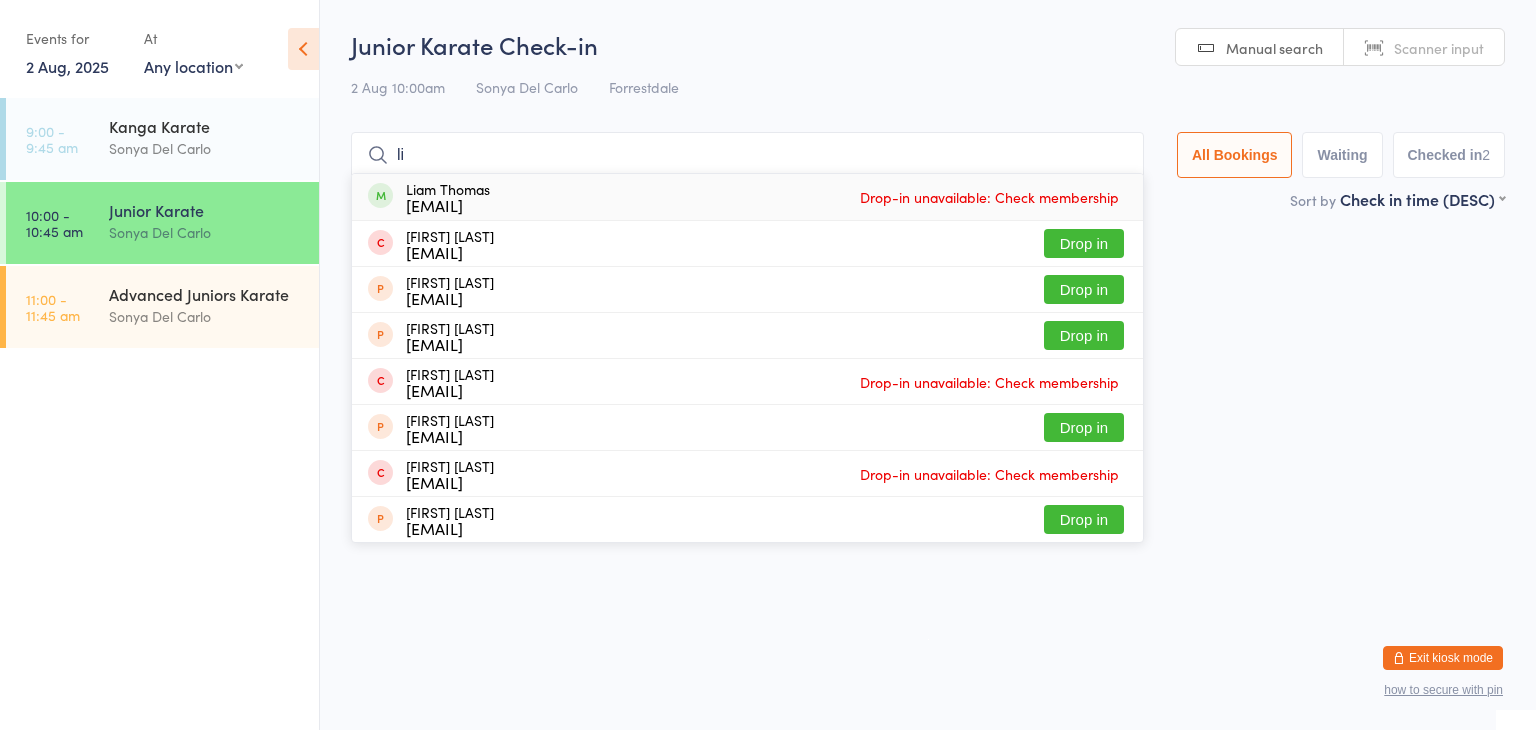 type on "l" 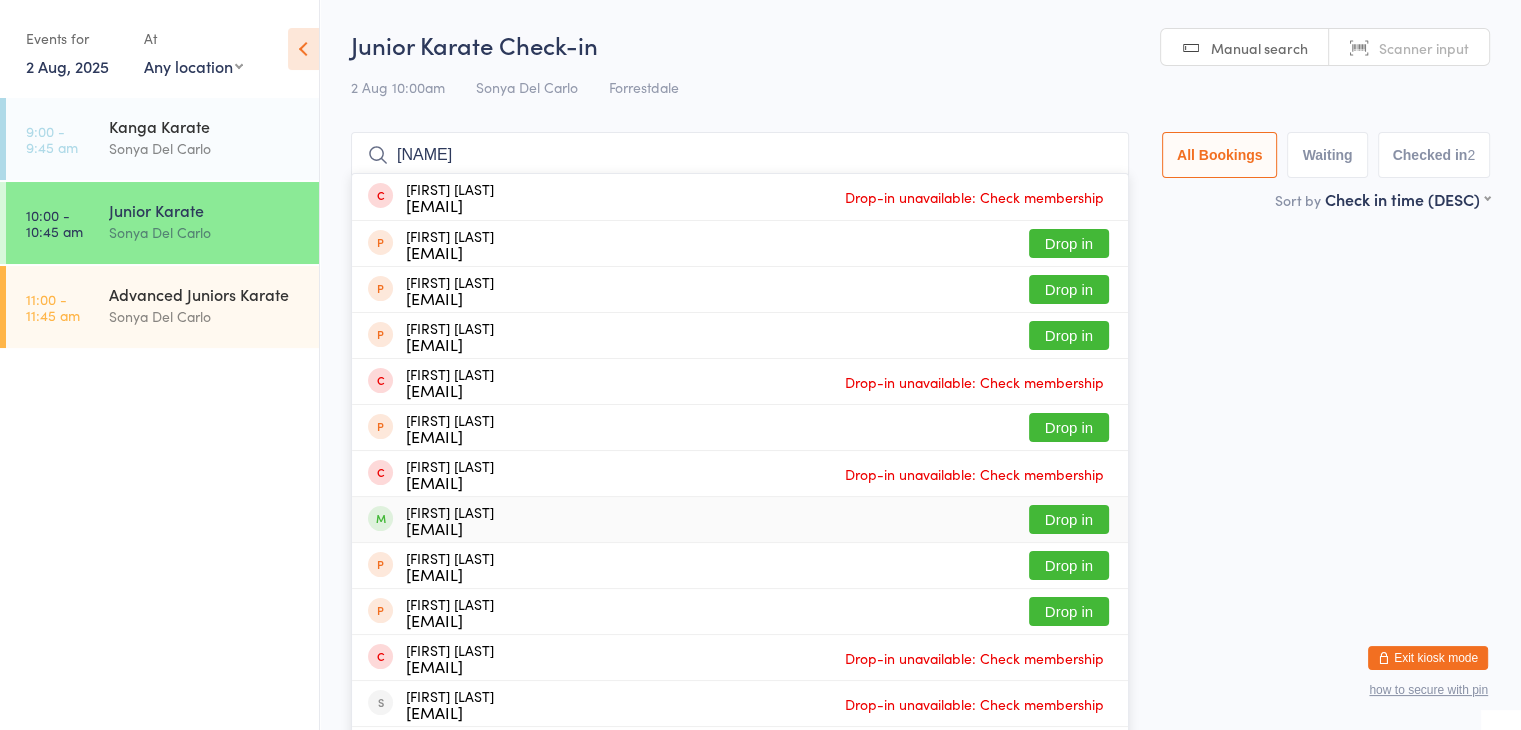 type on "[NAME]" 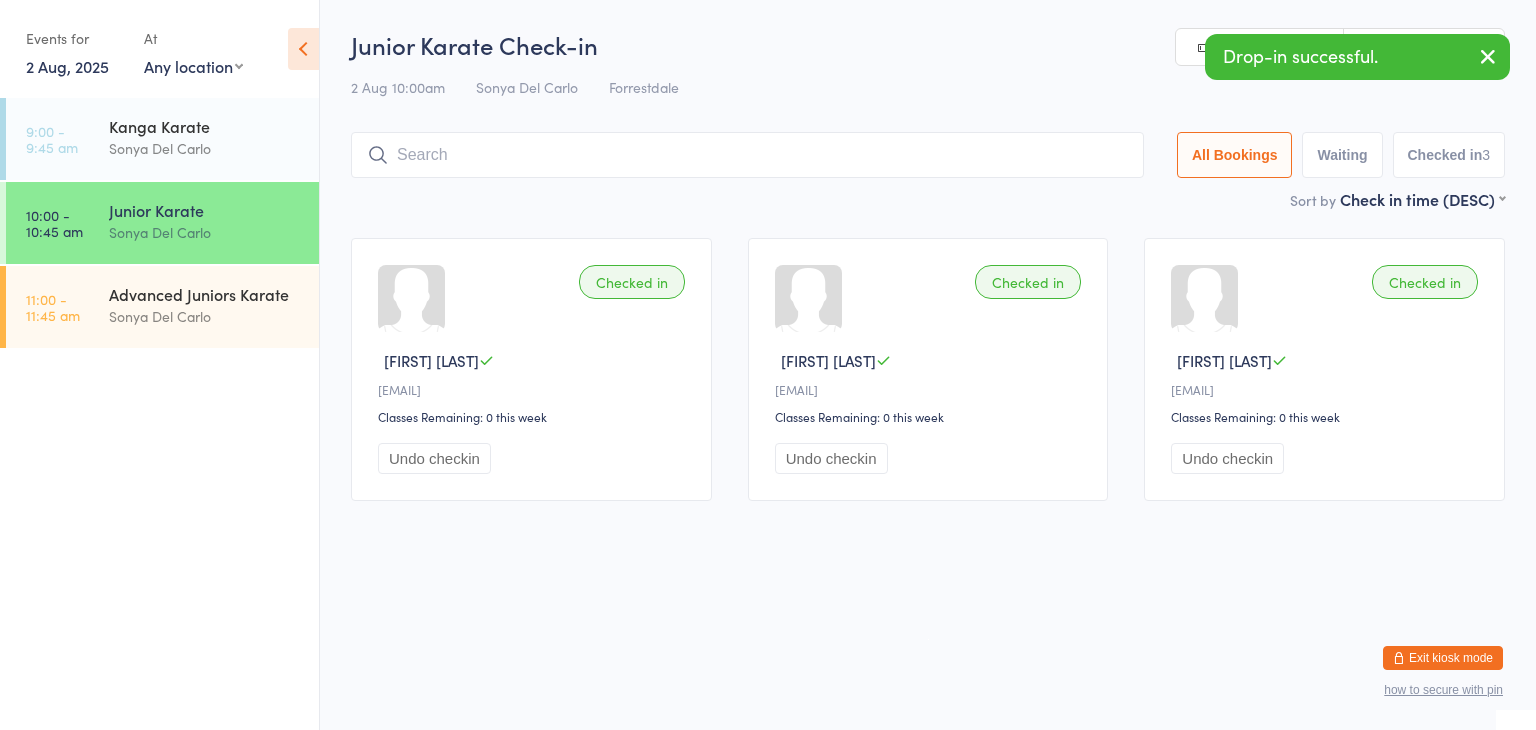 click at bounding box center [747, 155] 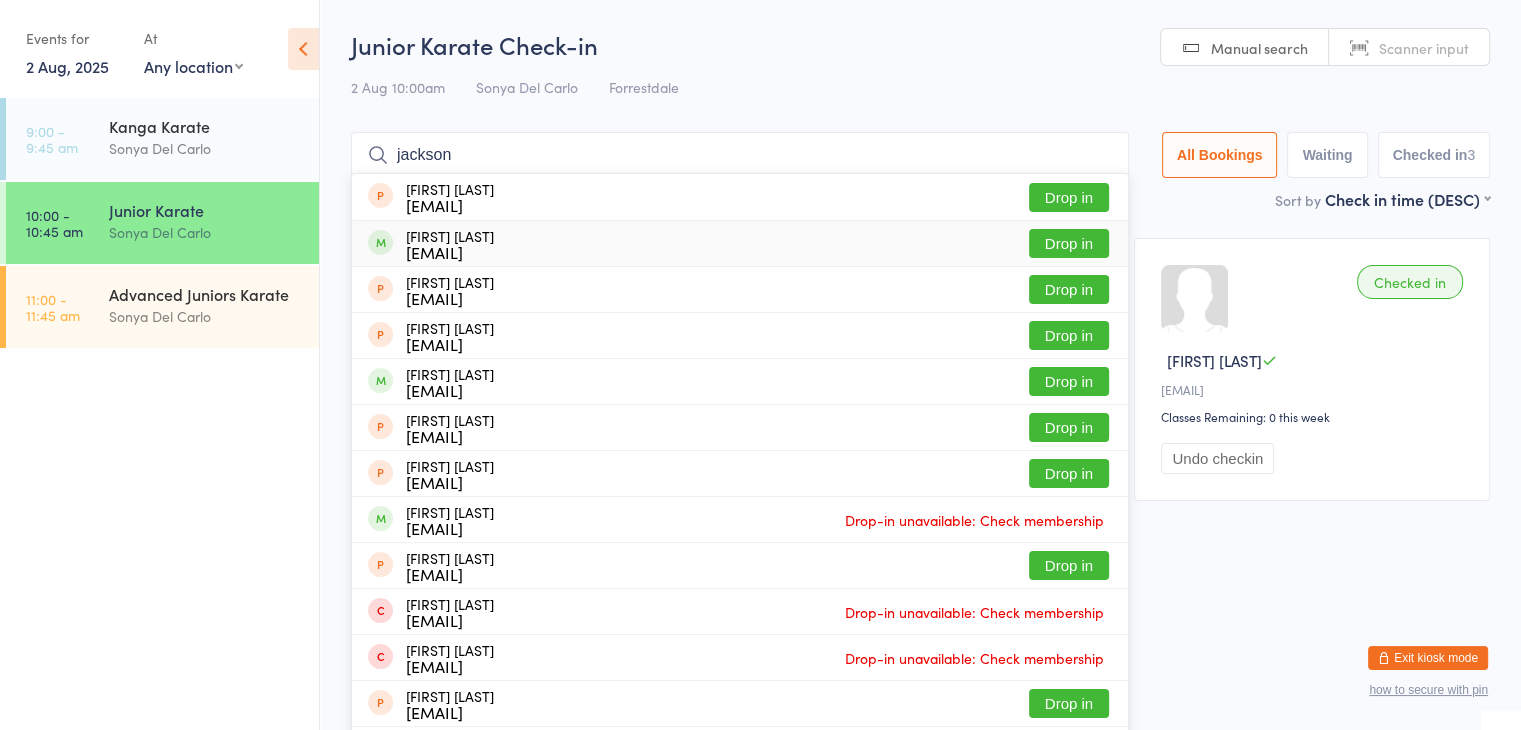 type on "jackson" 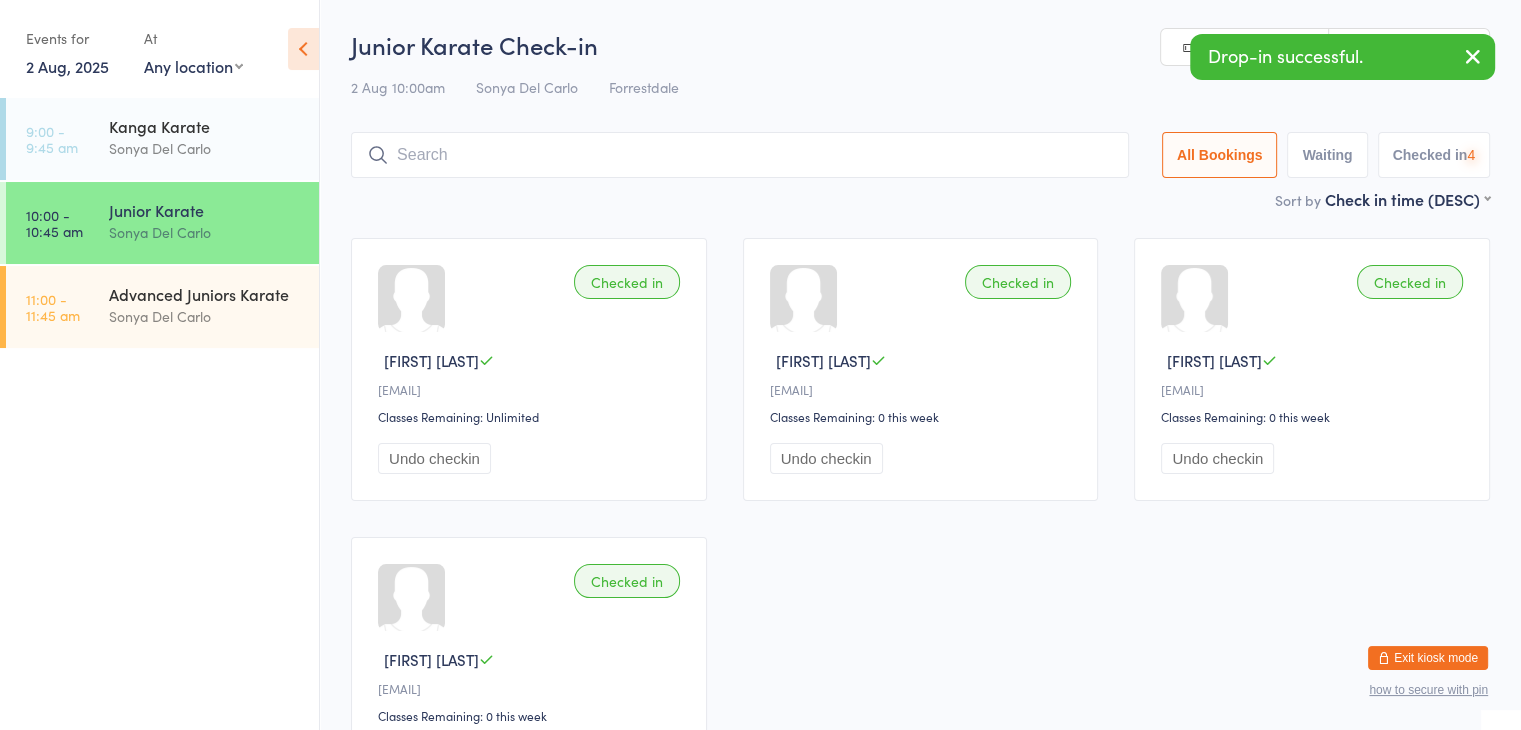 click at bounding box center (740, 155) 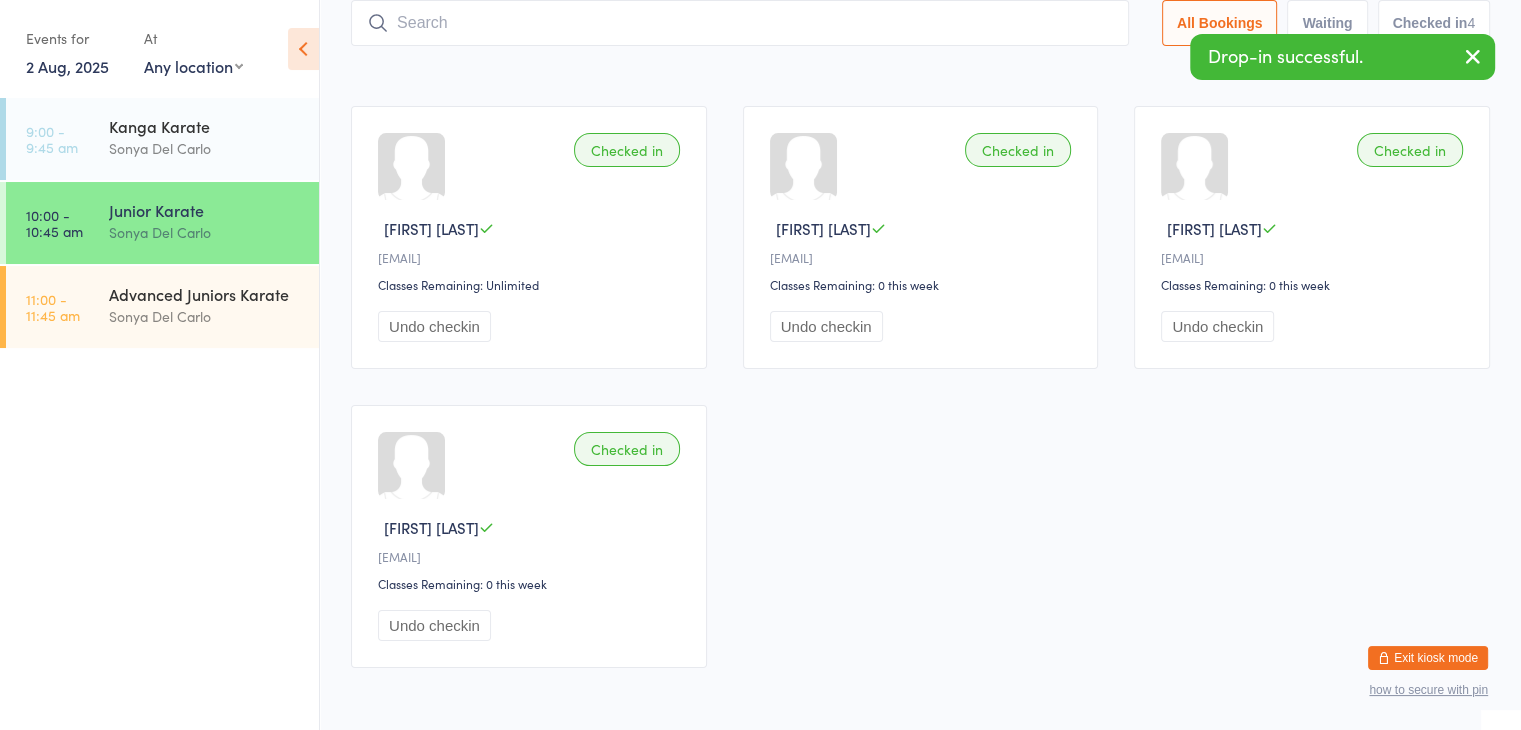scroll, scrollTop: 132, scrollLeft: 0, axis: vertical 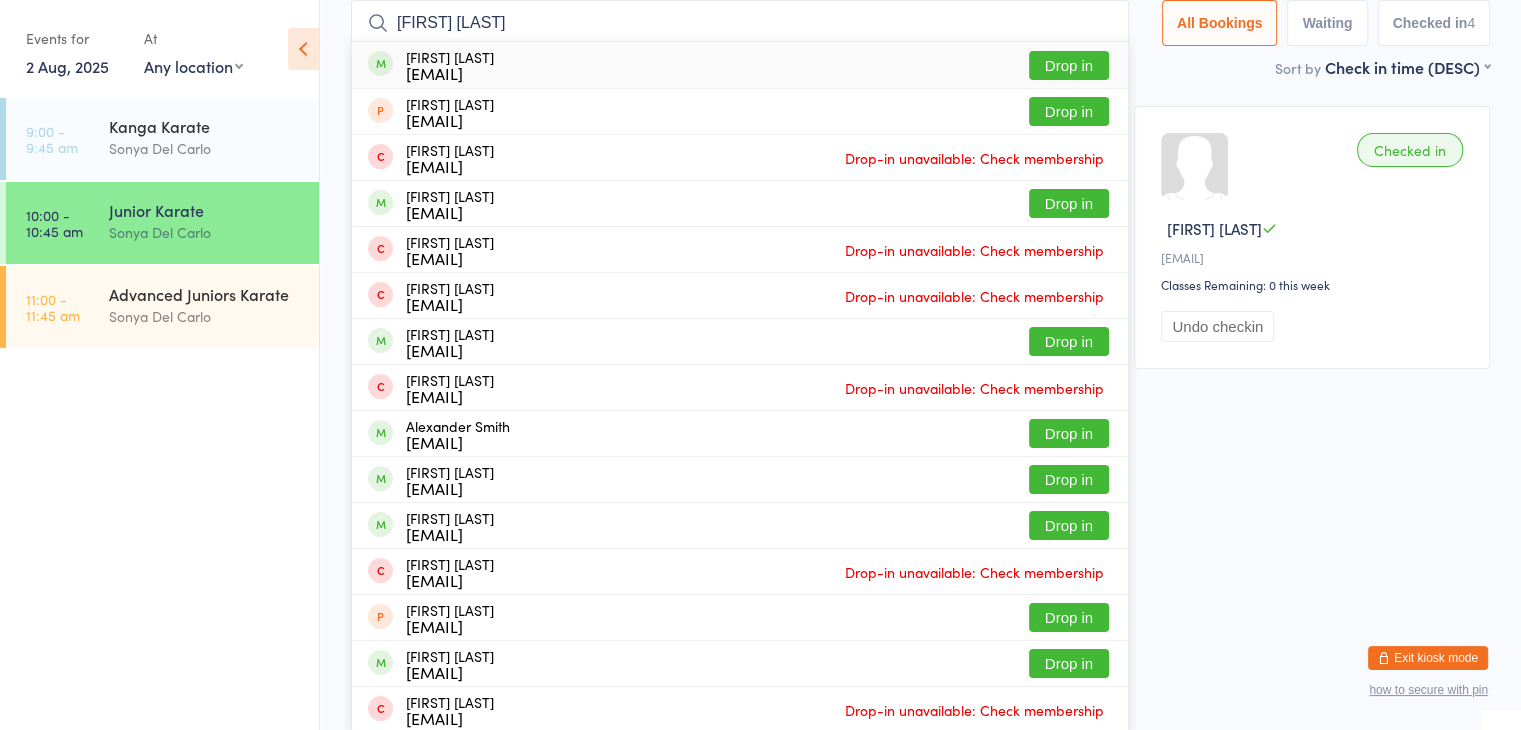 type on "[FIRST] [LAST]" 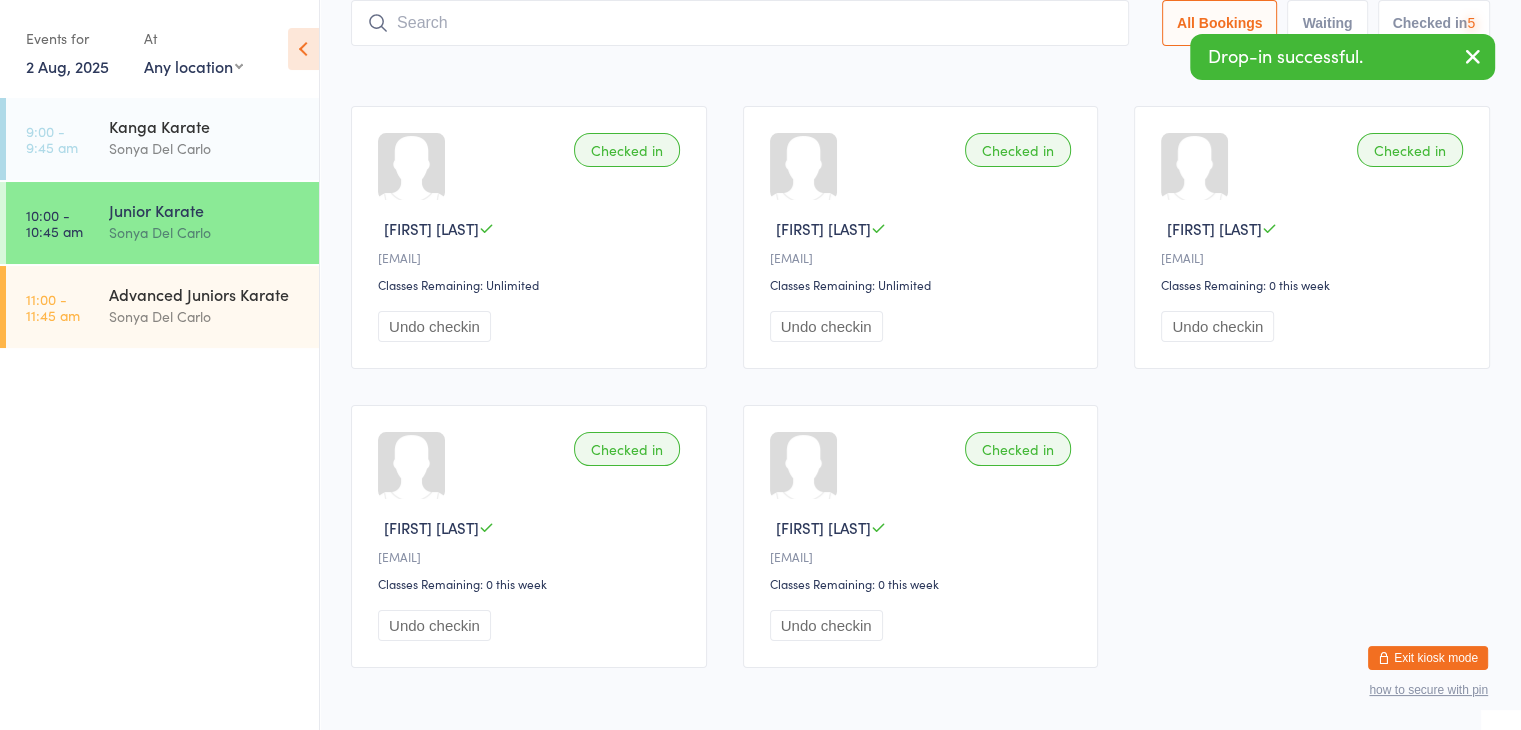 click at bounding box center [740, 23] 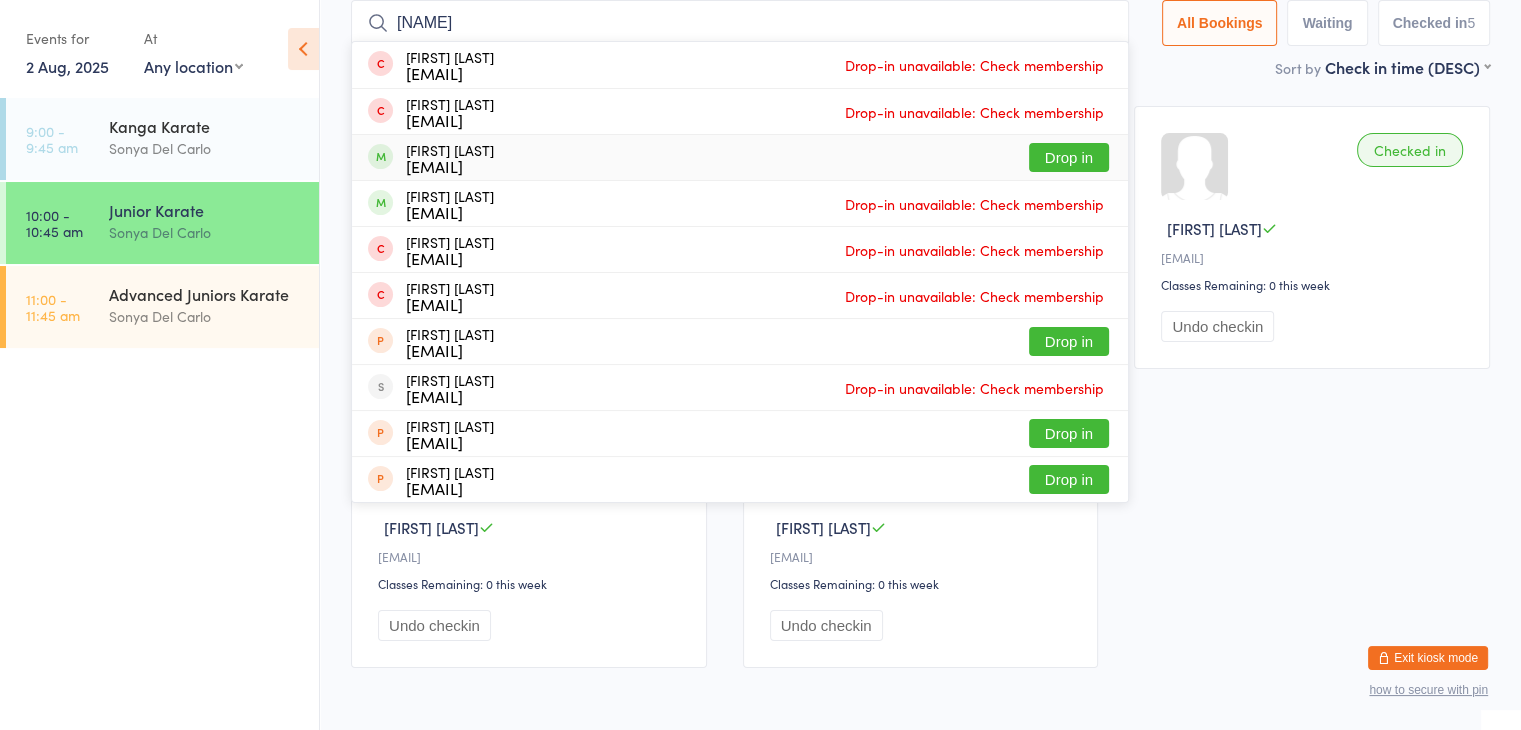 type on "[NAME]" 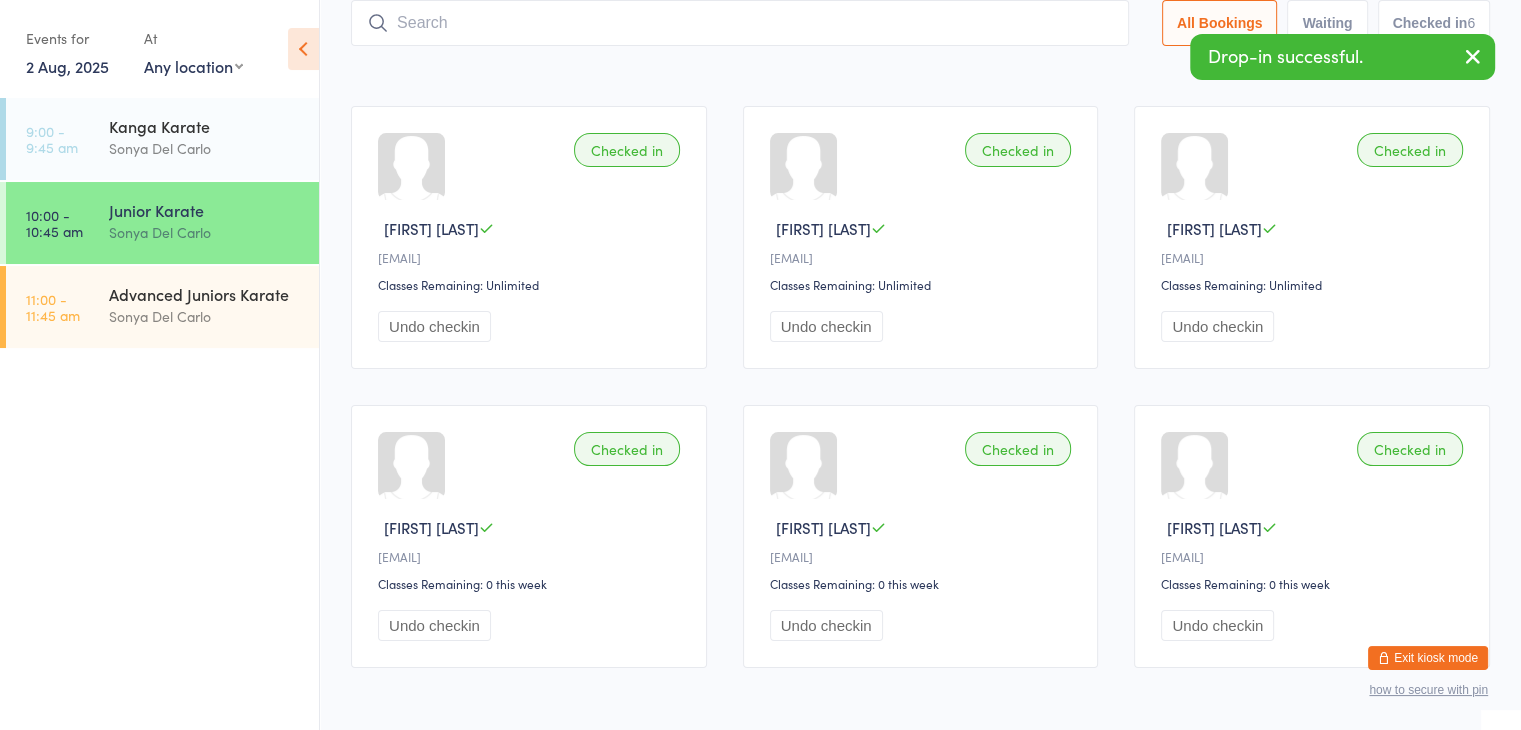 click at bounding box center [740, 23] 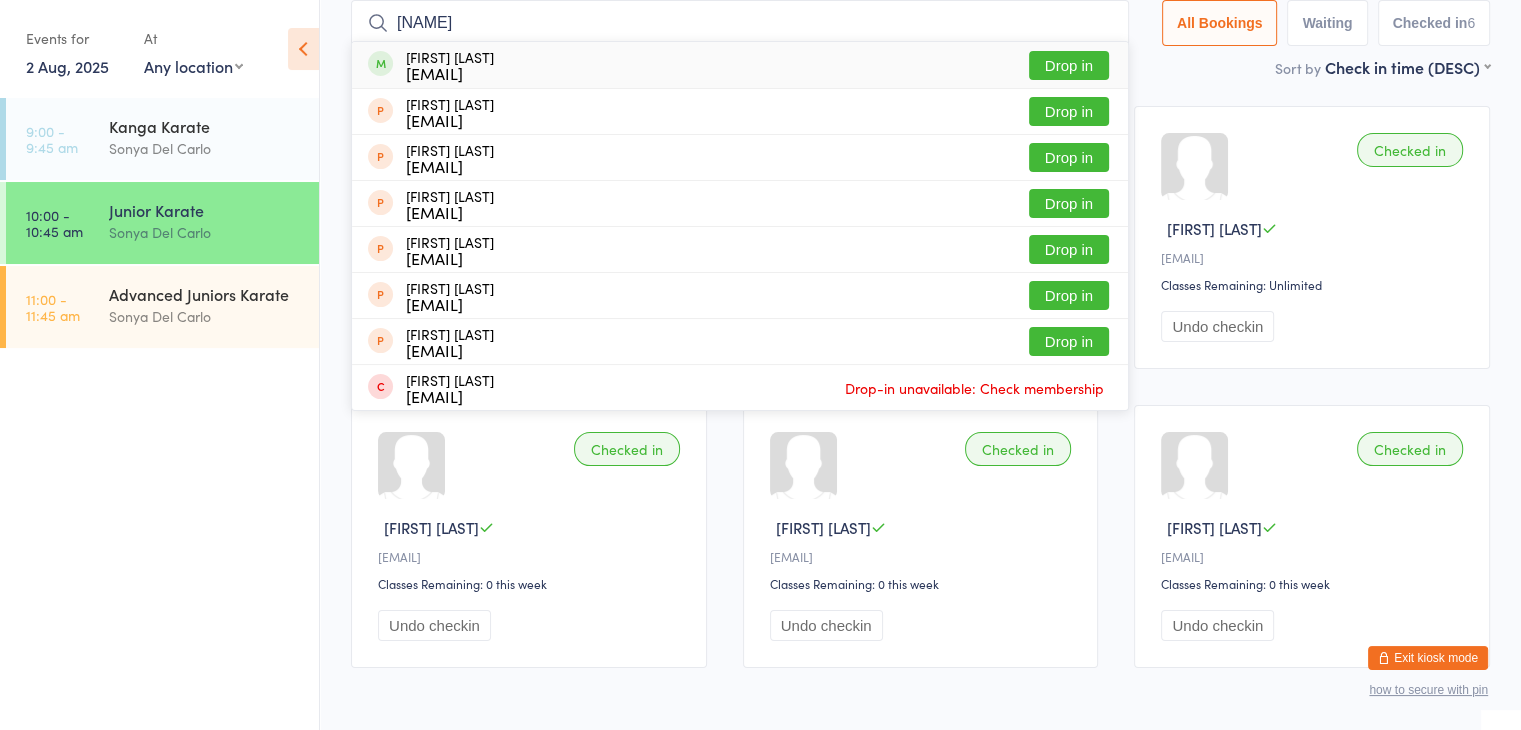 type on "[NAME]" 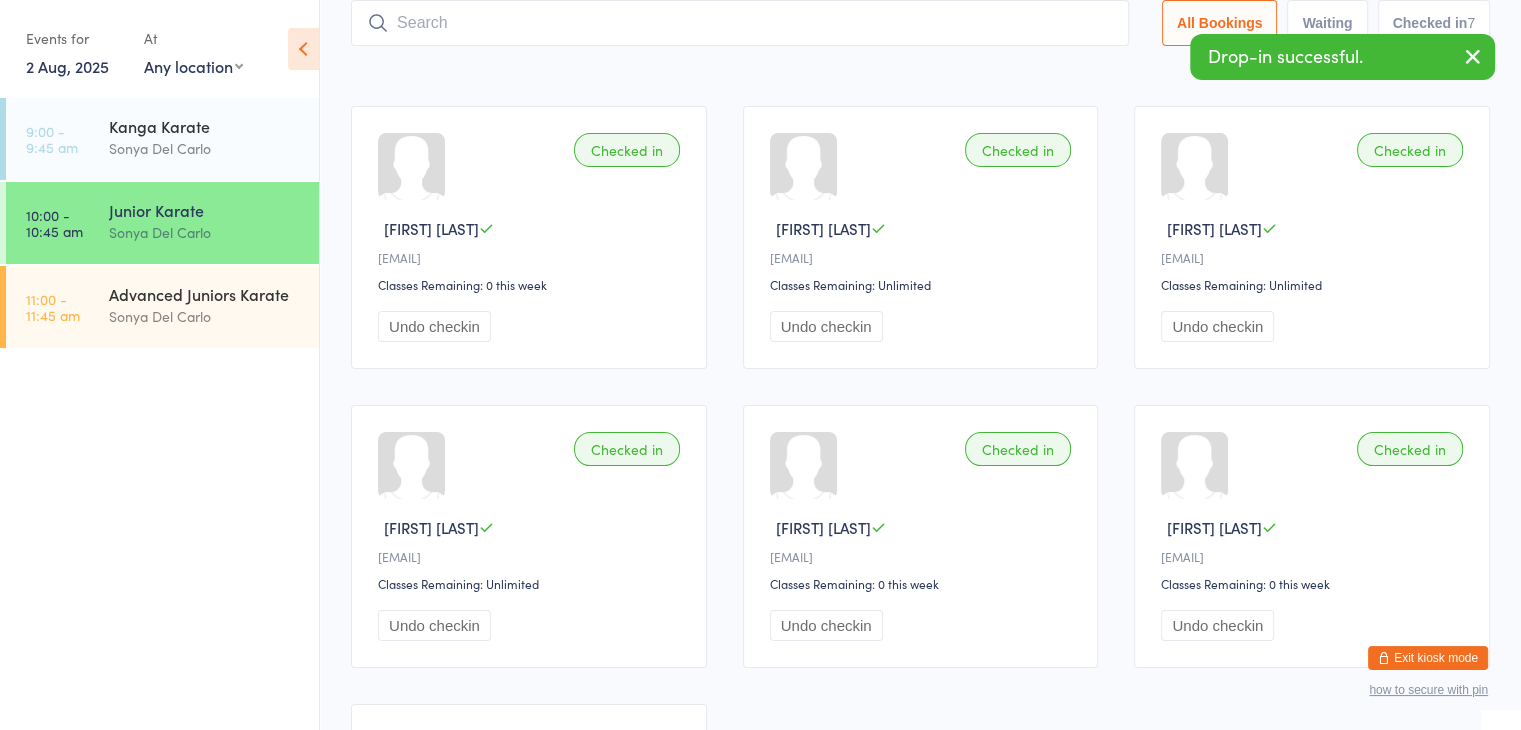 click at bounding box center [740, 23] 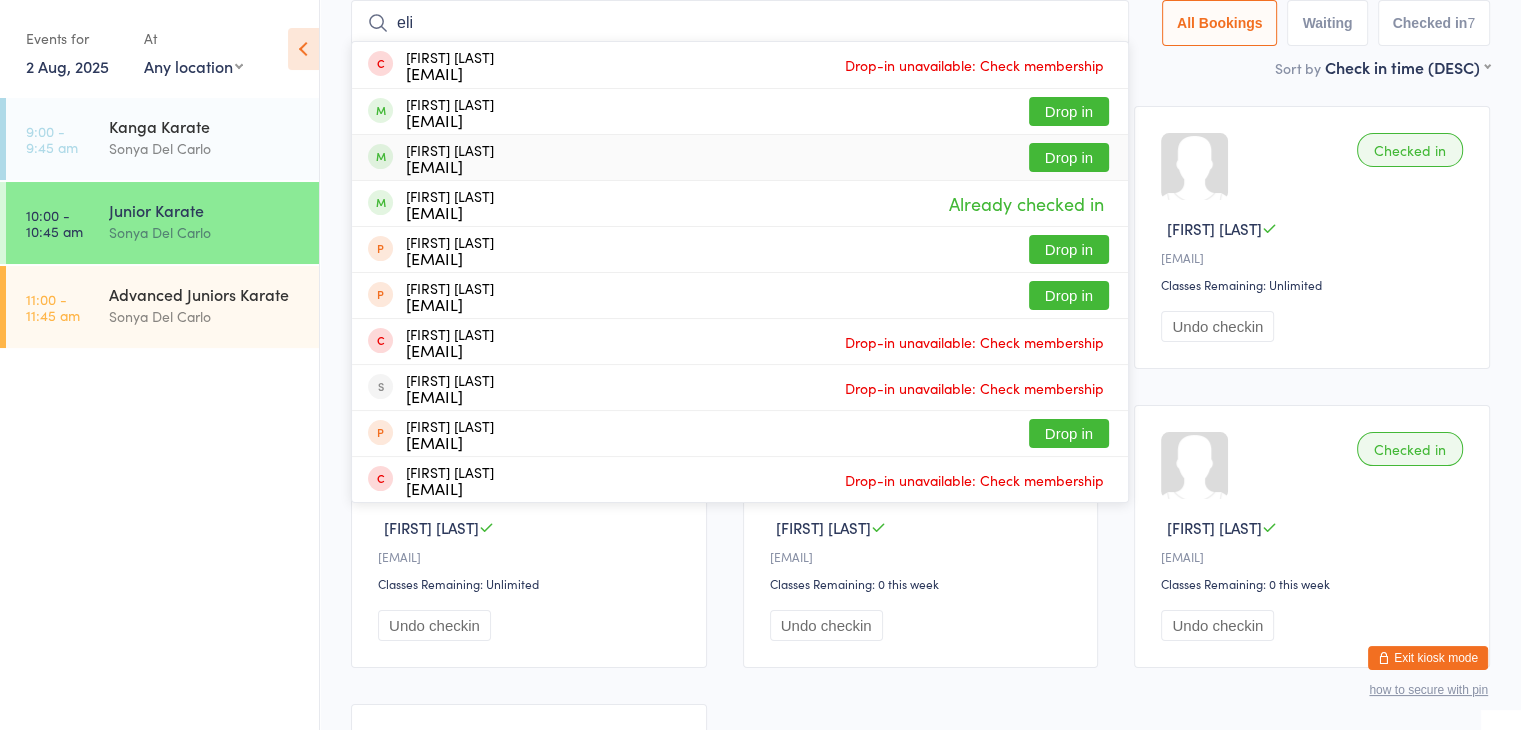 type on "eli" 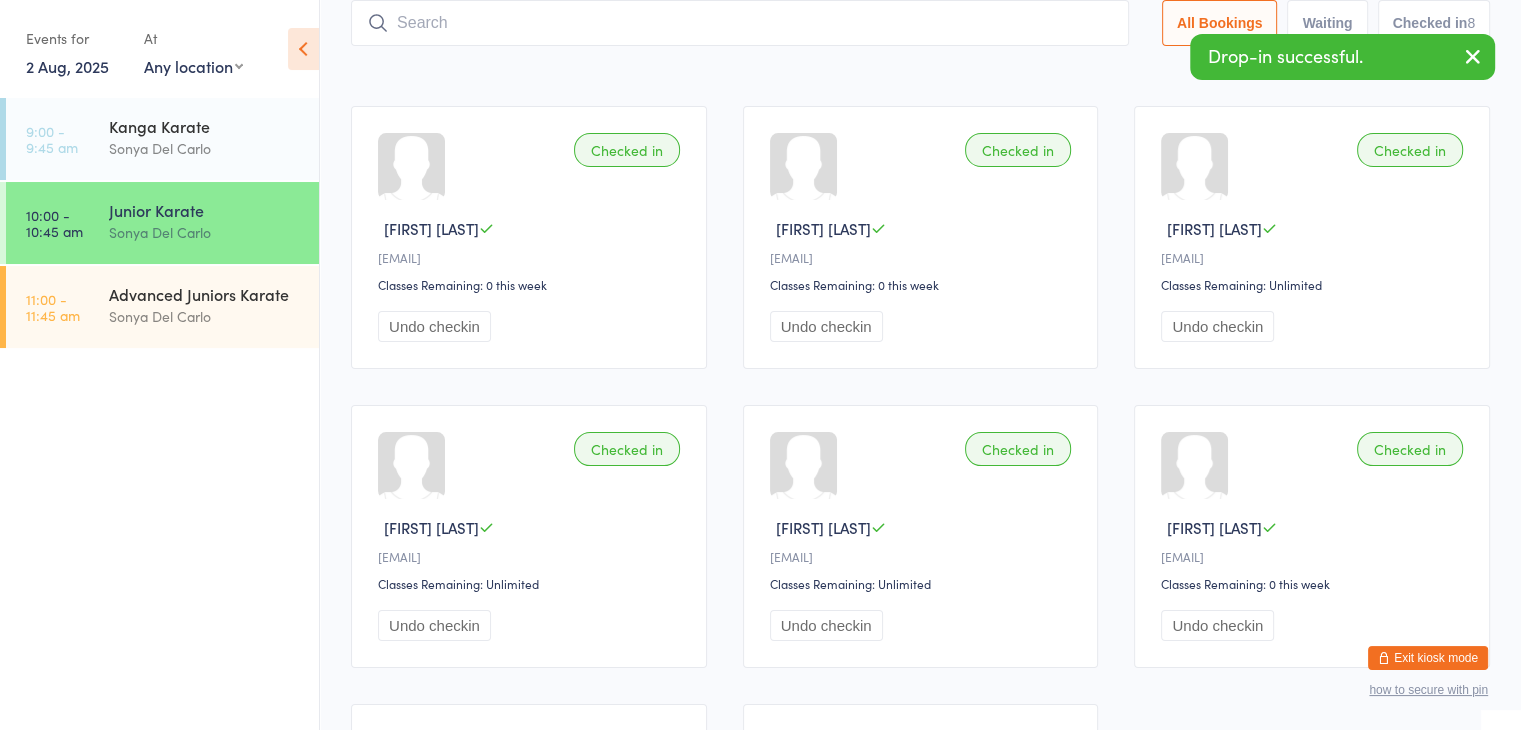 click at bounding box center [740, 23] 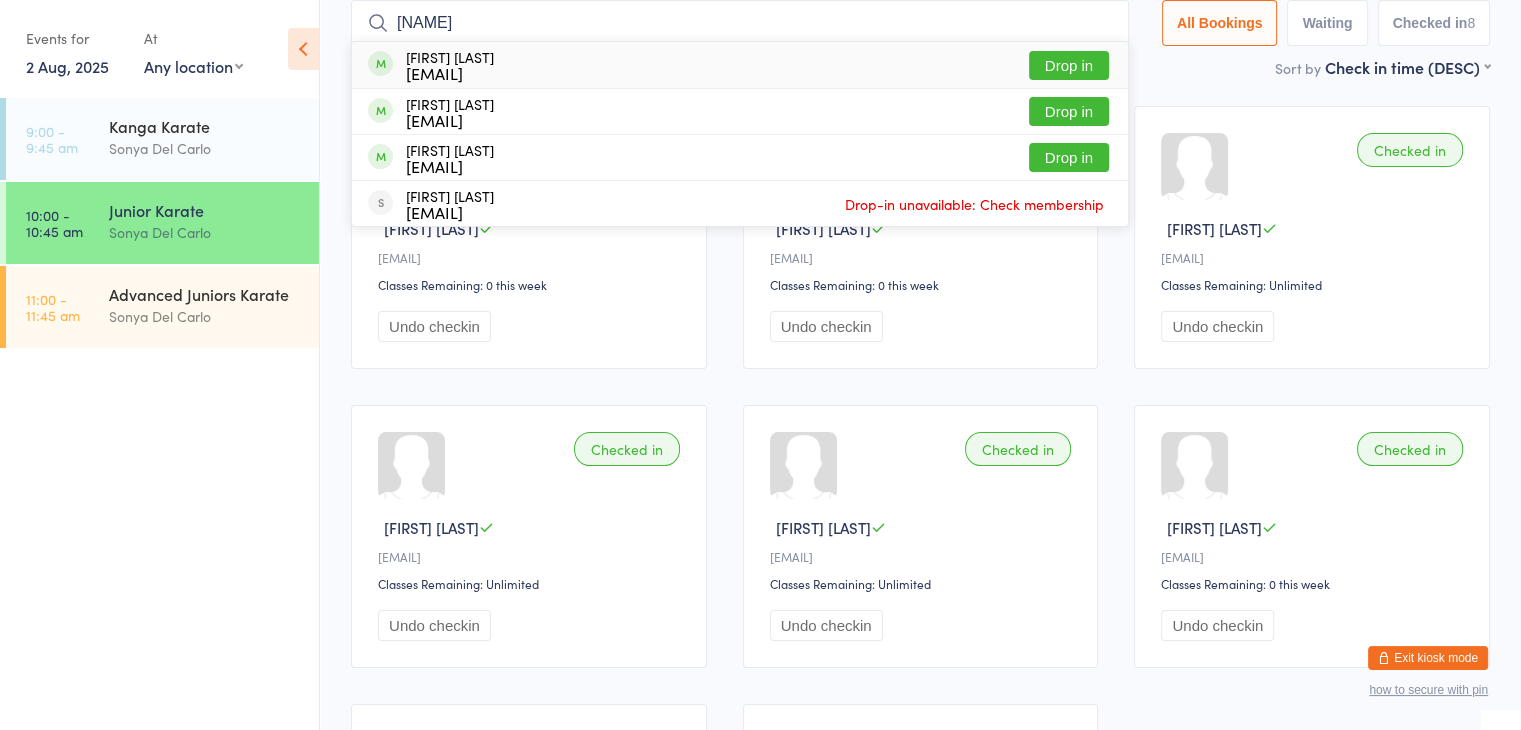 type on "[NAME]" 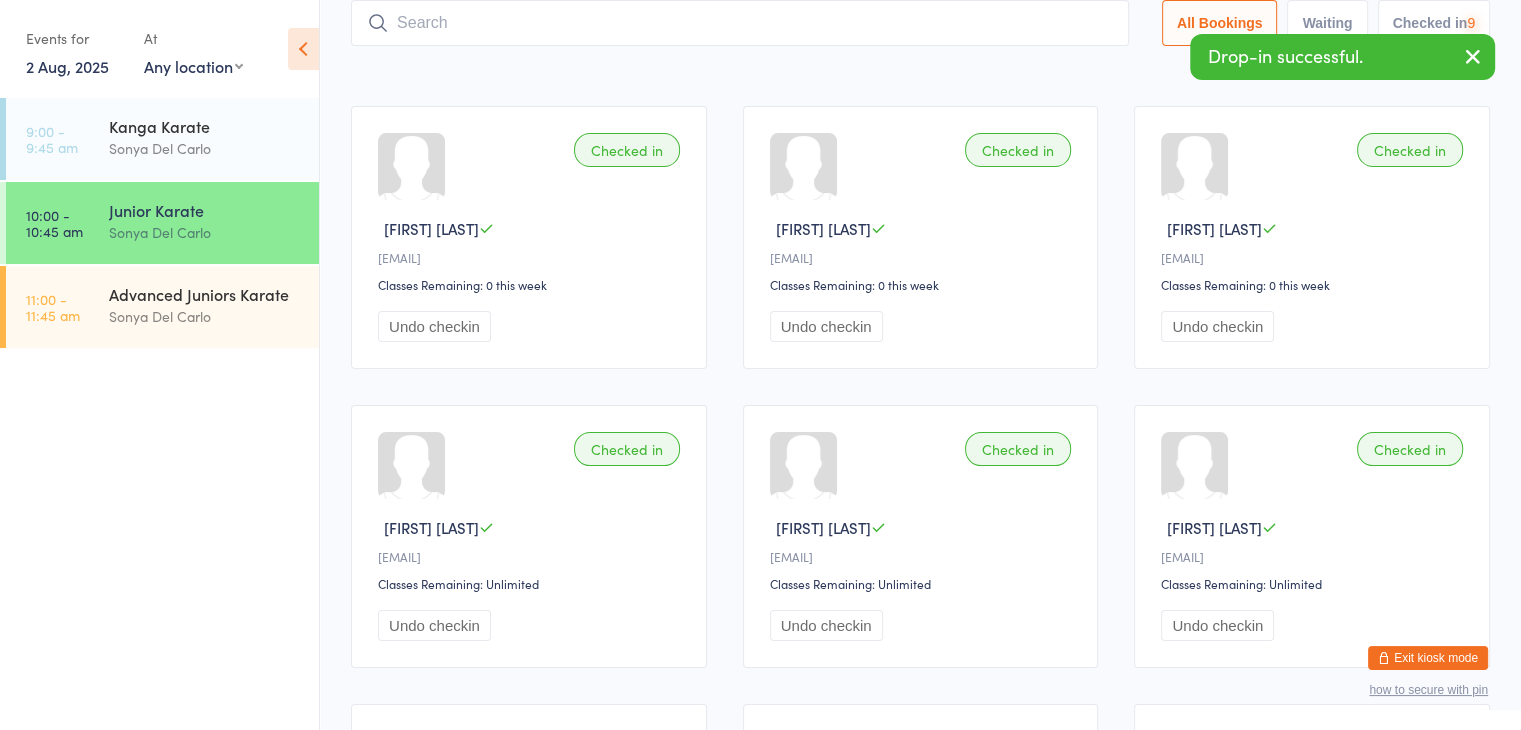 click at bounding box center (740, 23) 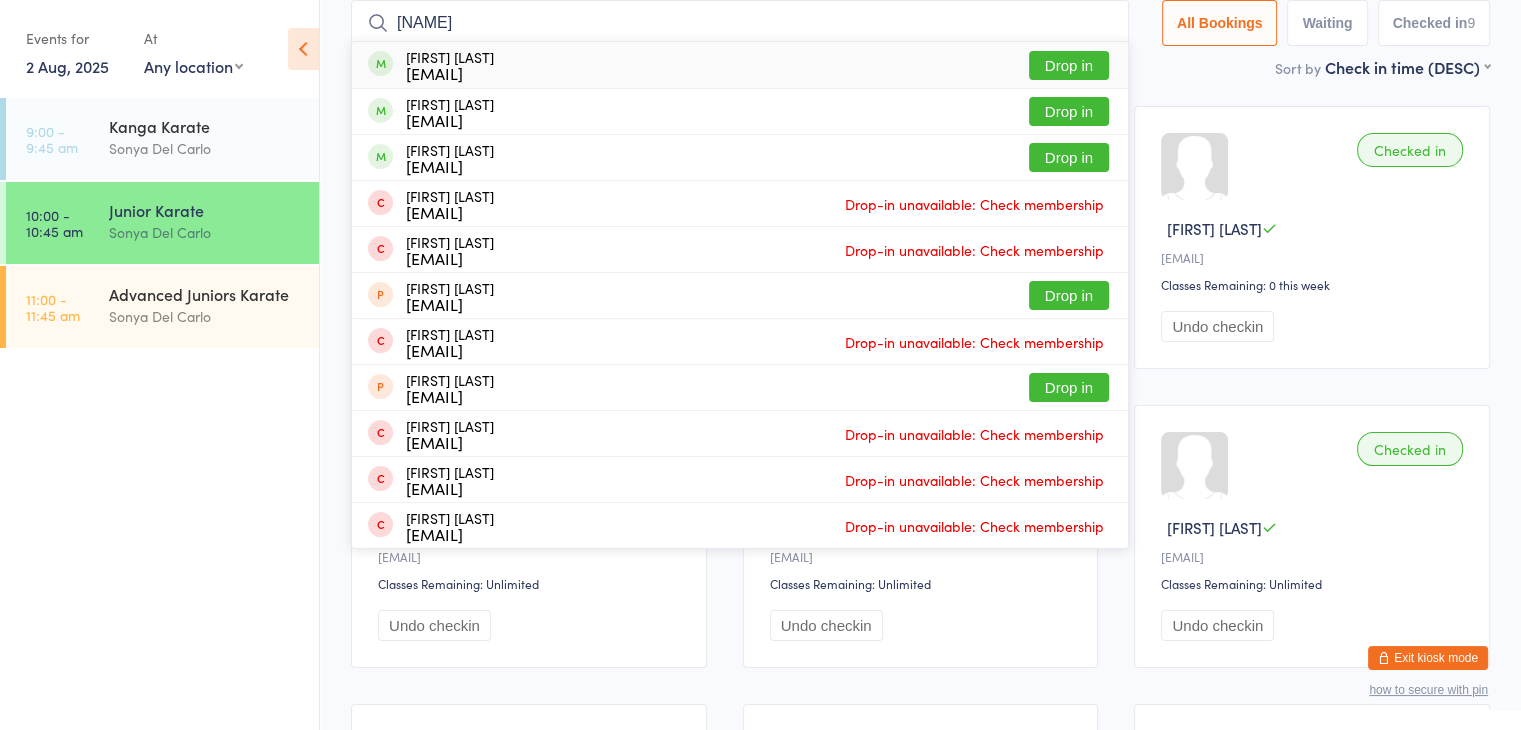 type on "[NAME]" 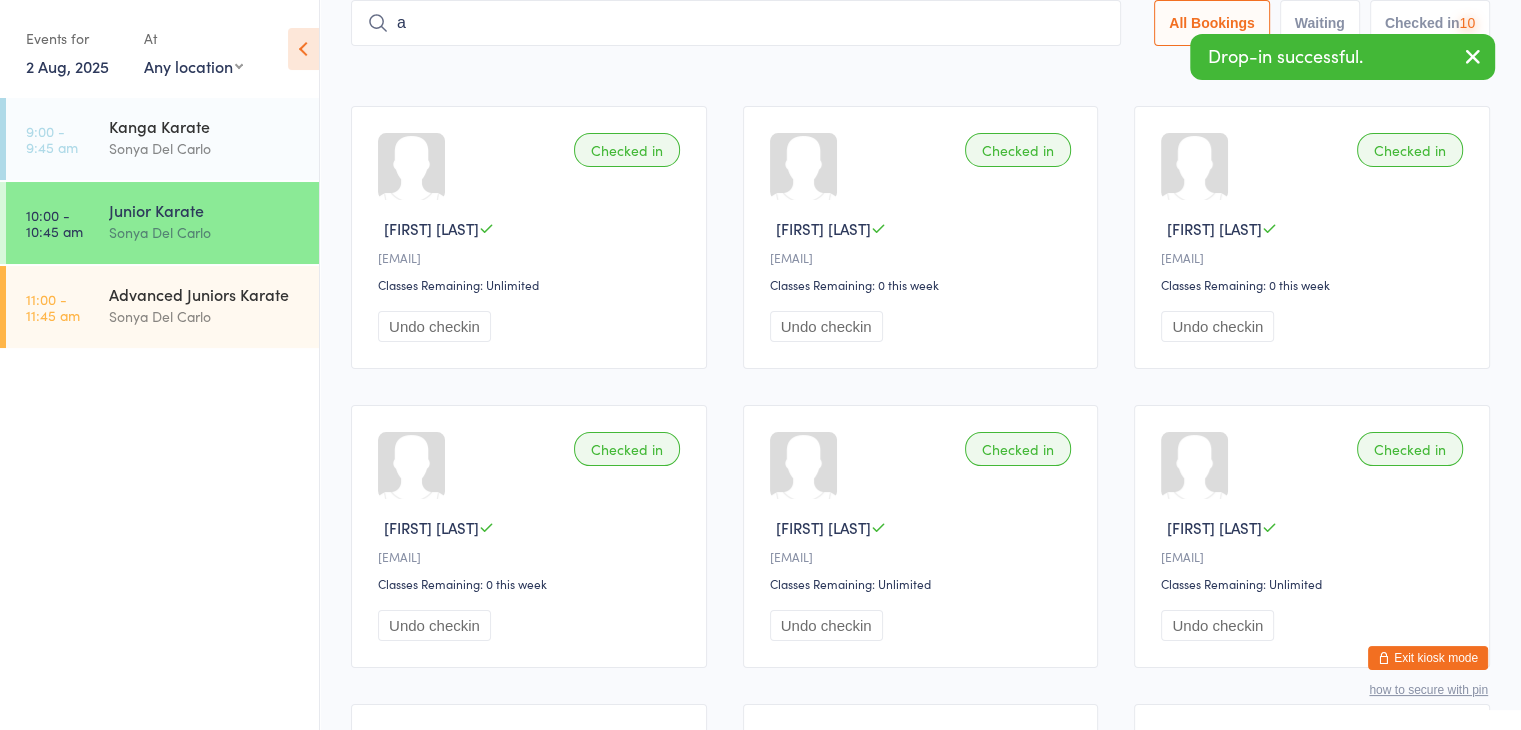 click on "a" at bounding box center (736, 23) 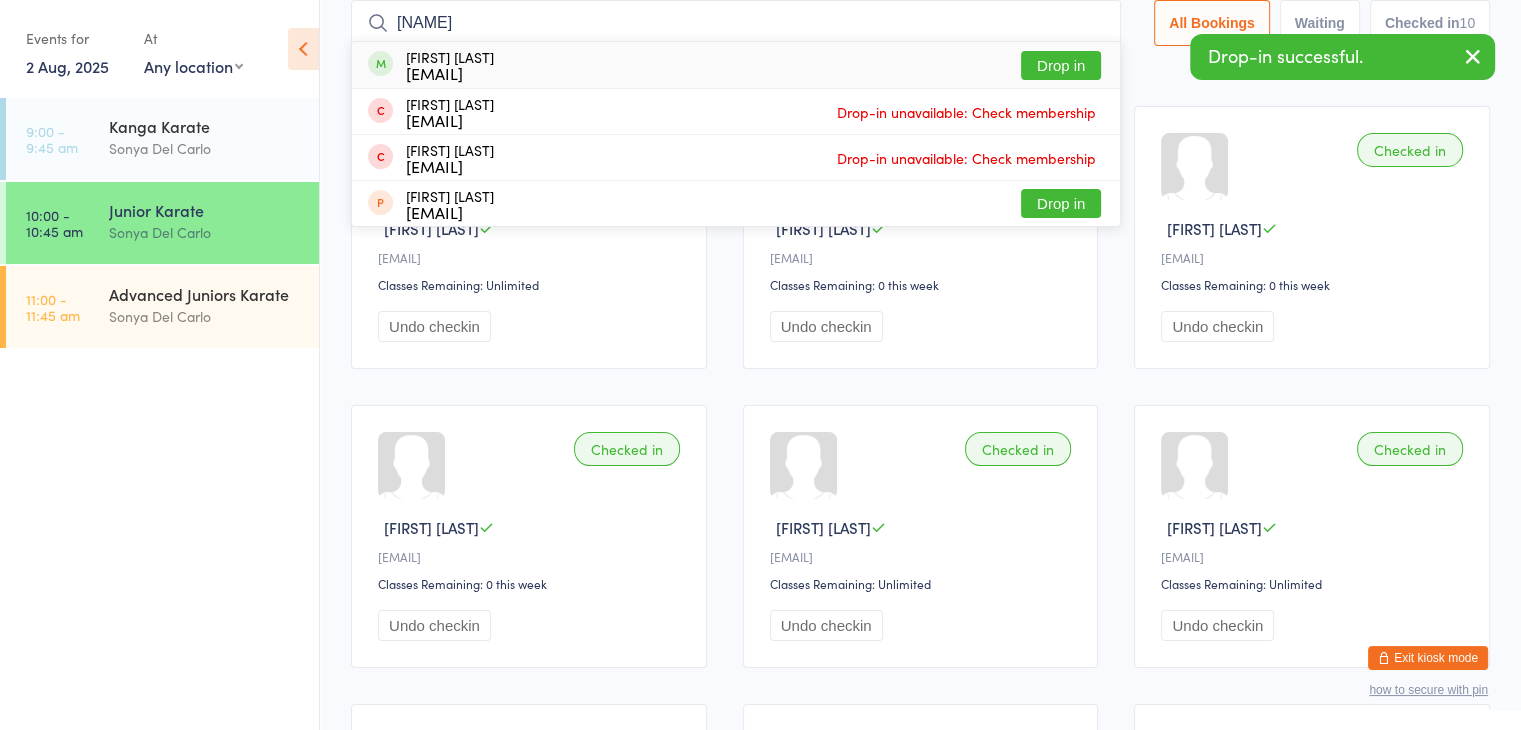 type on "[NAME]" 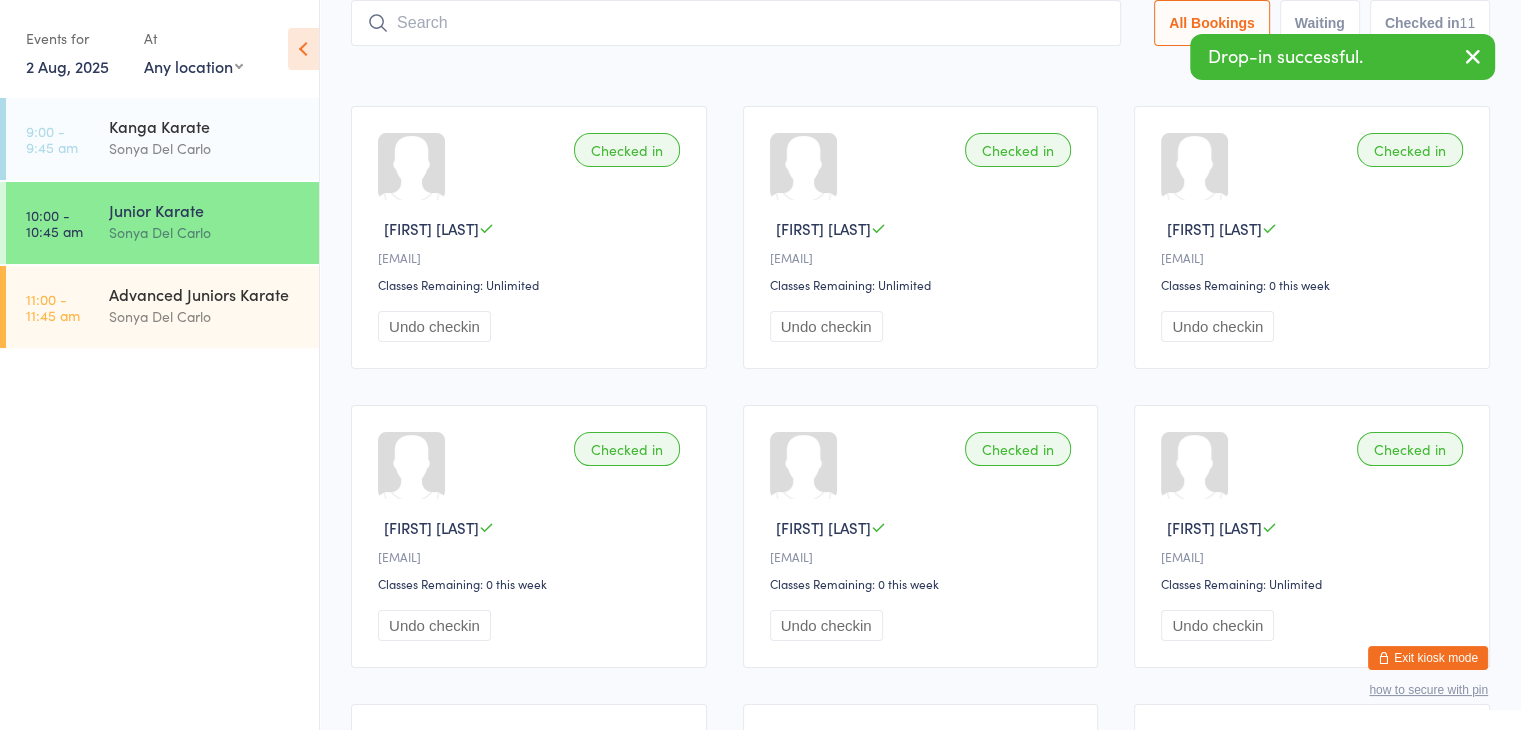 click at bounding box center [736, 23] 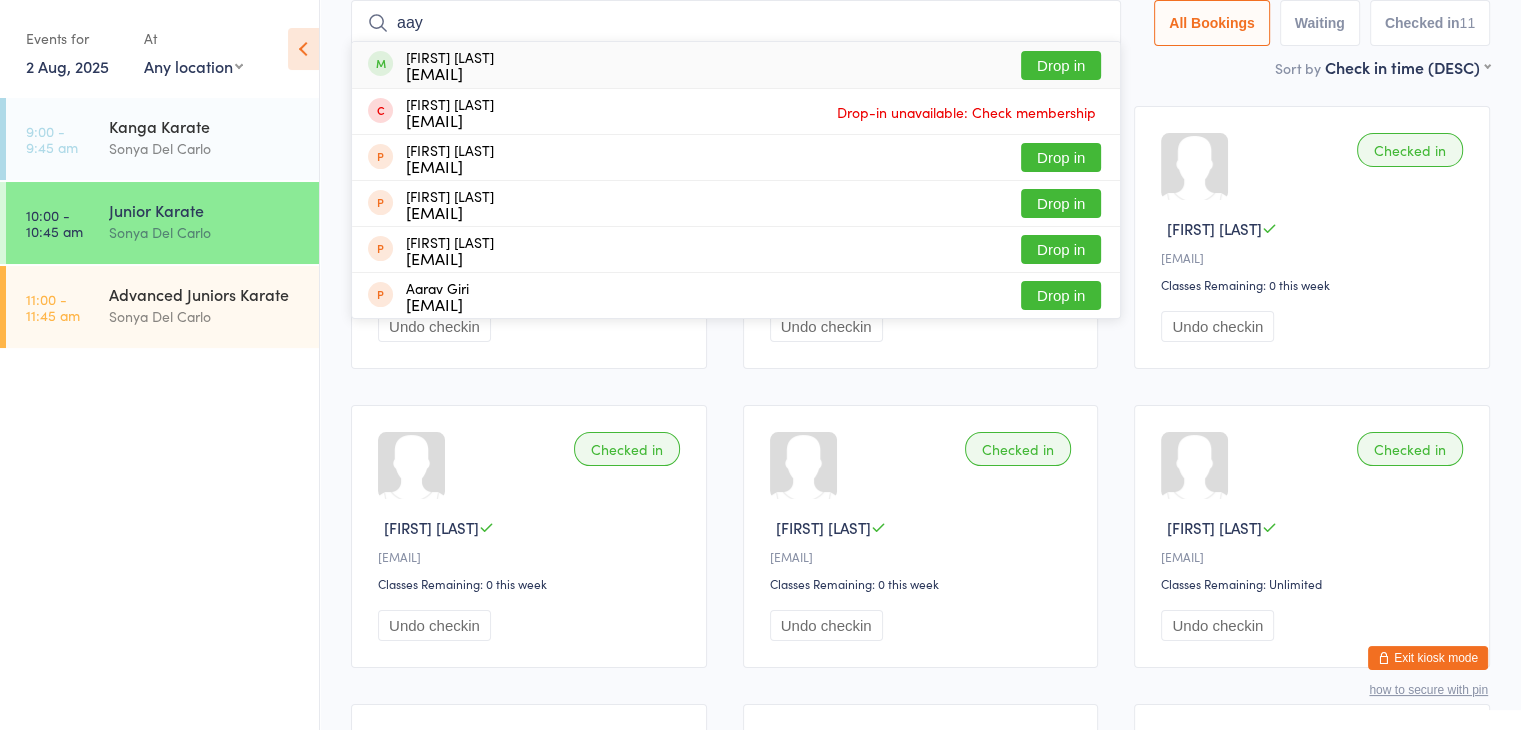 type on "aay" 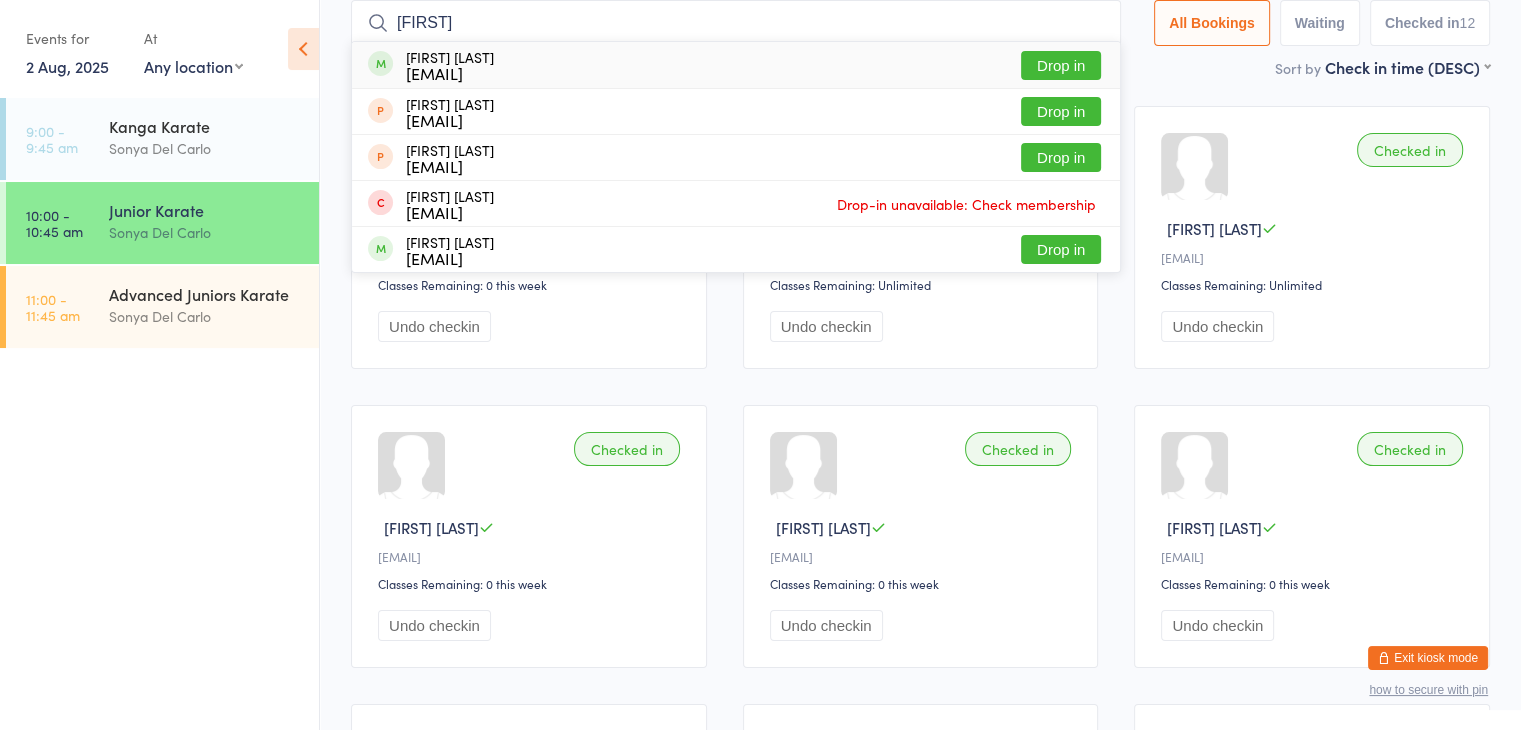 type on "jamie" 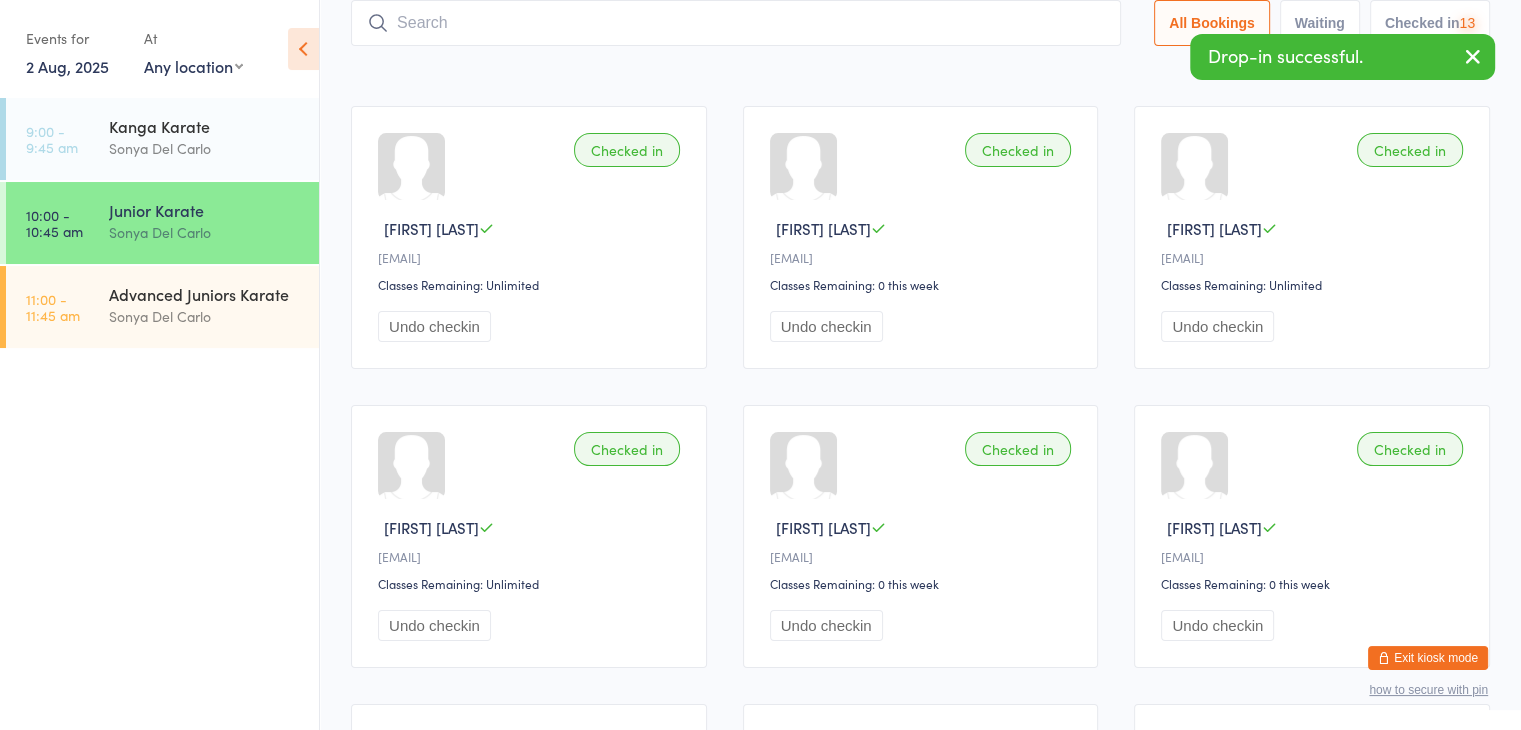 click at bounding box center (736, 23) 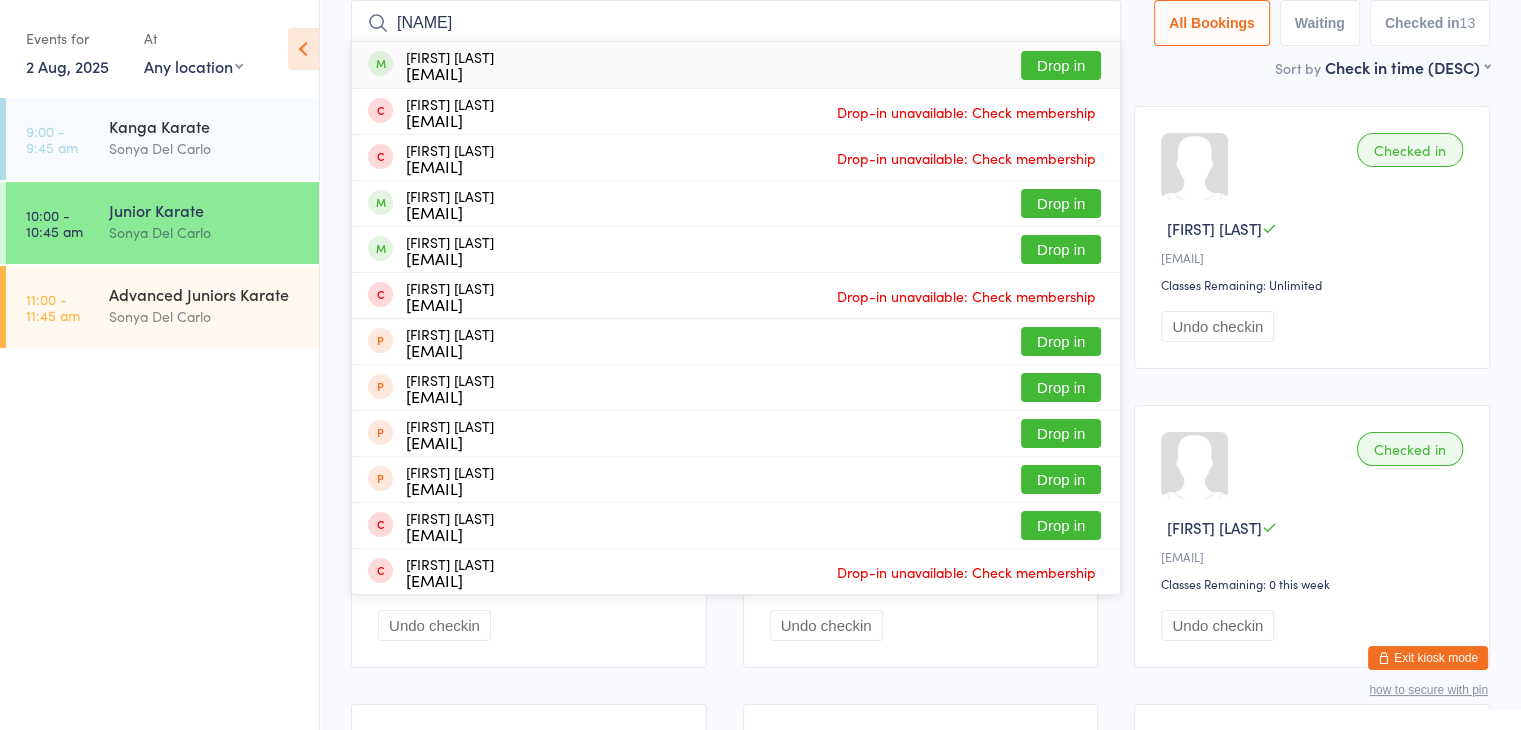 type on "shivan" 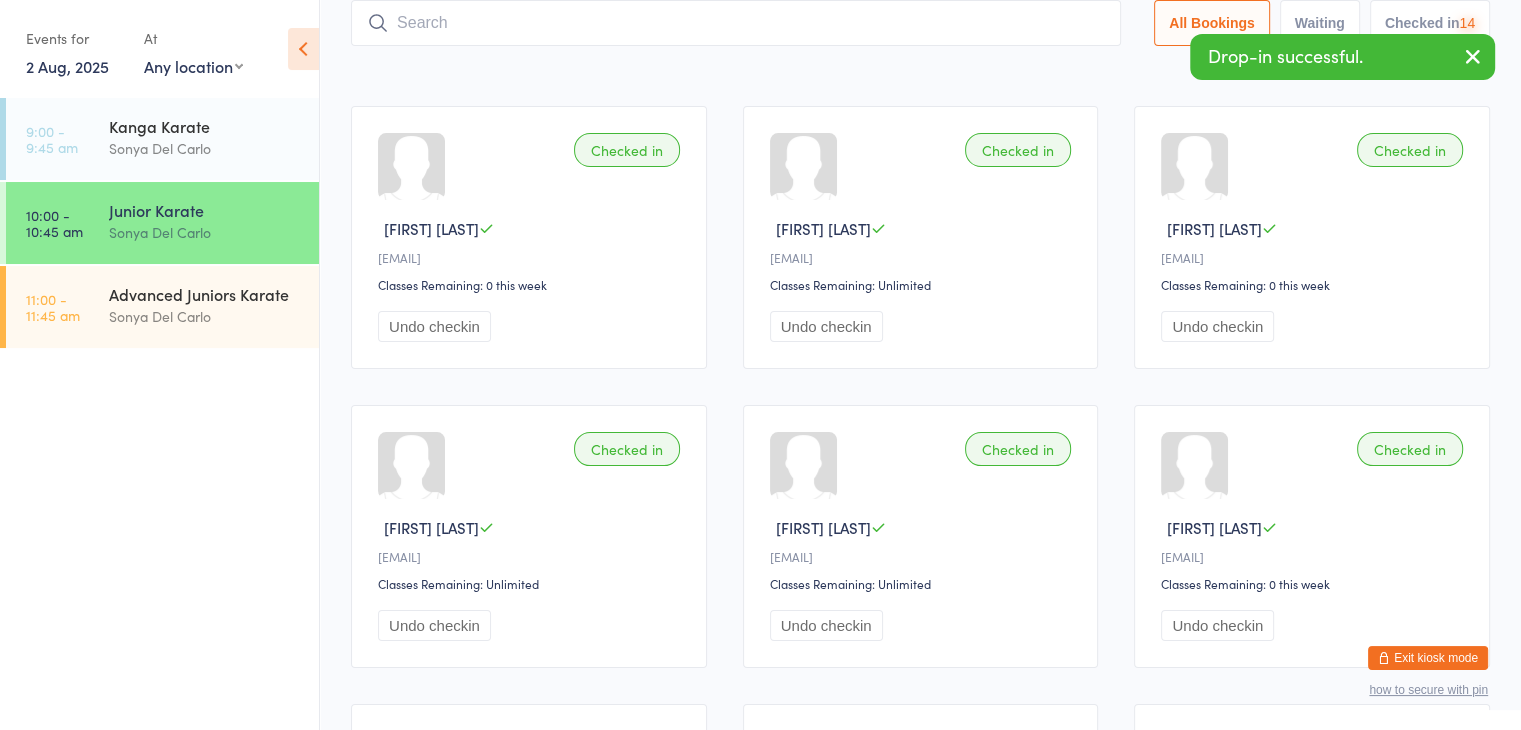 click at bounding box center [736, 23] 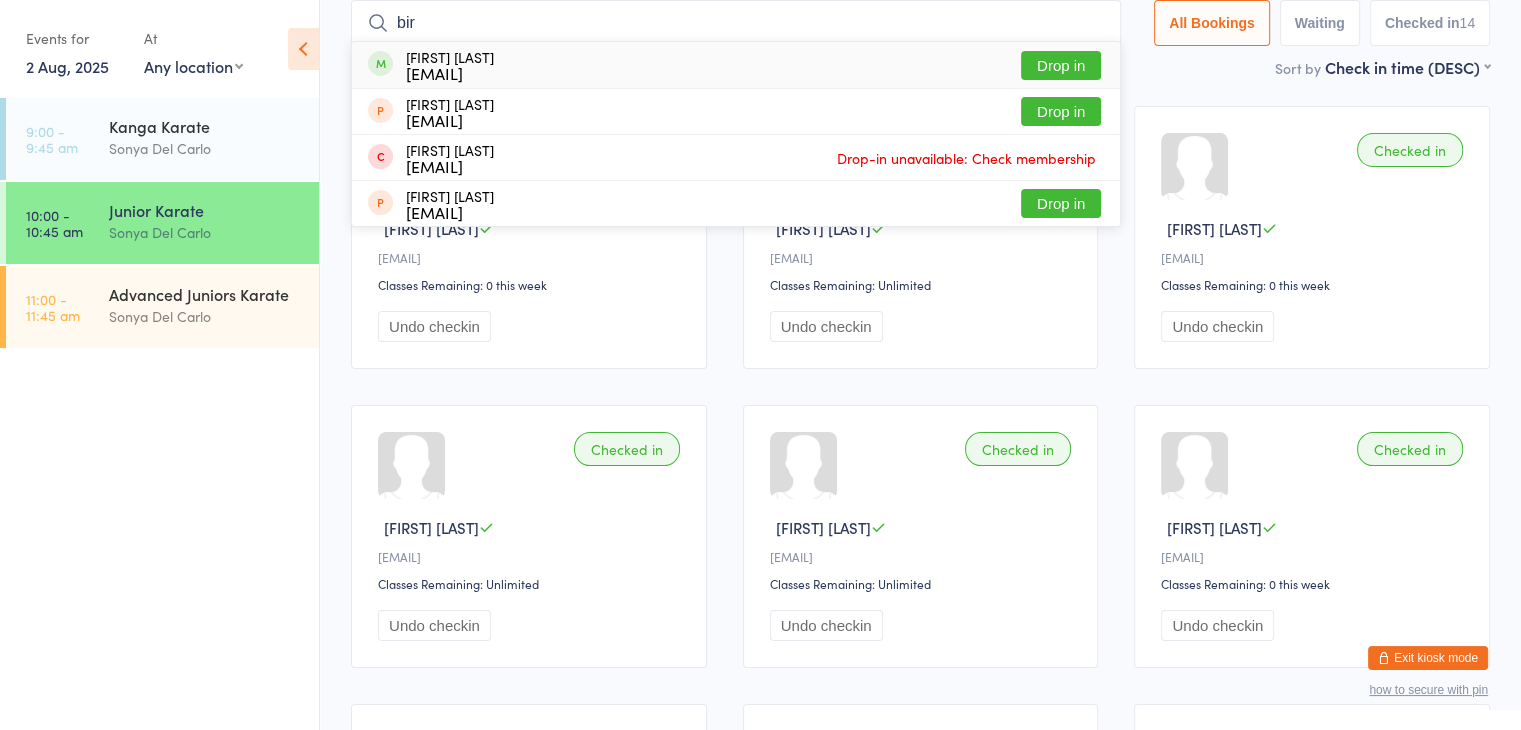 type on "bir" 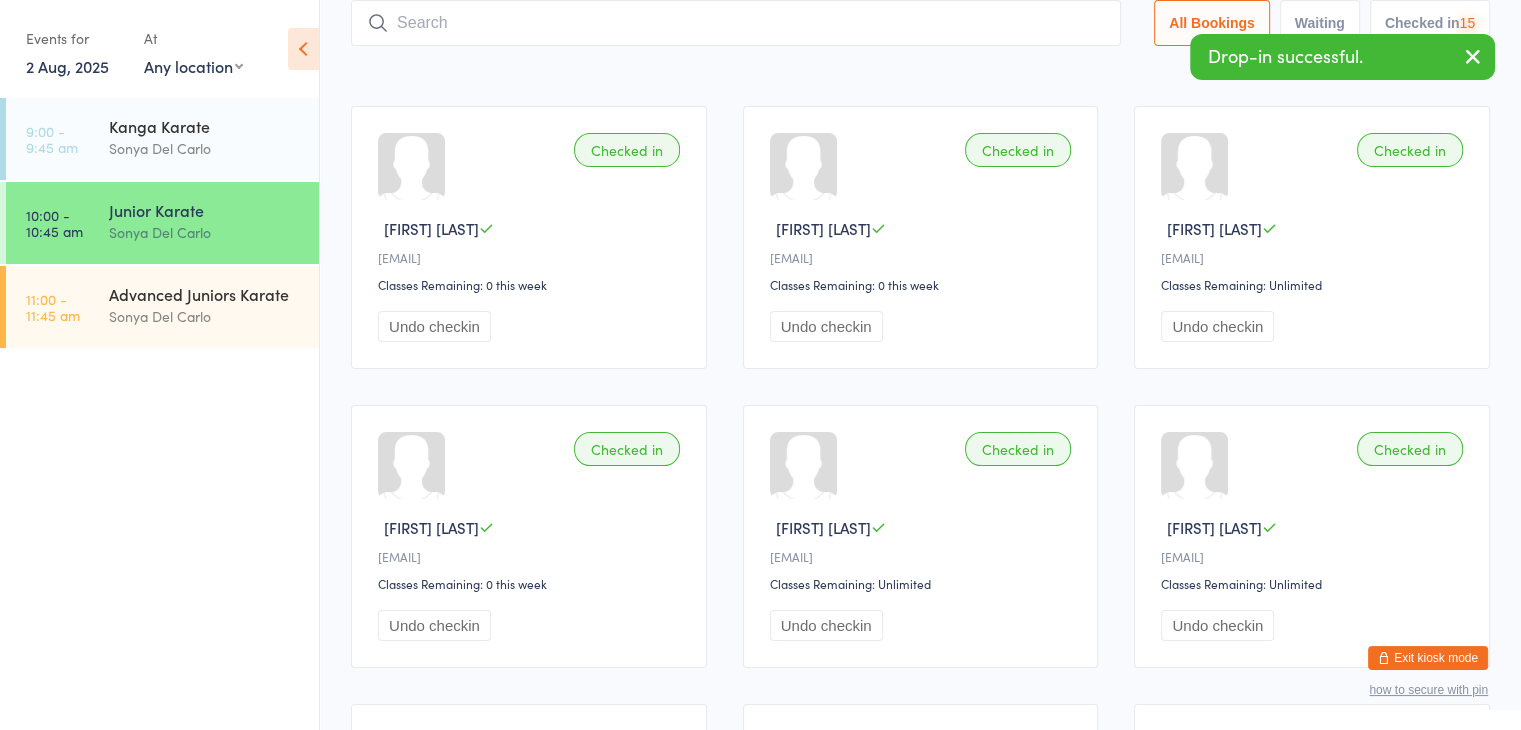 click at bounding box center [736, 23] 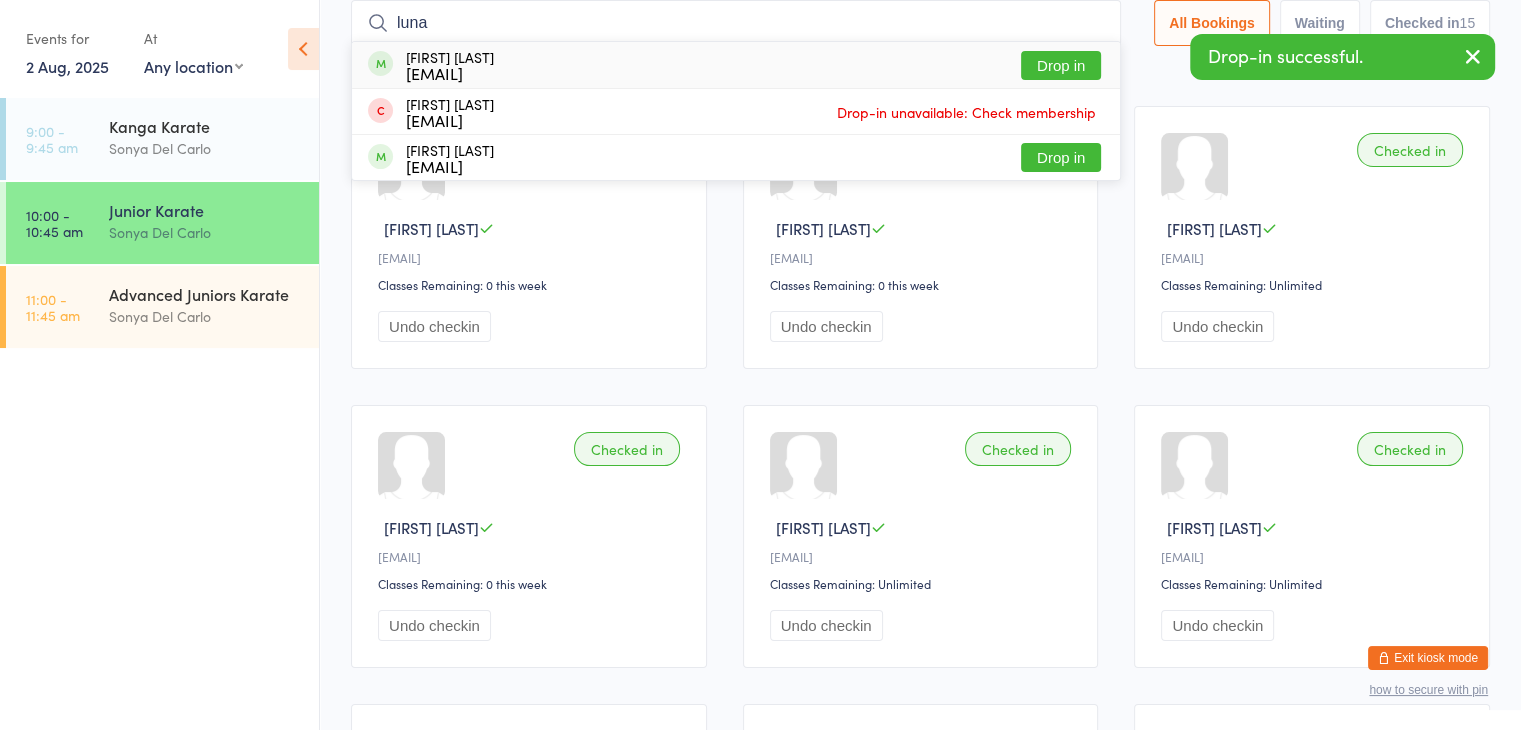 type on "luna" 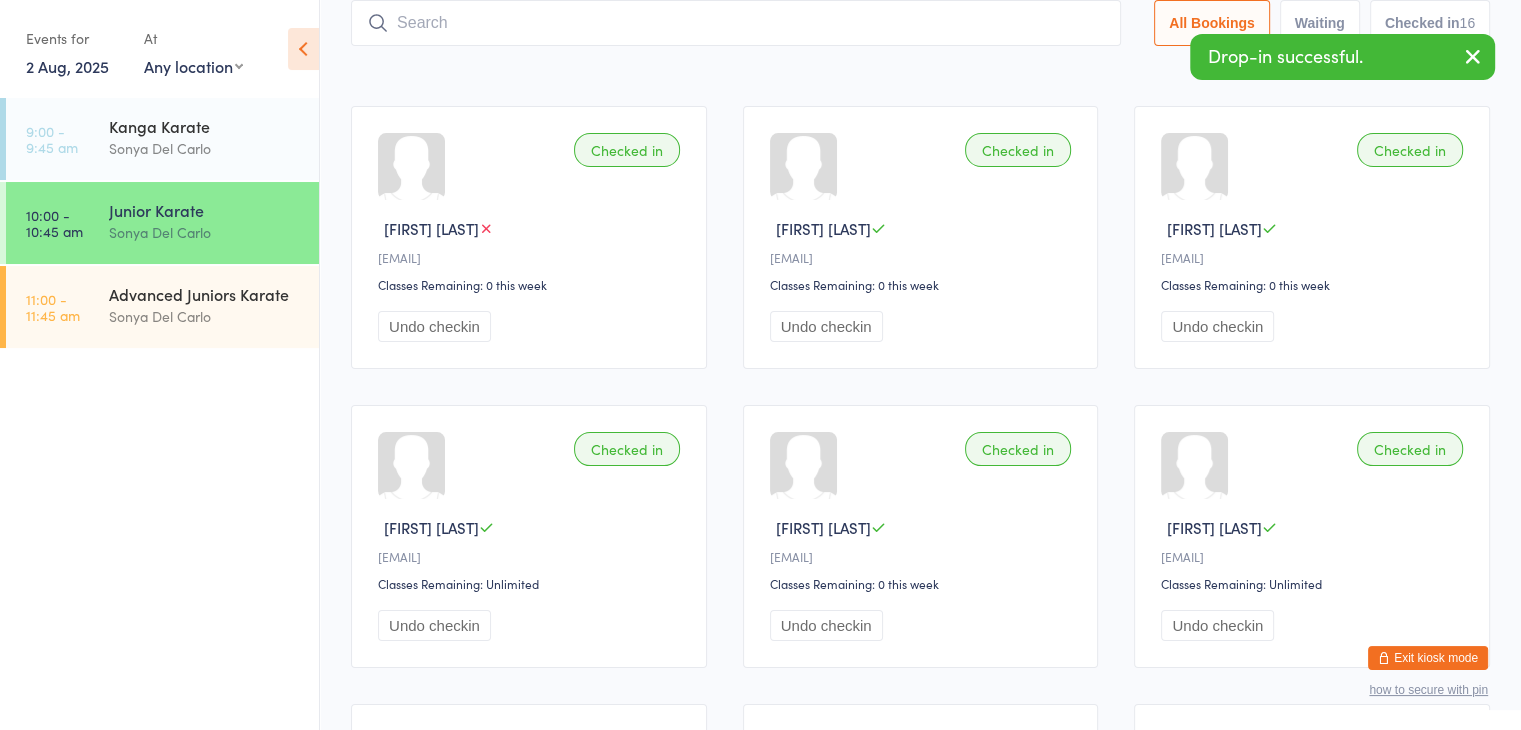 click at bounding box center (736, 23) 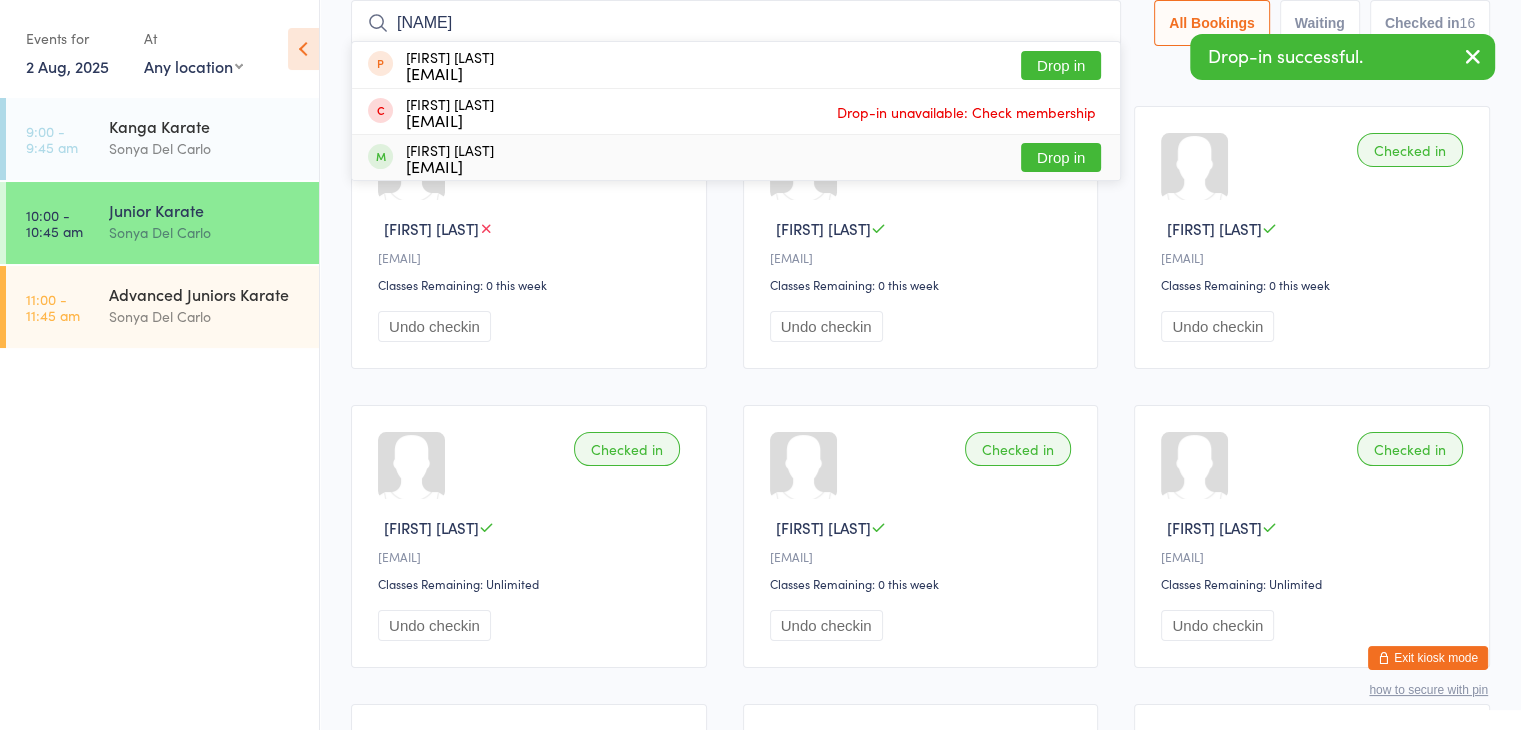 type on "bini" 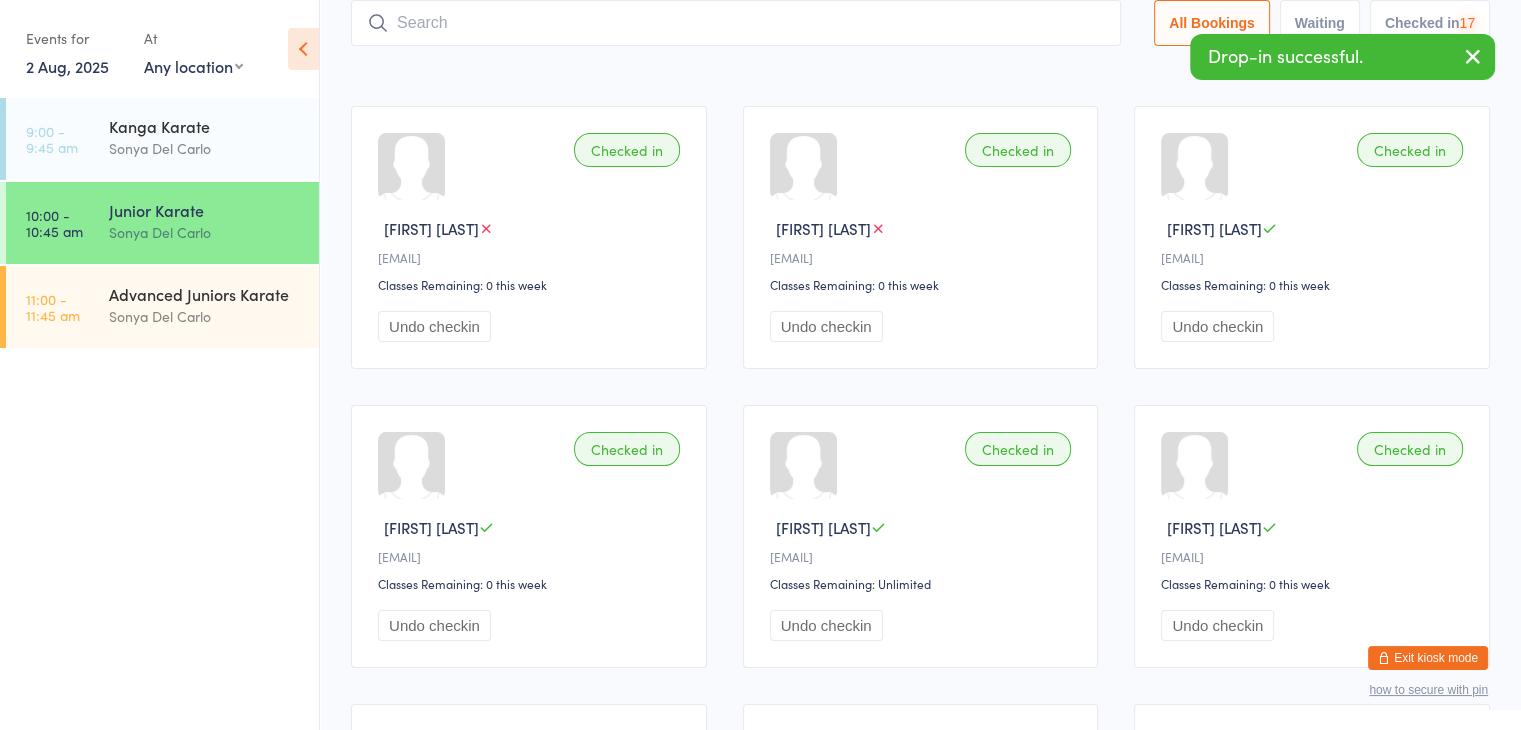 click at bounding box center [736, 23] 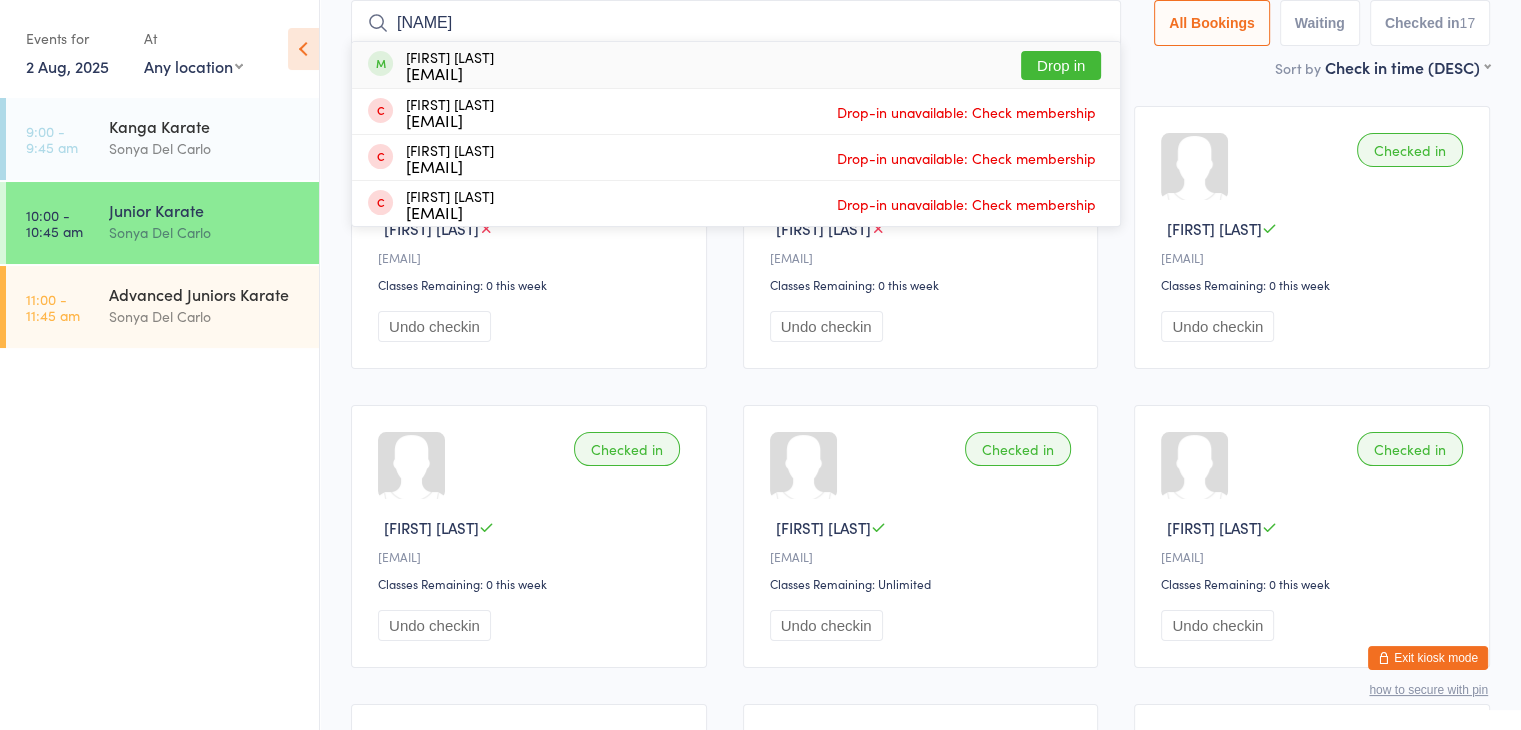 type on "nina" 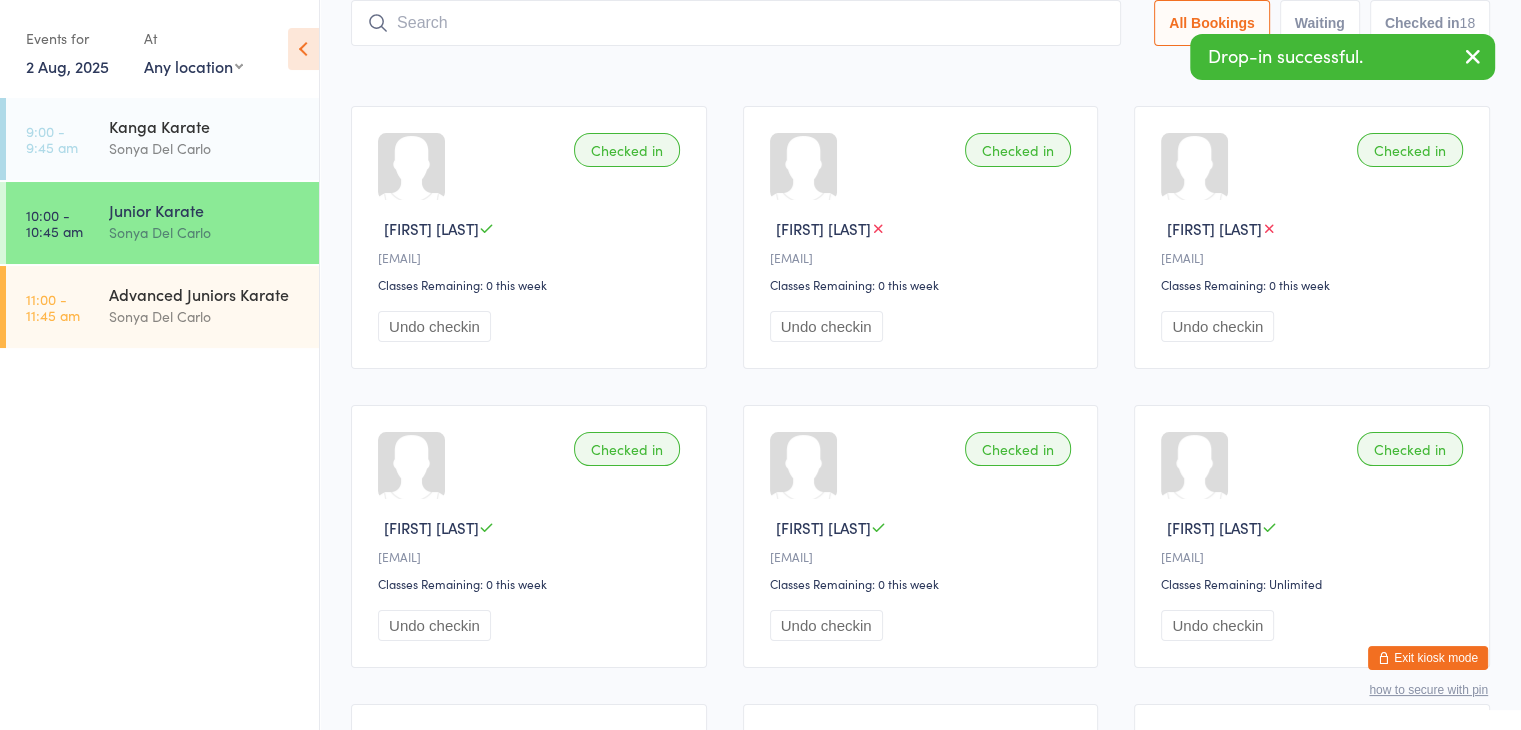 click at bounding box center (736, 23) 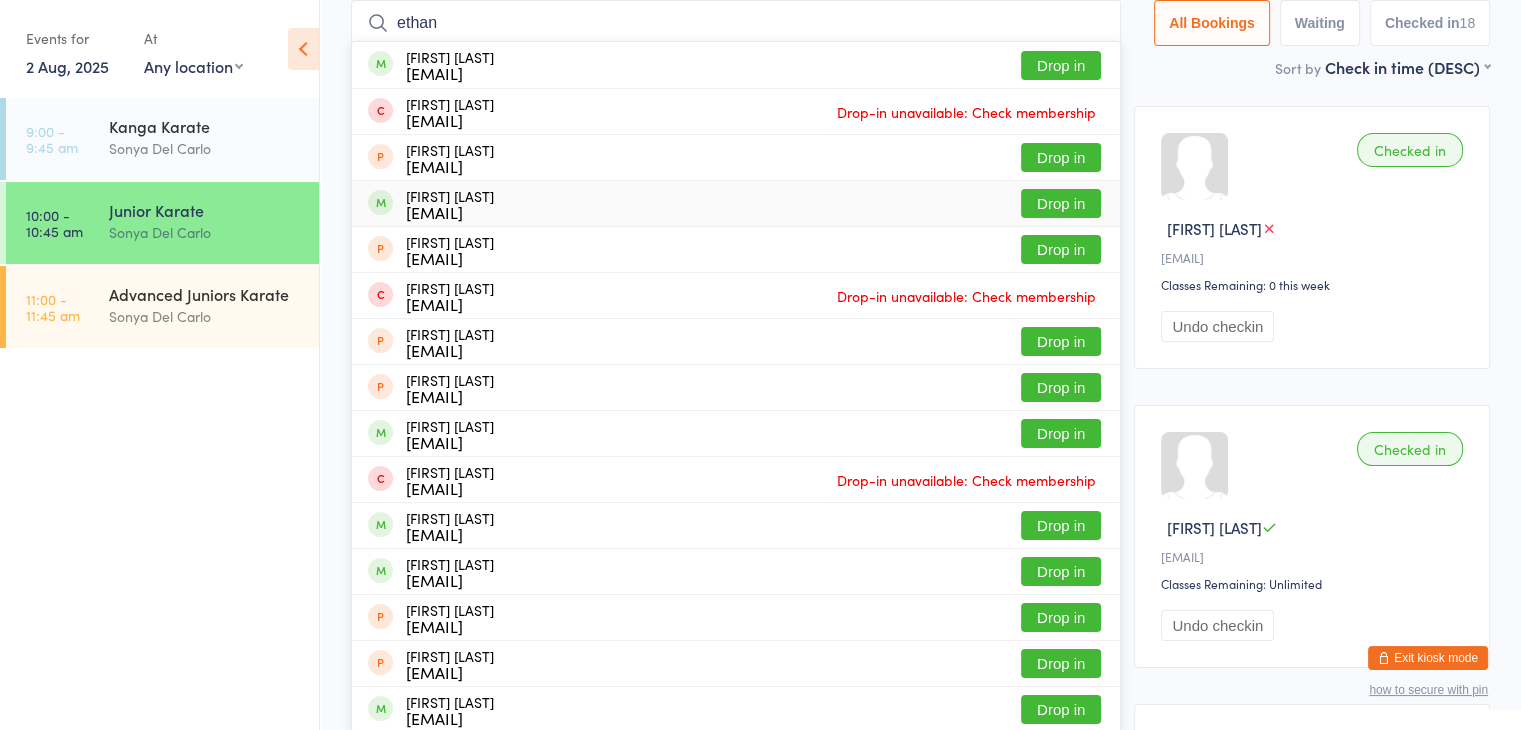type on "ethan" 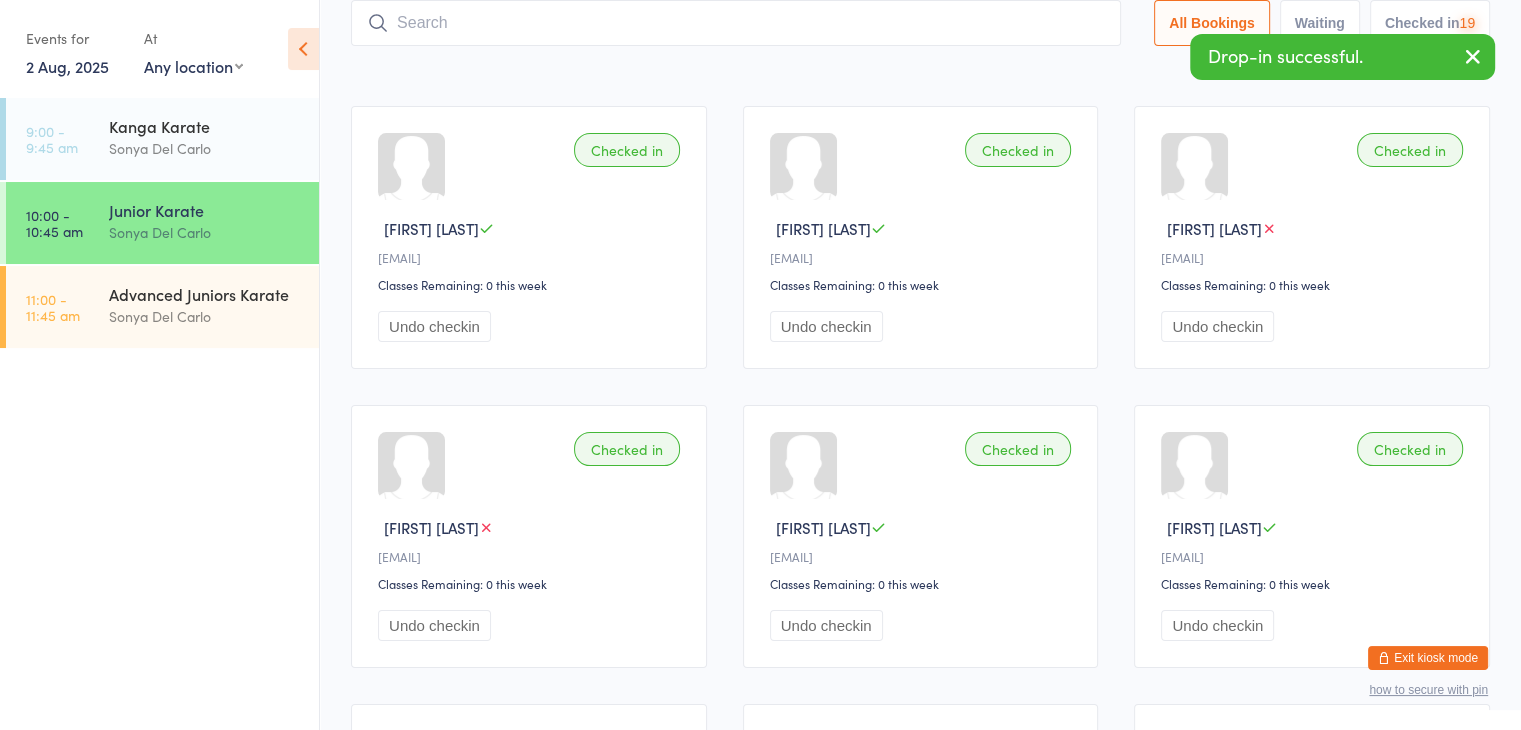 click at bounding box center (736, 23) 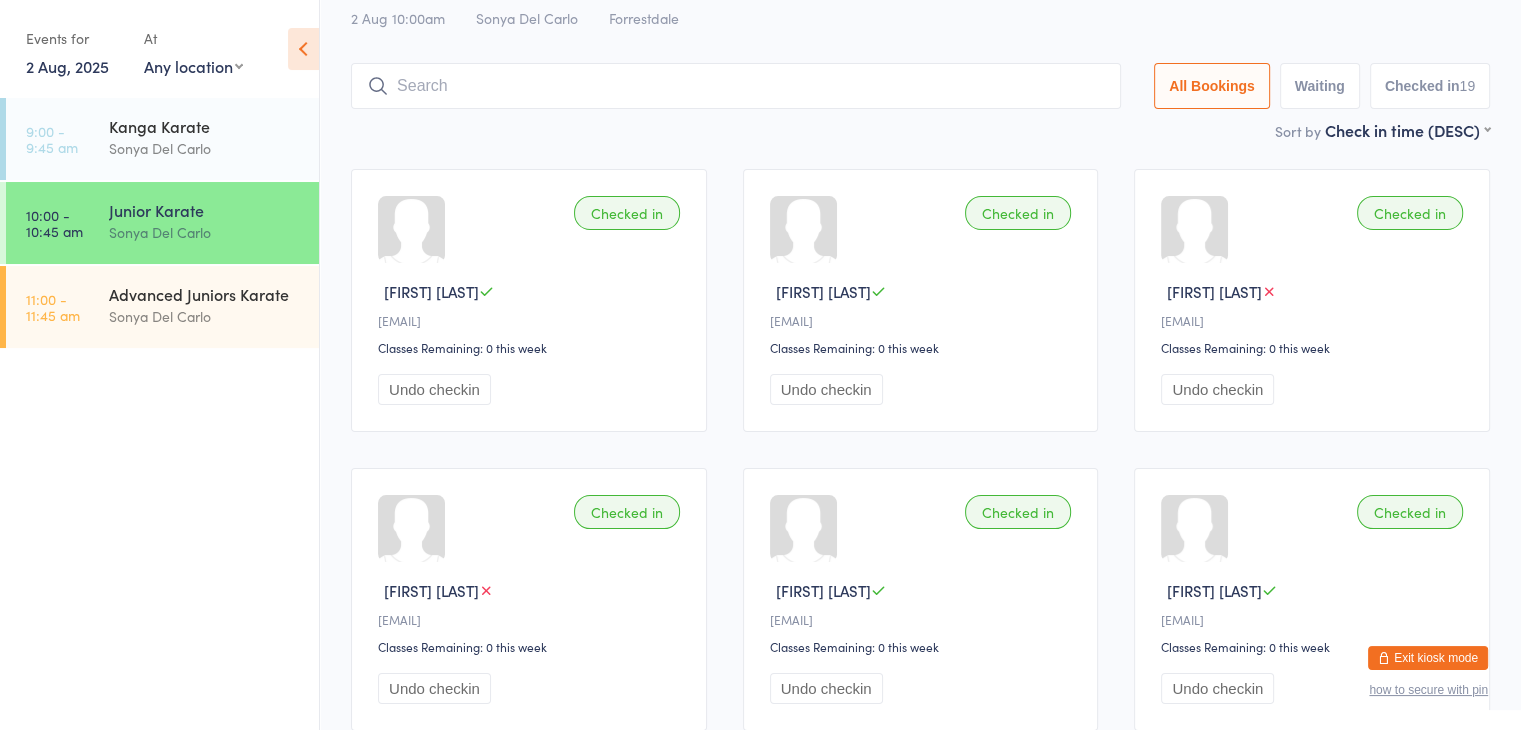 scroll, scrollTop: 0, scrollLeft: 0, axis: both 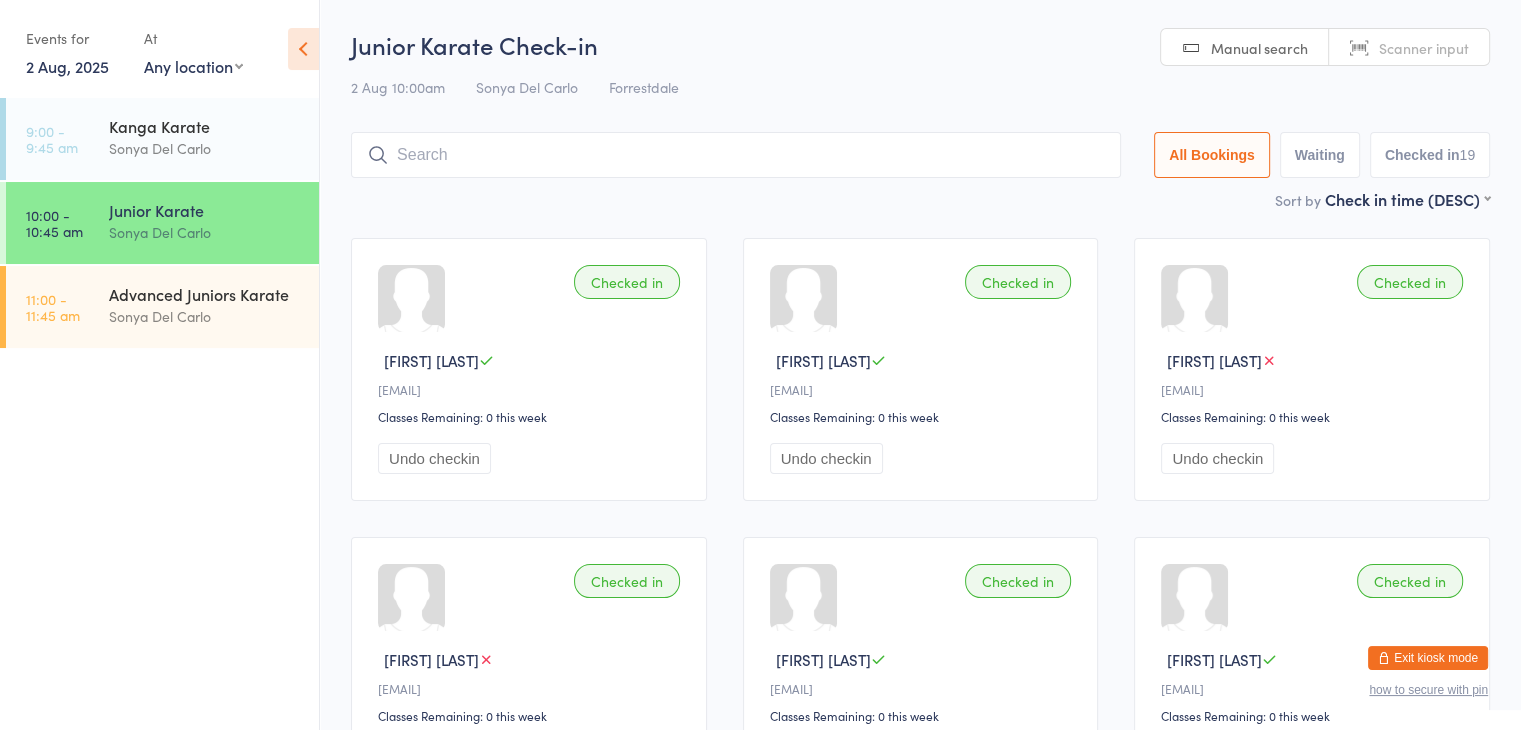 click at bounding box center [736, 155] 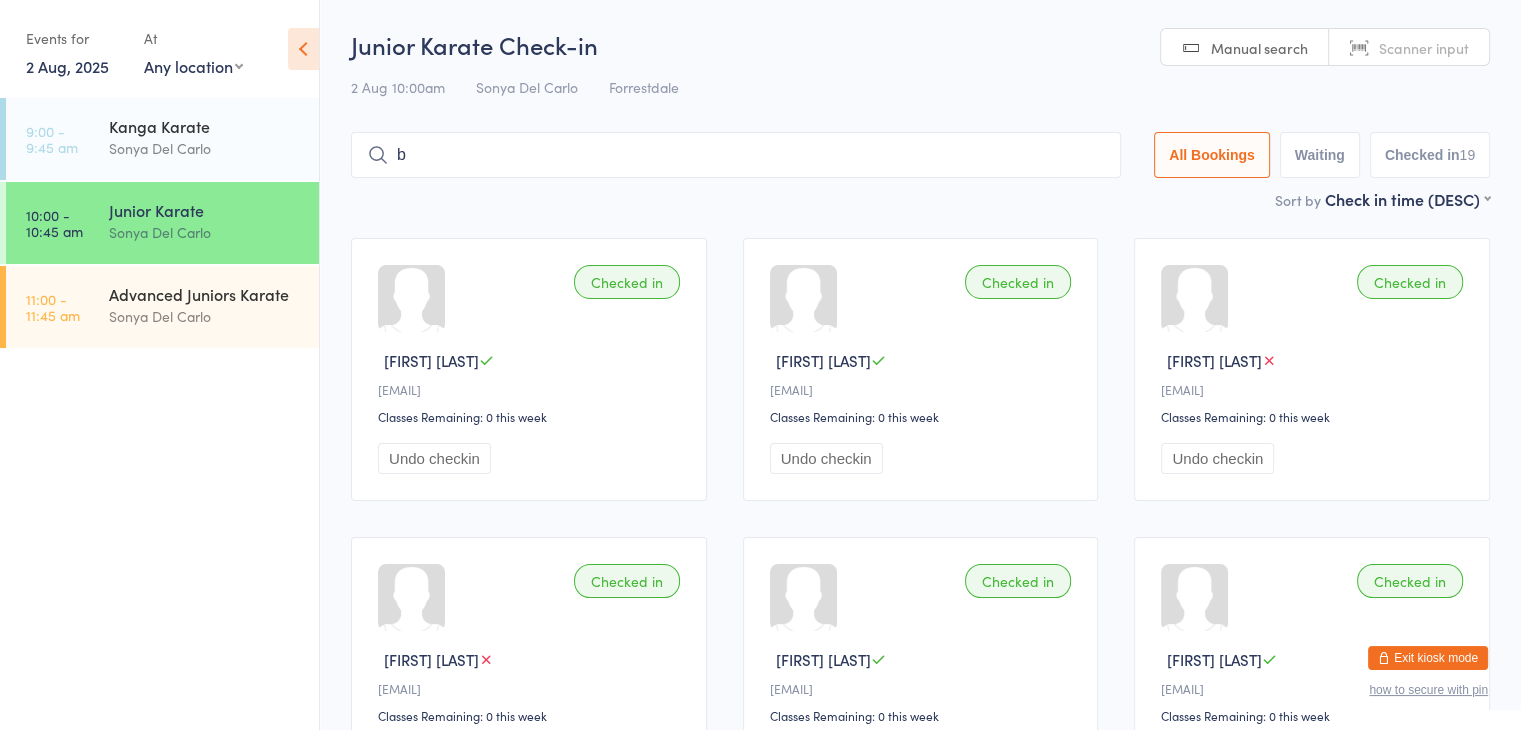 scroll, scrollTop: 0, scrollLeft: 0, axis: both 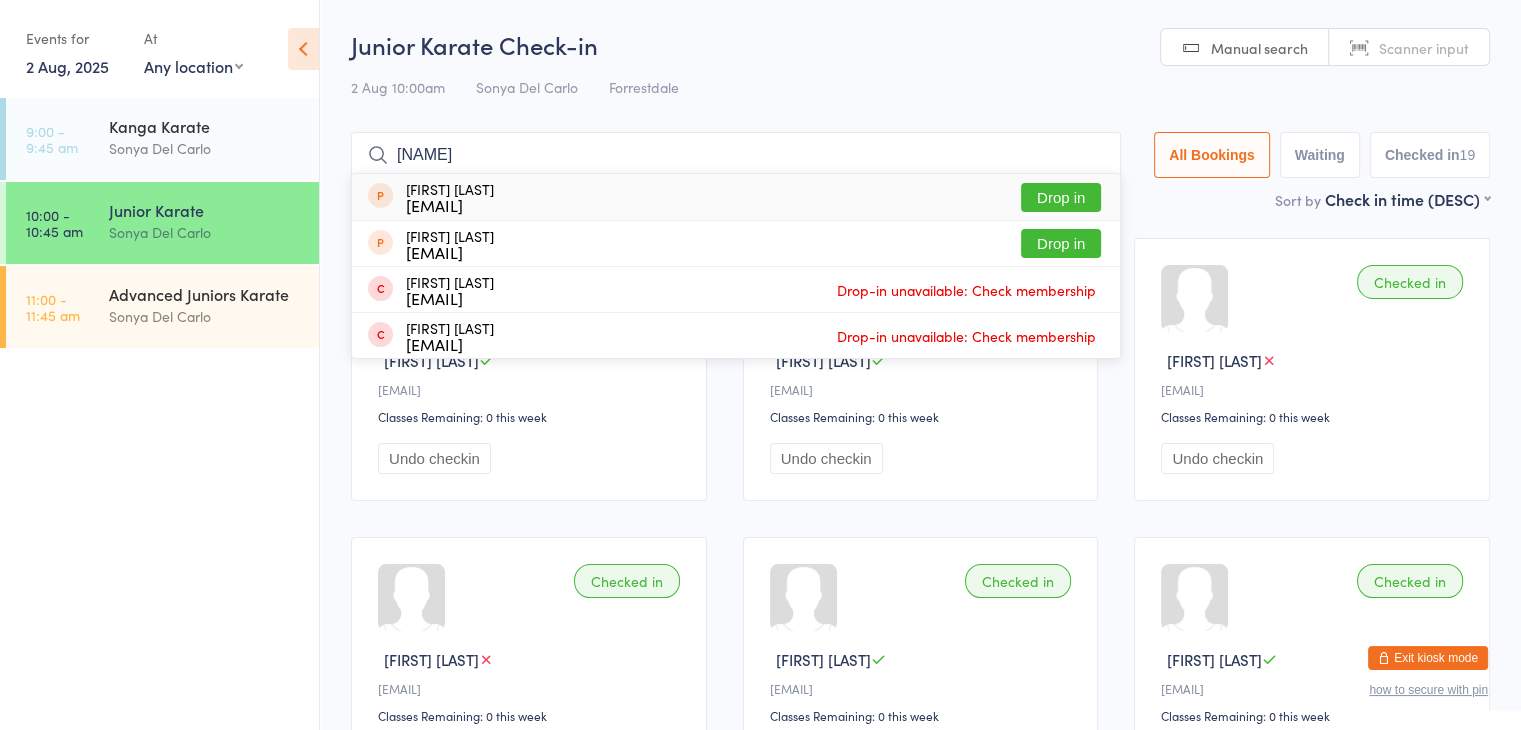 type on "baani" 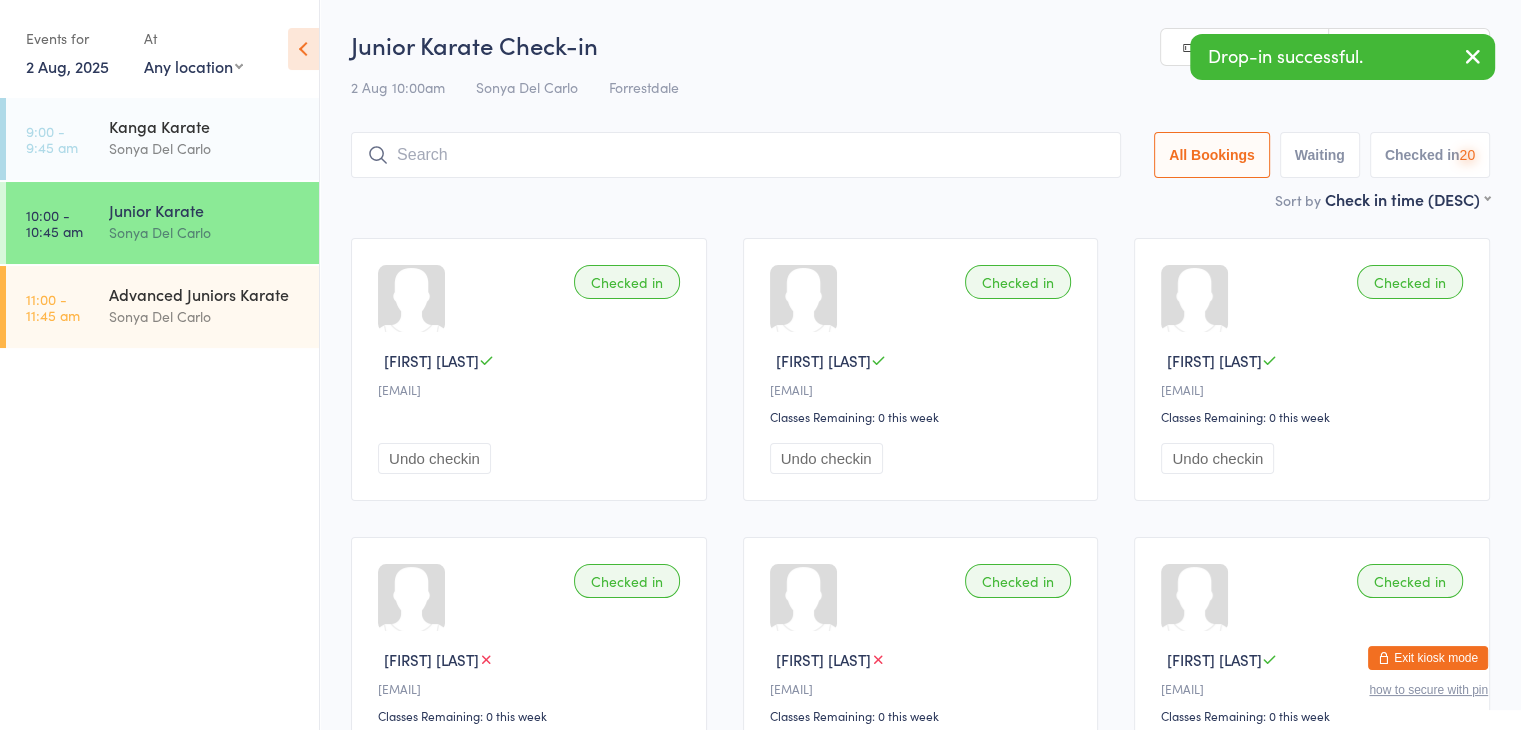 click at bounding box center (736, 155) 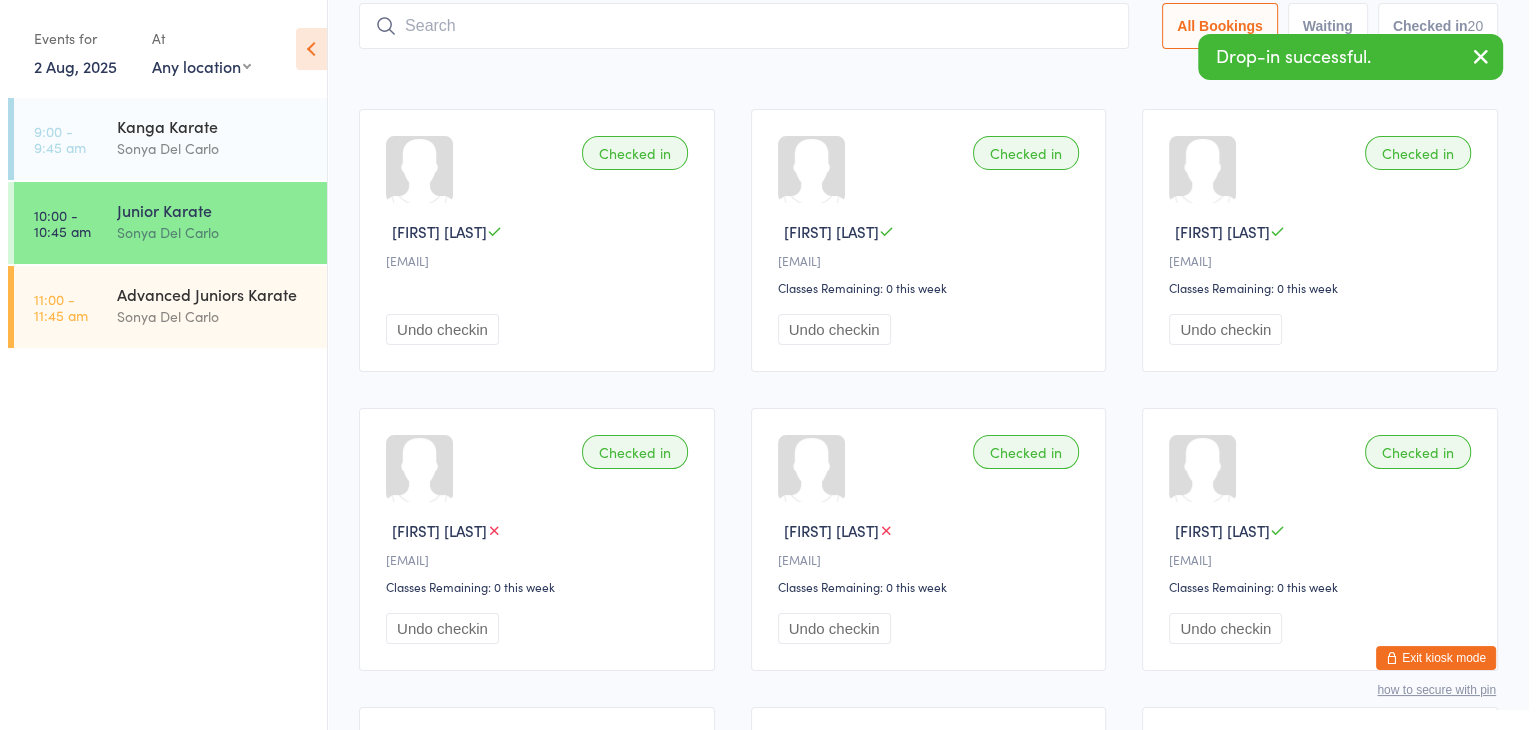 scroll, scrollTop: 132, scrollLeft: 0, axis: vertical 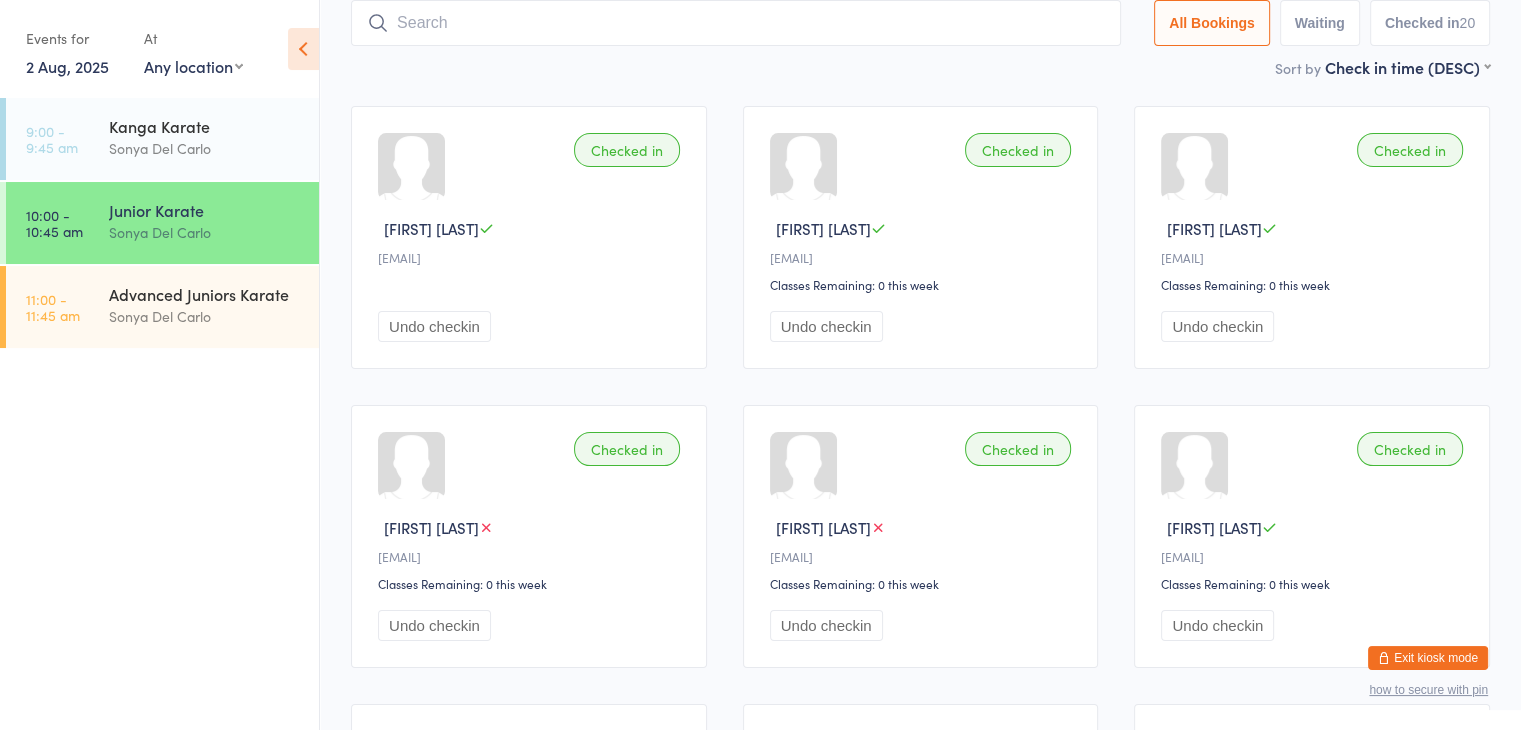 click on "Exit kiosk mode" at bounding box center (1428, 658) 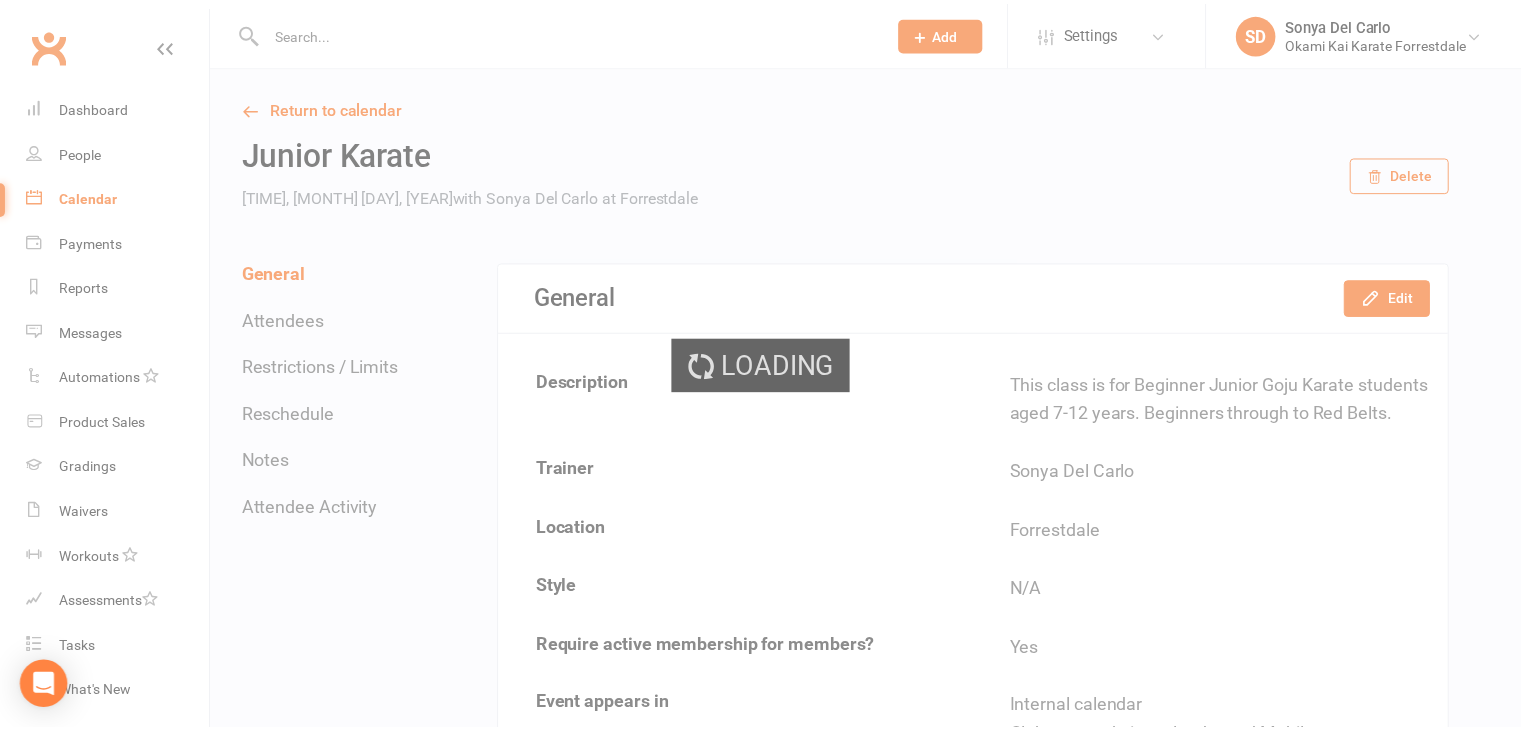 scroll, scrollTop: 0, scrollLeft: 0, axis: both 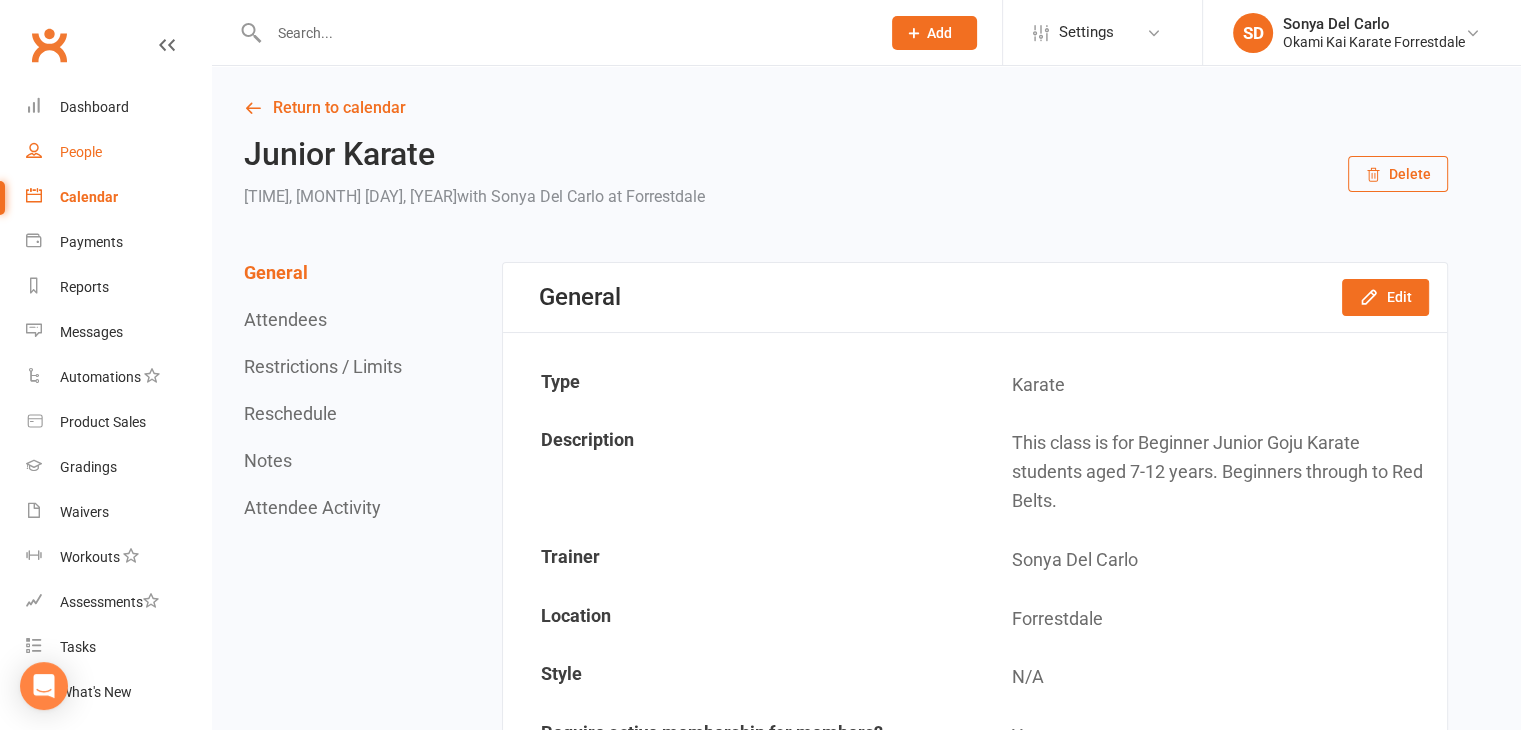 click on "People" at bounding box center (118, 152) 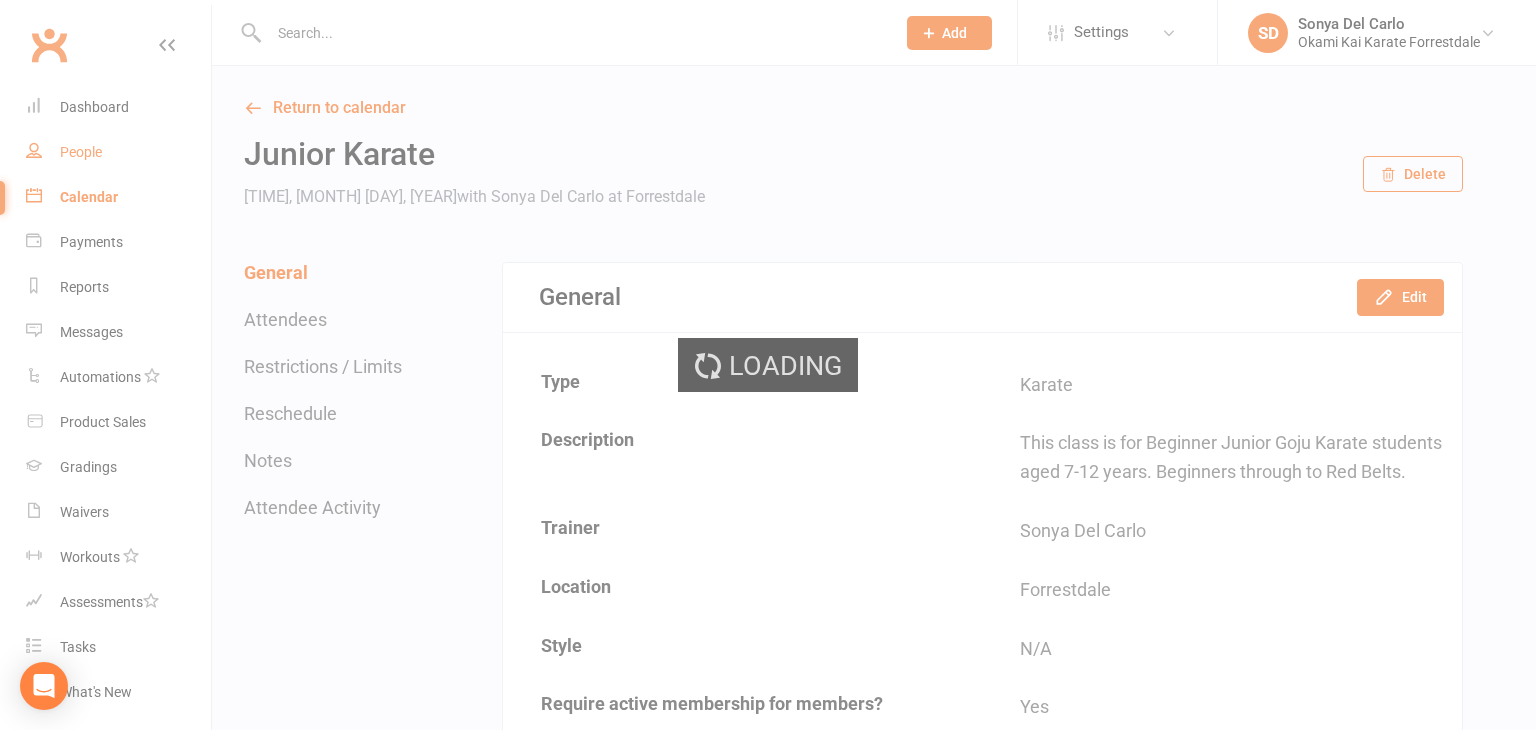 select on "100" 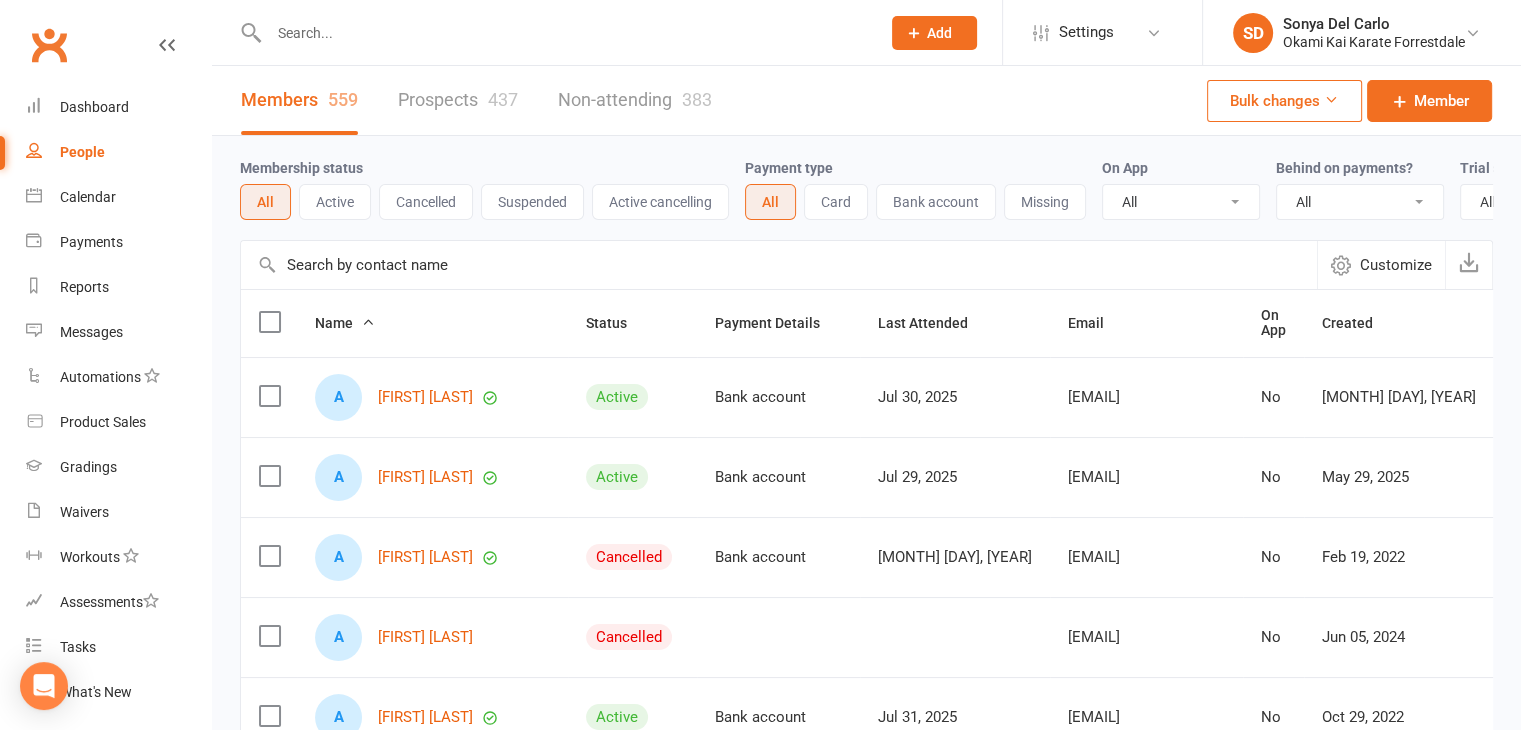 click at bounding box center [564, 33] 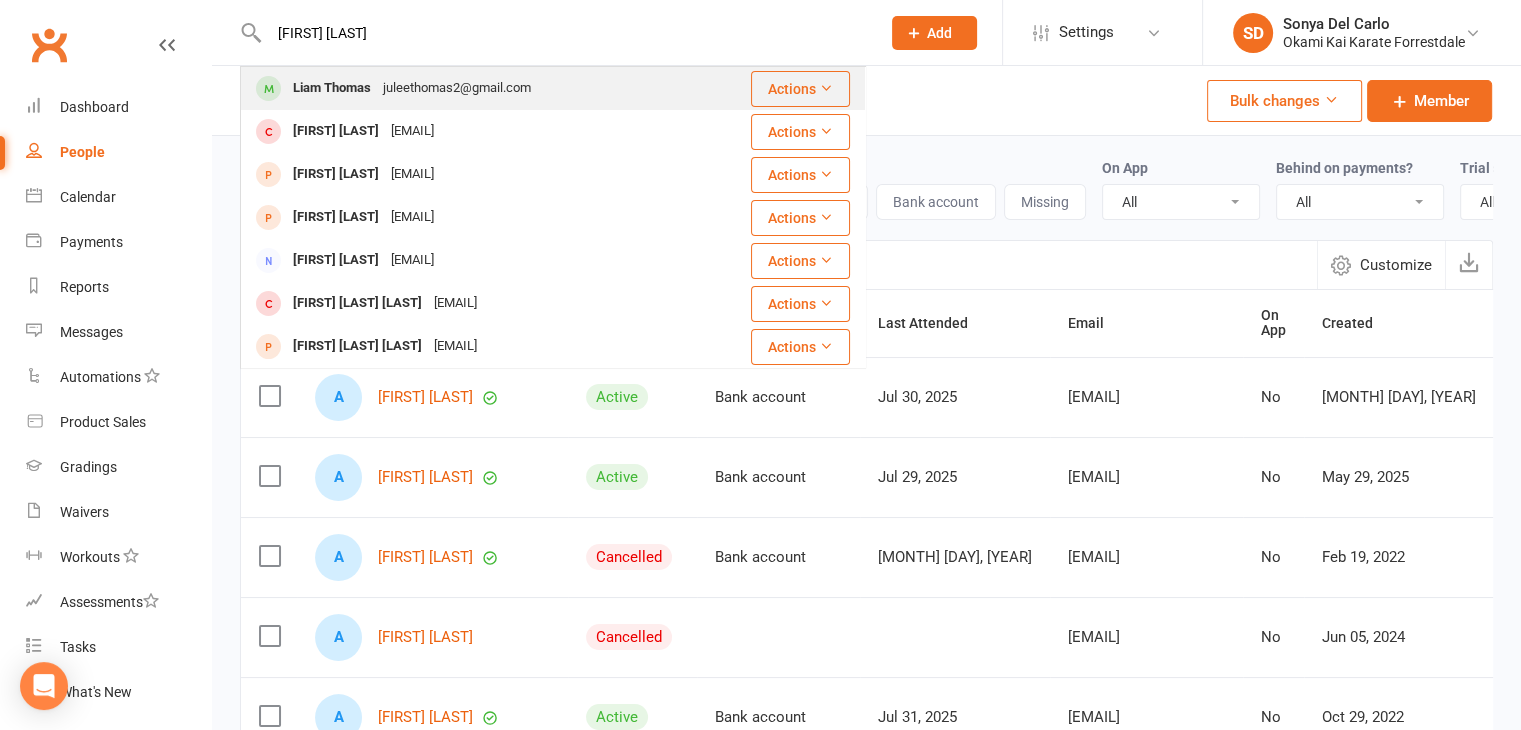 type on "liam tom" 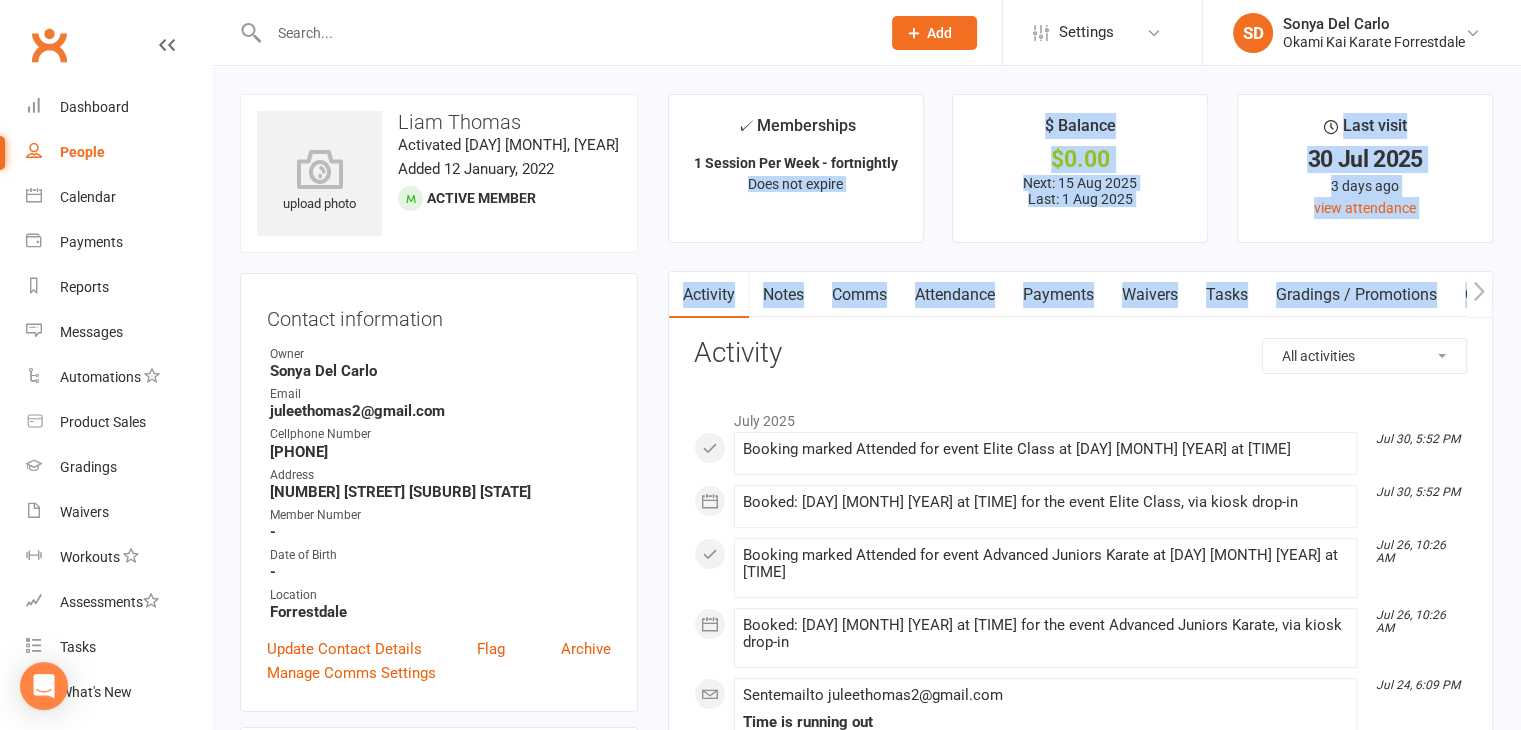 drag, startPoint x: 665, startPoint y: 359, endPoint x: 653, endPoint y: 200, distance: 159.4522 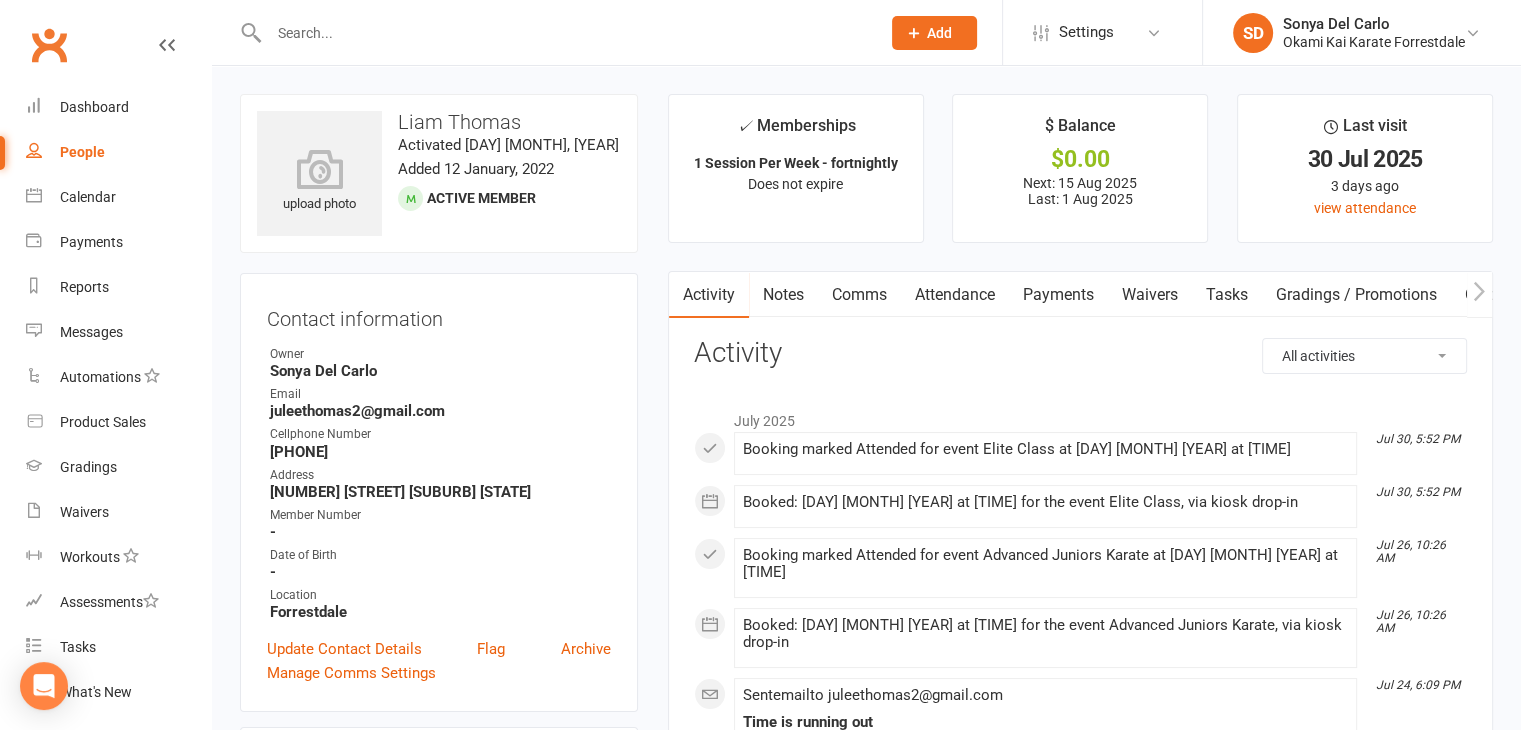 click on "Contact information Owner   Sonya Del Carlo Email  juleethomas2@gmail.com
Cellphone Number  61425735405
Address  21 Sycamore Avenue South Lake Western Australia
Member Number  -
Date of Birth  -
Location  Forrestdale
Update Contact Details Flag Archive Manage Comms Settings" at bounding box center (439, 492) 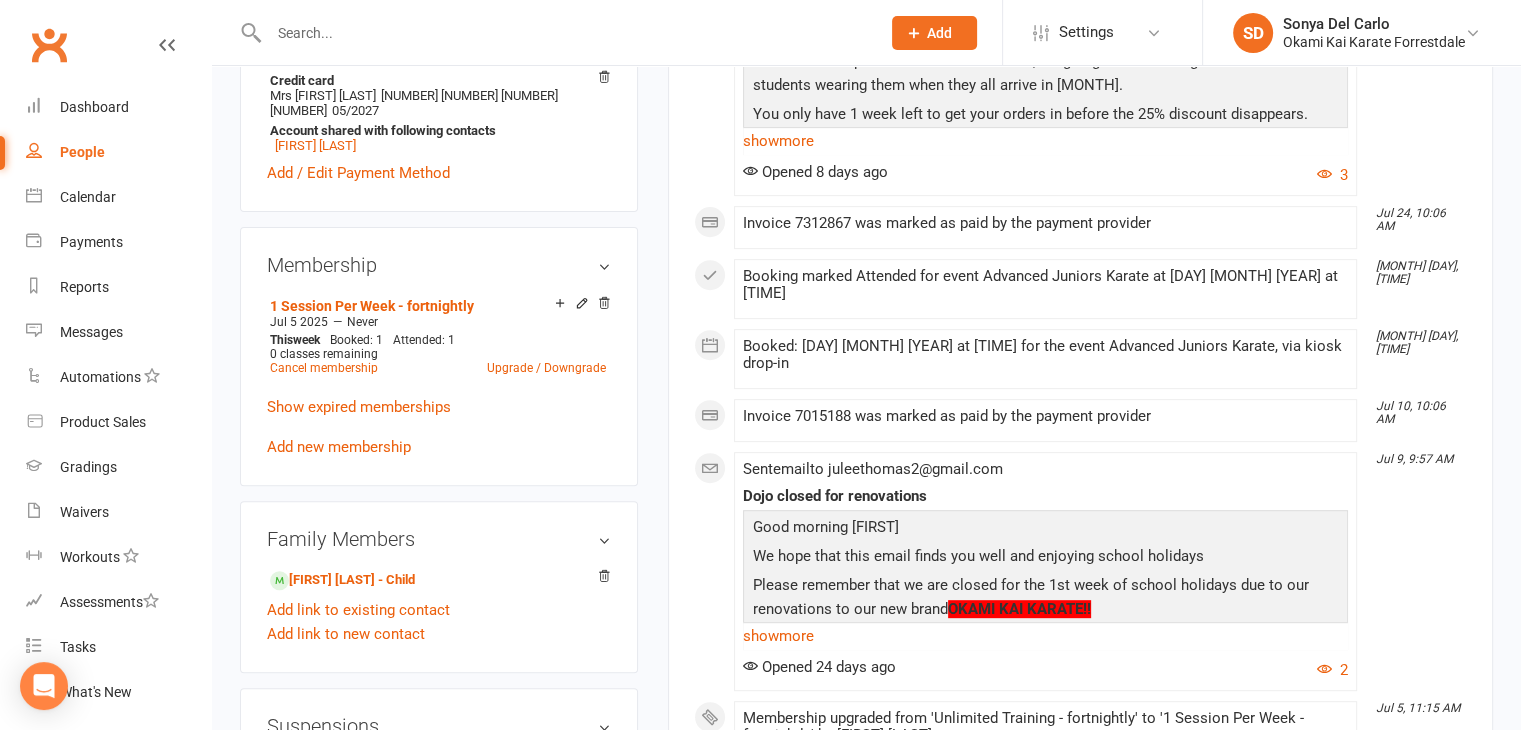 scroll, scrollTop: 724, scrollLeft: 0, axis: vertical 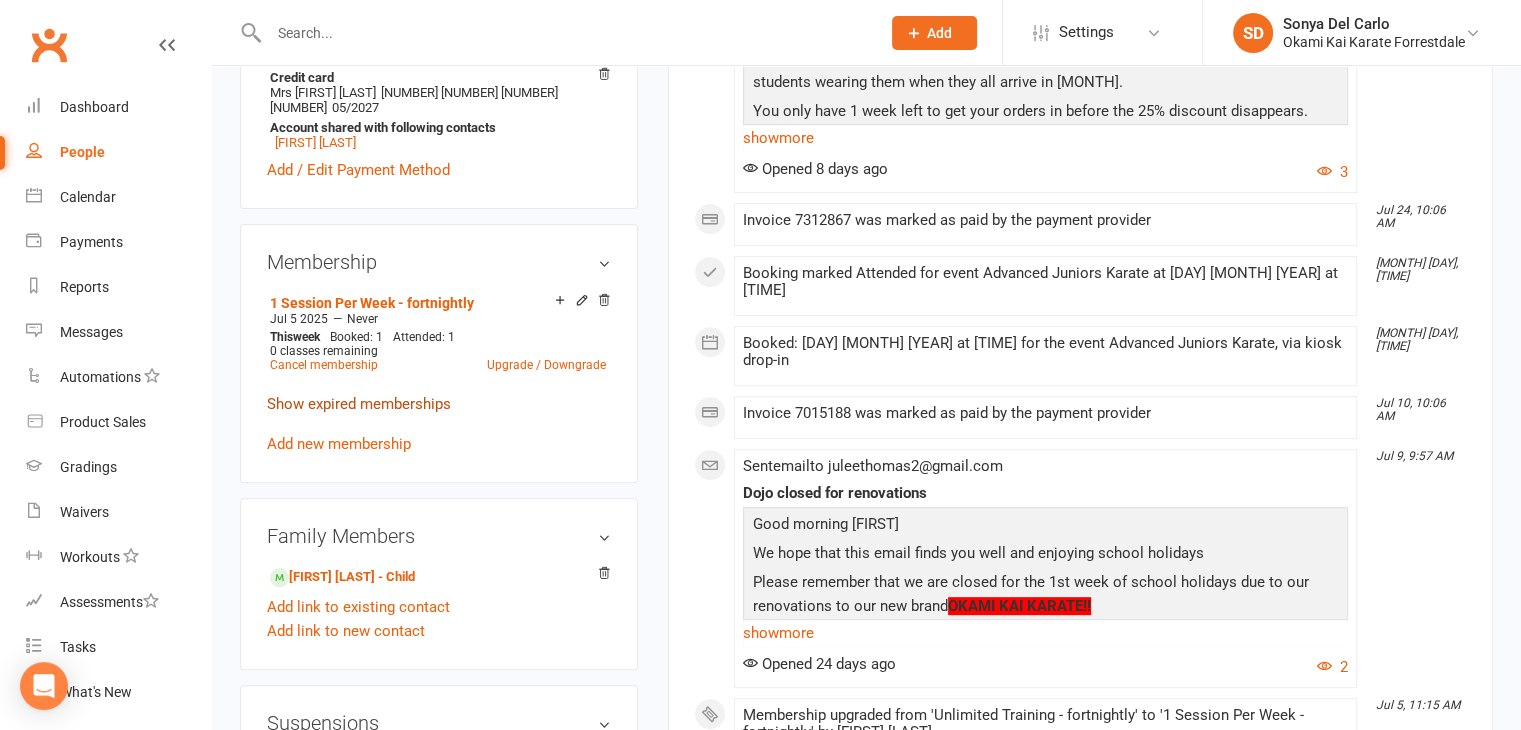 click on "Show expired memberships" at bounding box center (359, 404) 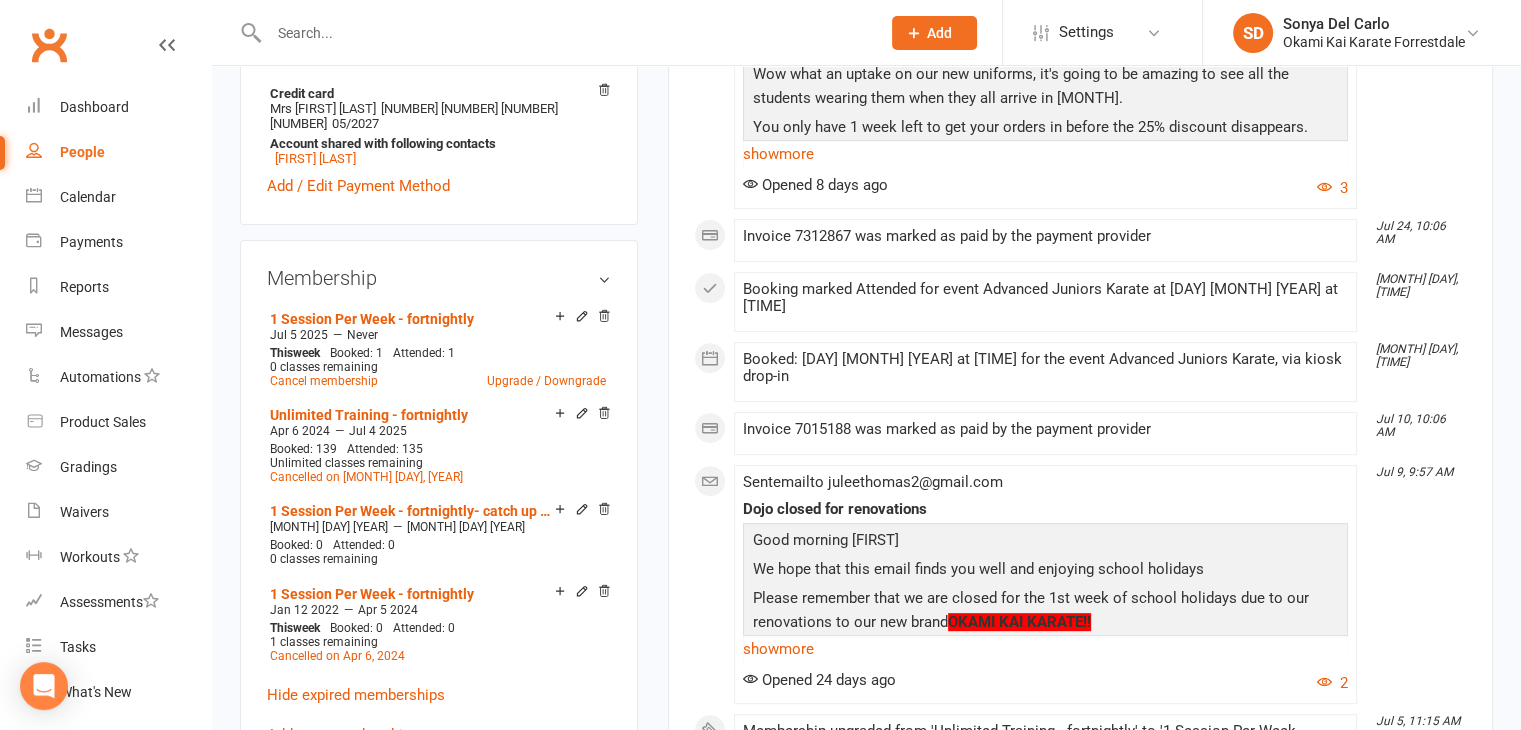 scroll, scrollTop: 703, scrollLeft: 0, axis: vertical 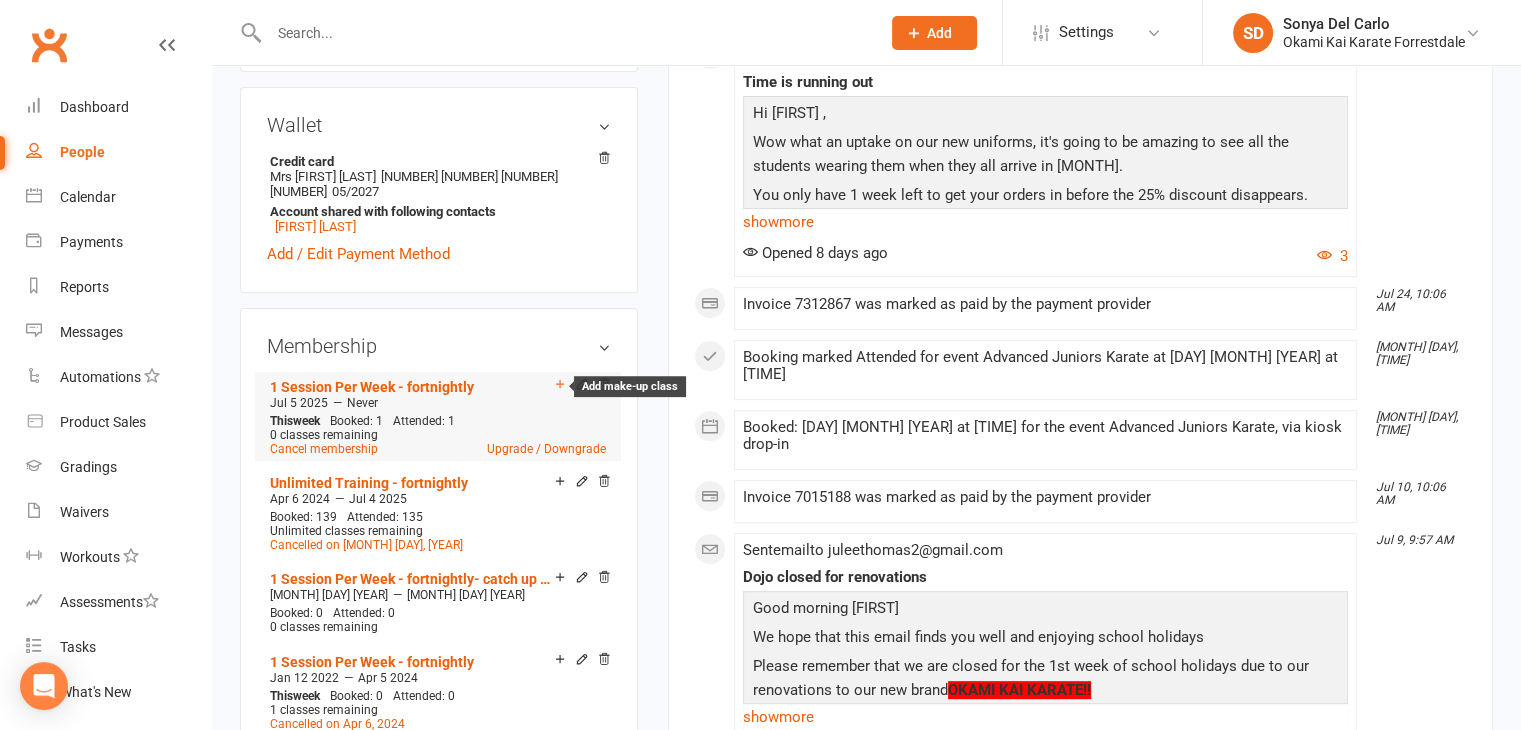 click 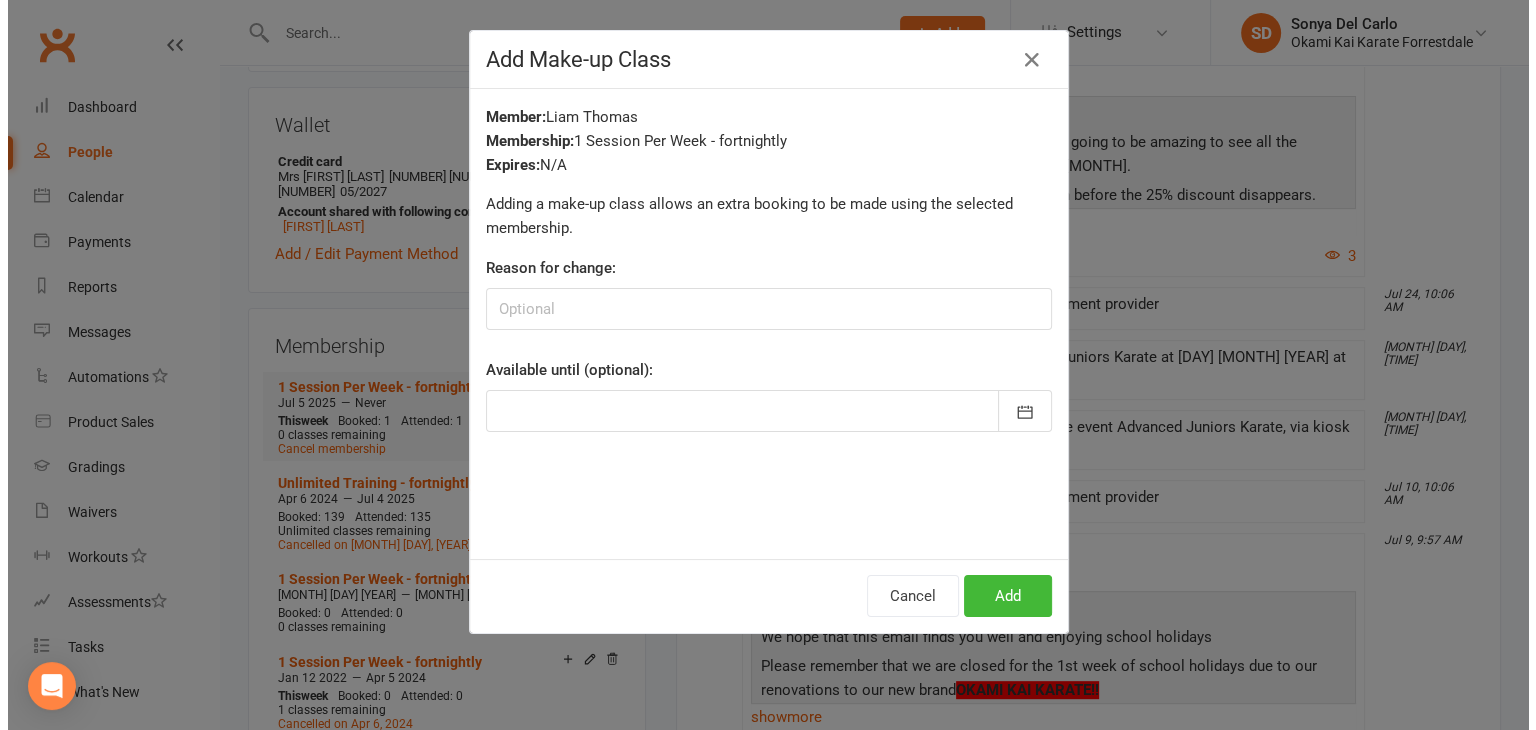 scroll, scrollTop: 621, scrollLeft: 0, axis: vertical 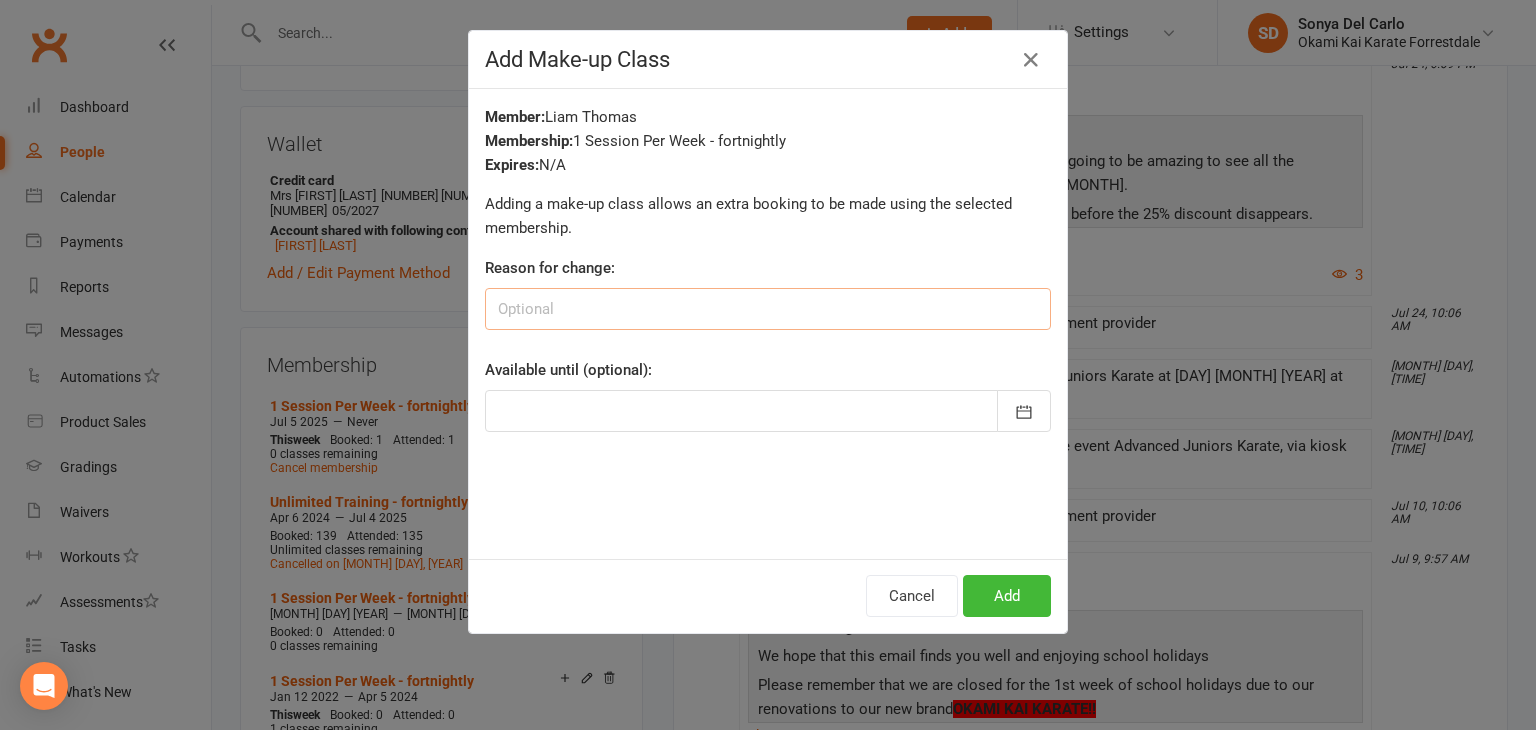 click at bounding box center [768, 309] 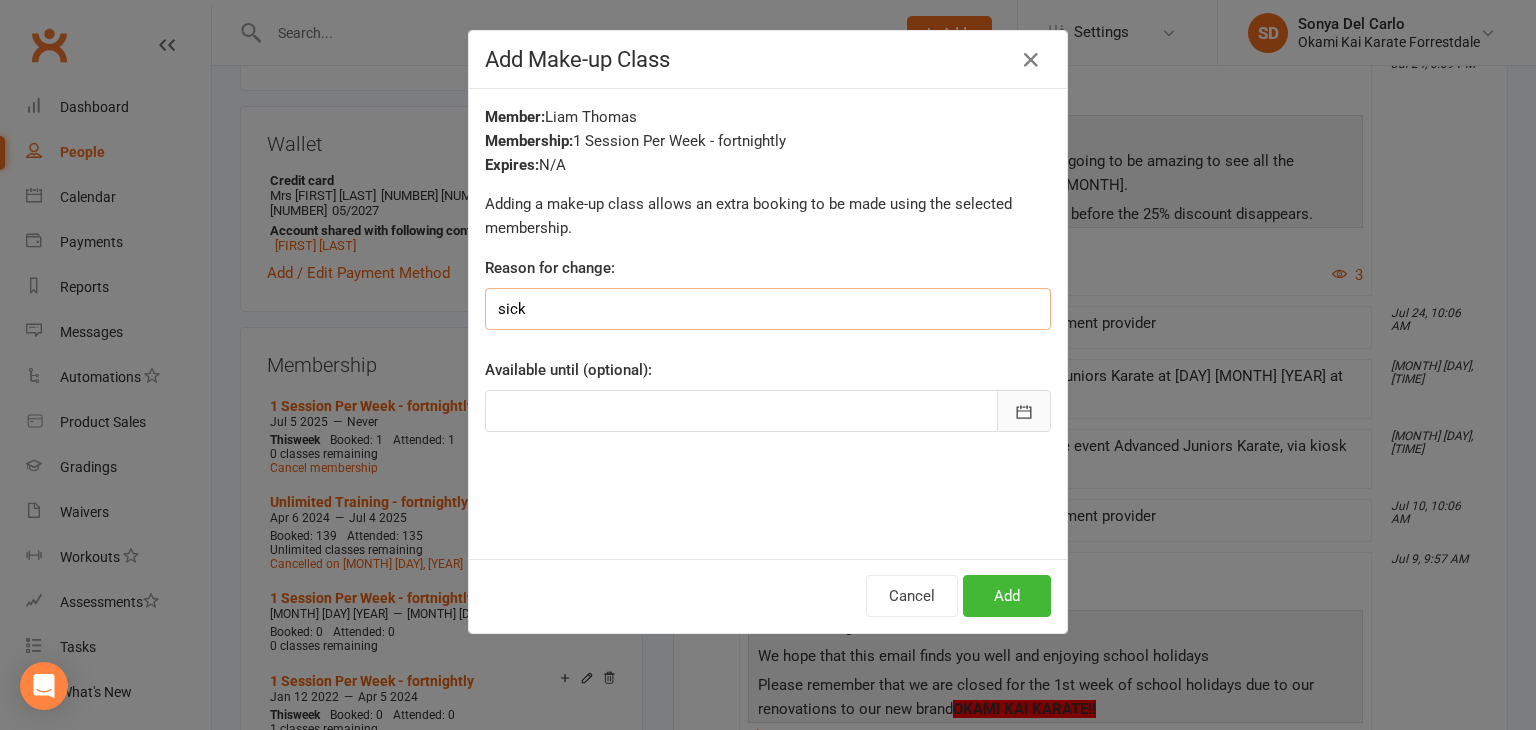 type on "sick" 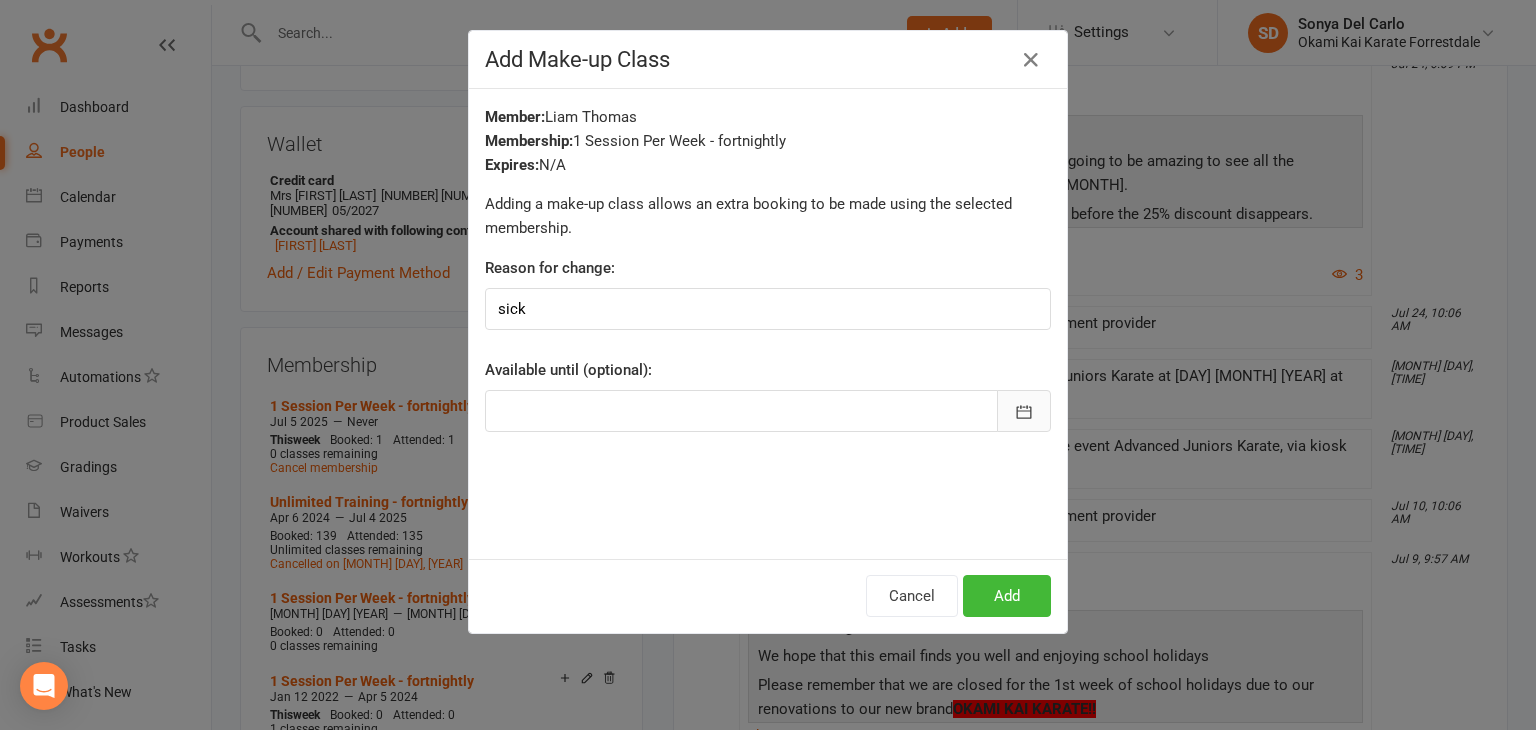 click 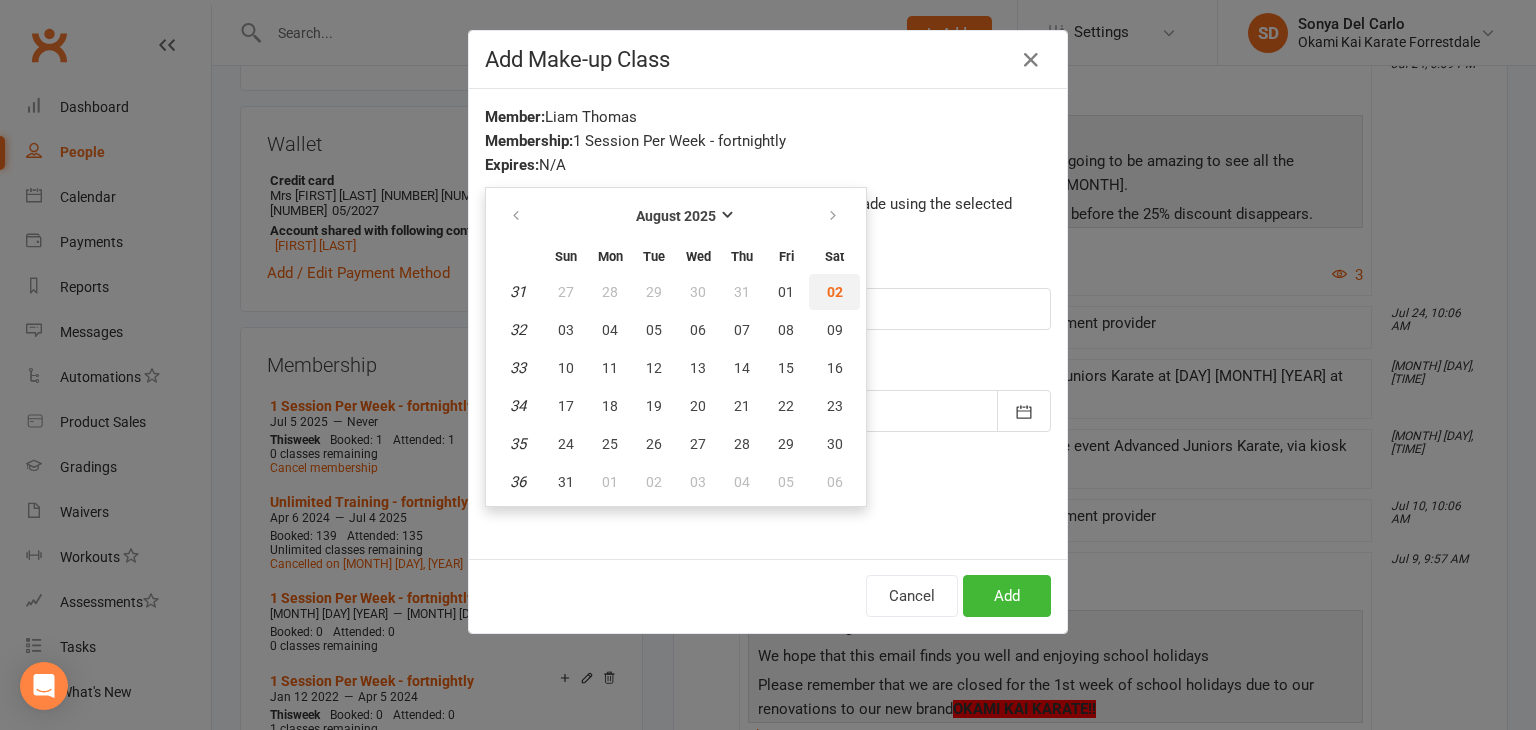 click on "02" at bounding box center [835, 292] 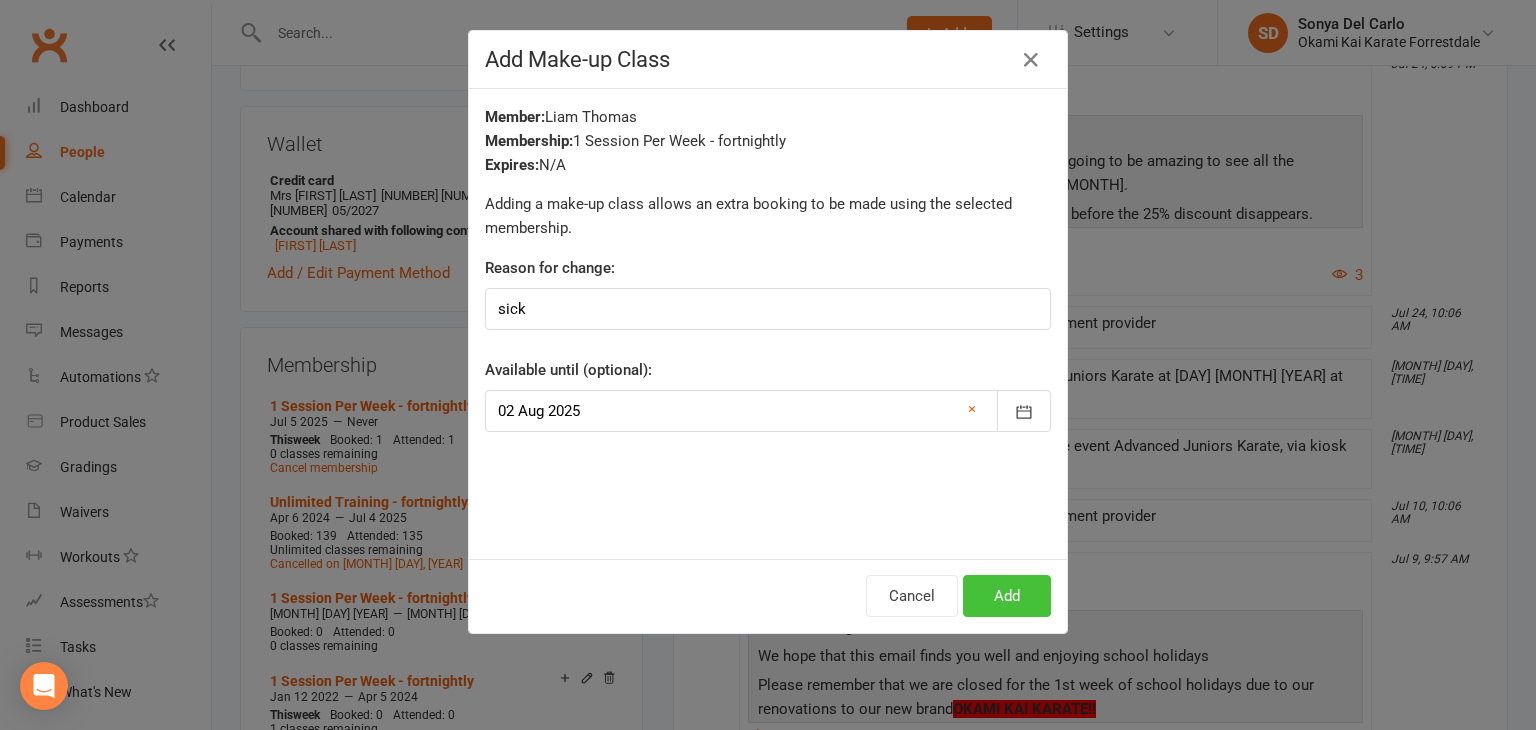 click on "Add" at bounding box center [1007, 596] 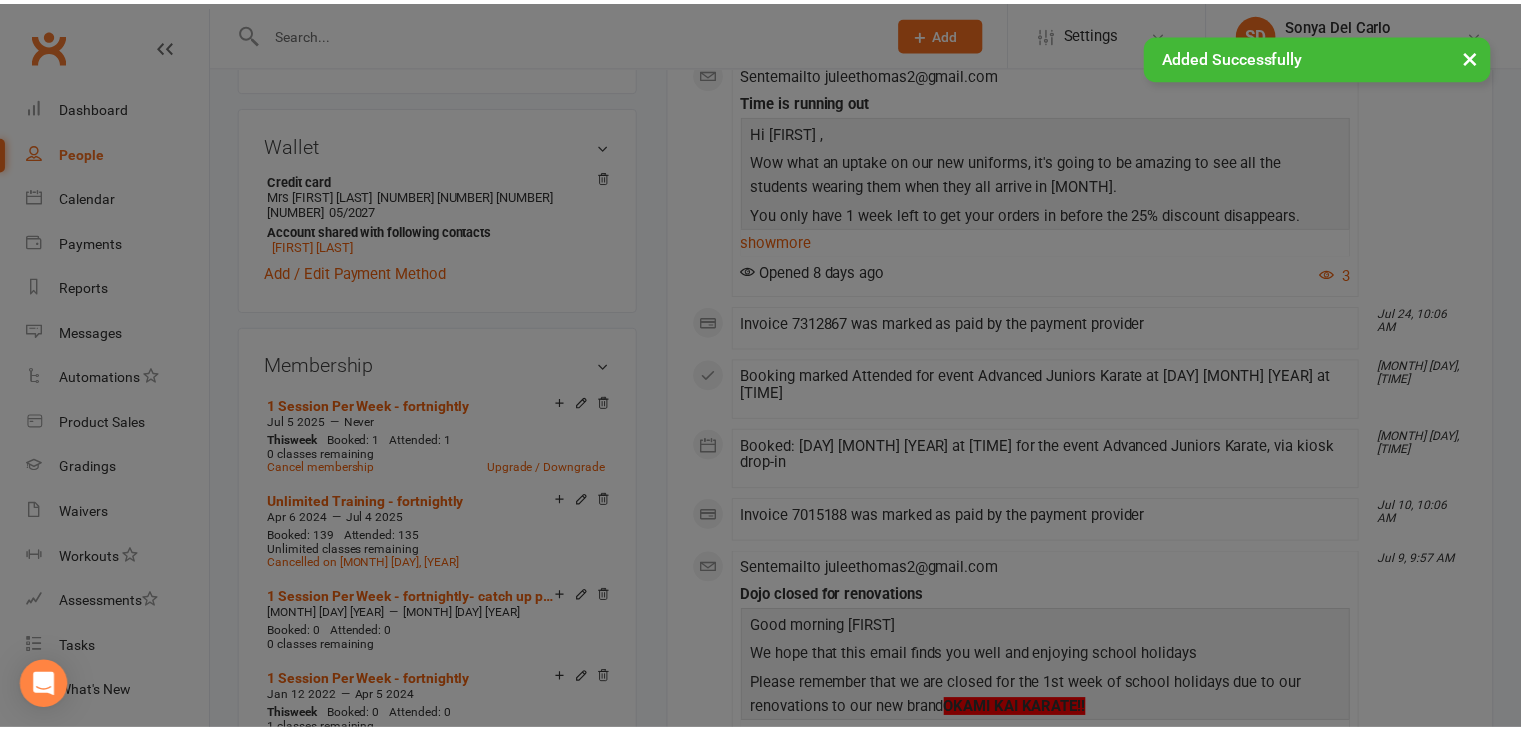 scroll, scrollTop: 640, scrollLeft: 0, axis: vertical 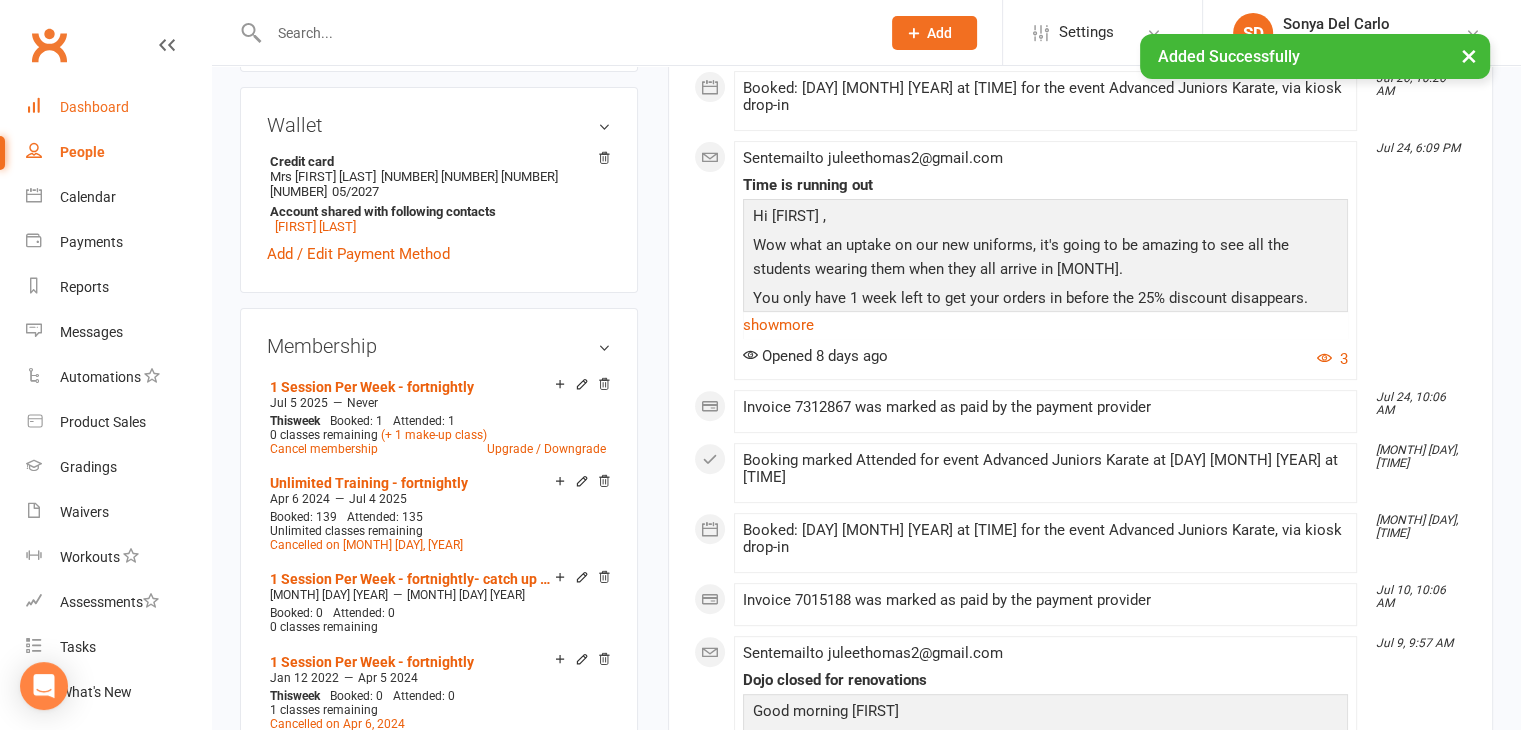 click on "Dashboard" at bounding box center (94, 107) 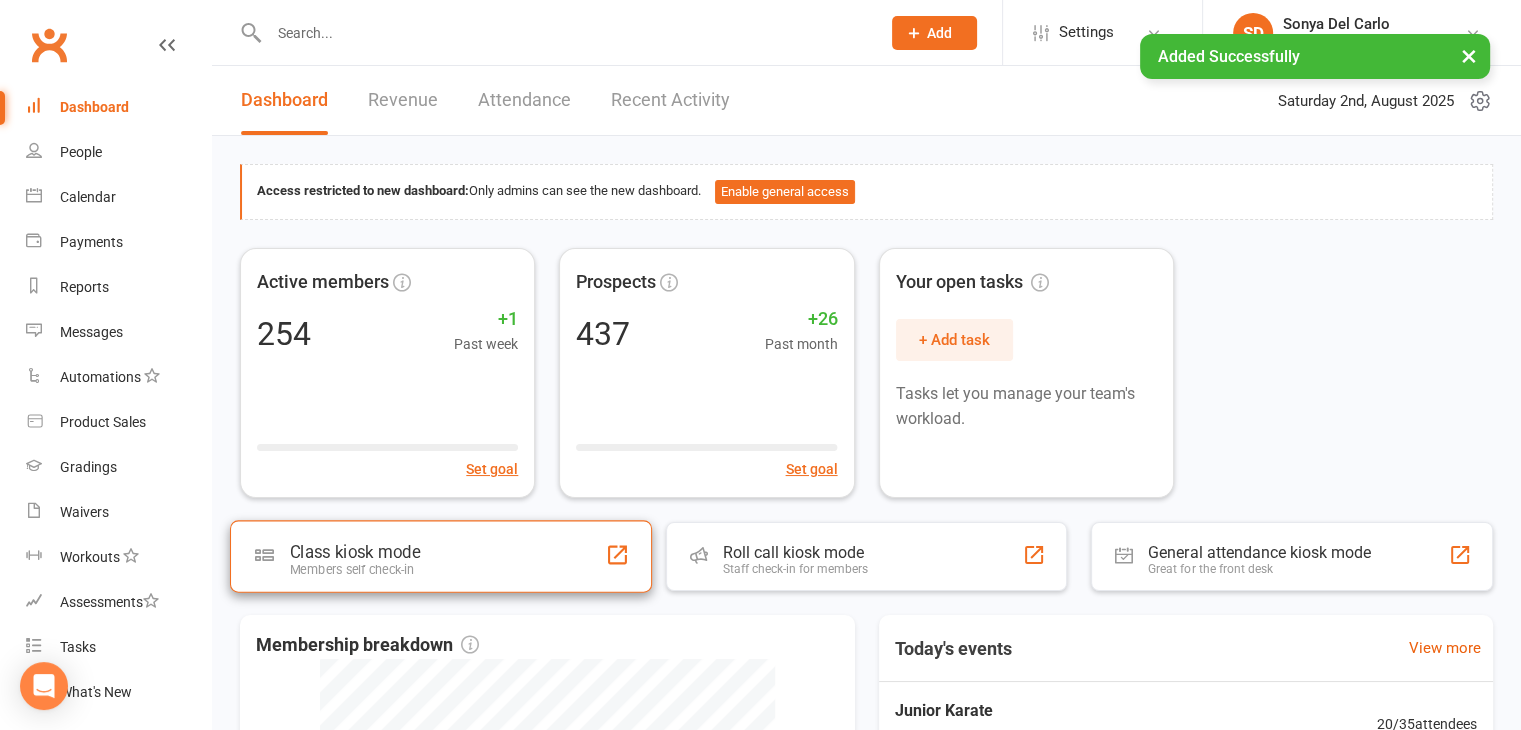click on "Class kiosk mode Members self check-in" at bounding box center (441, 556) 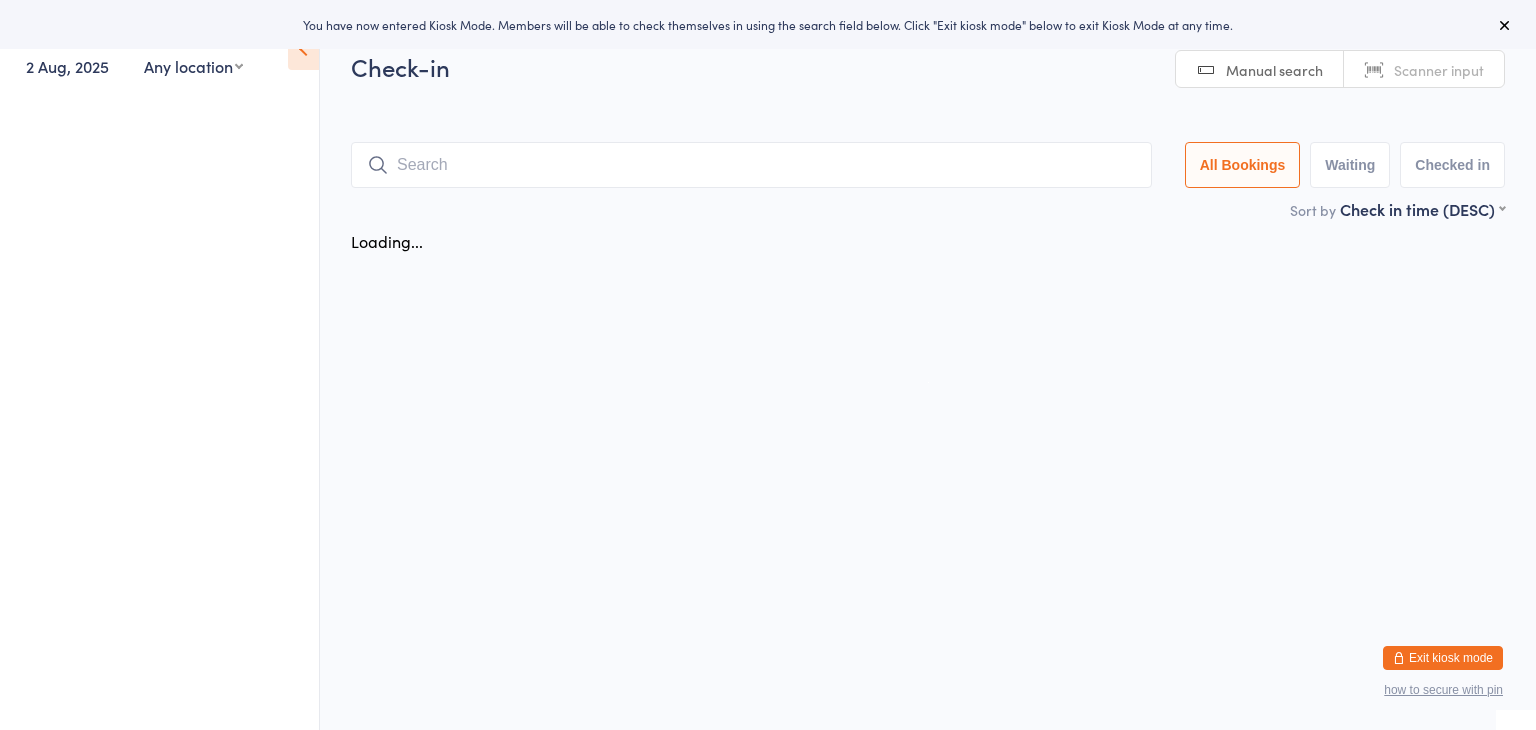 scroll, scrollTop: 0, scrollLeft: 0, axis: both 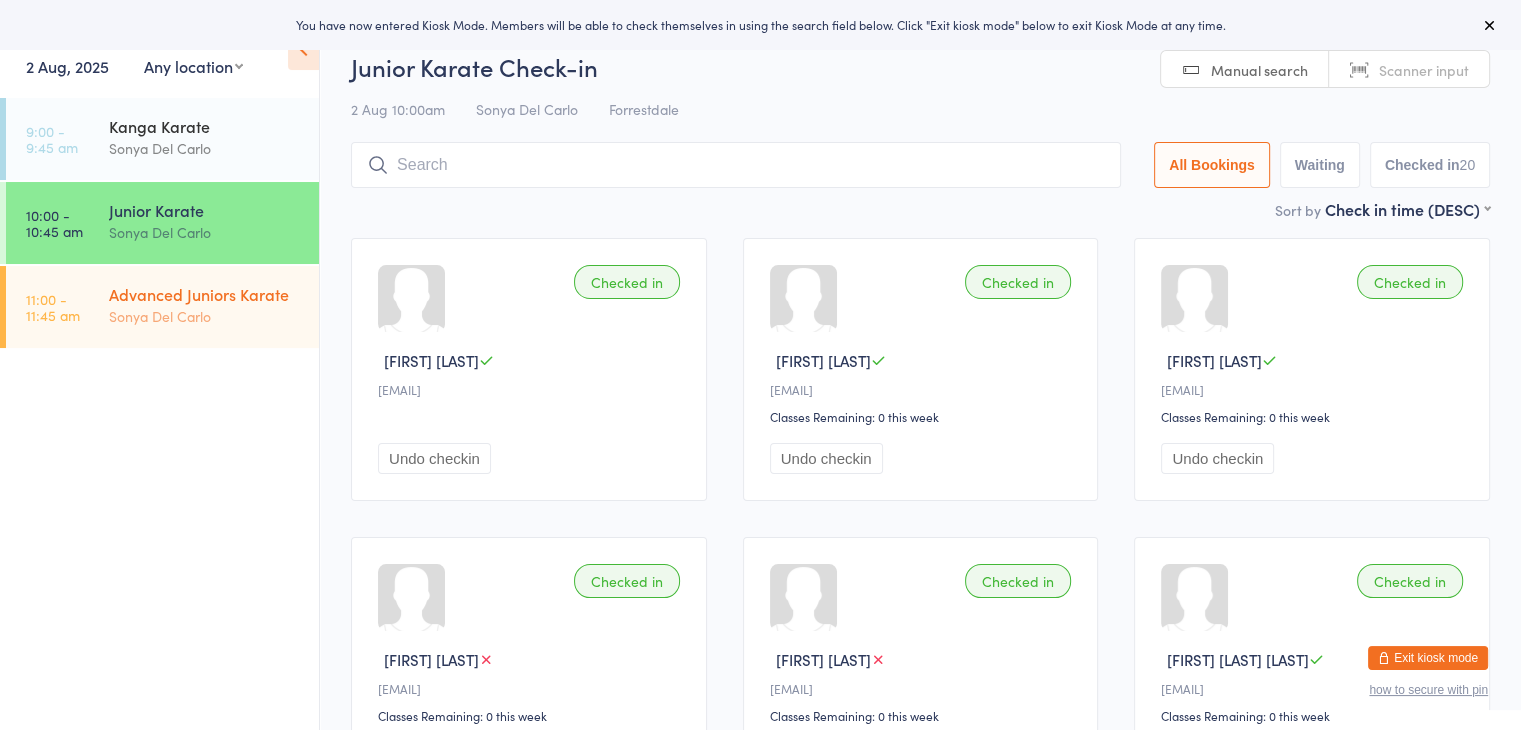 click on "Sonya Del Carlo" at bounding box center (205, 316) 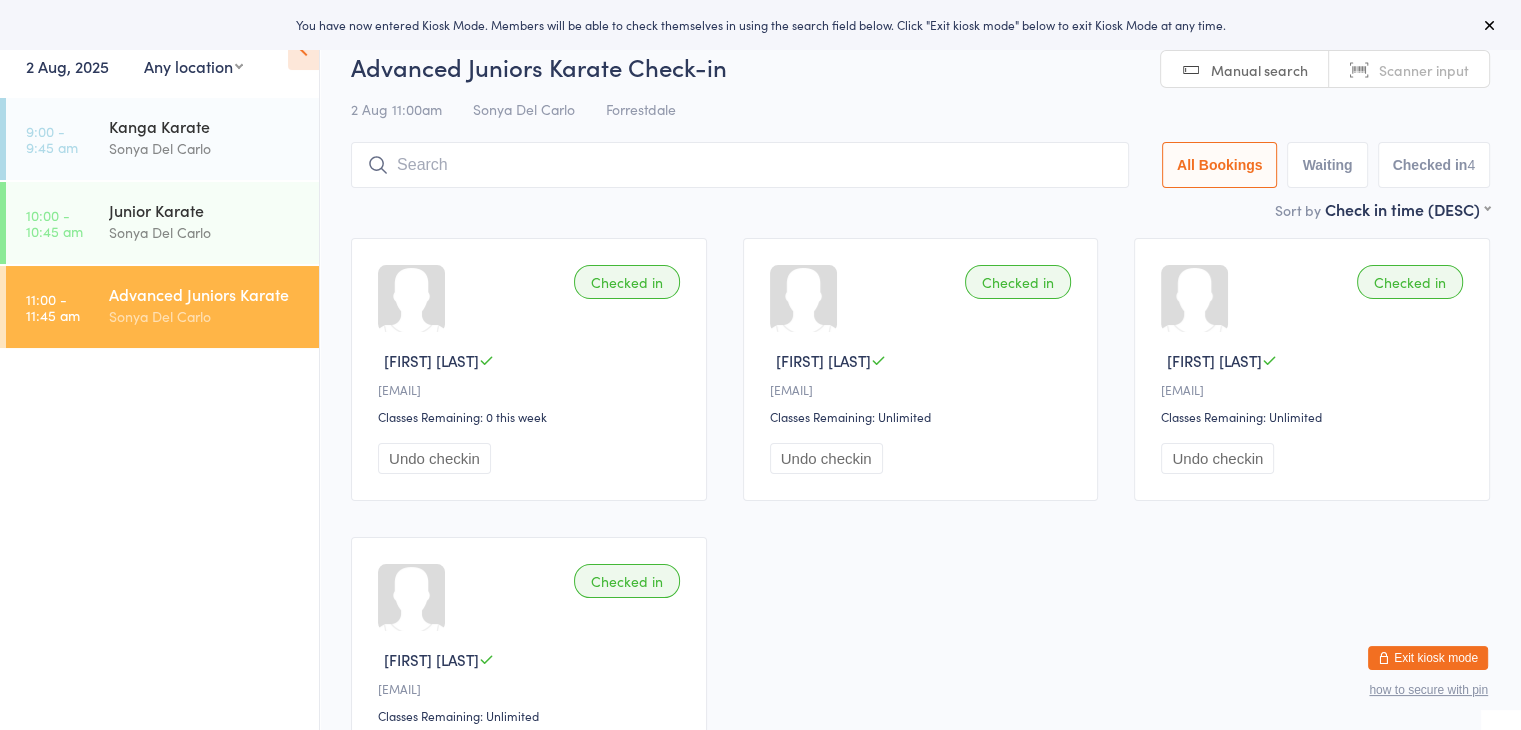click at bounding box center (740, 165) 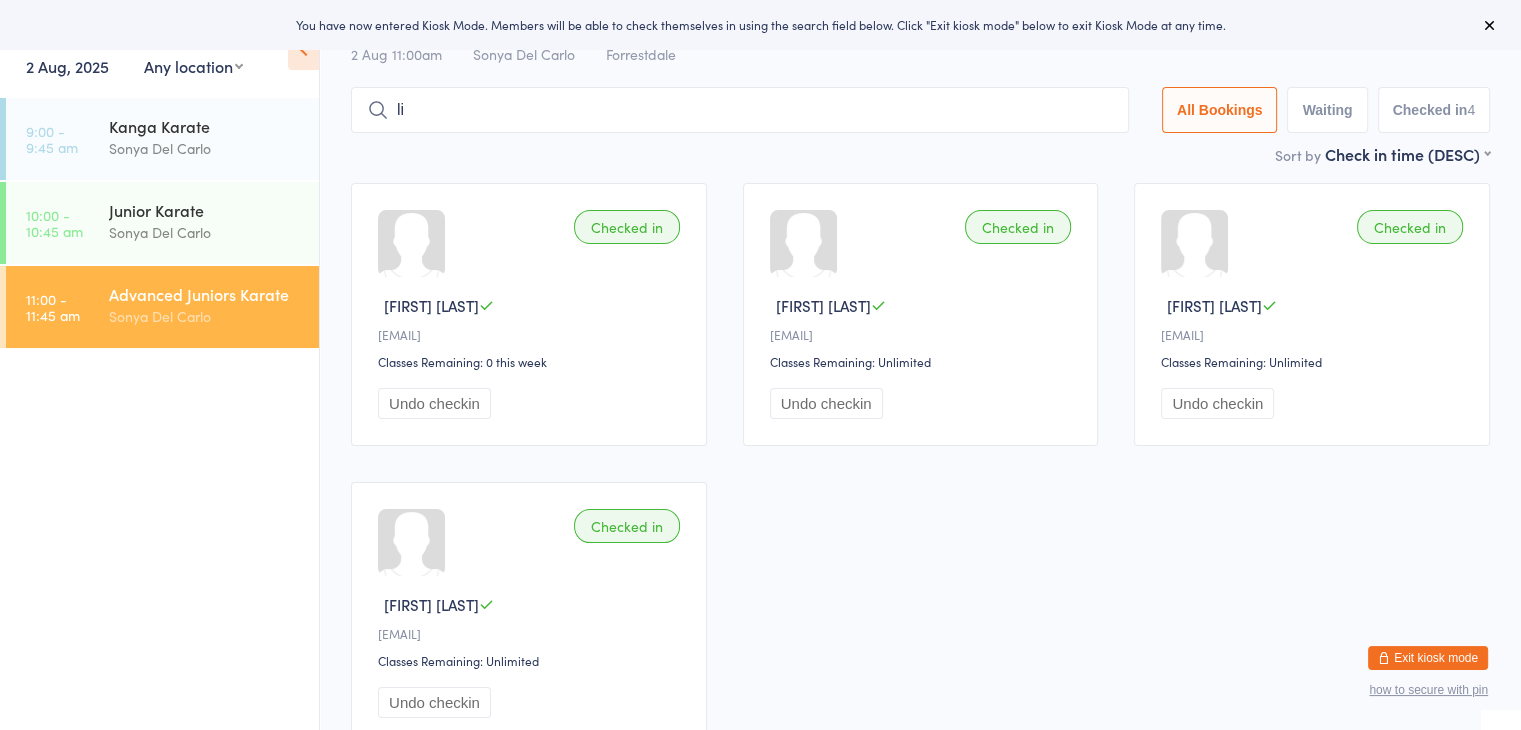 scroll, scrollTop: 100, scrollLeft: 0, axis: vertical 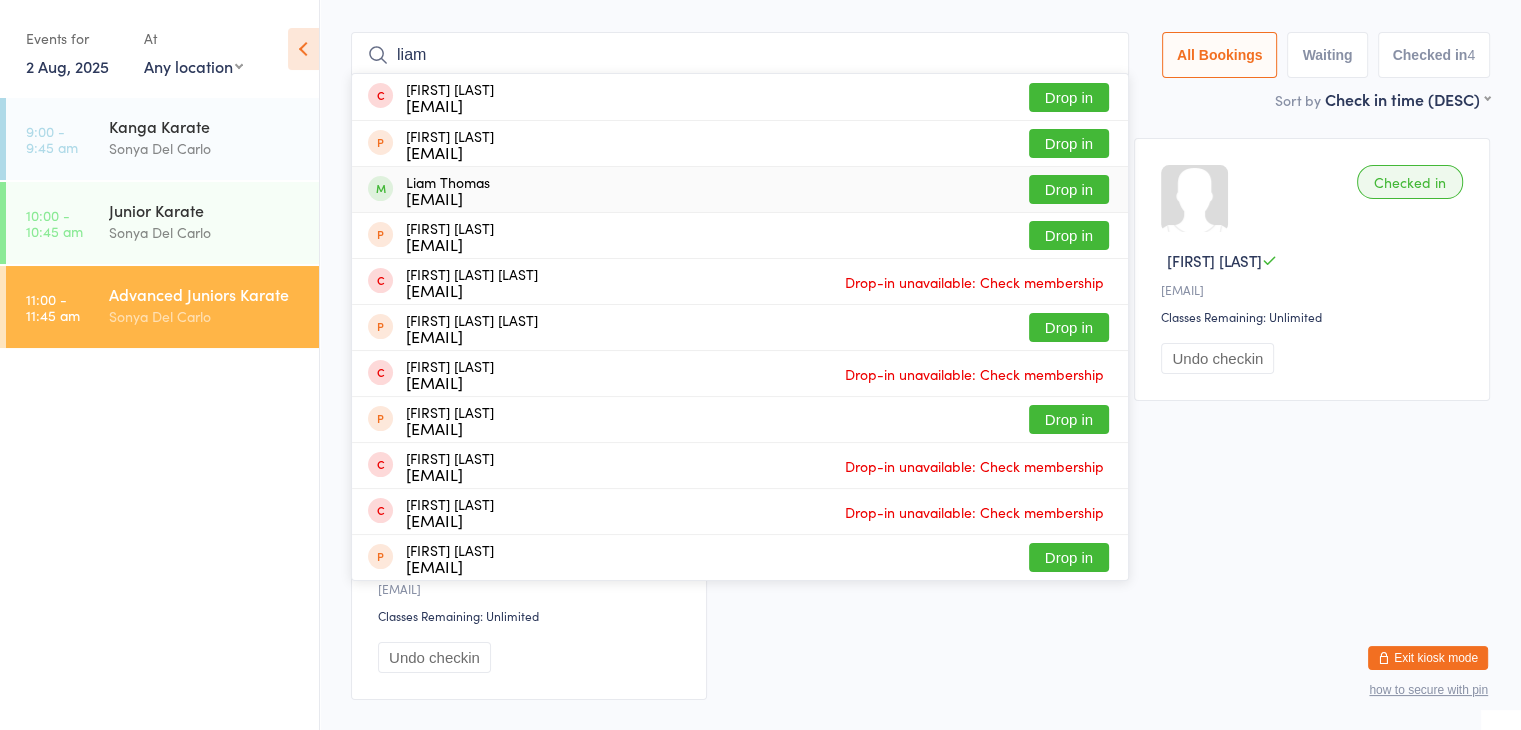type on "liam" 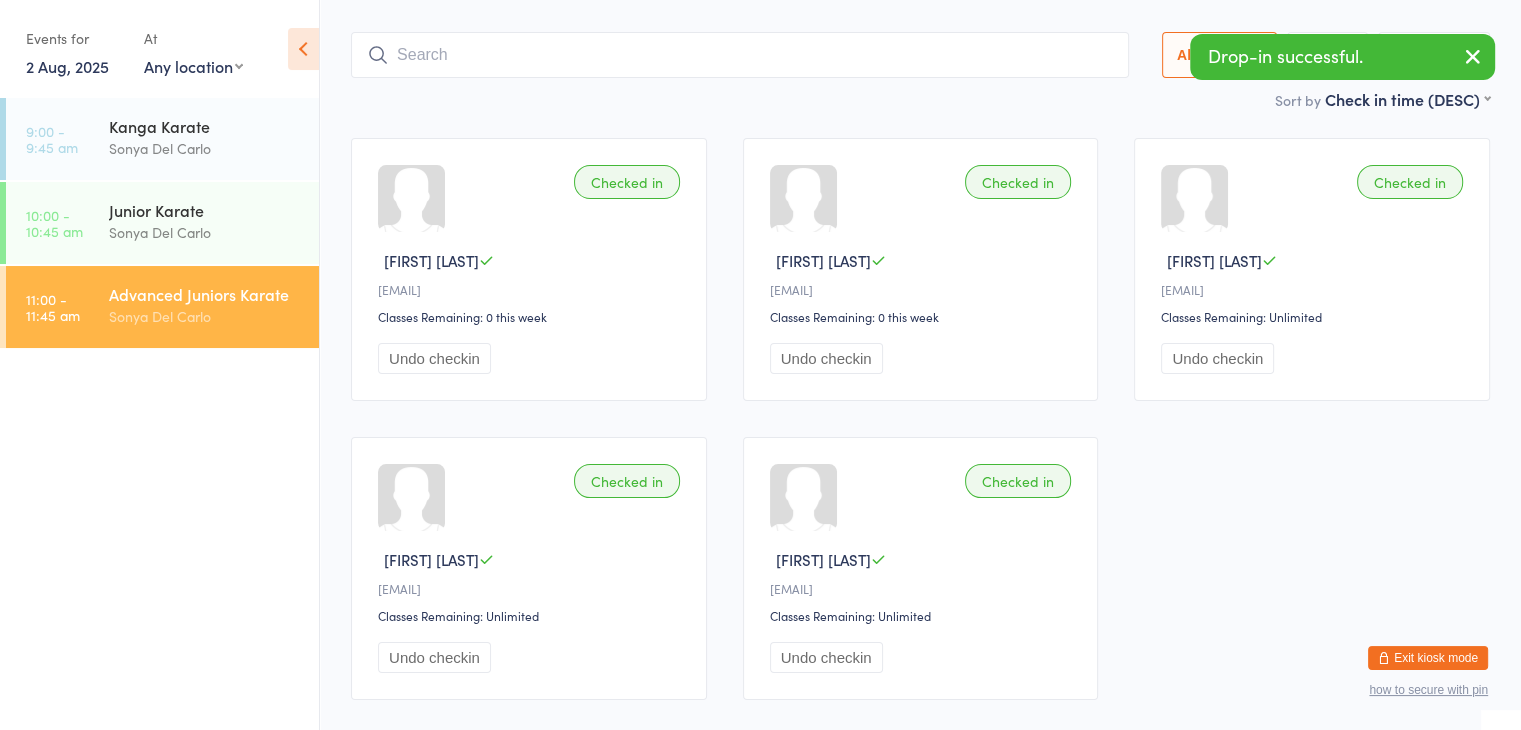 click at bounding box center (740, 55) 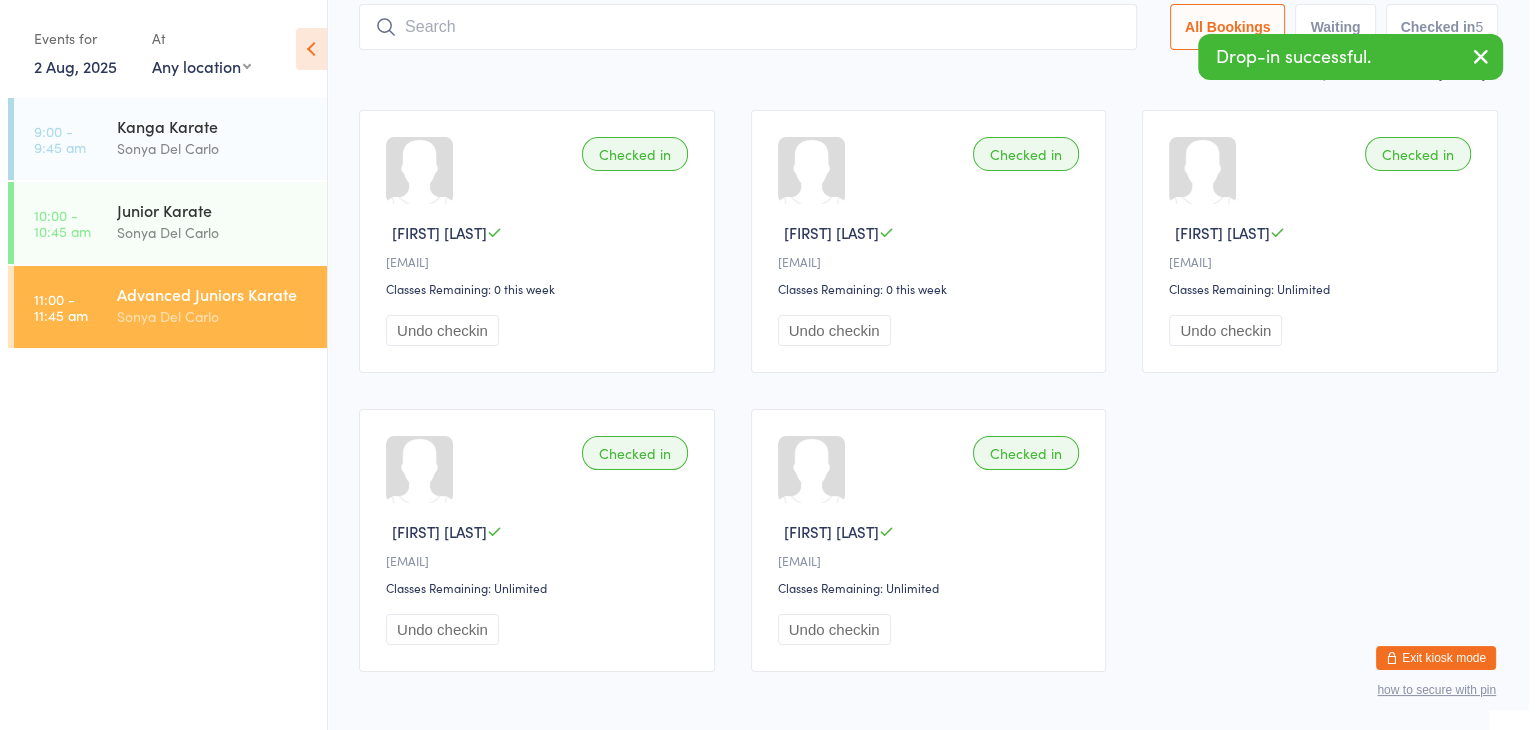 scroll, scrollTop: 132, scrollLeft: 0, axis: vertical 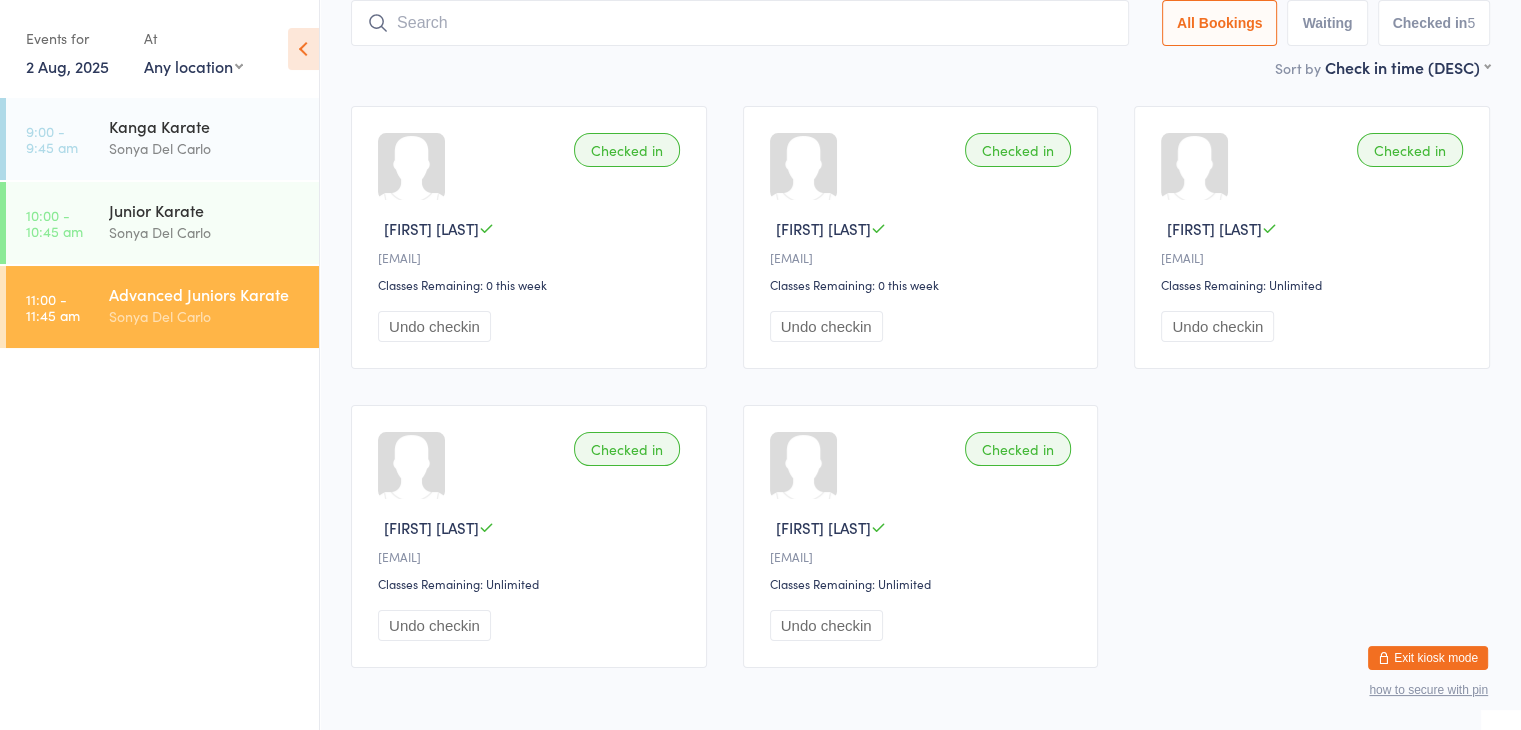 click on "Exit kiosk mode" at bounding box center (1428, 658) 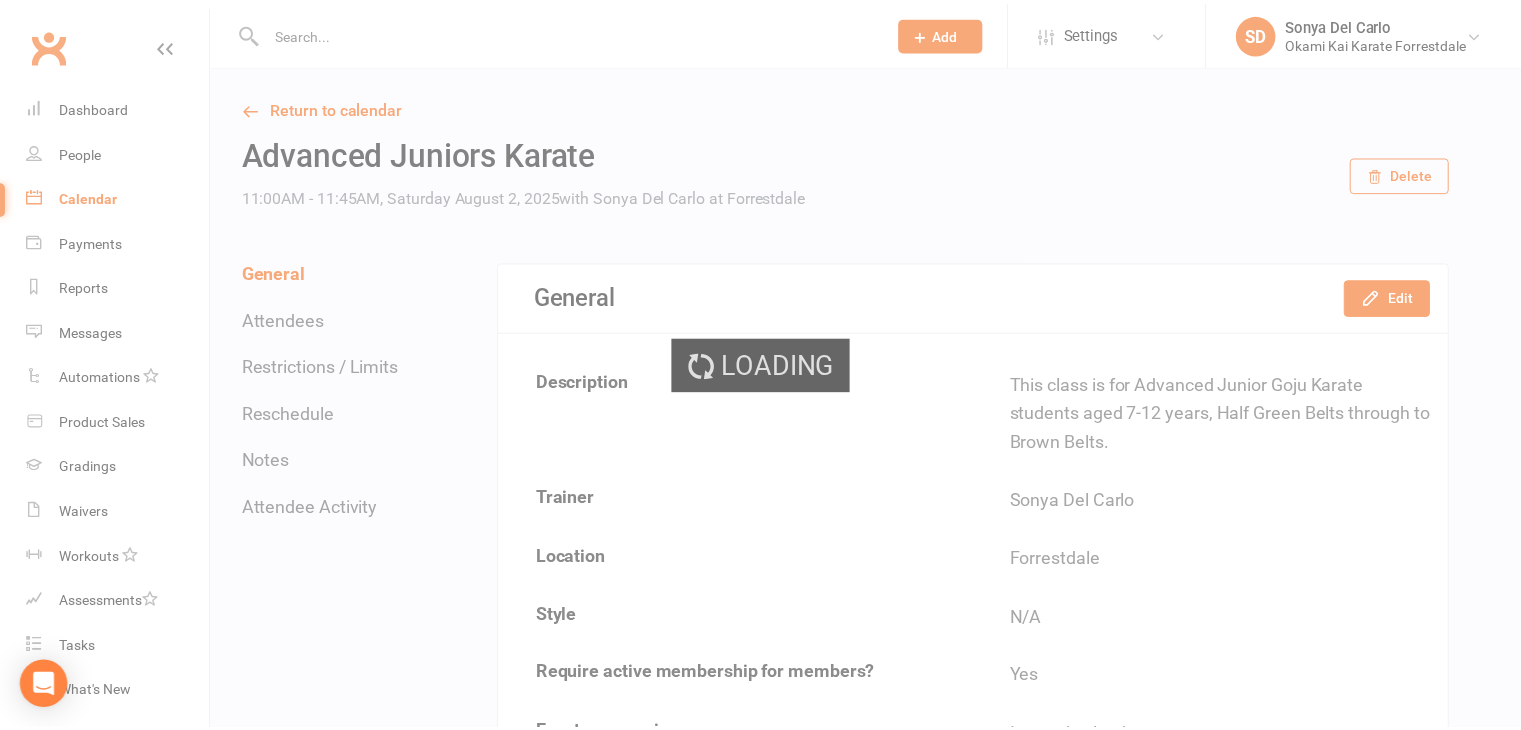 scroll, scrollTop: 0, scrollLeft: 0, axis: both 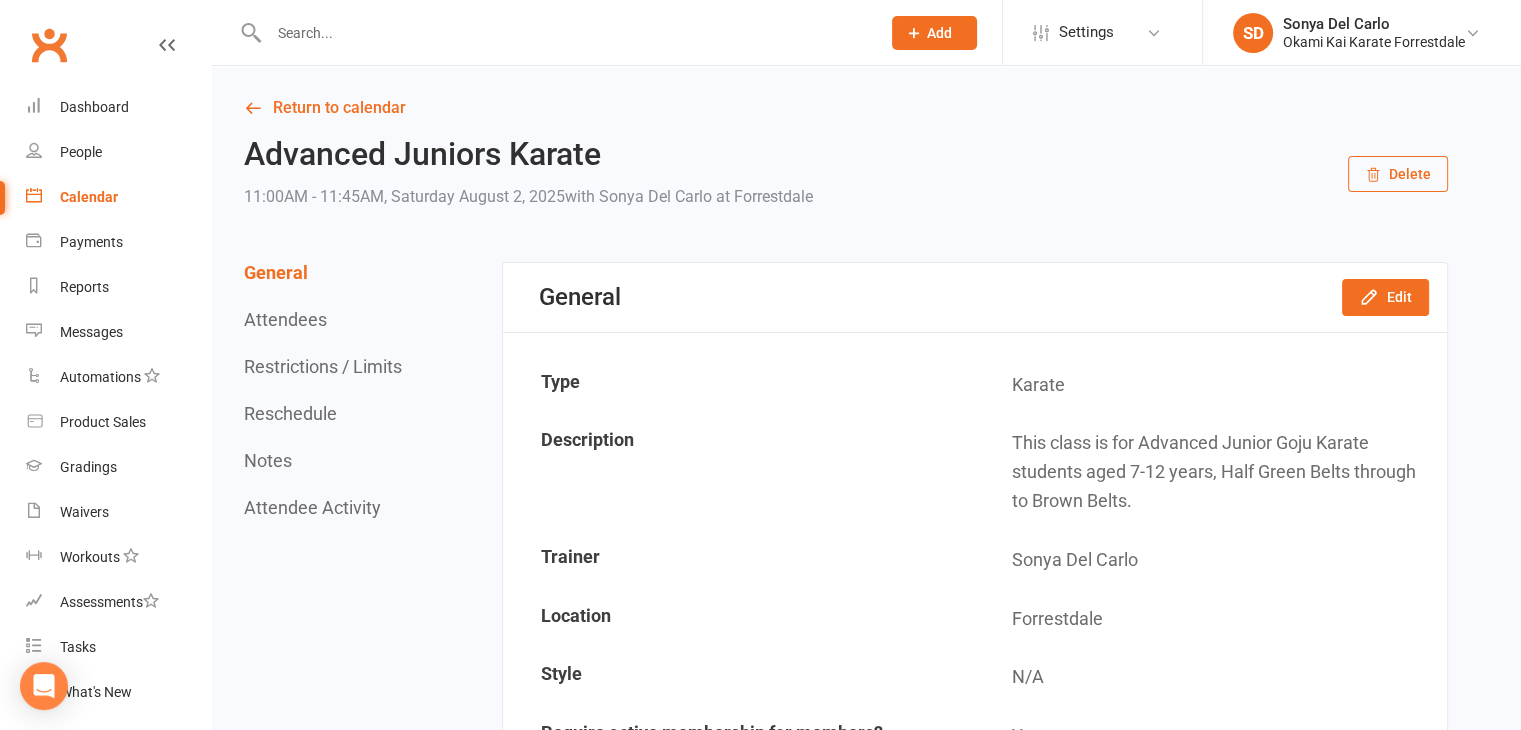 click on "Add" 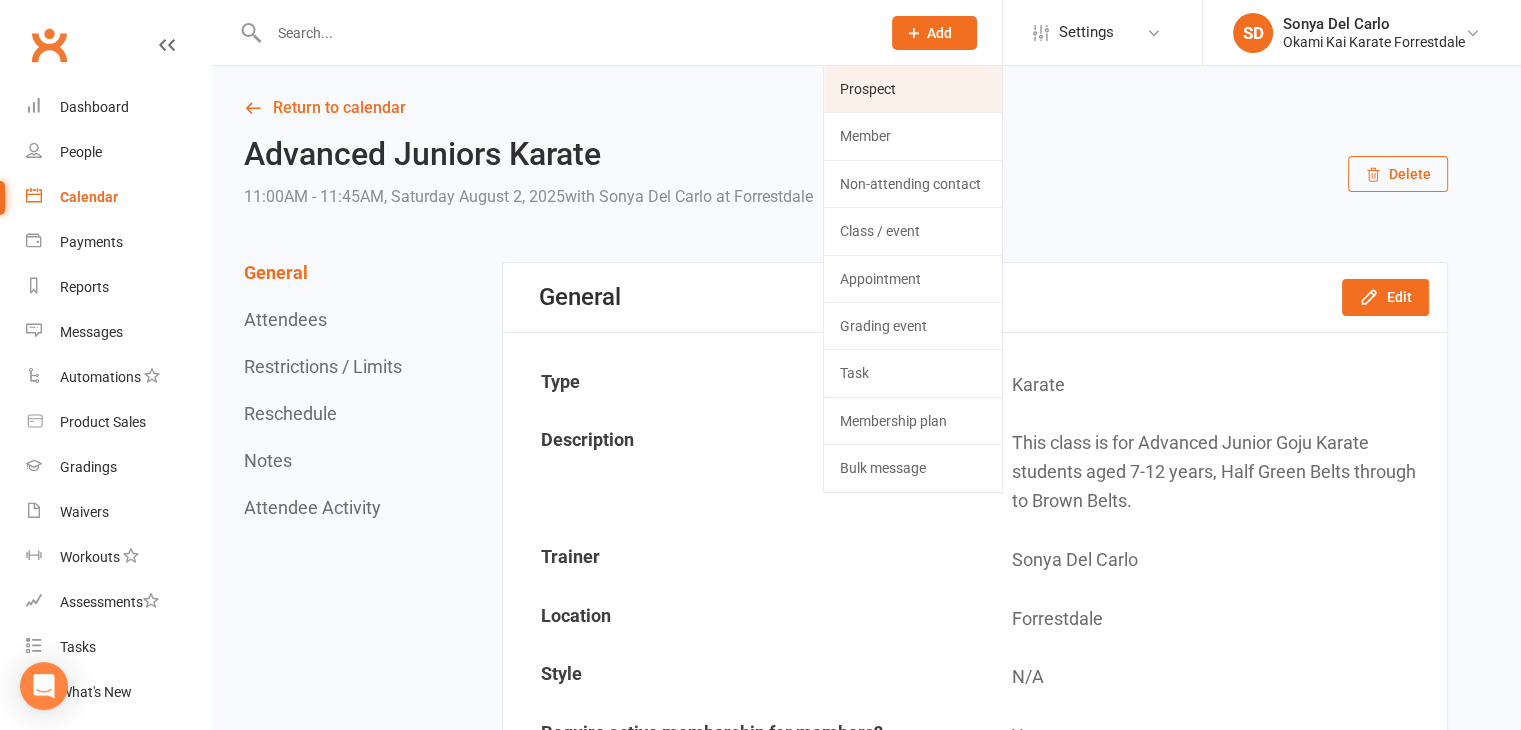 click on "Prospect" 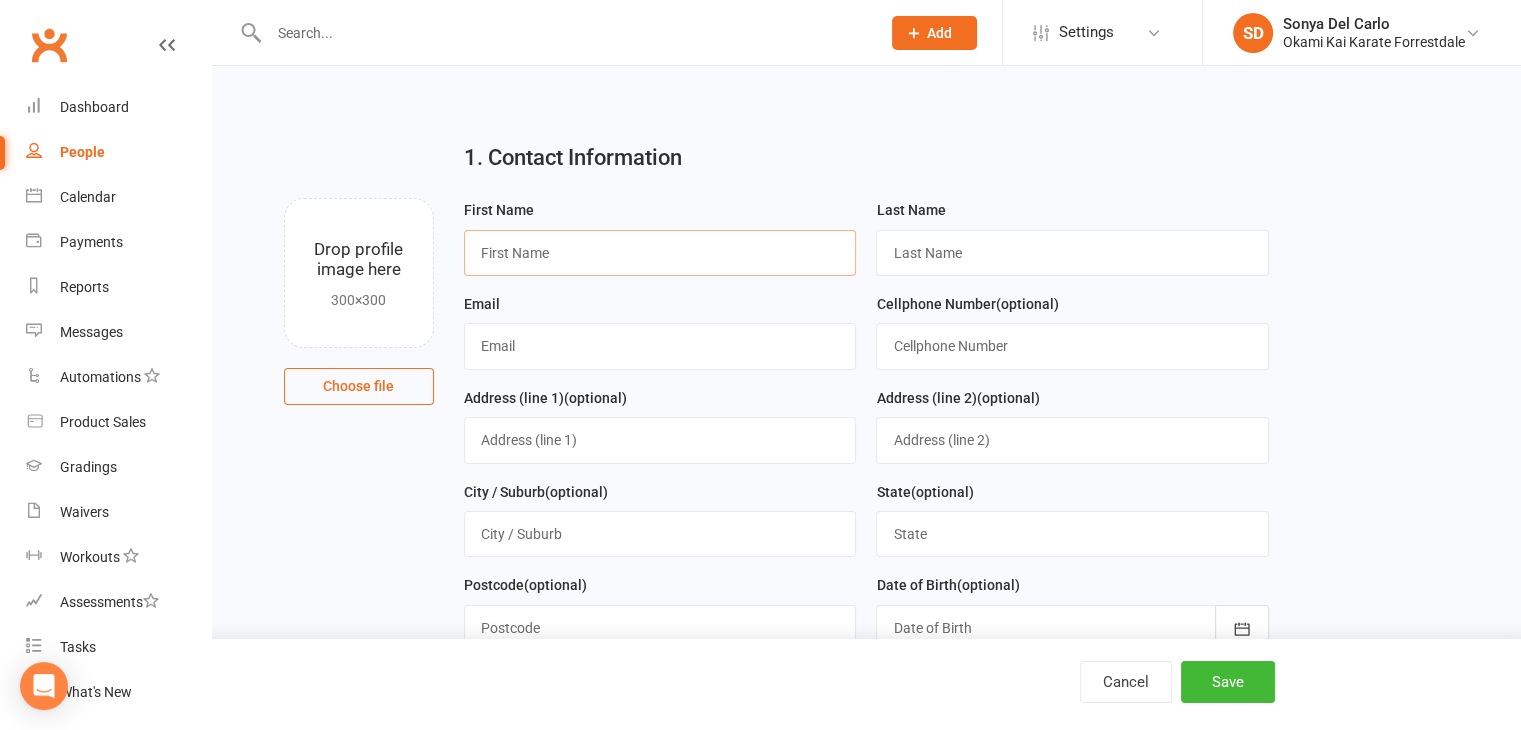click at bounding box center [660, 253] 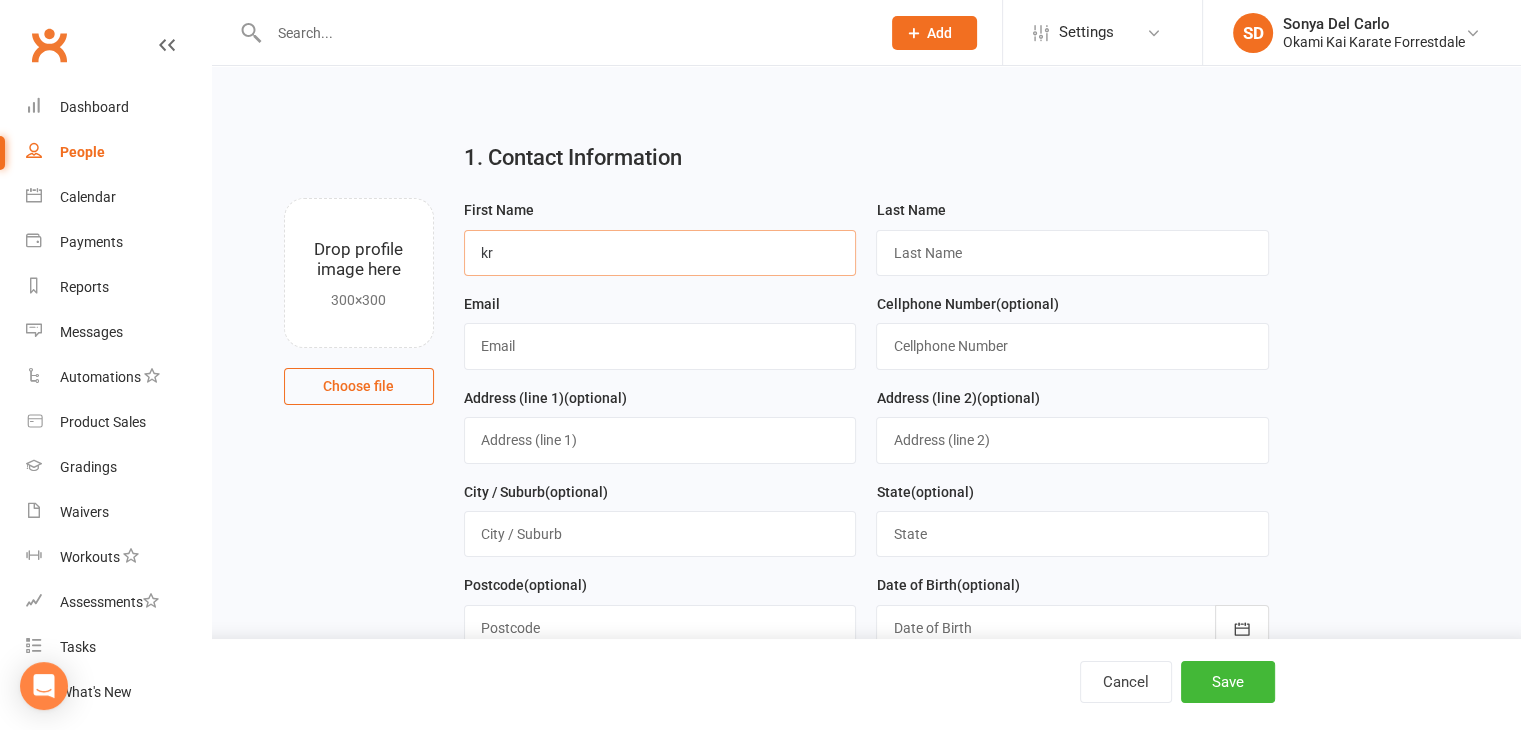 type on "k" 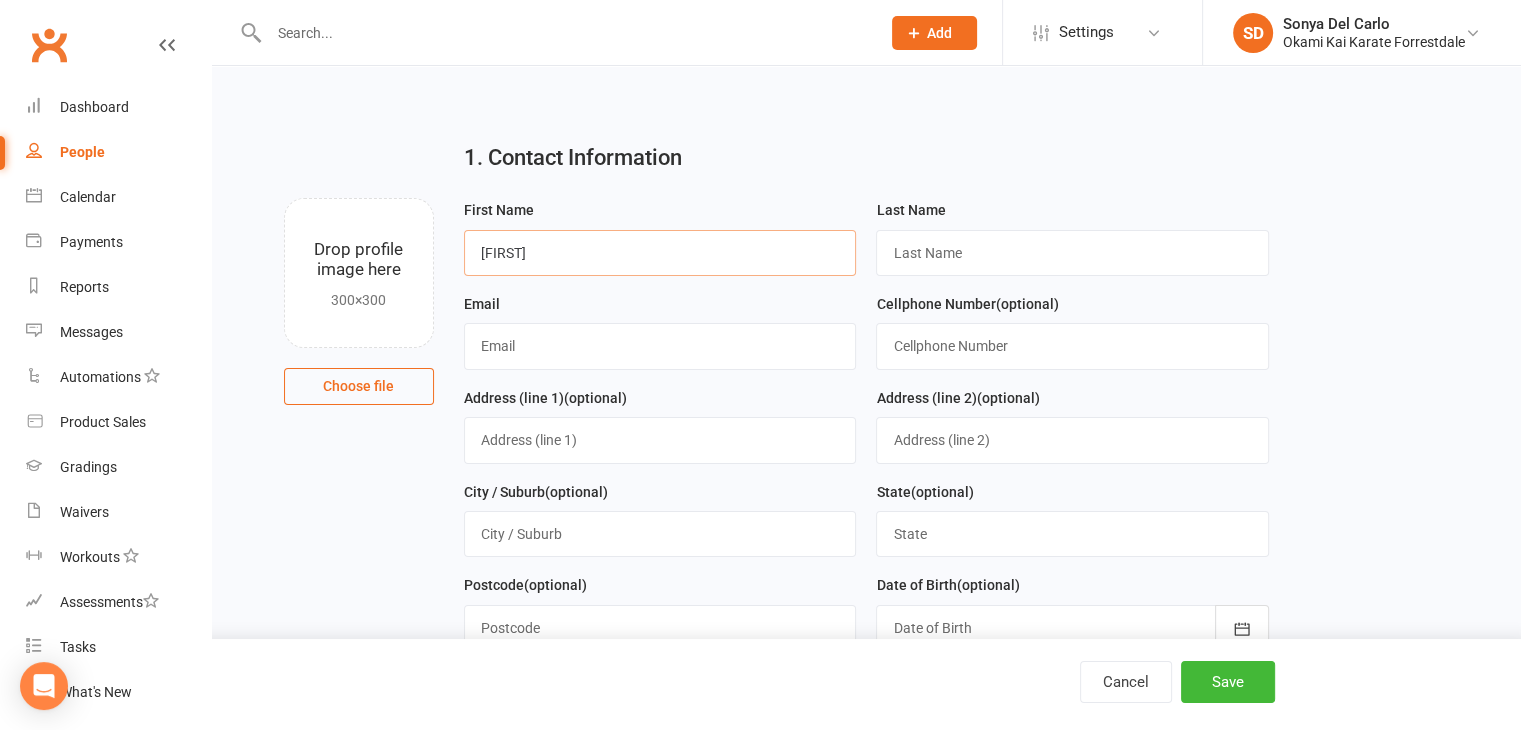 type on "Krish" 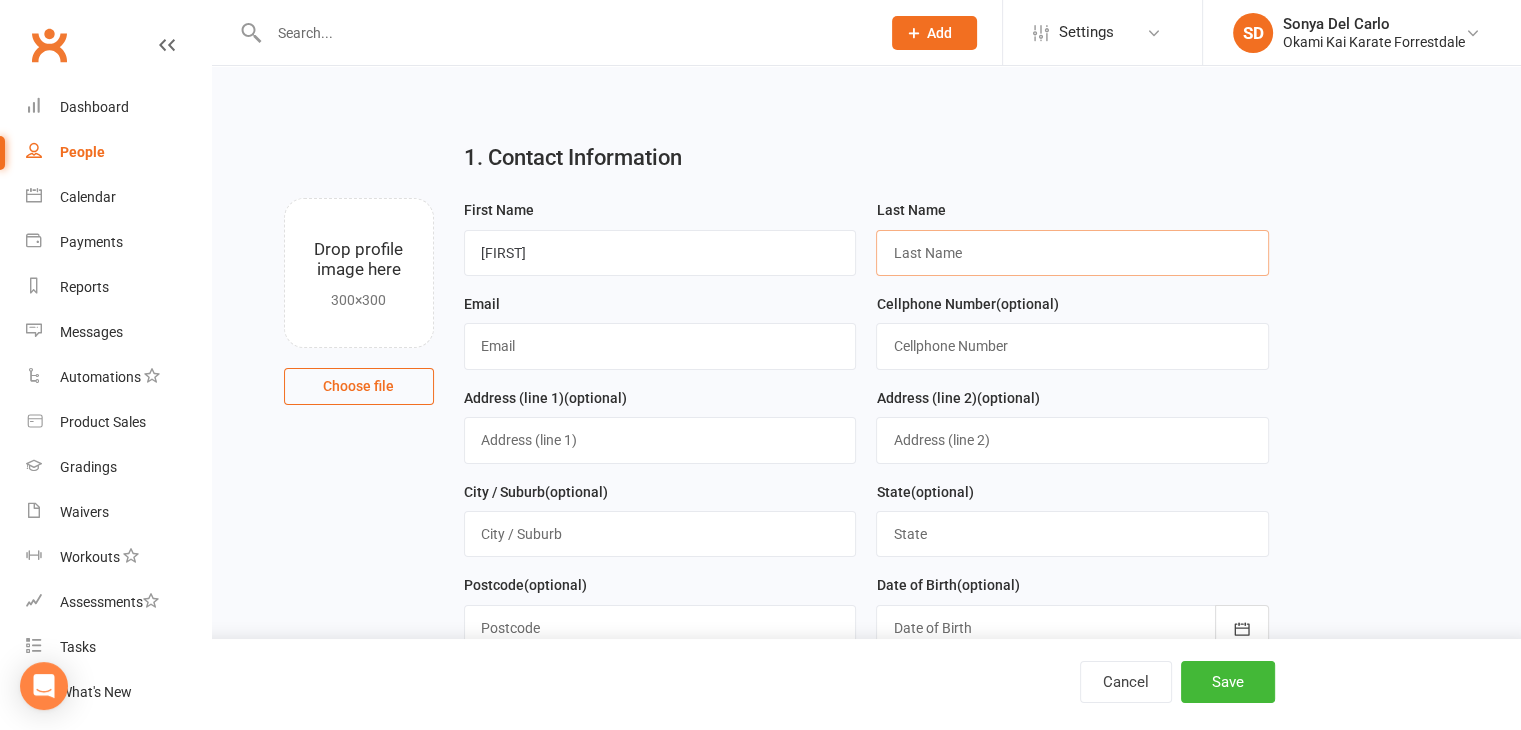 click at bounding box center [1072, 253] 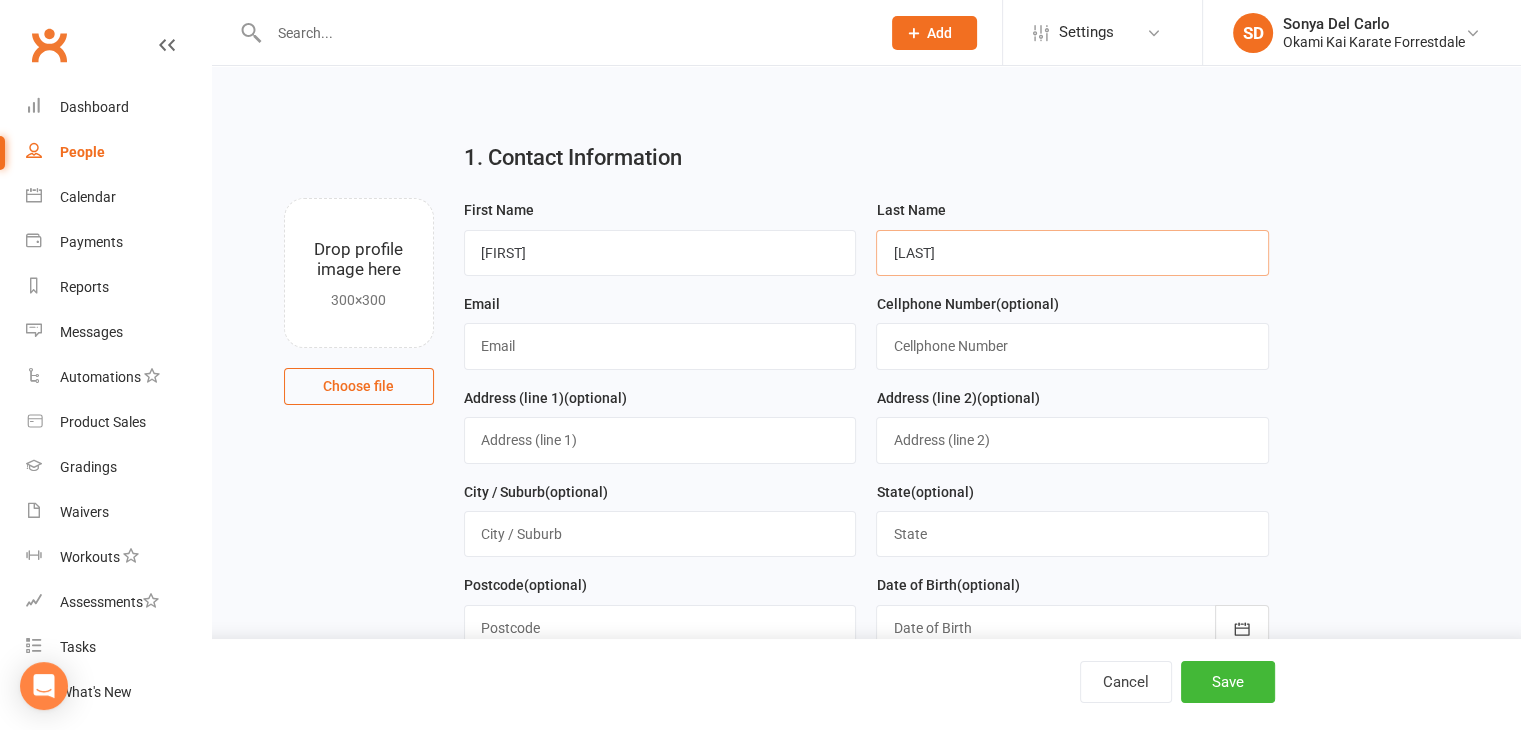 type on "Dutta" 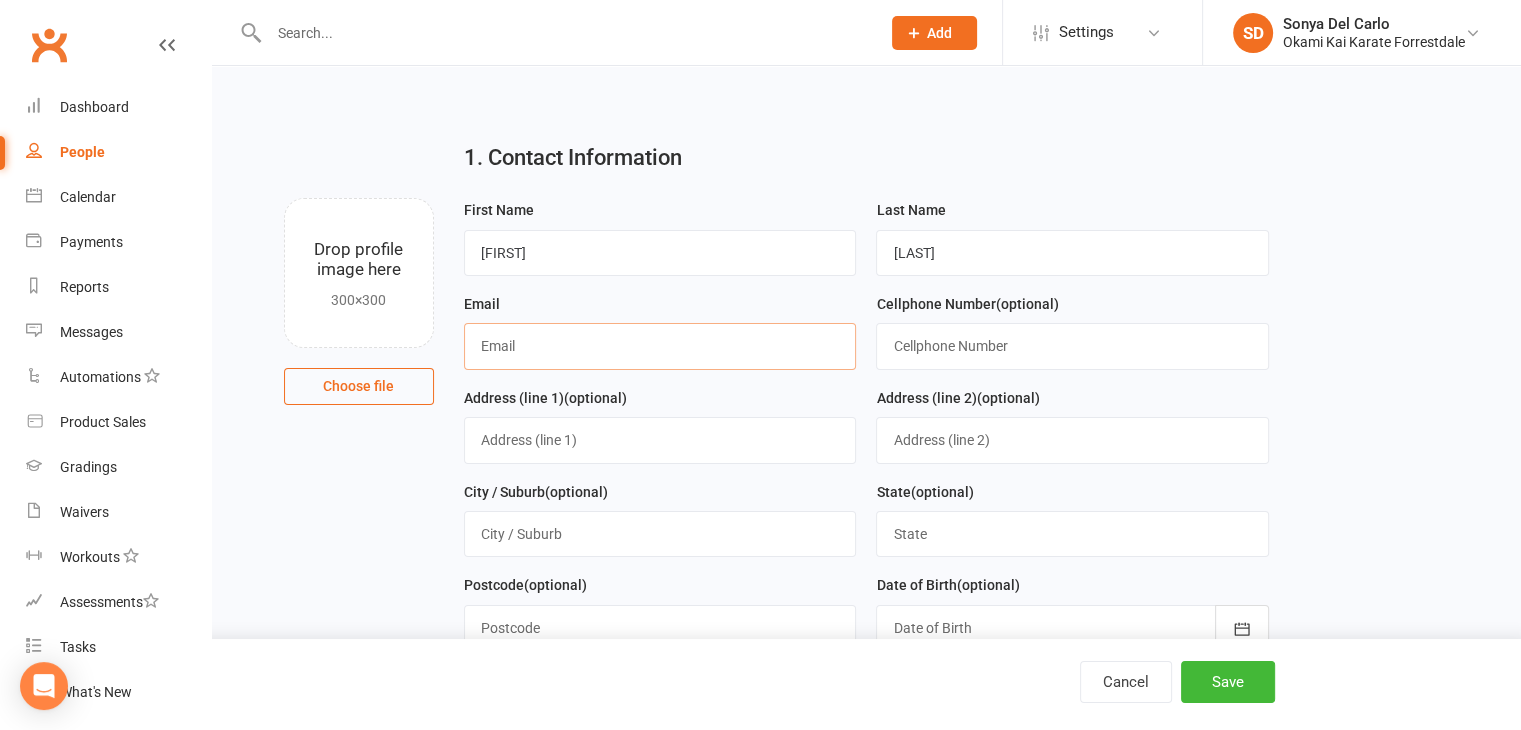 click at bounding box center [660, 346] 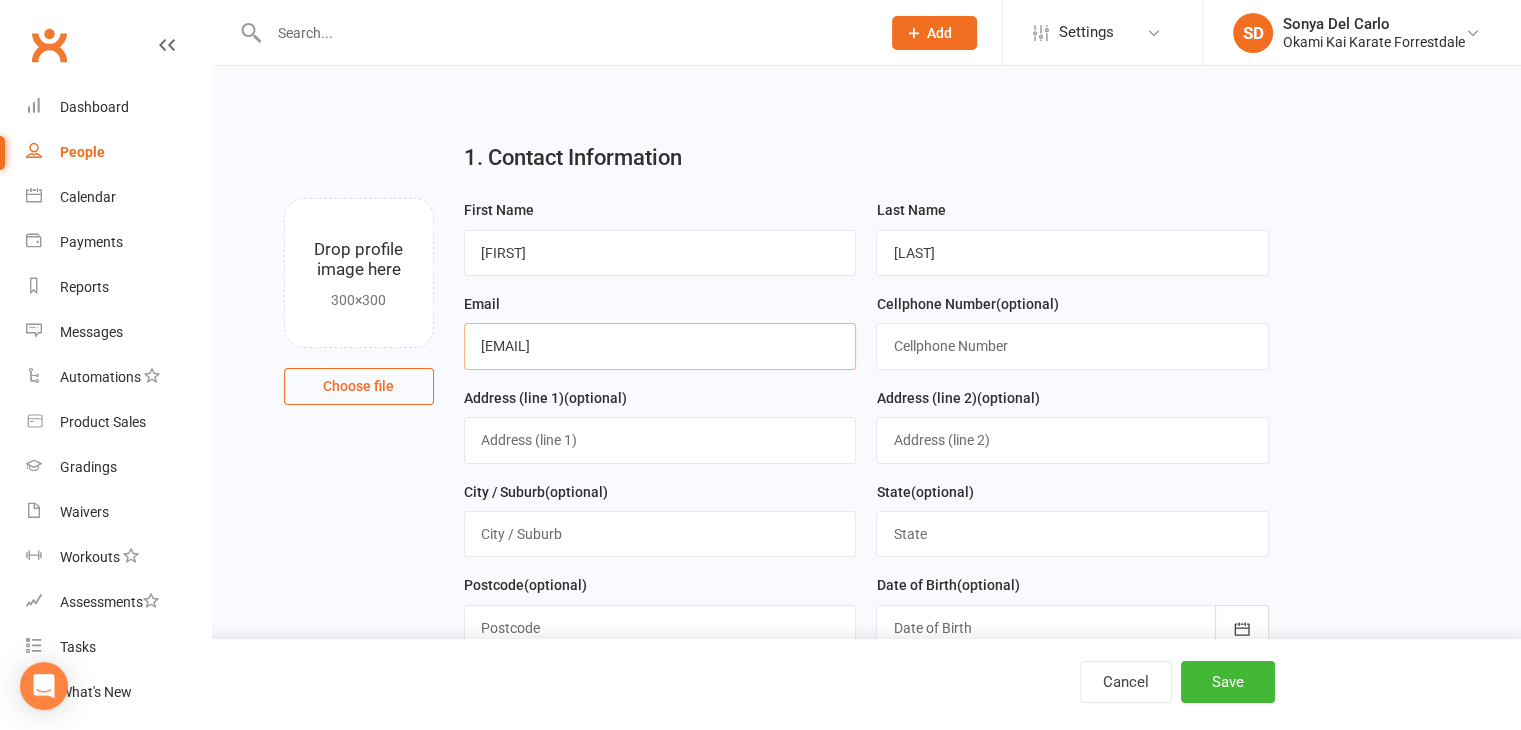 type on "kmayuyi.dutta@gmail.com" 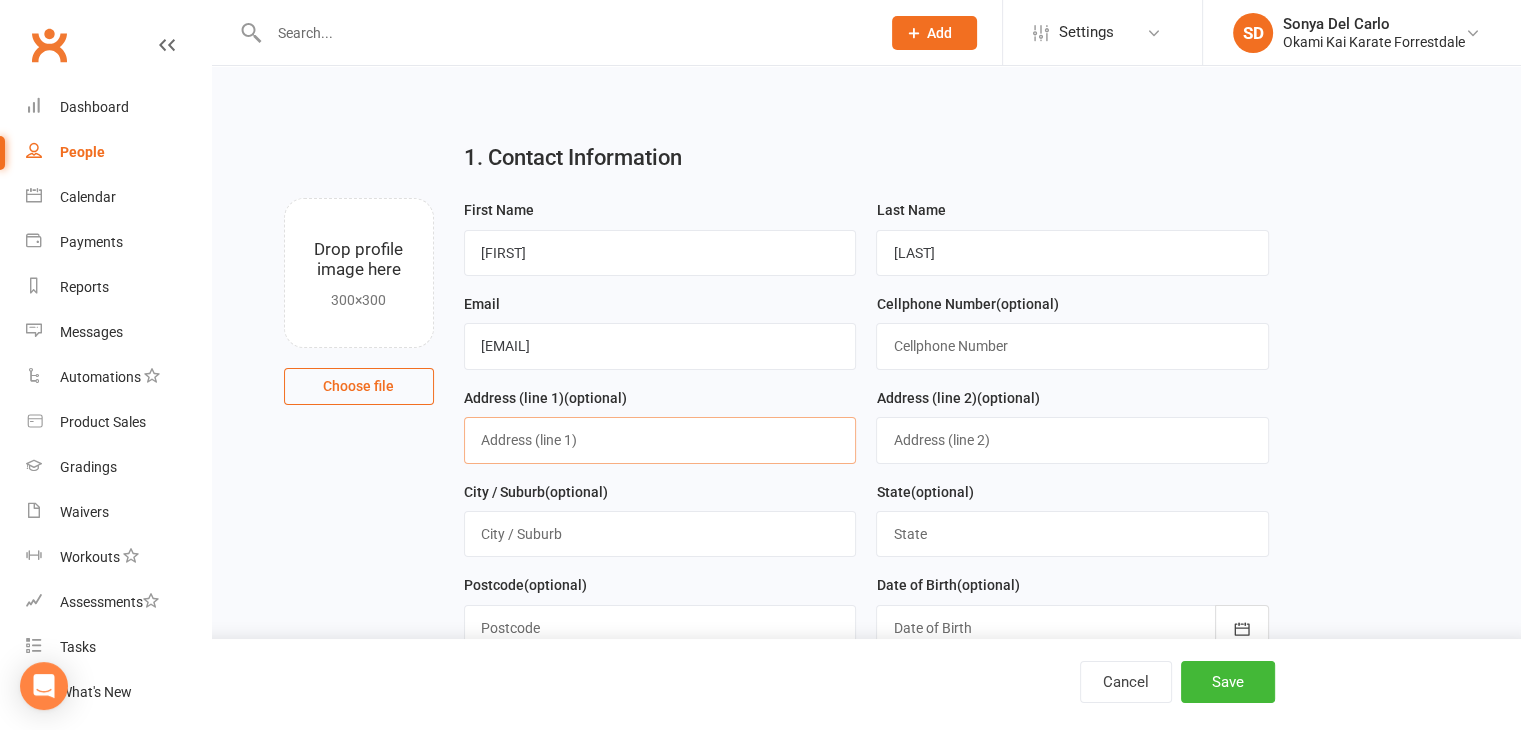 click at bounding box center (660, 440) 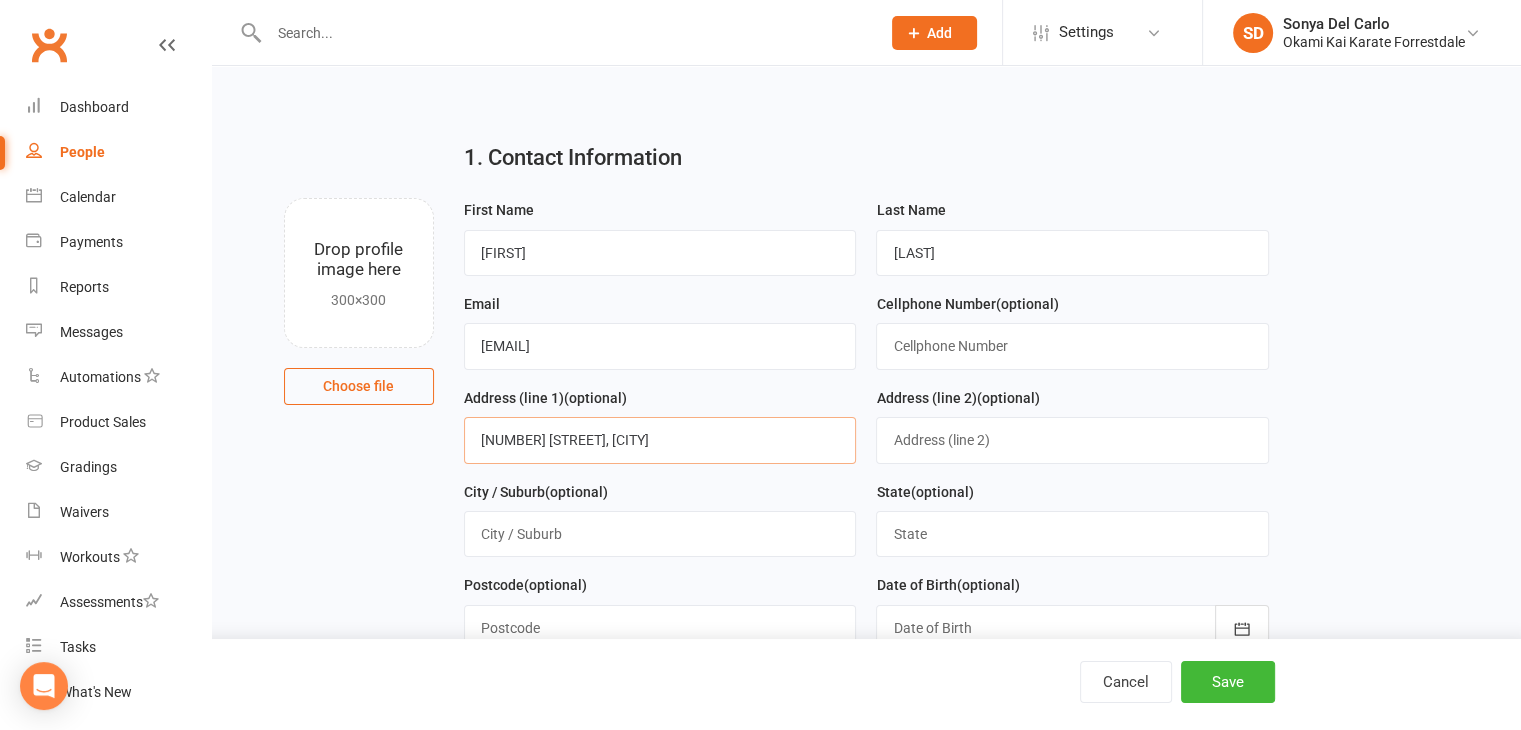type on "278 Southern Rived Road, Southern" 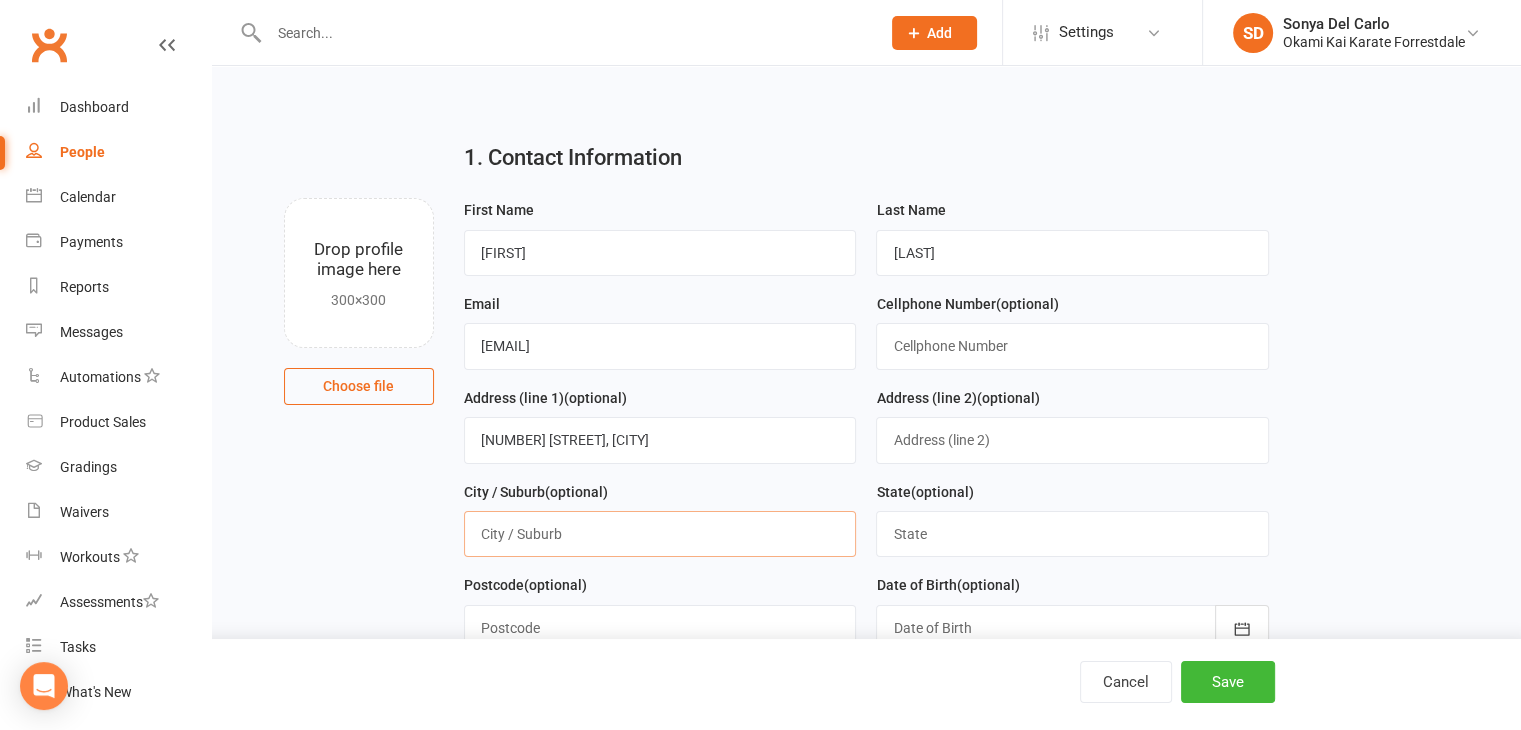 click at bounding box center (660, 534) 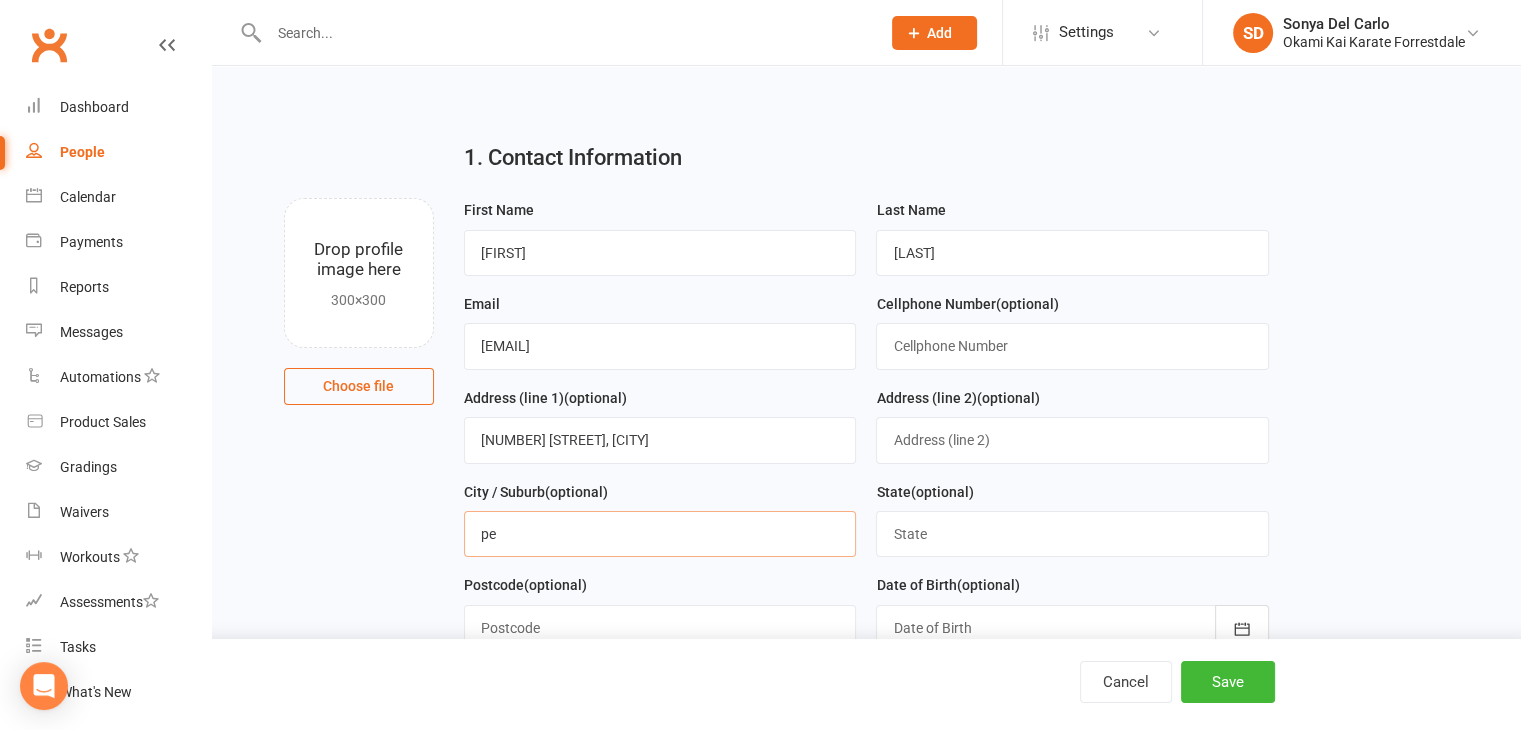 type on "p" 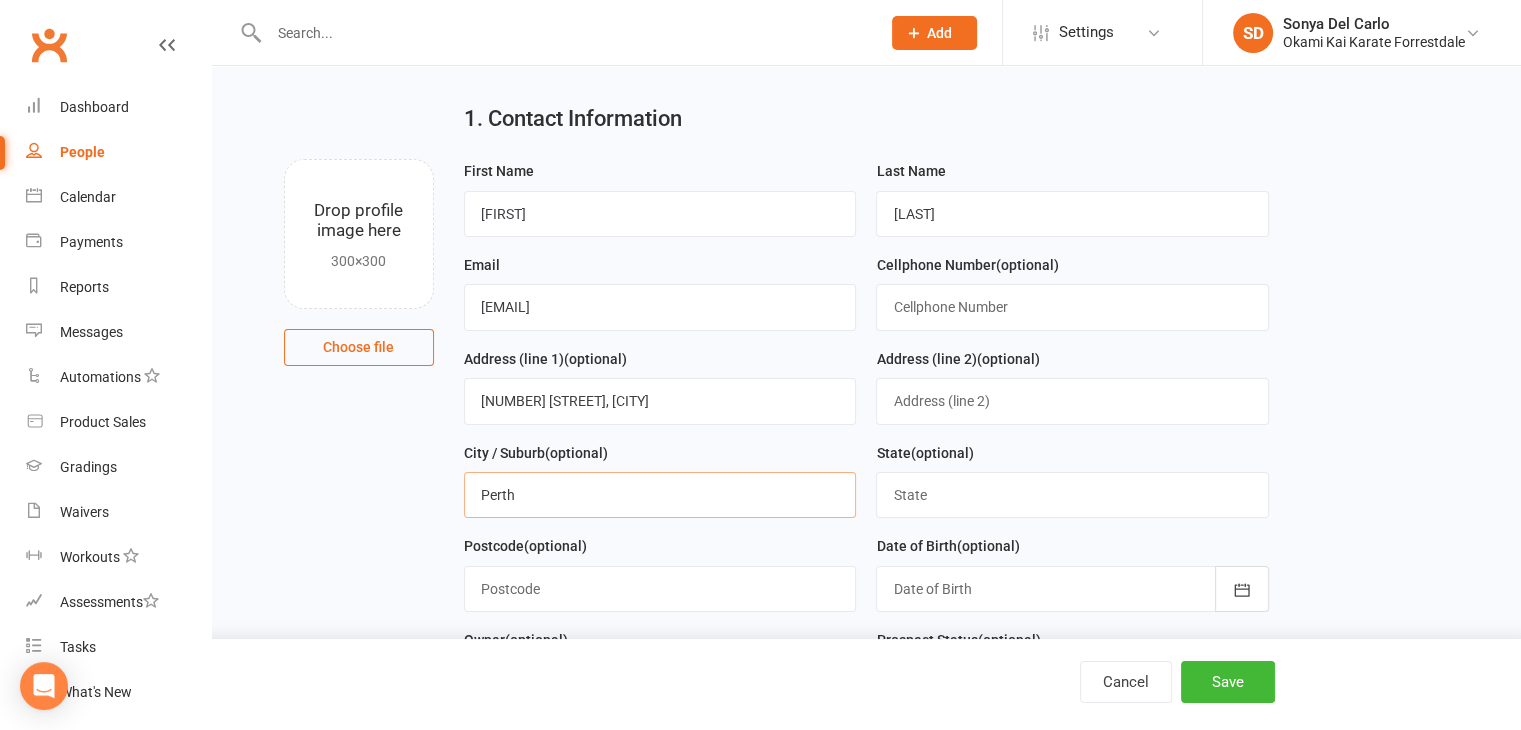 scroll, scrollTop: 21, scrollLeft: 0, axis: vertical 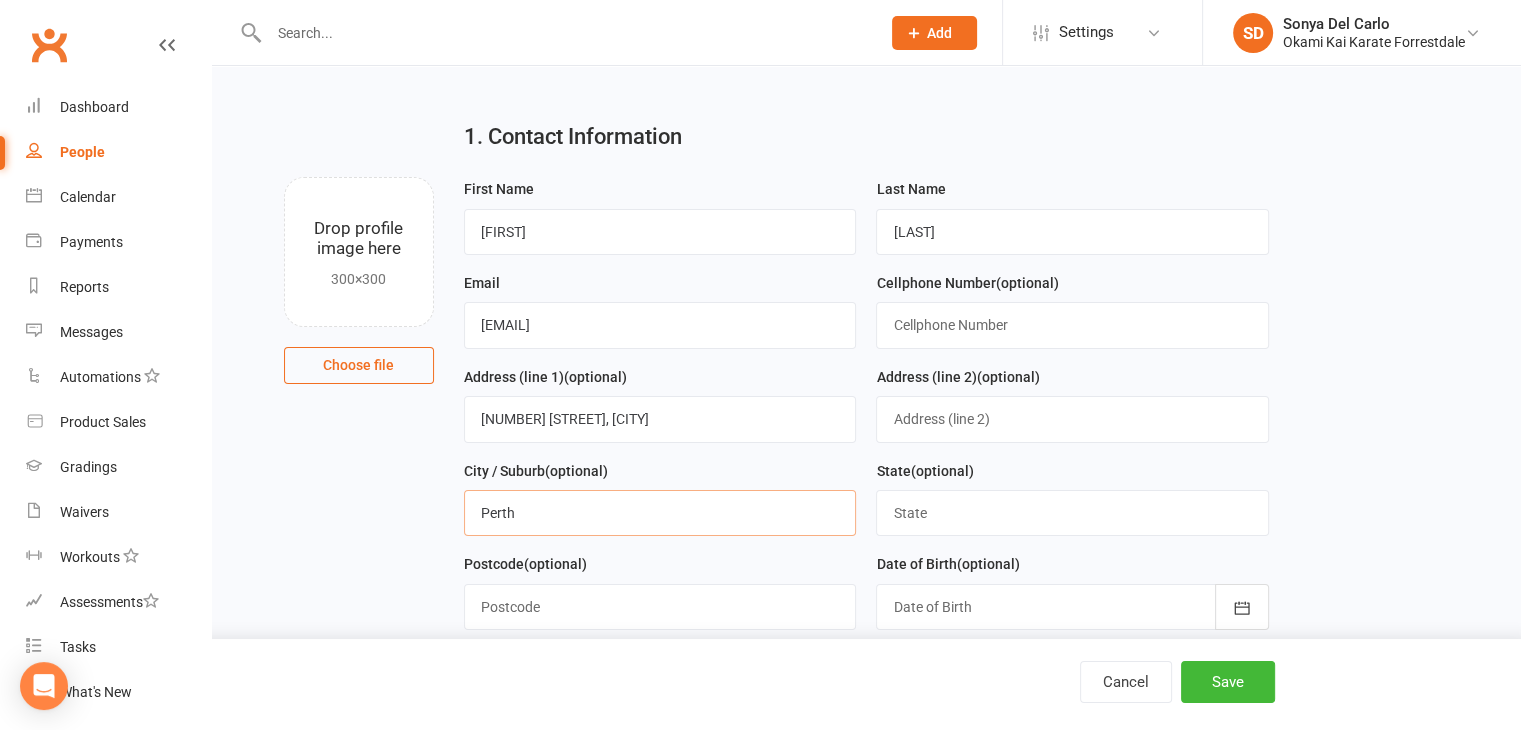 type on "Perth" 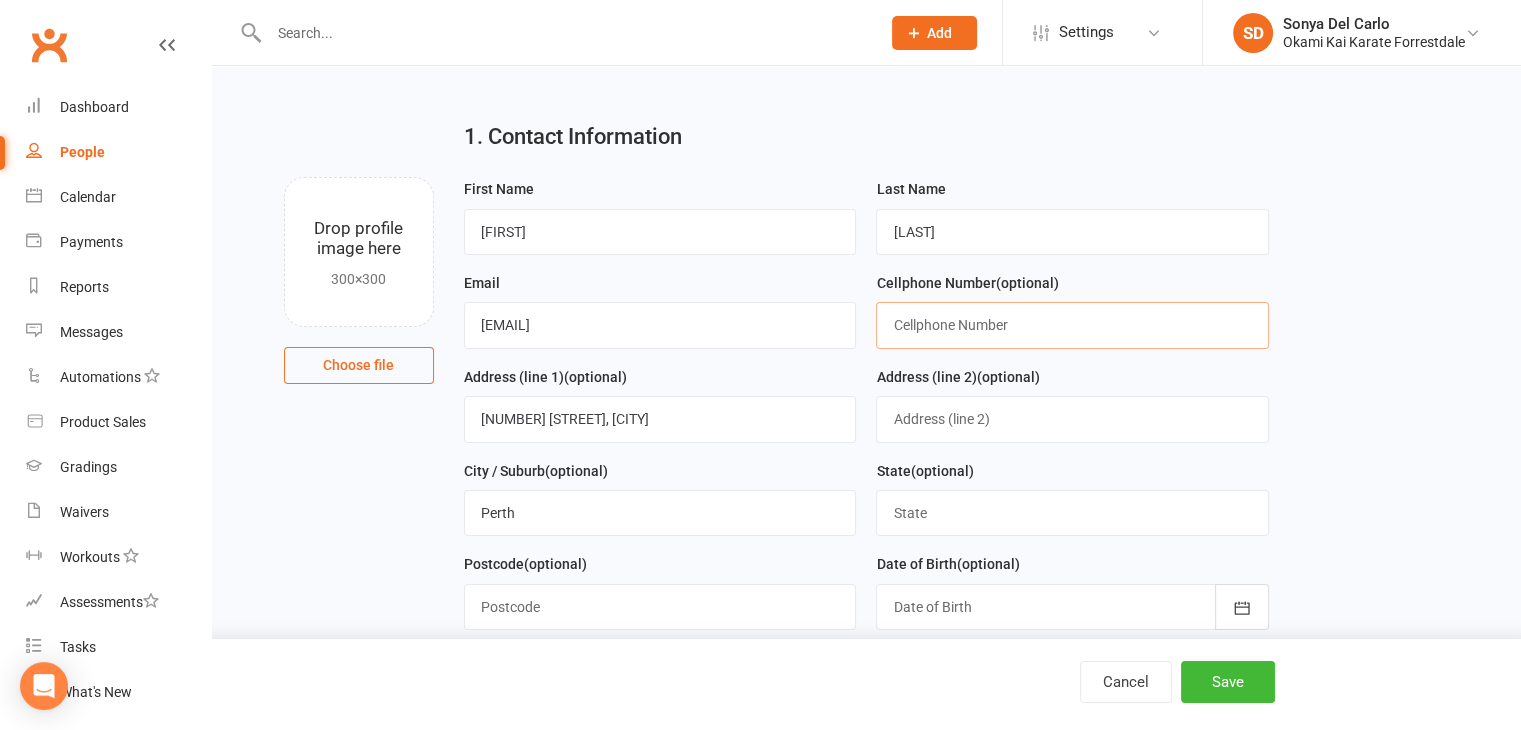 click at bounding box center [1072, 325] 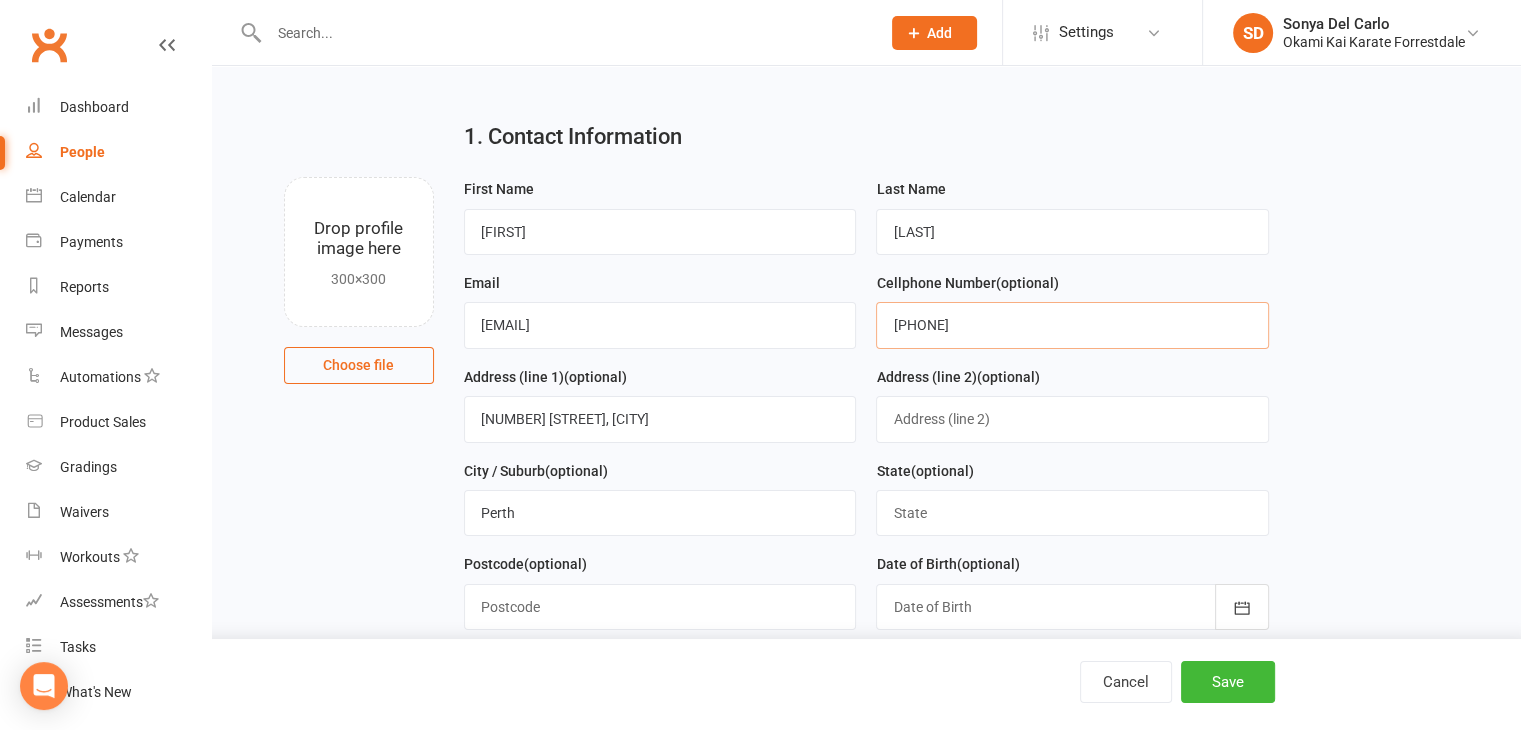 type on "0414144270" 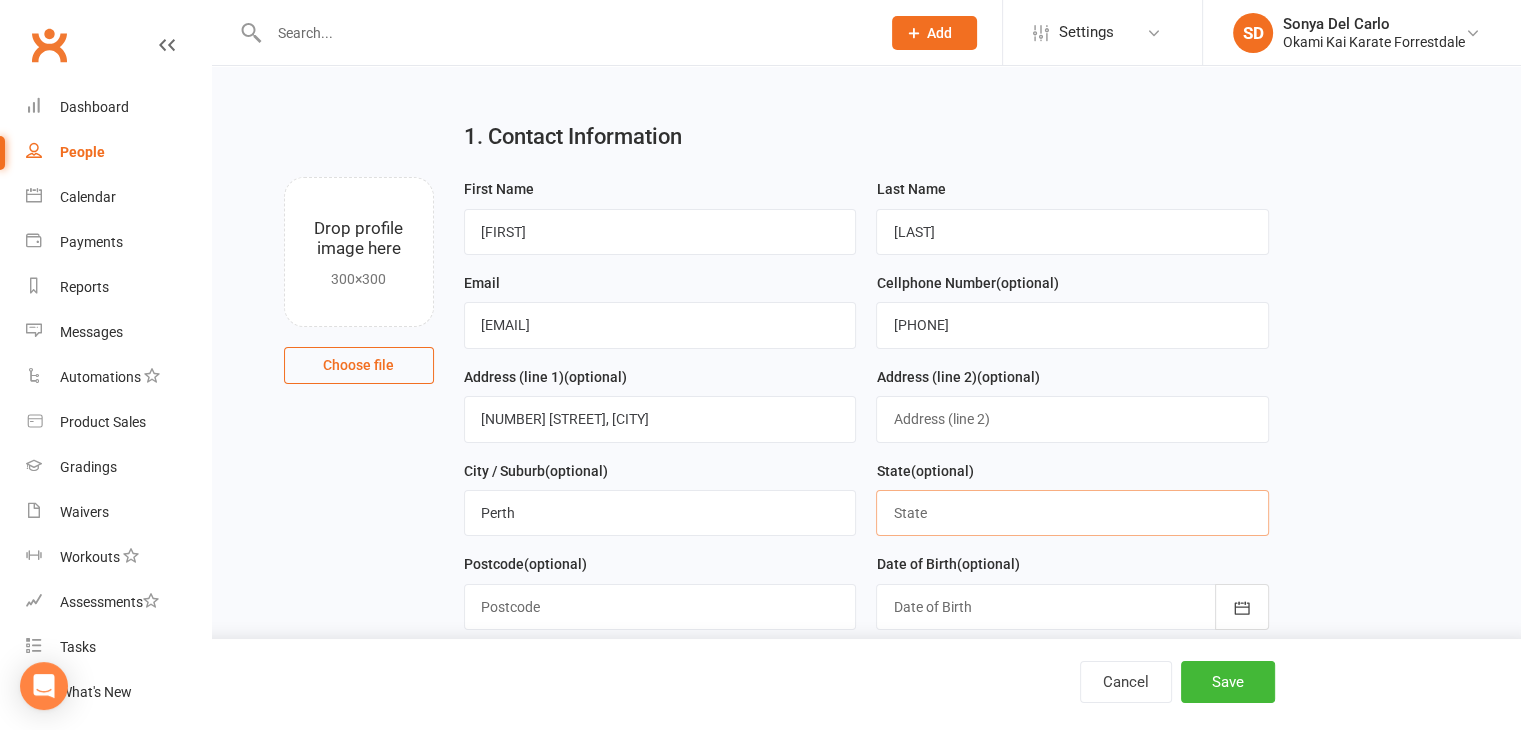 click at bounding box center [1072, 513] 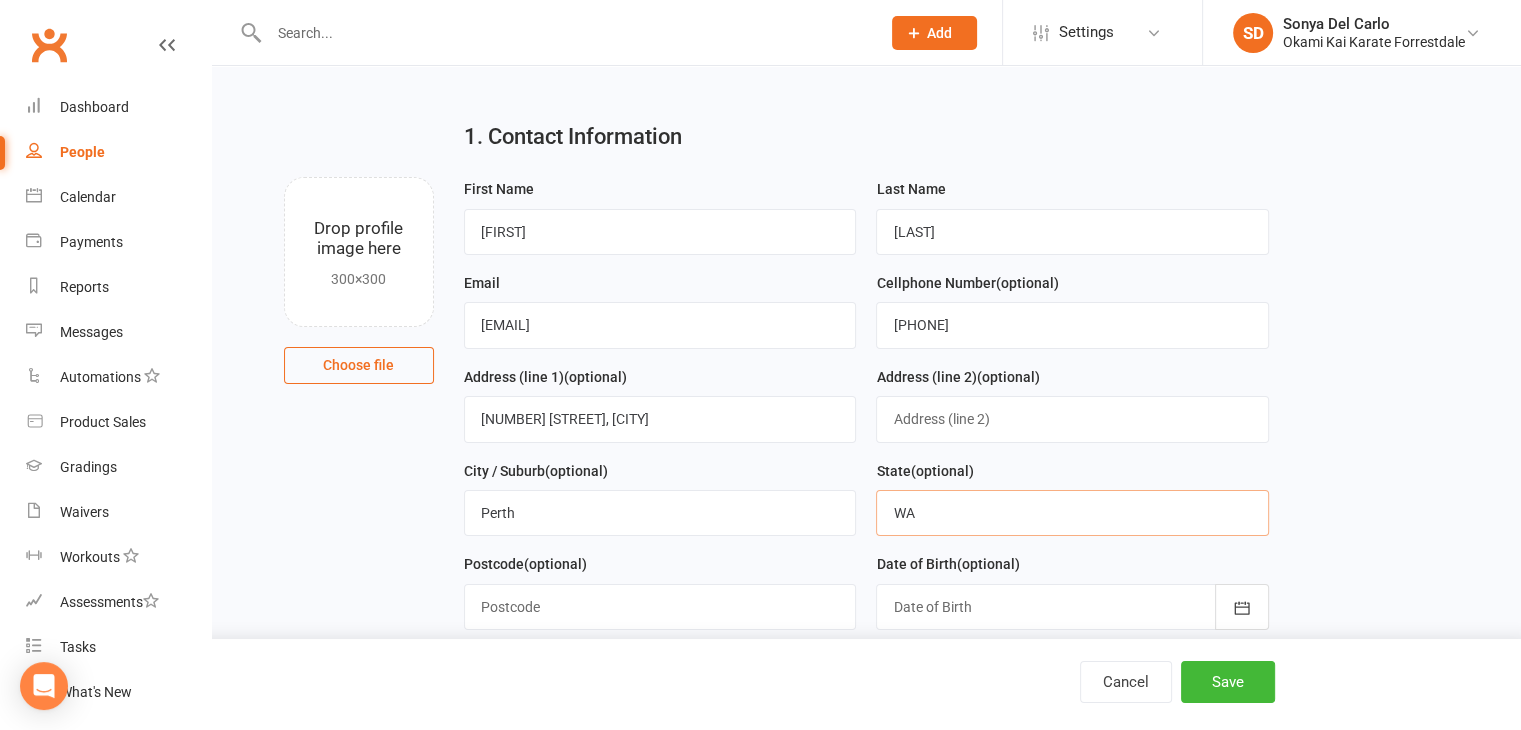 type on "WA" 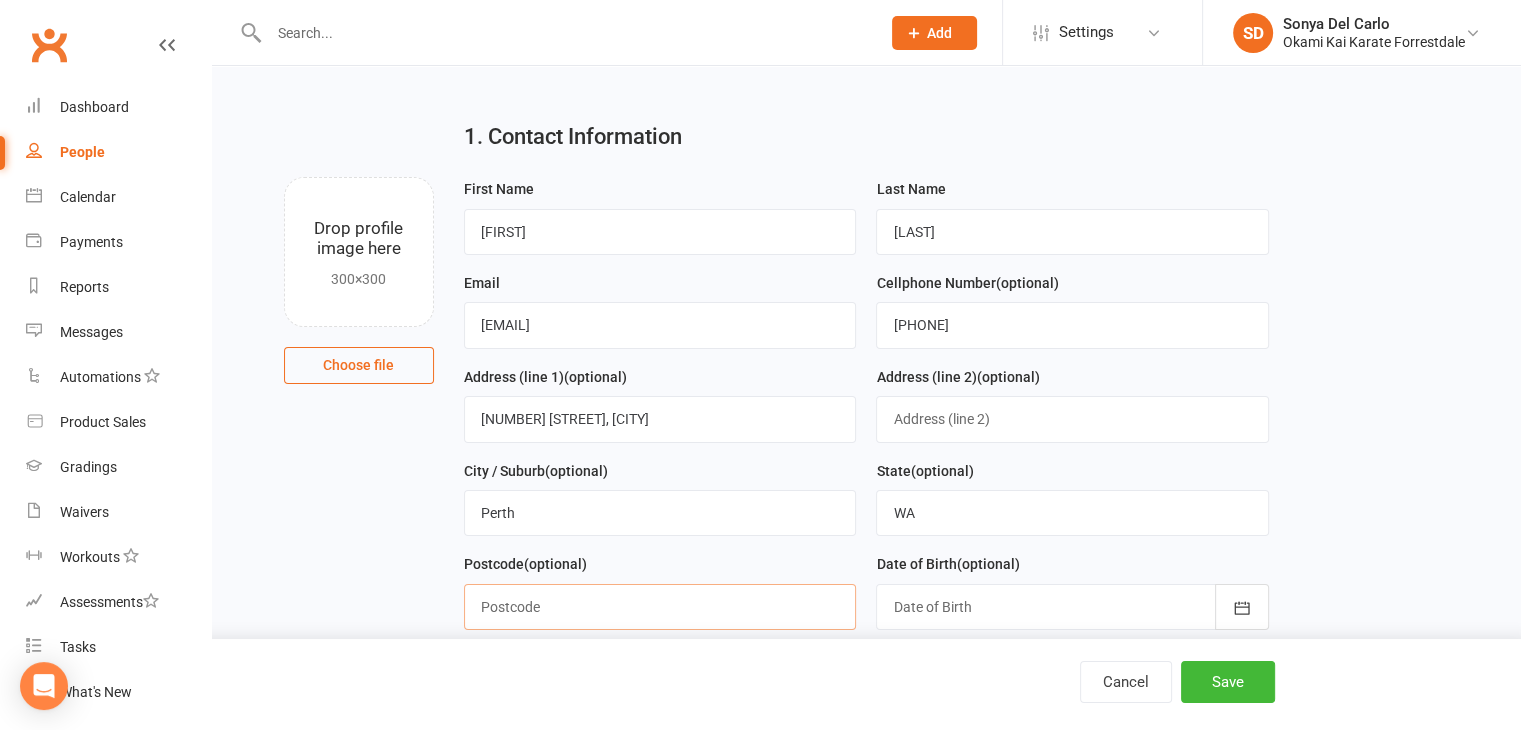 click at bounding box center (660, 607) 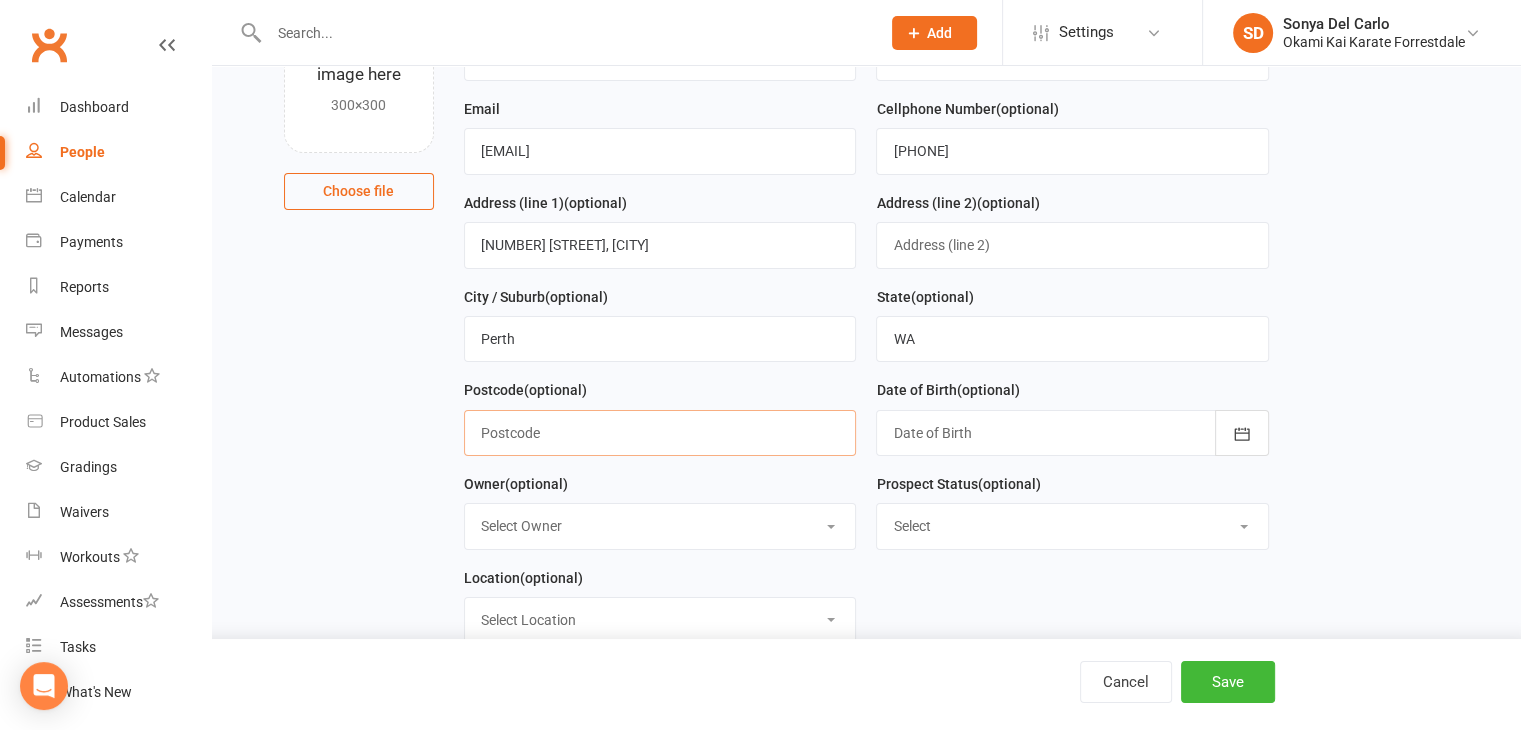 scroll, scrollTop: 200, scrollLeft: 0, axis: vertical 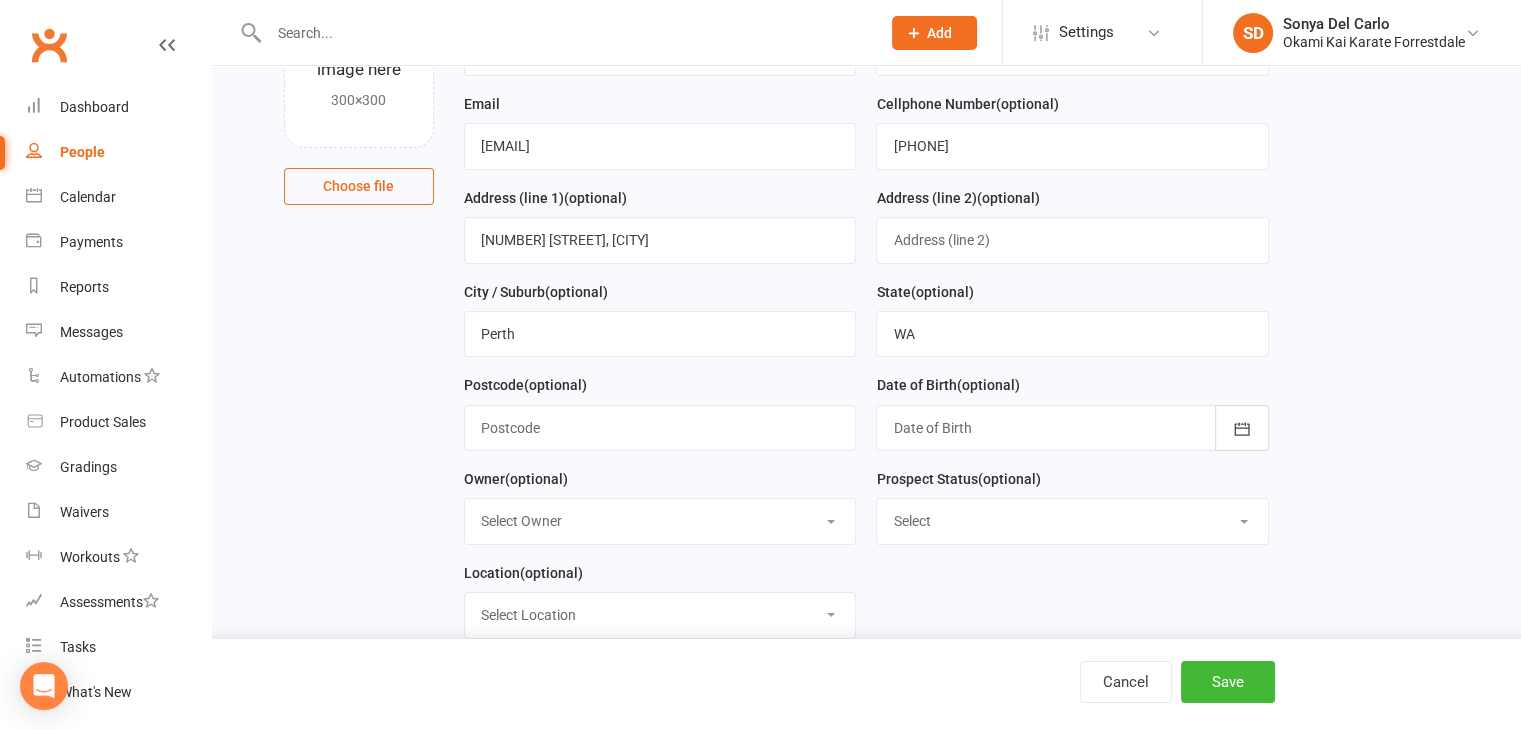 click at bounding box center (1072, 428) 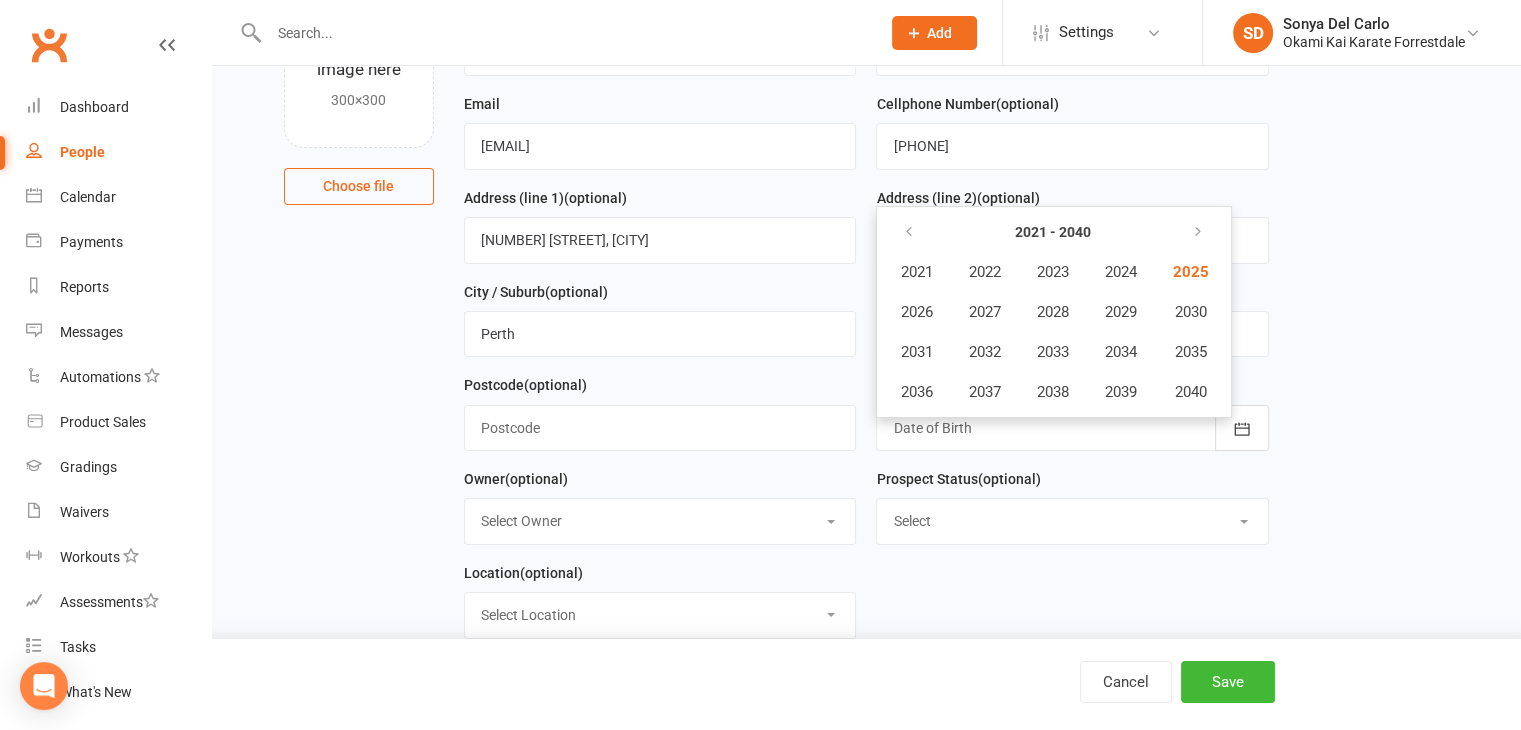 click on "1. Contact Information  Drop profile image here 300×300 Choose file
First Name  Krish
Last Name  Dutta
Email  kmayuyi.dutta@gmail.com
Cellphone Number  (optional) 0414144270
Address (line 1)  (optional) 278 Southern Rived Road, Southern
Address (line 2)  (optional)
City / Suburb  (optional) Perth
State  (optional) WA
Postcode  (optional)
Date of Birth  (optional)
2021 - 2040
2021
2022
2023
2024
2025
2026
2027
2028
2029
2030
2031
2032
2033
2034
2035
2036
2037
2038
2039
2040
Owner  (optional)" at bounding box center [866, 456] 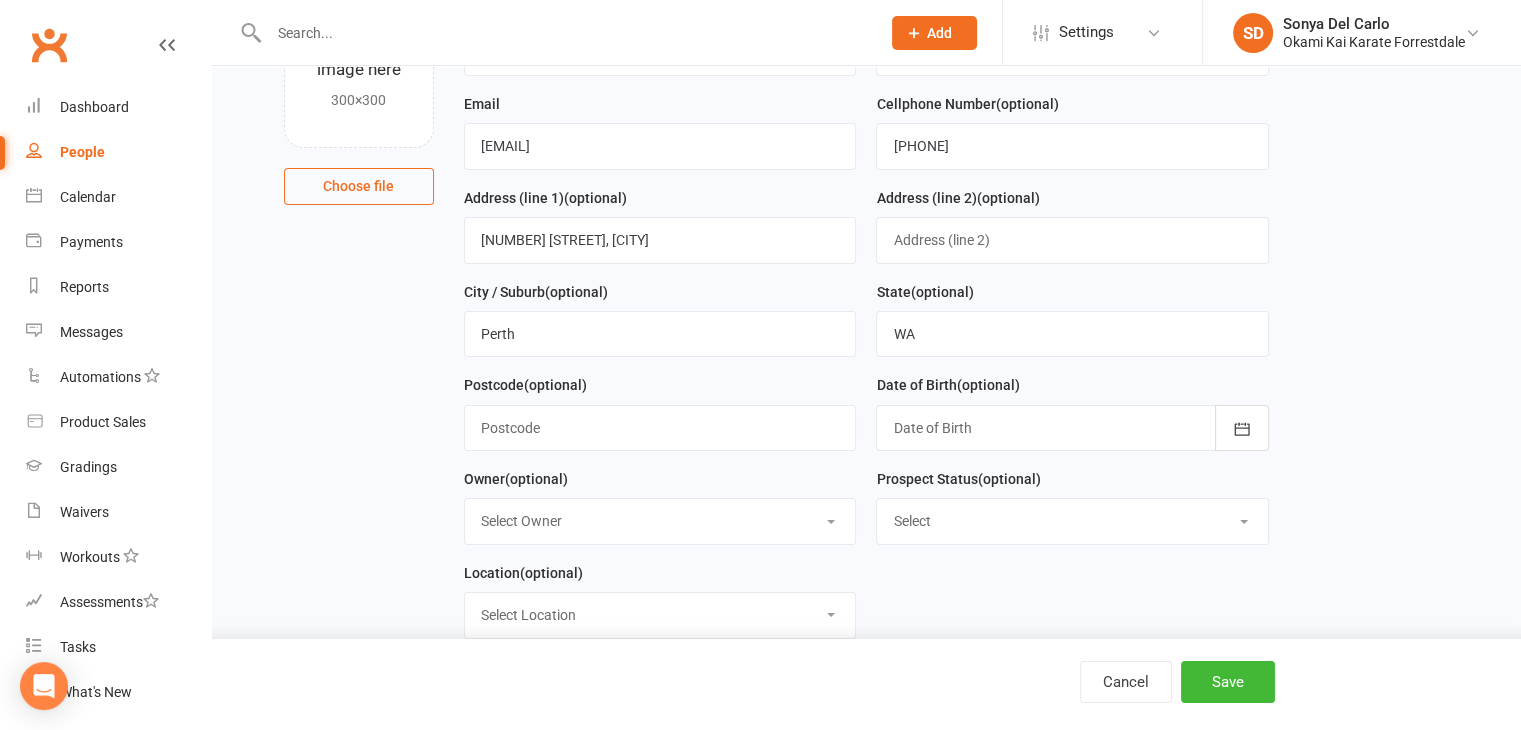 click at bounding box center (1072, 428) 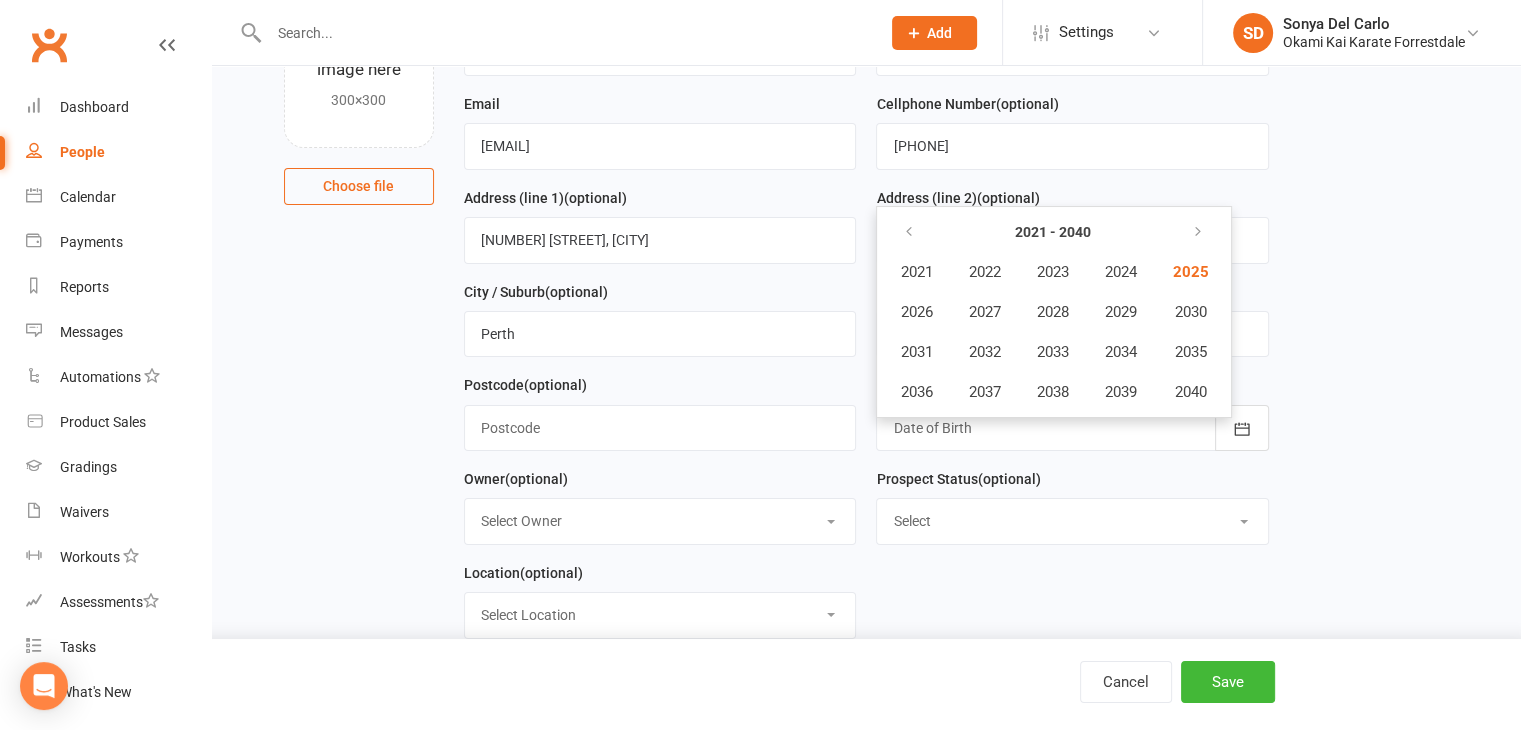click at bounding box center [1072, 428] 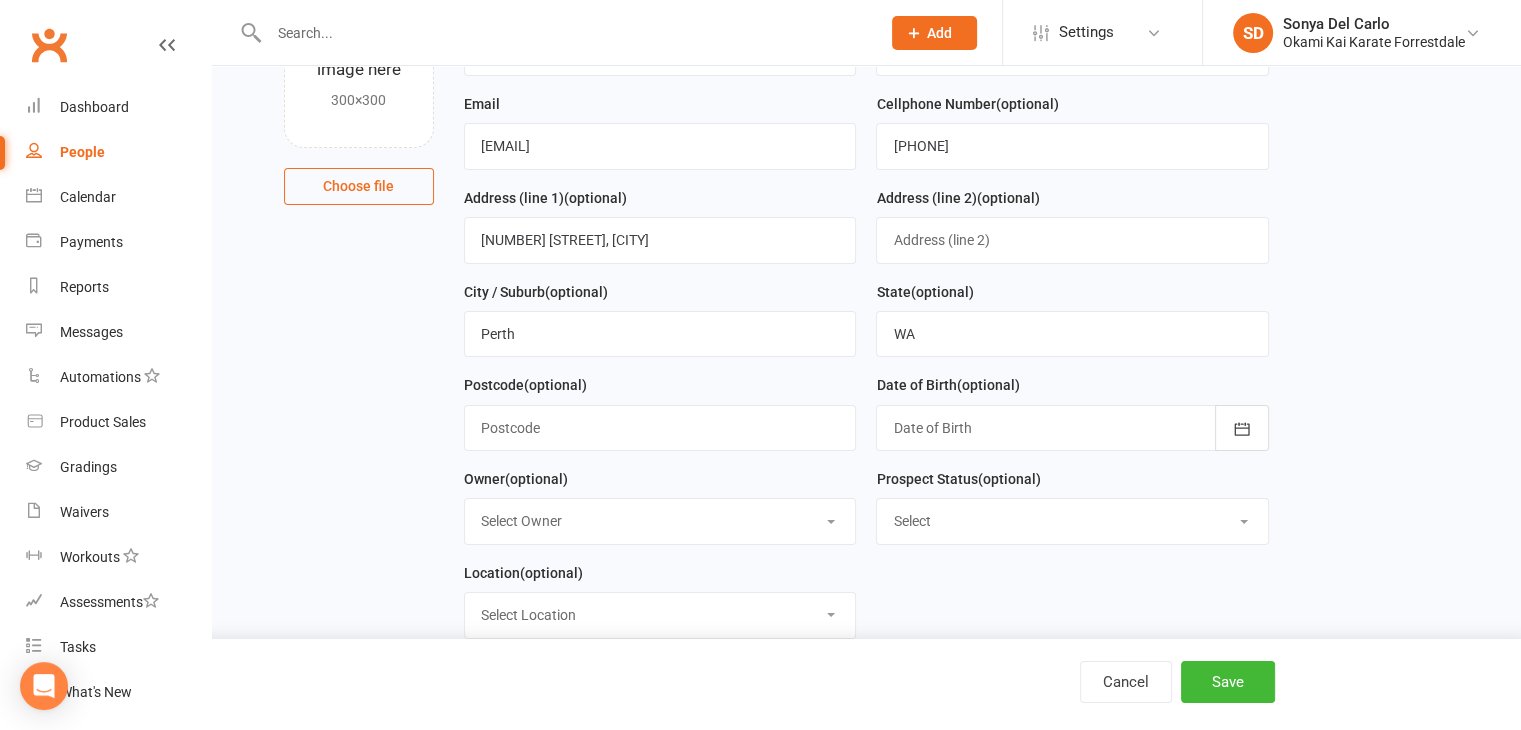 click at bounding box center (1072, 428) 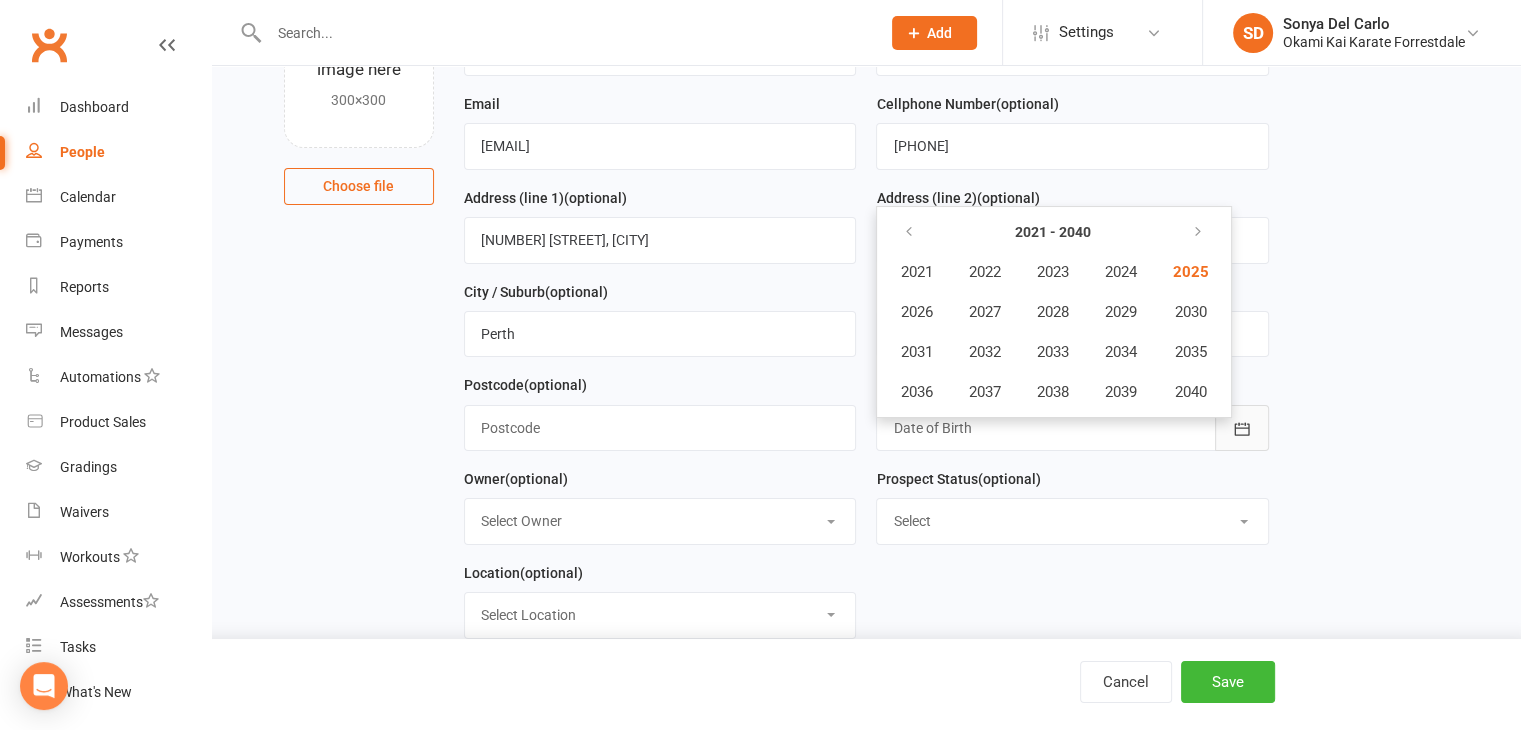 click 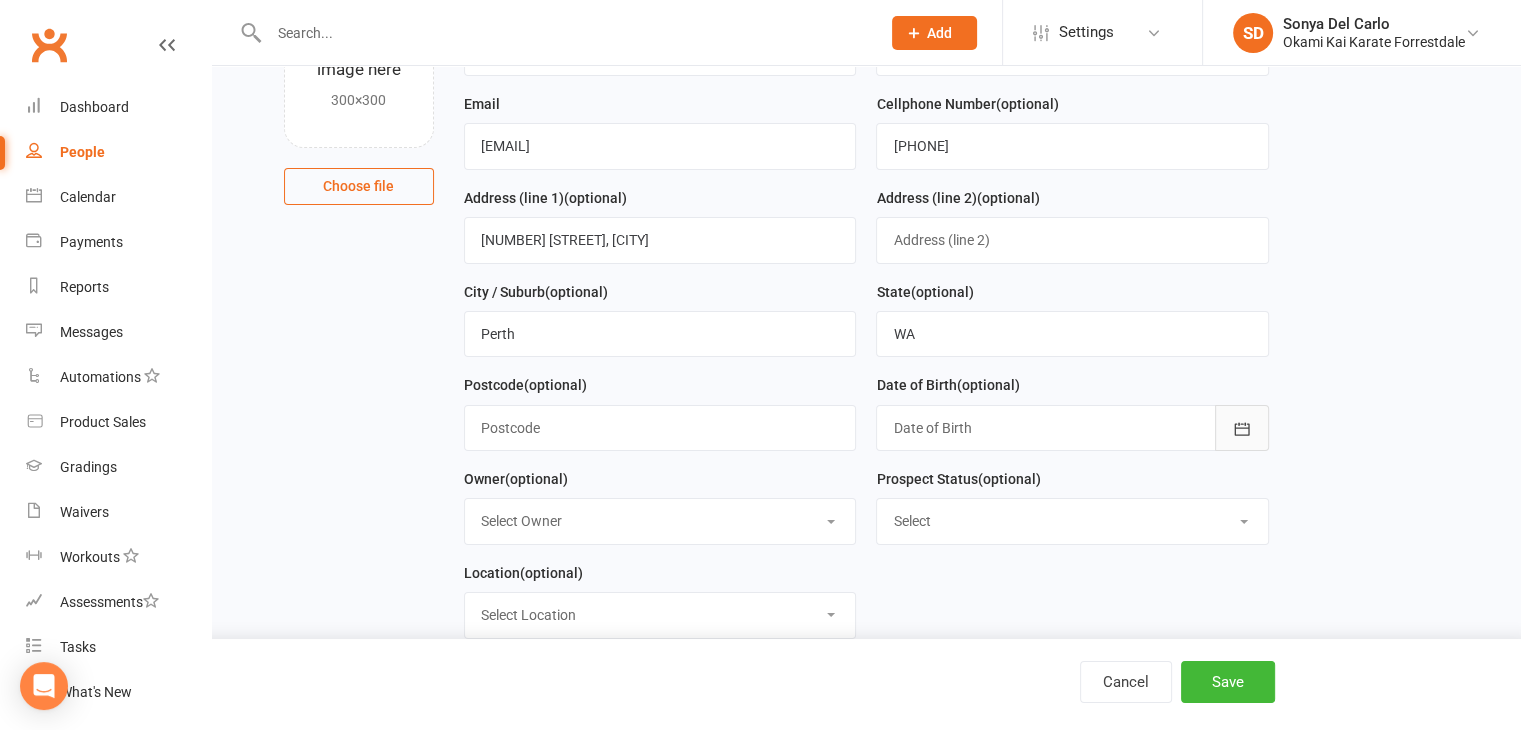 click 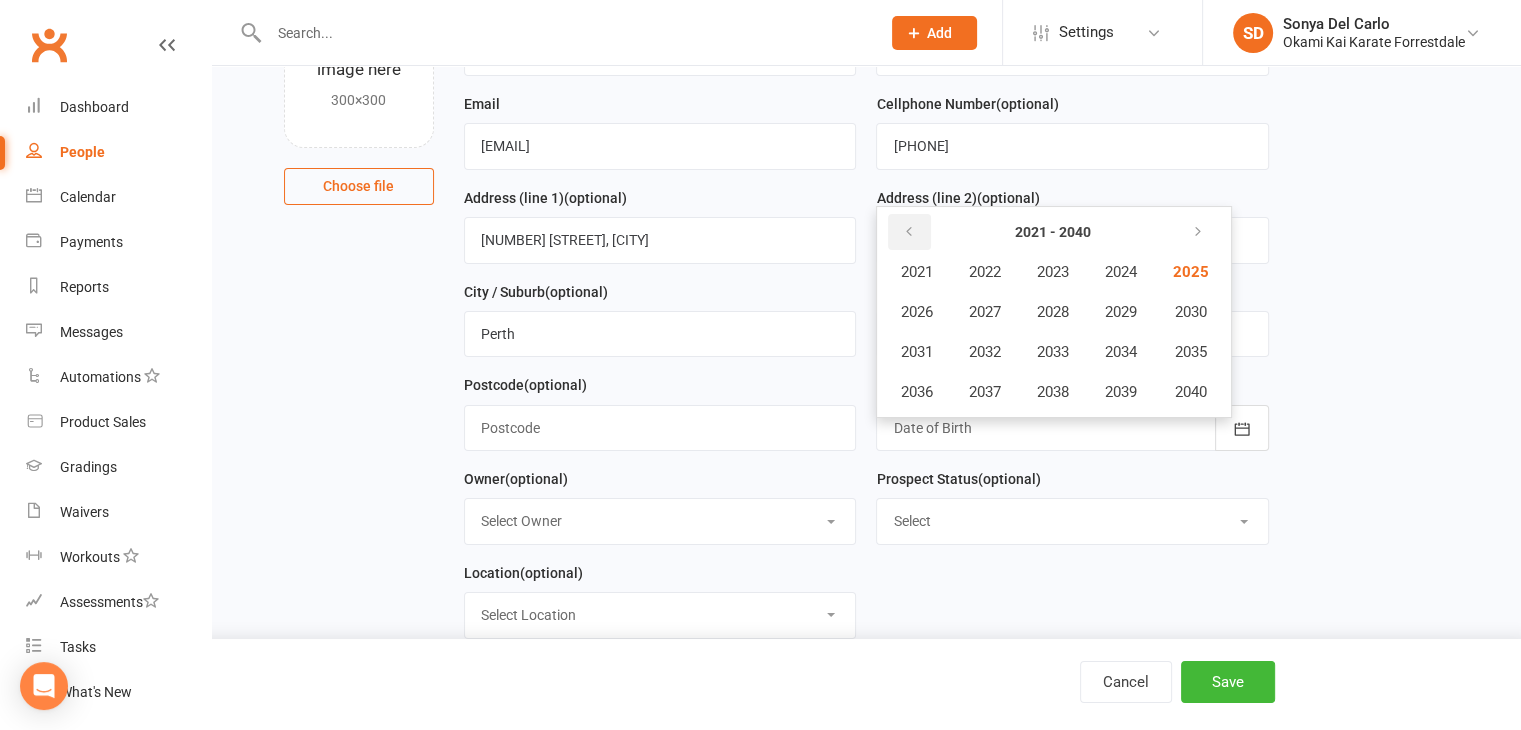 click at bounding box center [908, 232] 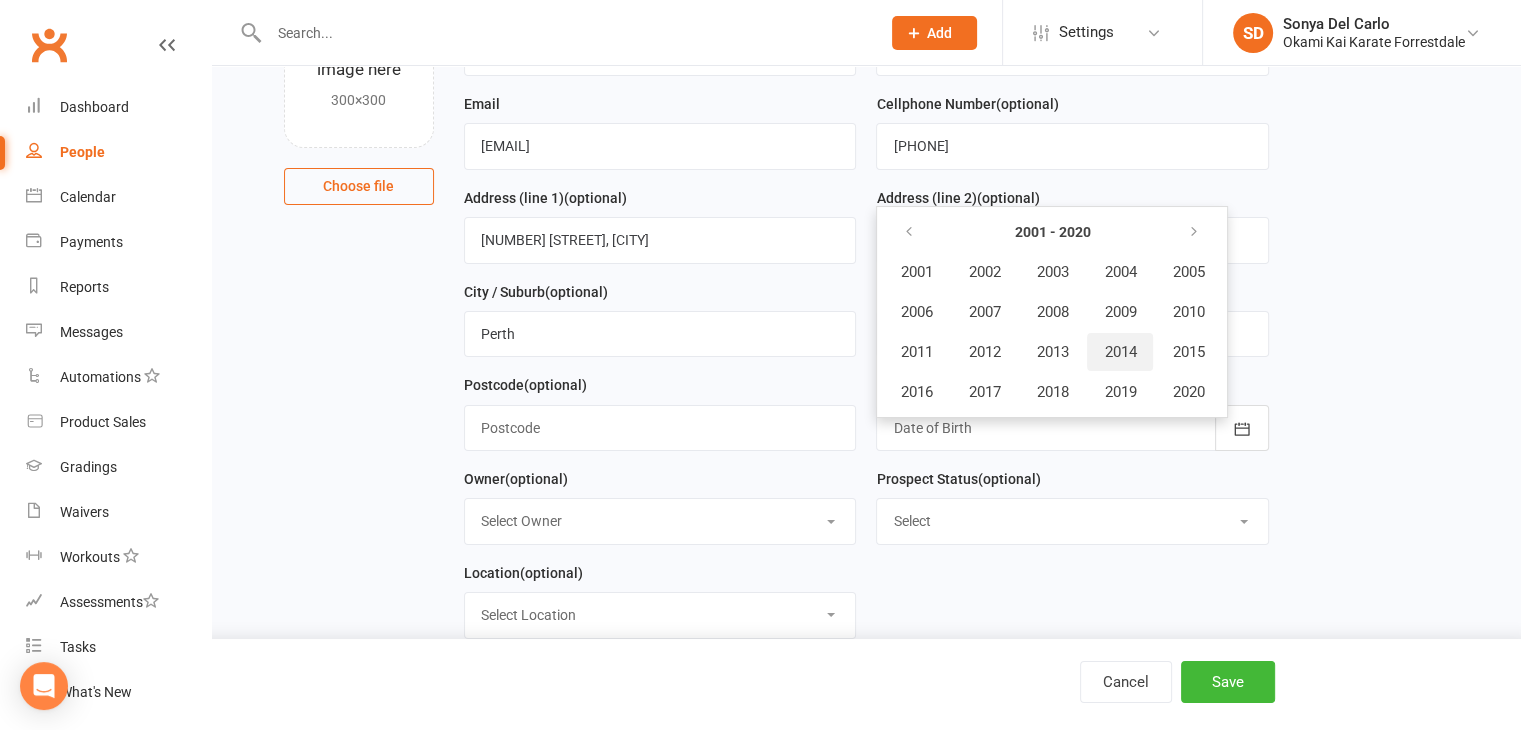 click on "2014" at bounding box center (1120, 352) 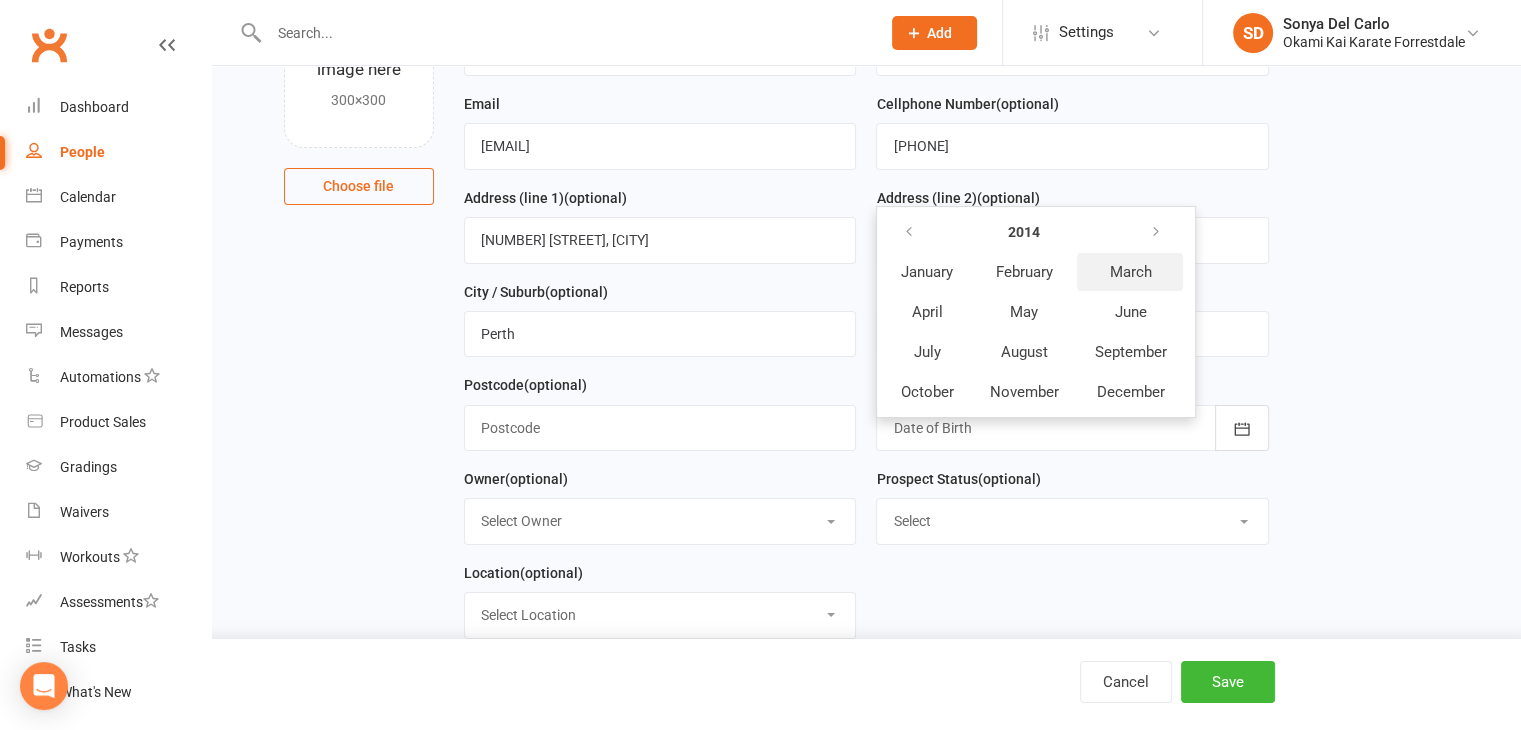 click on "March" at bounding box center [1130, 272] 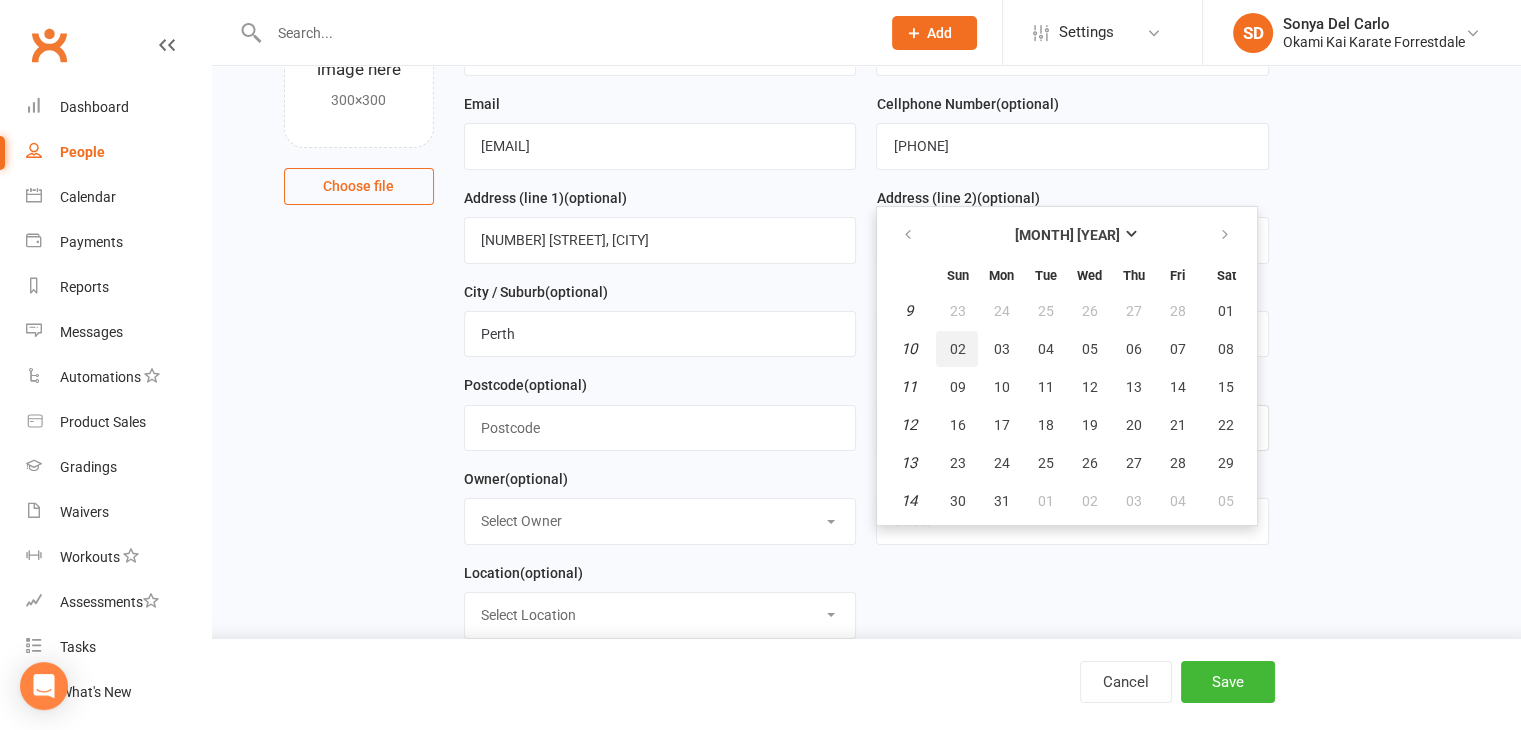 click on "02" at bounding box center [957, 349] 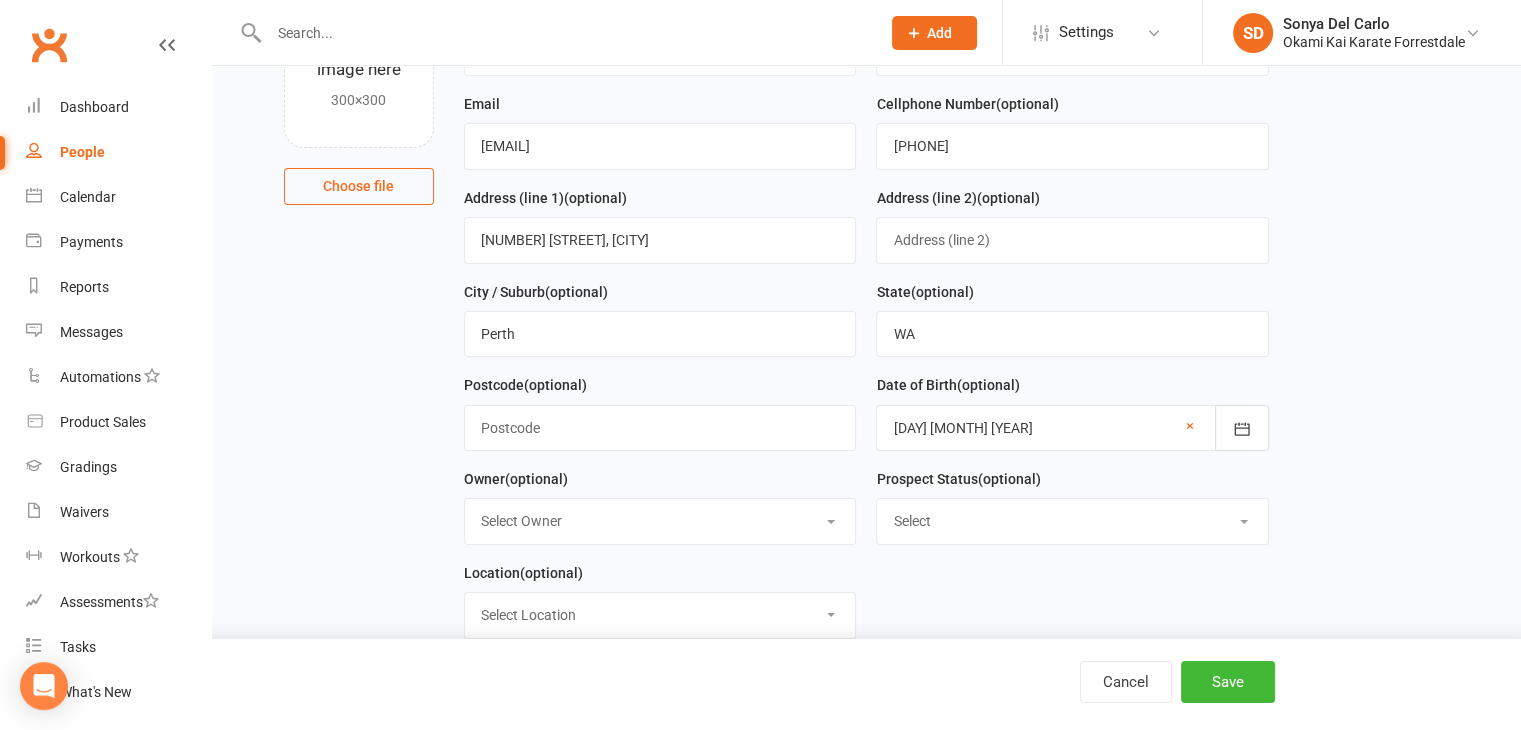 click on "Select Owner Sonya Del Carlo" at bounding box center (660, 521) 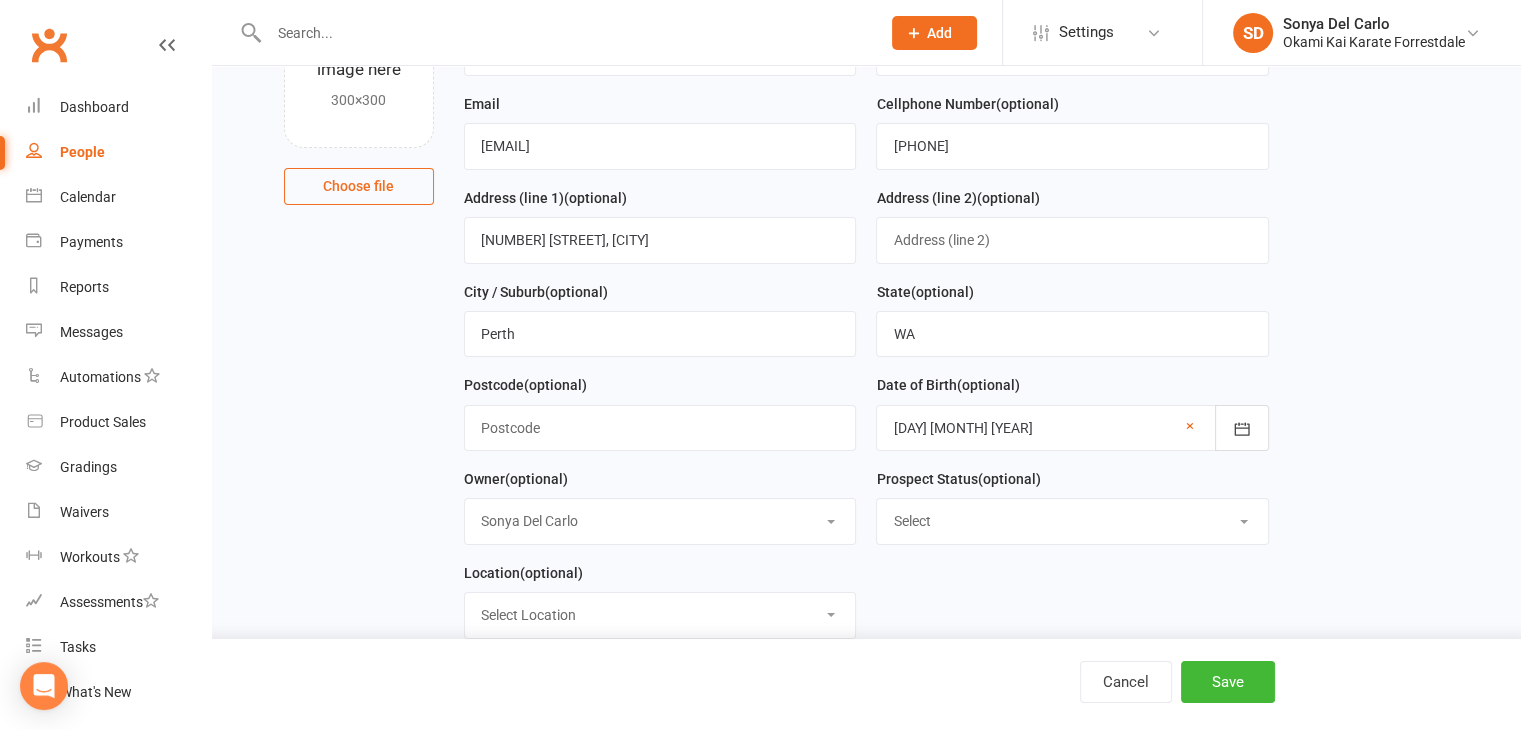 click on "Select Owner Sonya Del Carlo" at bounding box center [660, 521] 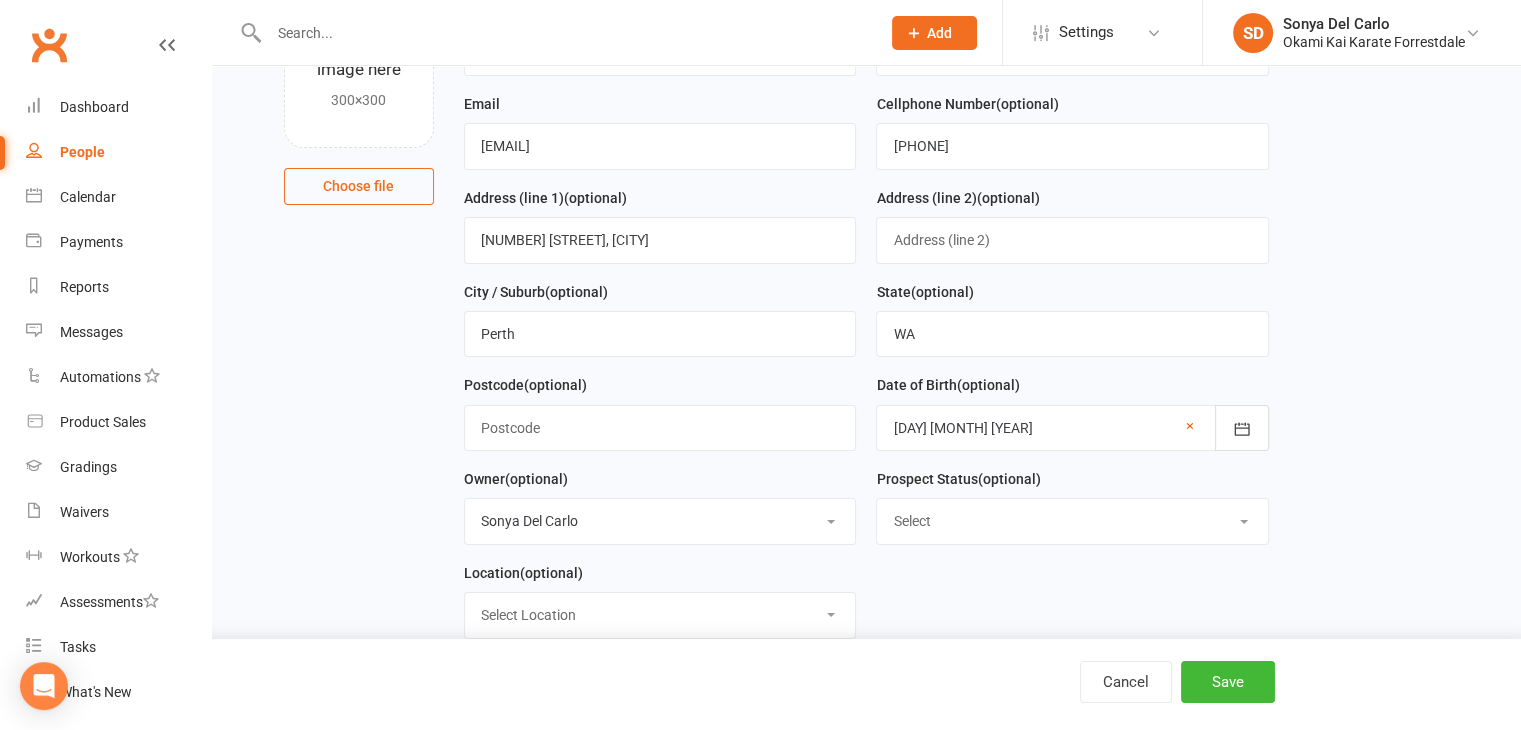 click on "Select Location Forrestdale" at bounding box center (660, 615) 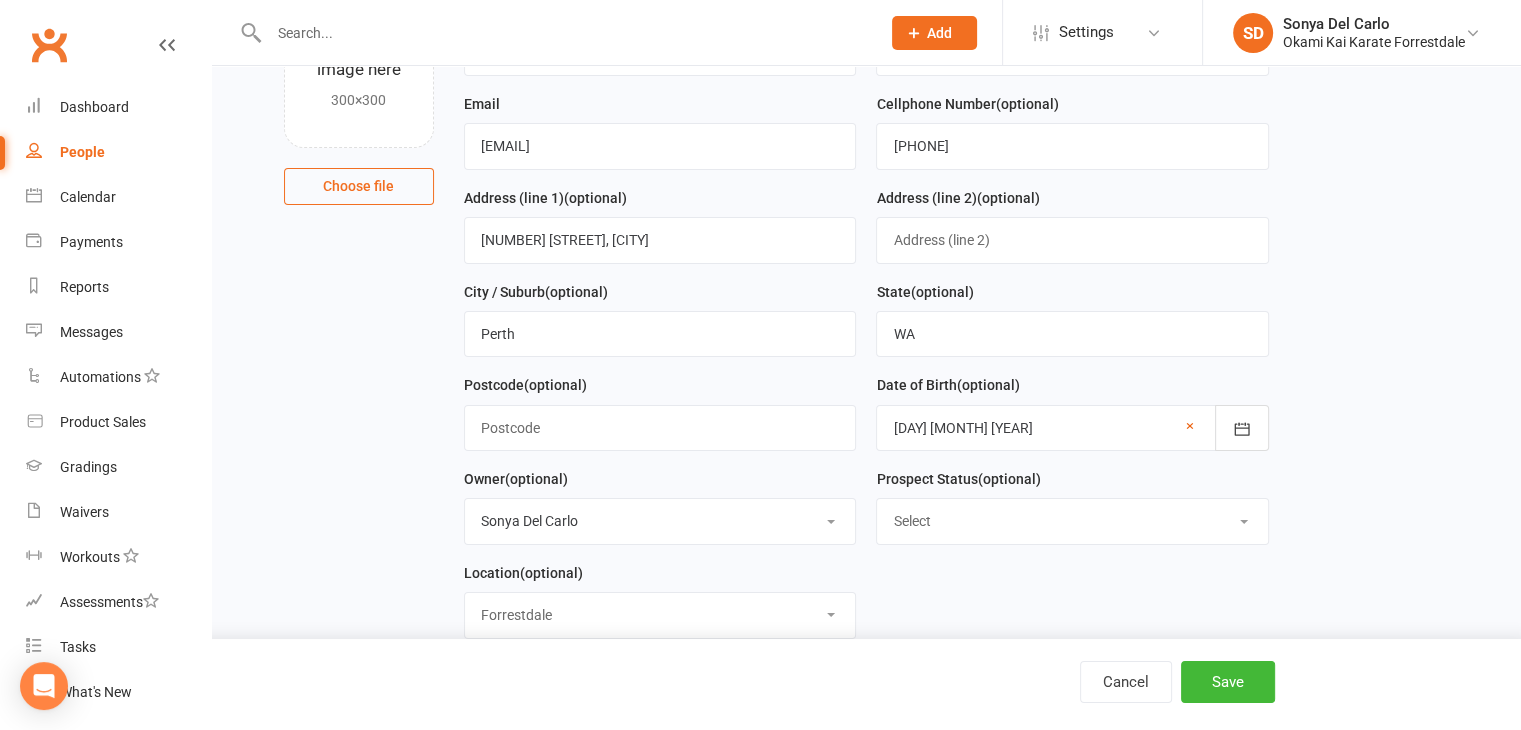 click on "Select Location Forrestdale" at bounding box center (660, 615) 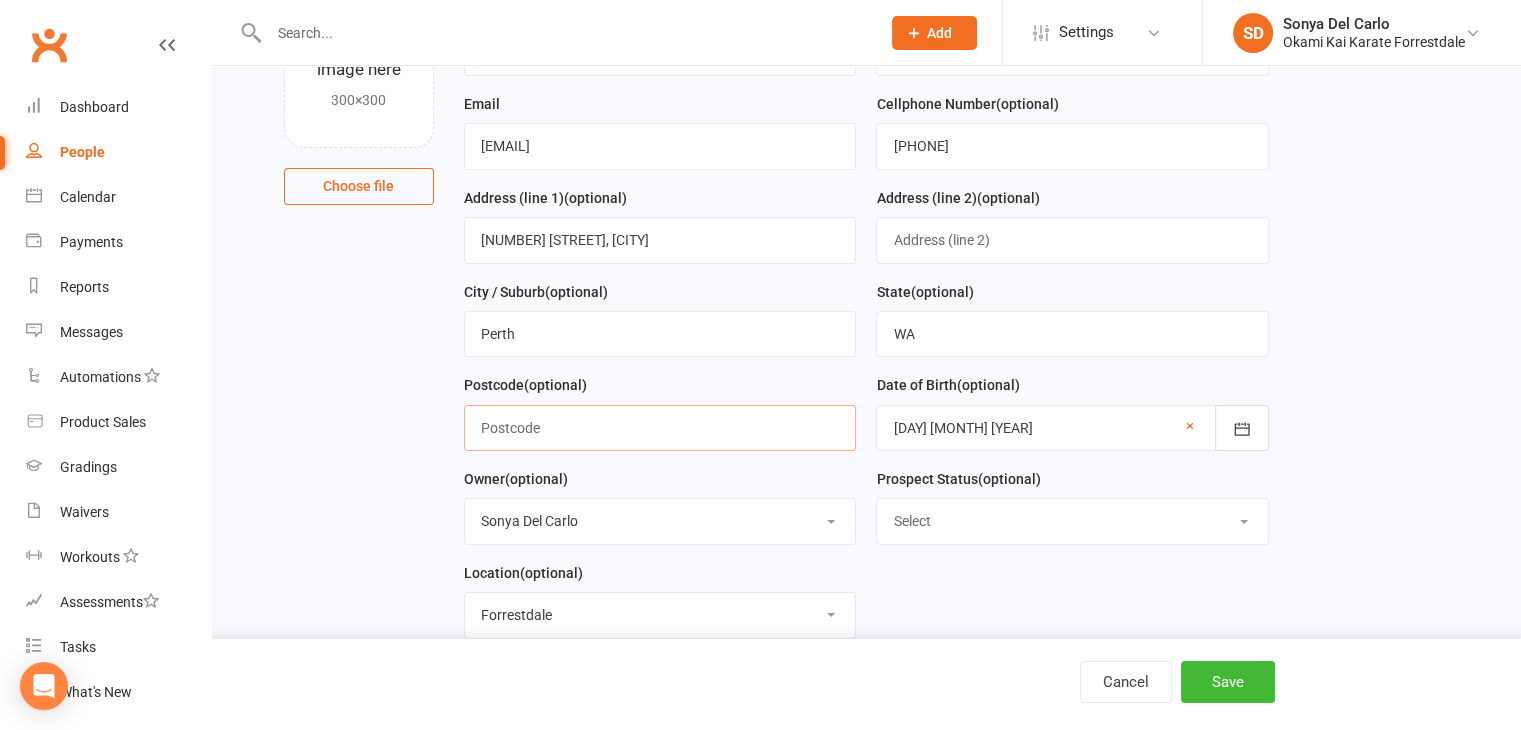 click at bounding box center (660, 428) 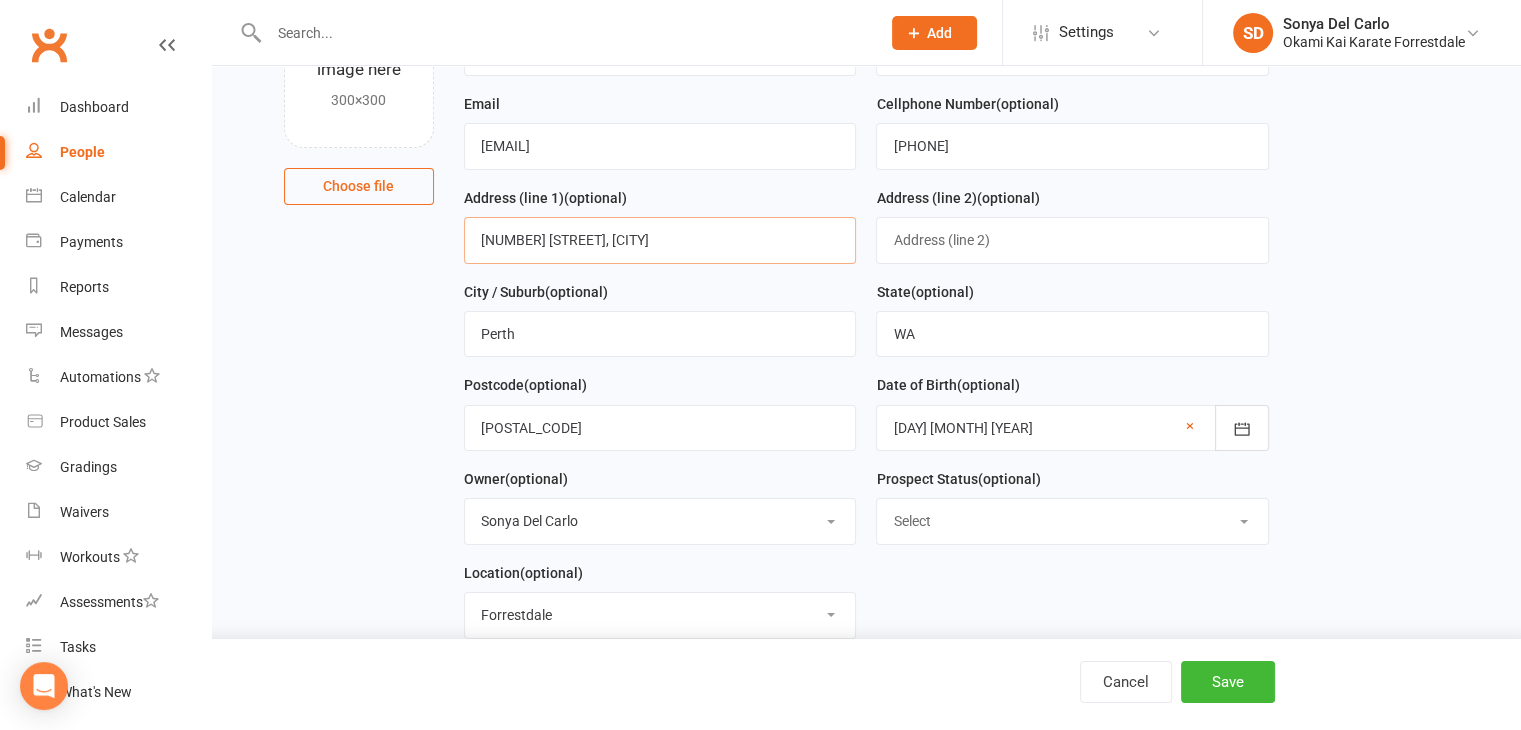 click on "278 Southern Rived Road, Southern" at bounding box center [660, 240] 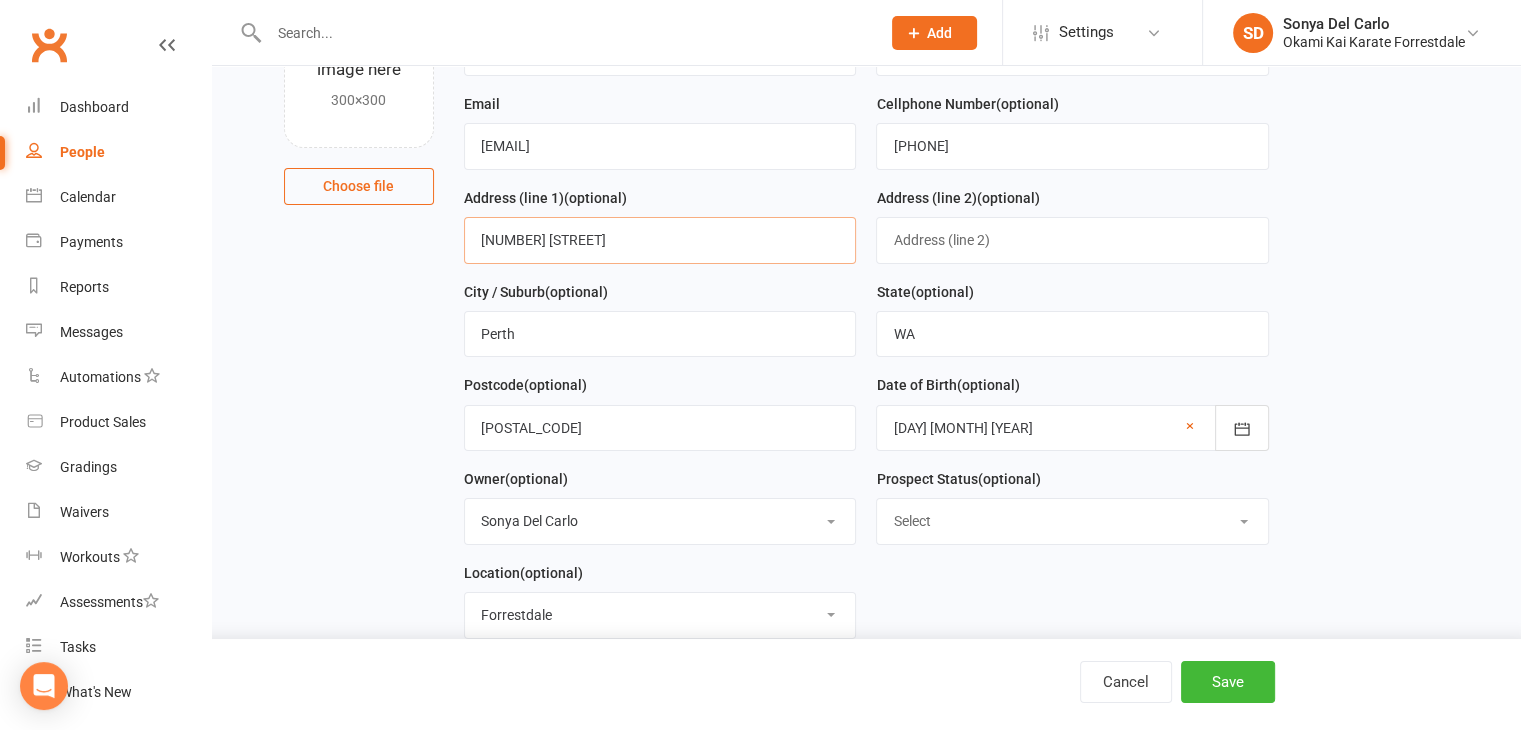 type on "278 Southern Rived Road" 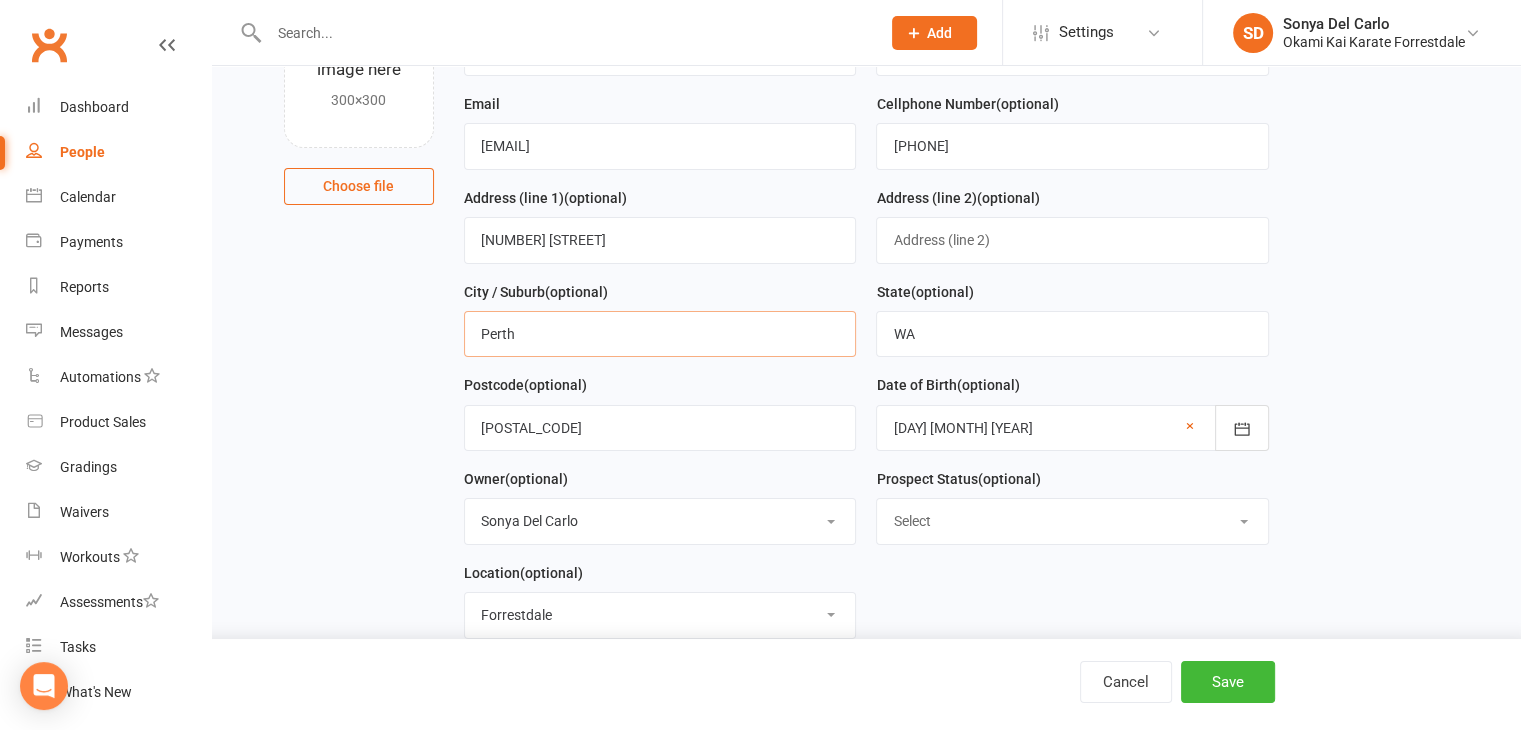 click on "Perth" at bounding box center [660, 334] 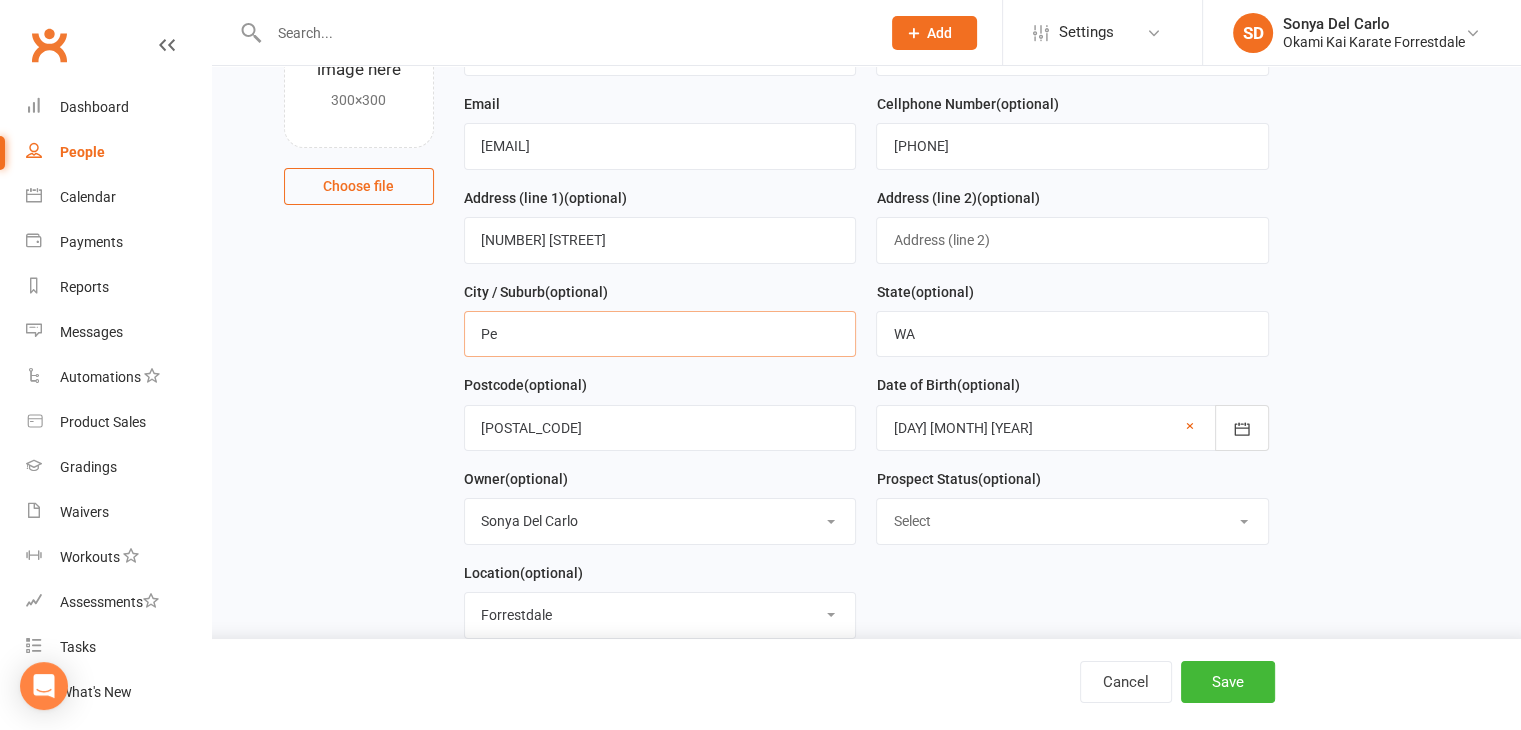 type on "P" 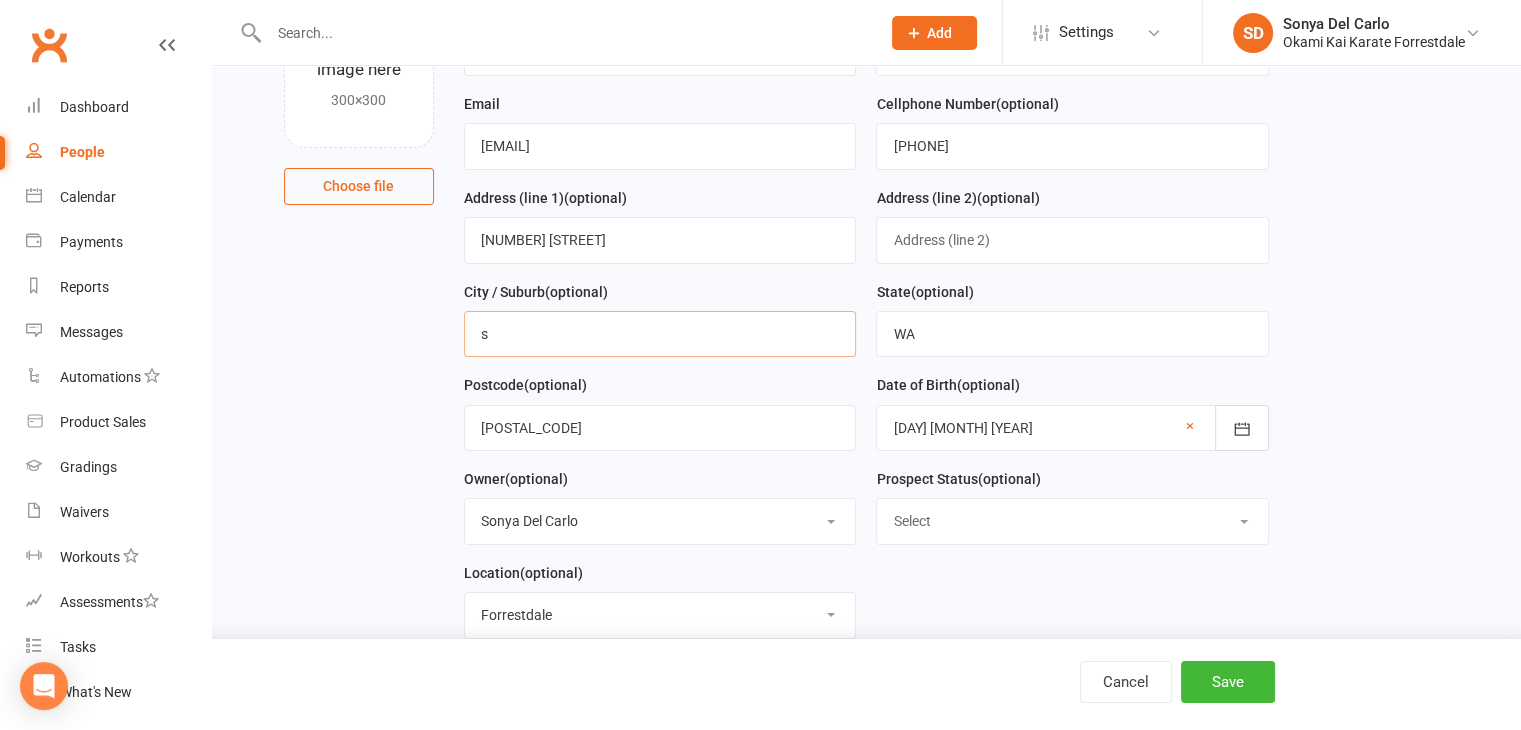 type on "Southern River" 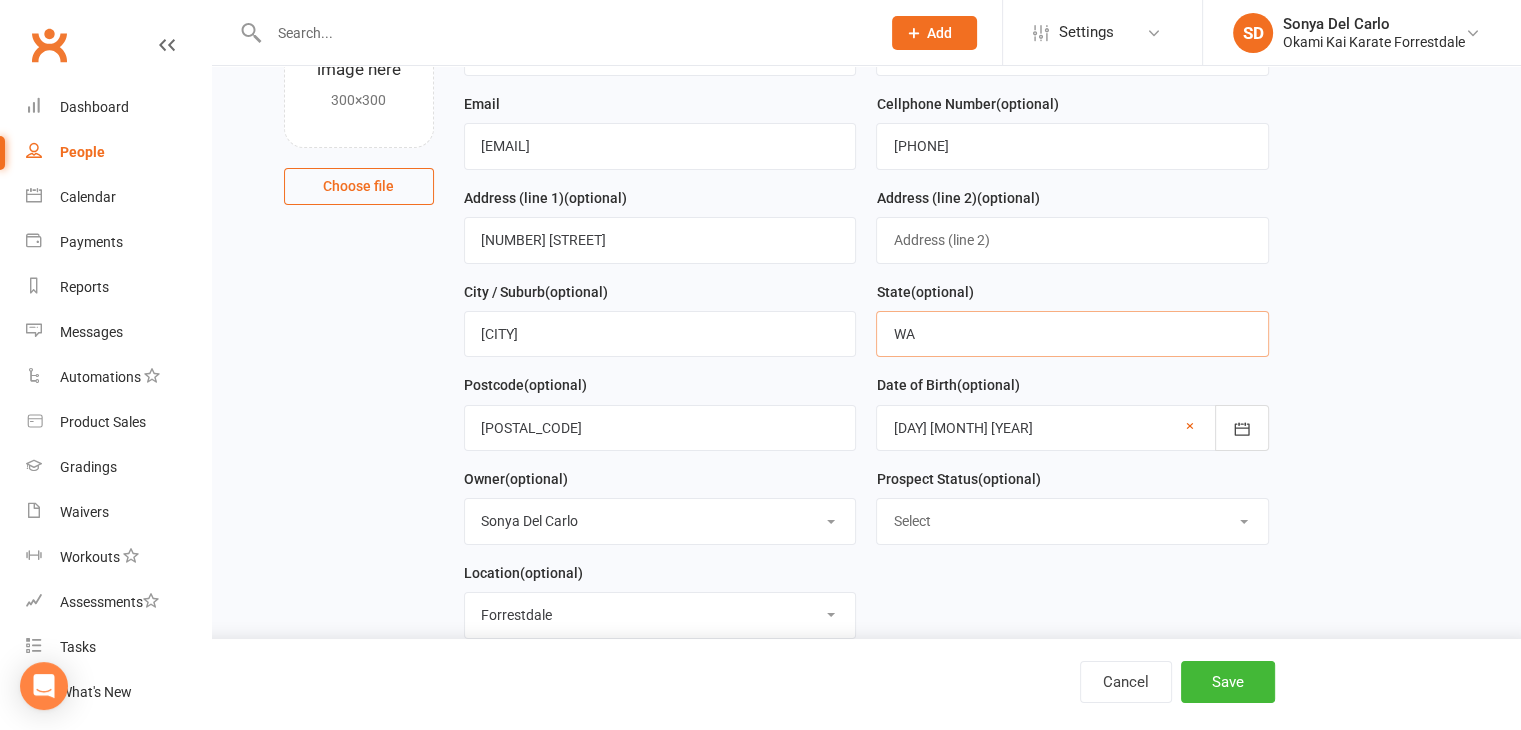 click on "WA" at bounding box center [1072, 334] 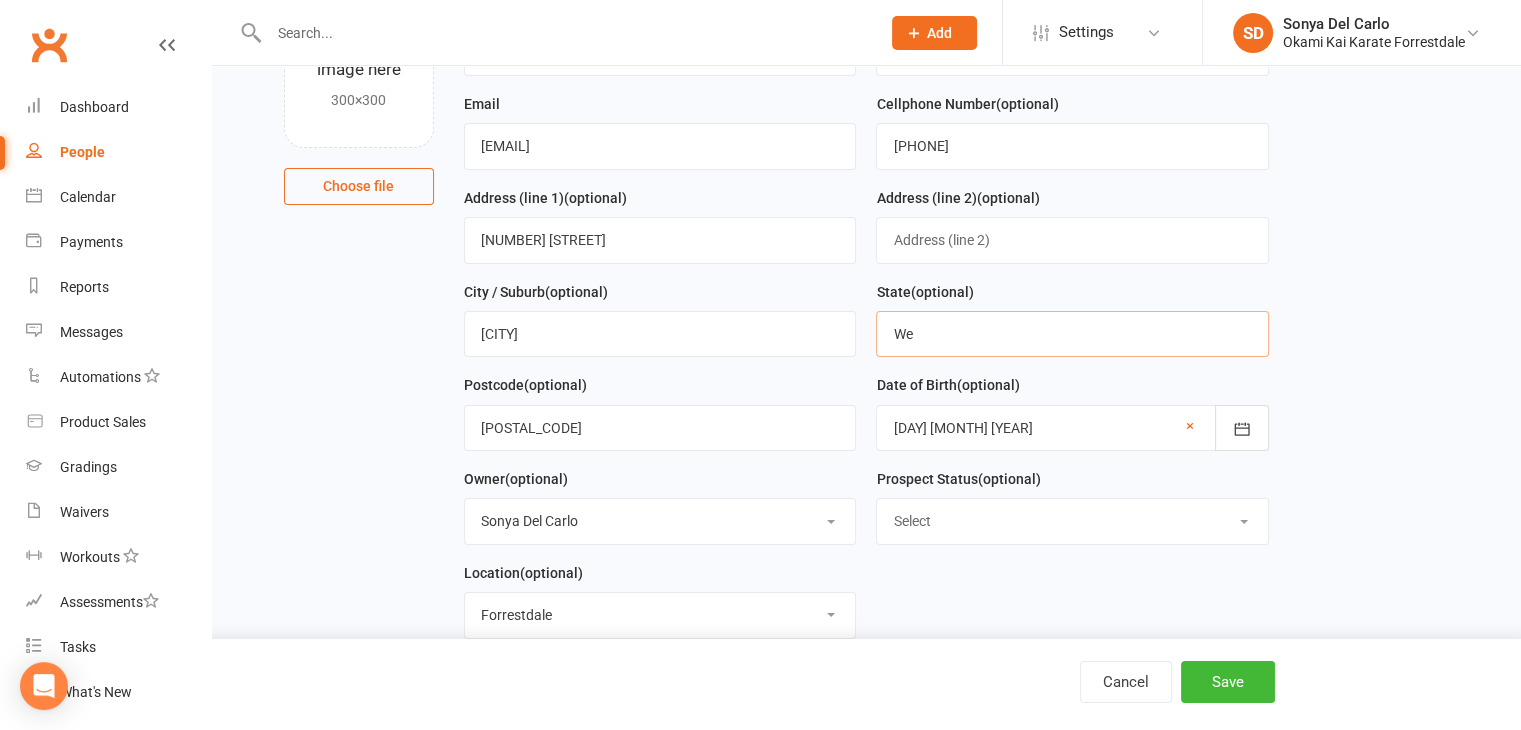 type on "Western Australia" 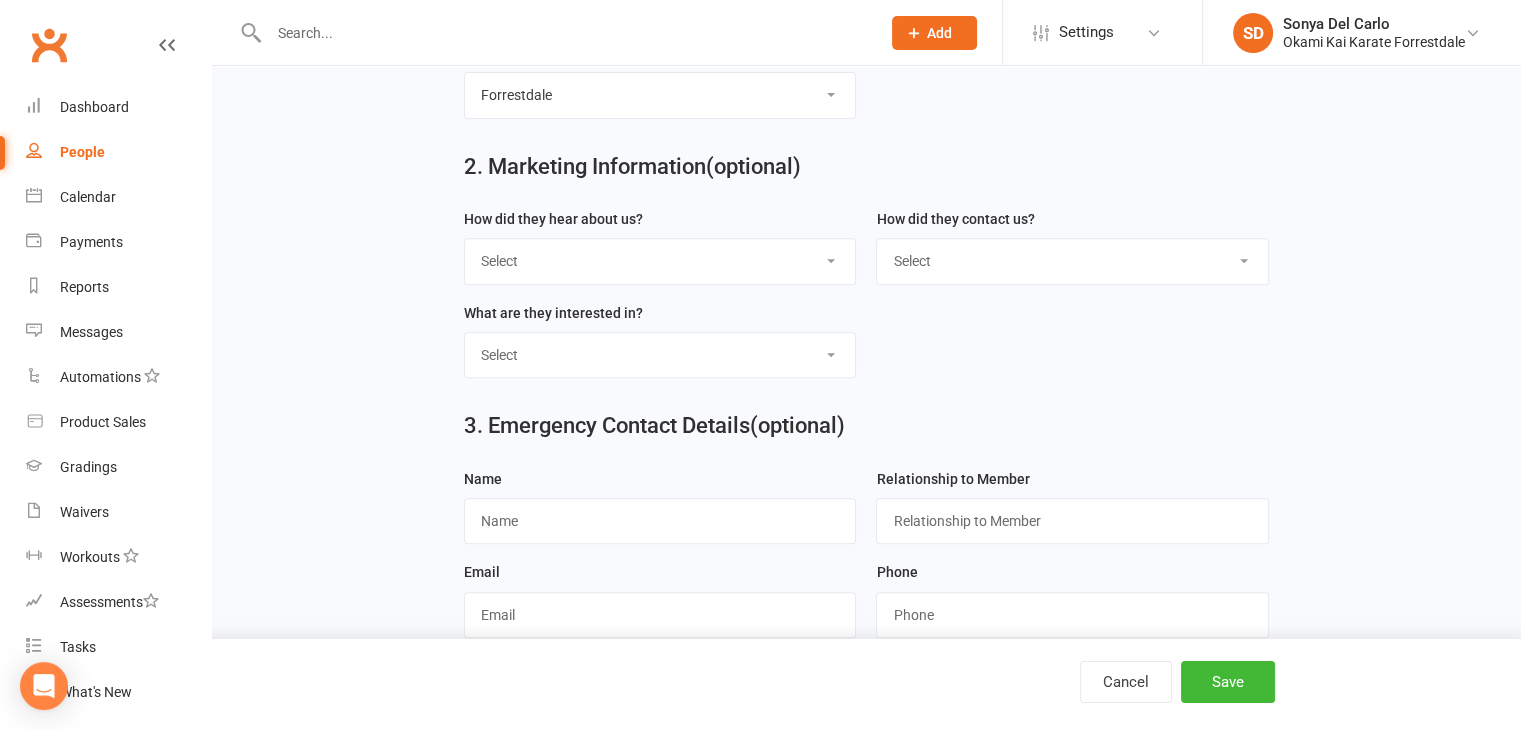 scroll, scrollTop: 720, scrollLeft: 0, axis: vertical 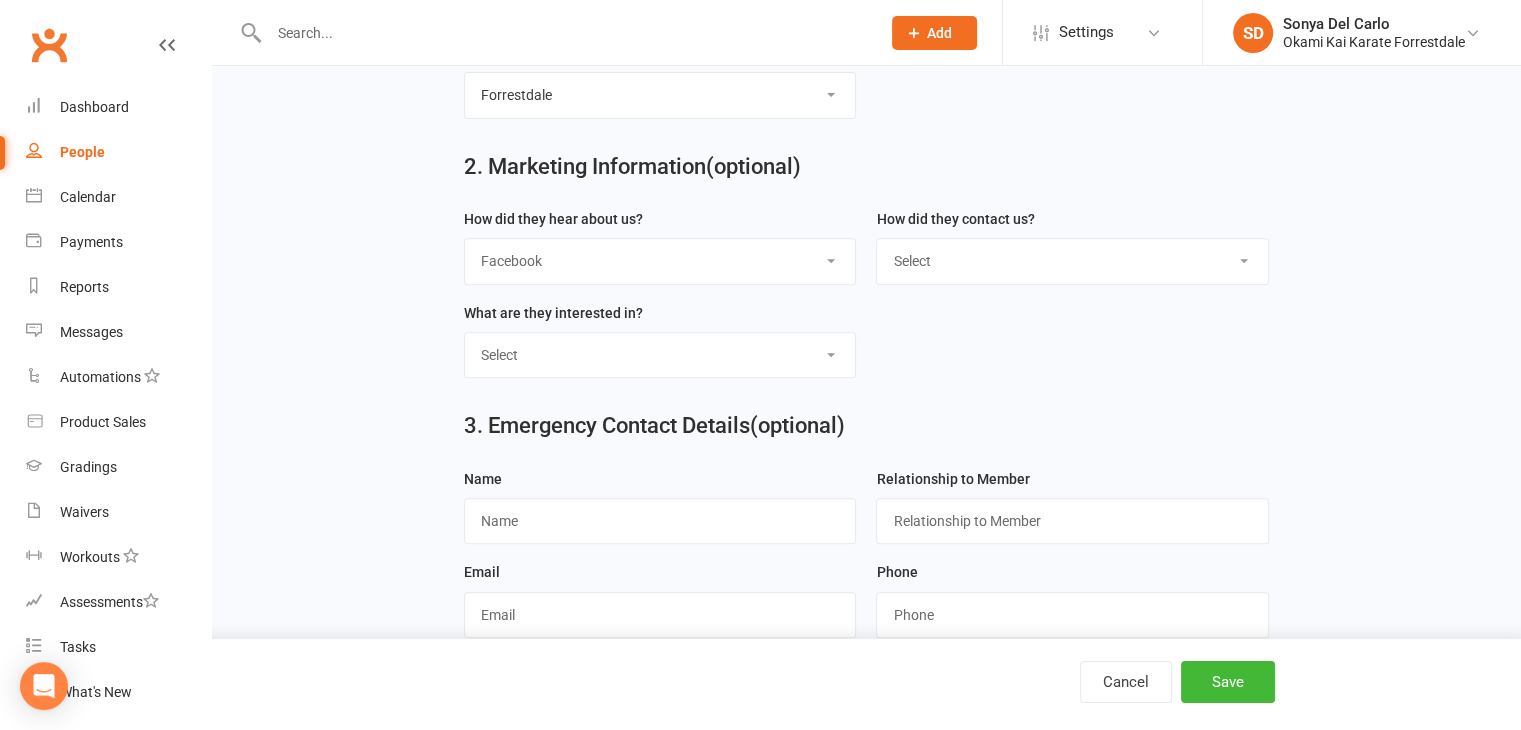 click on "Select Google Through A Friend Poster Magazine Walk by Letter Box Drop Facebook" at bounding box center (660, 261) 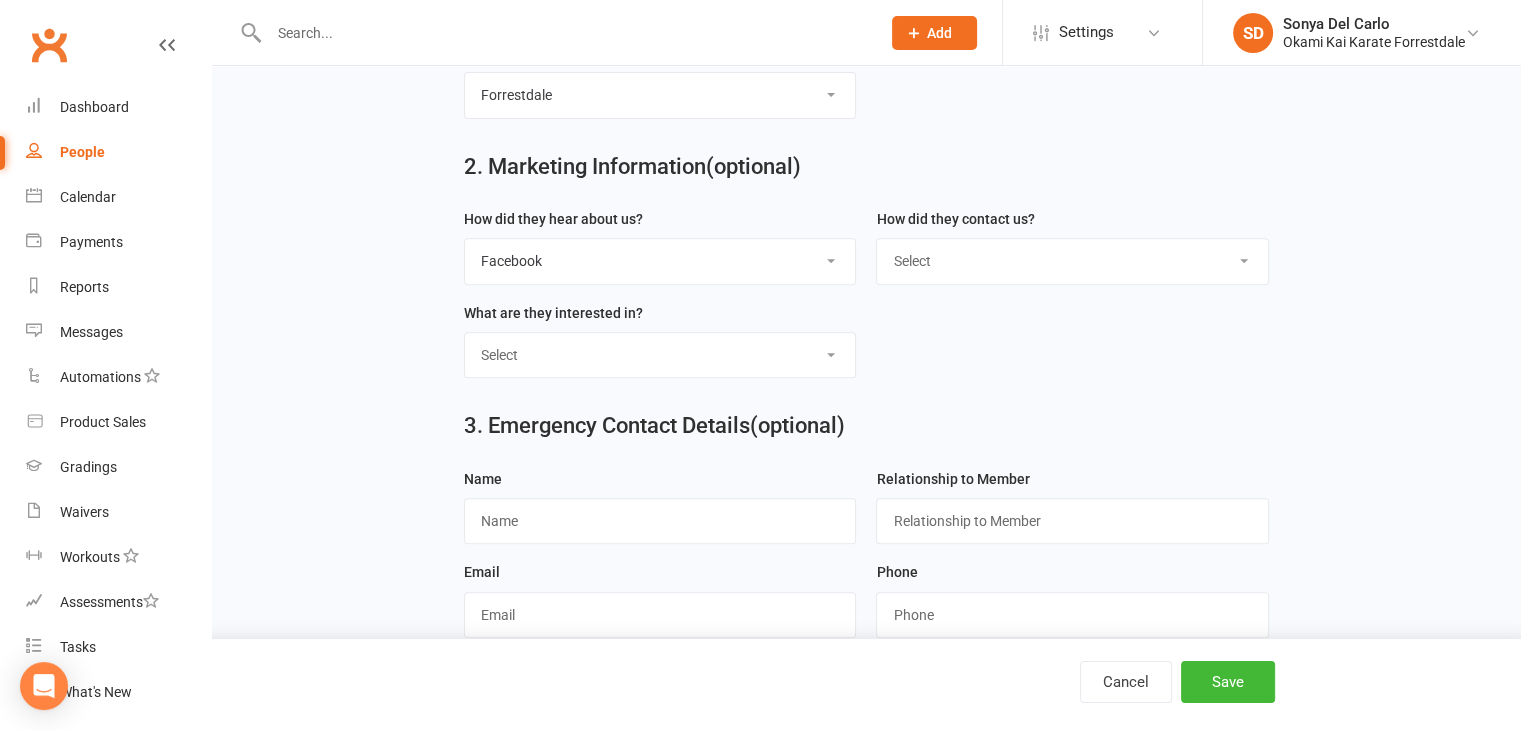 click on "Select Phone Email In-Facility" at bounding box center [1072, 261] 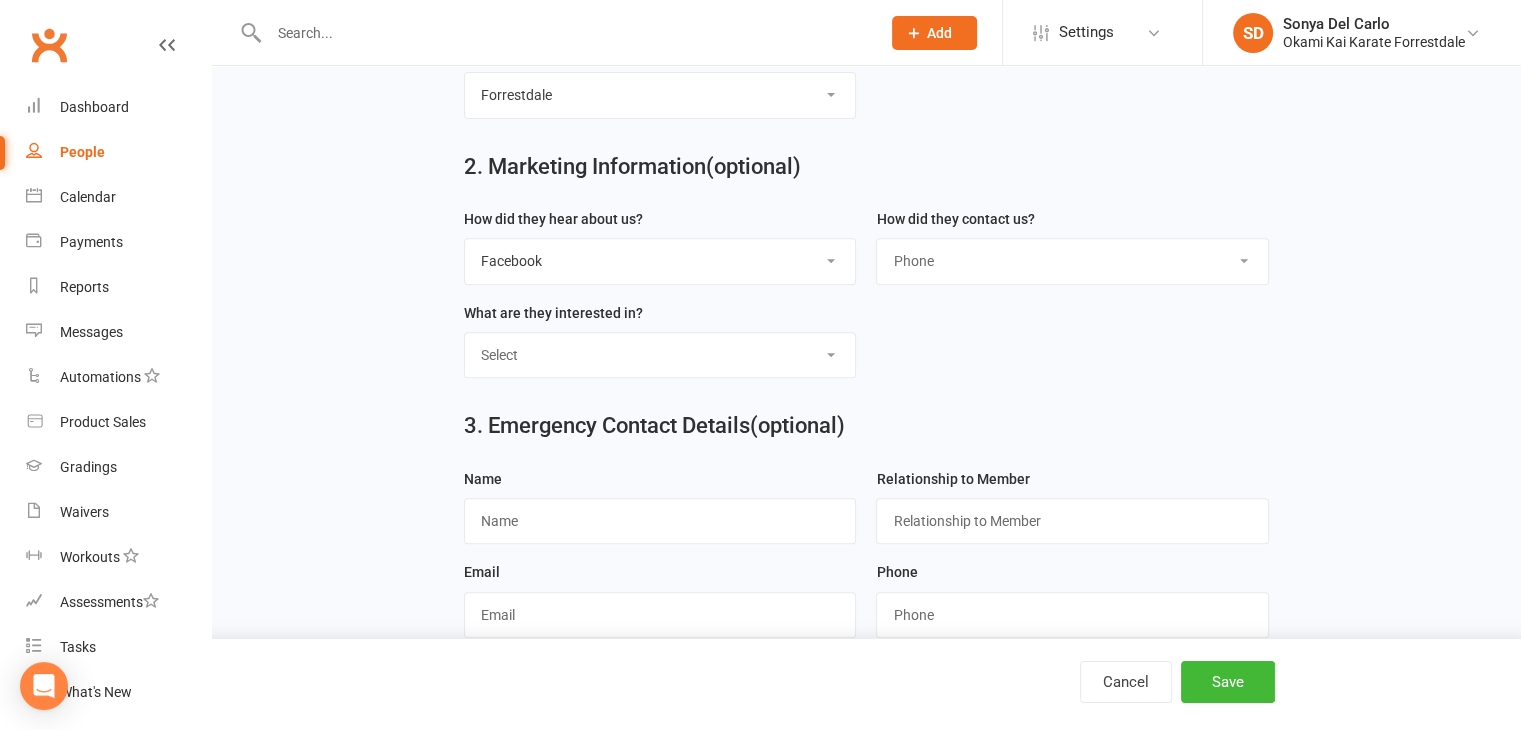 click on "Select Phone Email In-Facility" at bounding box center [1072, 261] 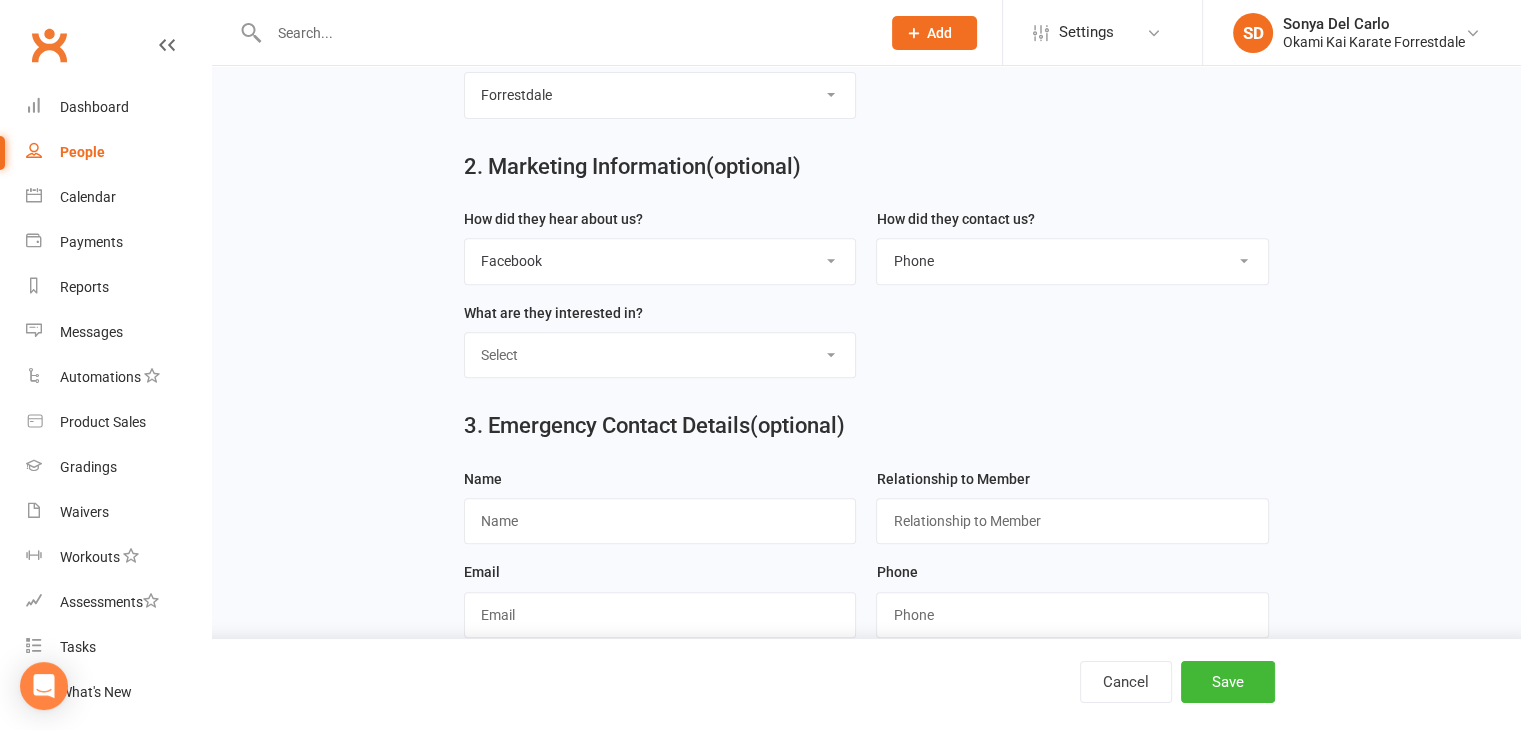 click on "Select Classes Personal Training Weight Loss Body Building De-Stressing Diet/Food Plan Increasing Fitness Competition Training" at bounding box center [660, 355] 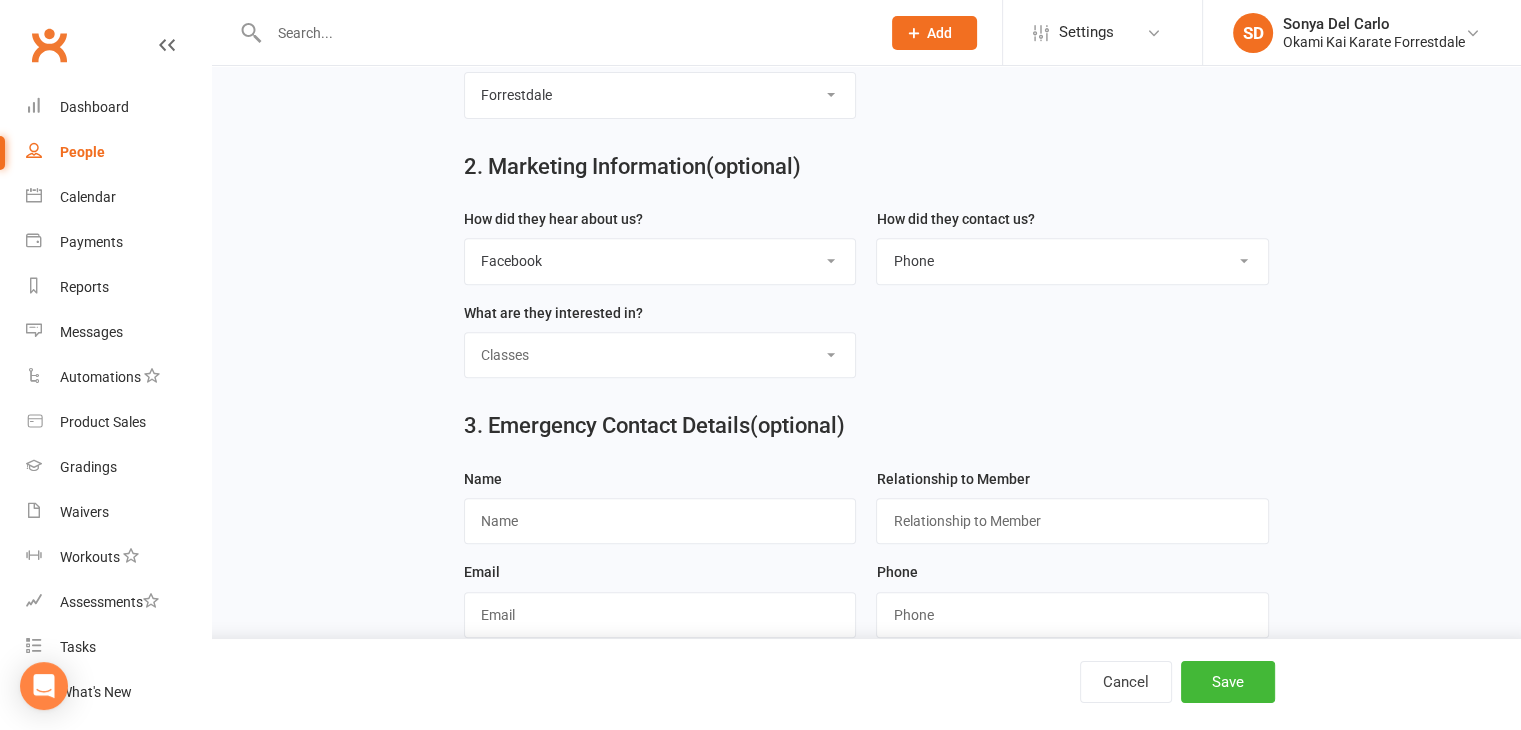click on "Select Classes Personal Training Weight Loss Body Building De-Stressing Diet/Food Plan Increasing Fitness Competition Training" at bounding box center [660, 355] 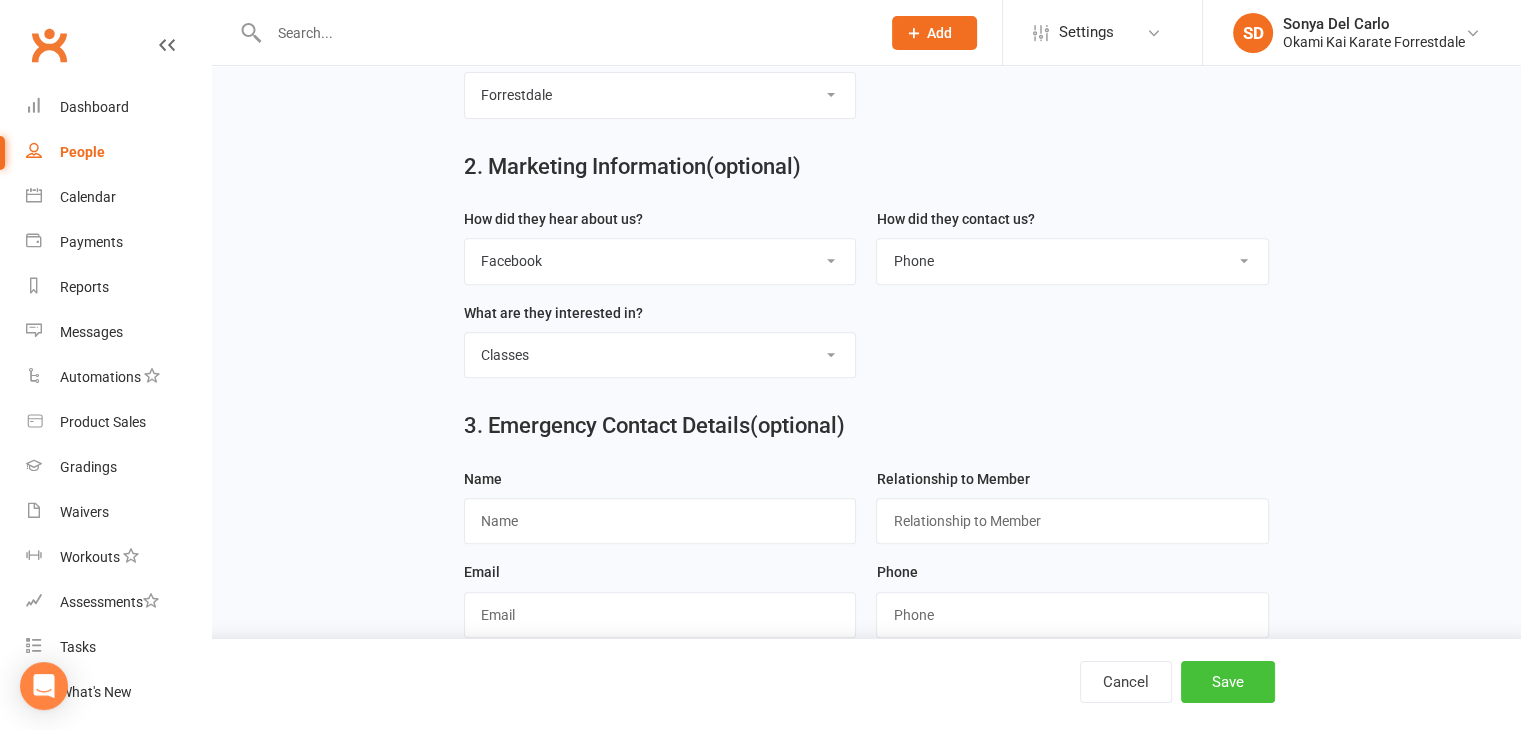 click on "Save" at bounding box center [1228, 682] 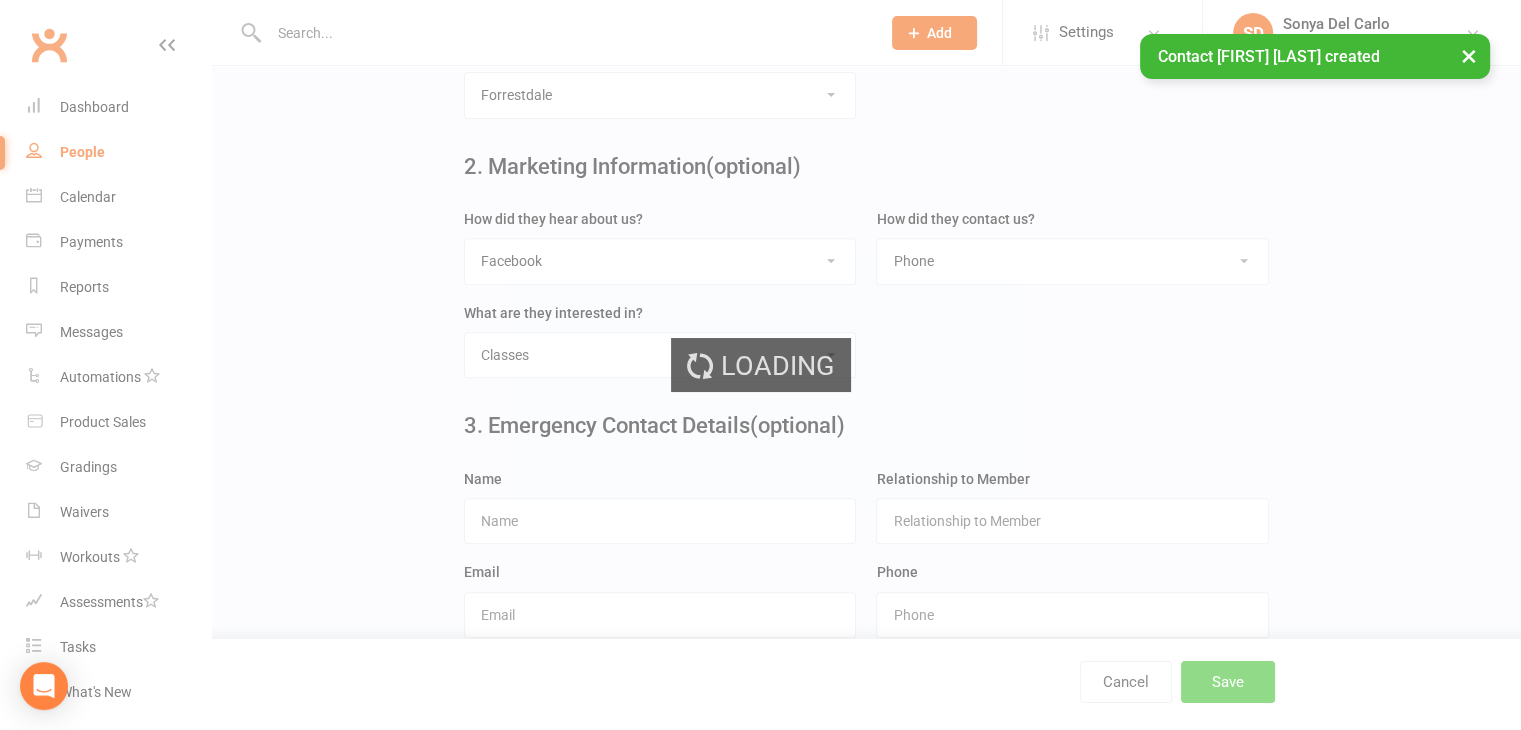 scroll, scrollTop: 0, scrollLeft: 0, axis: both 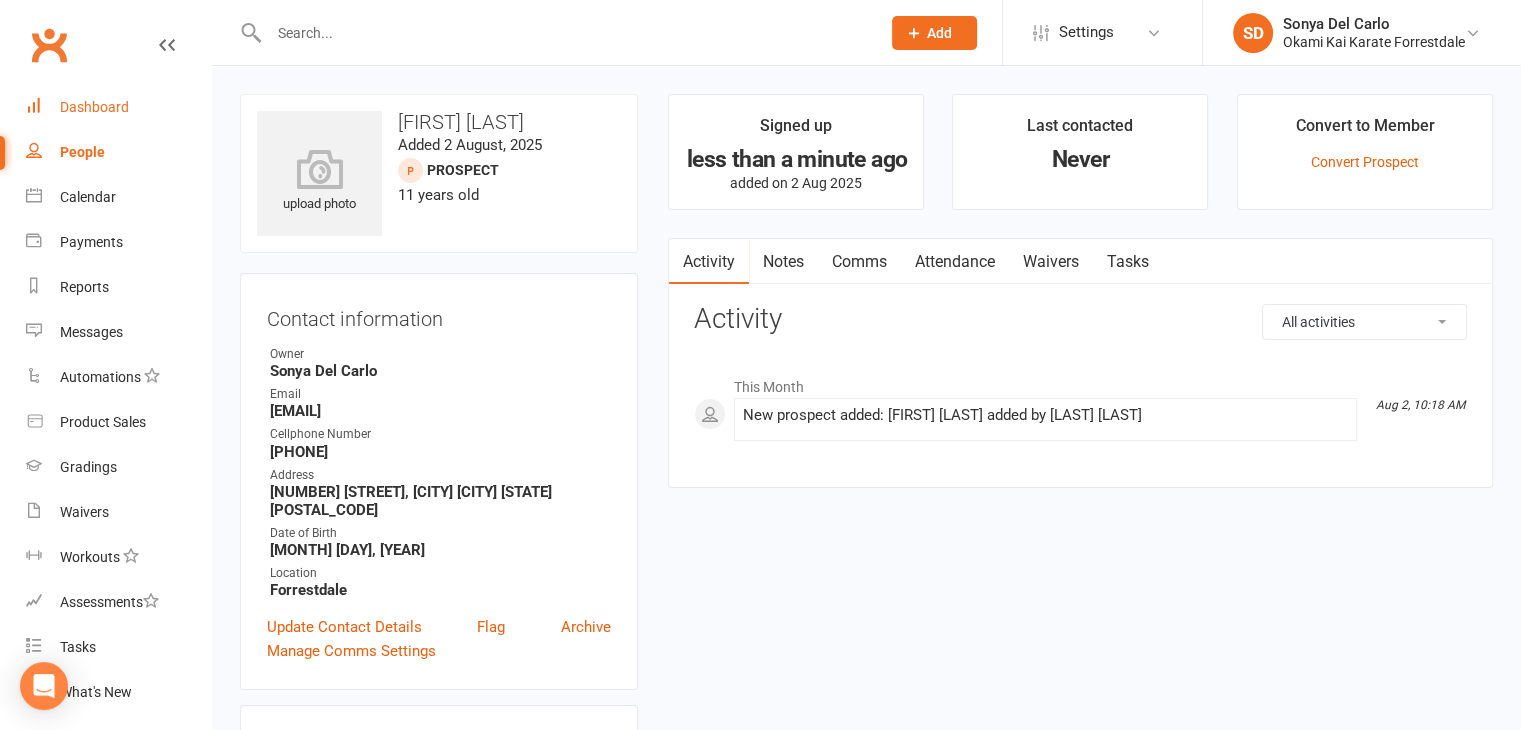 click on "Dashboard" at bounding box center [94, 107] 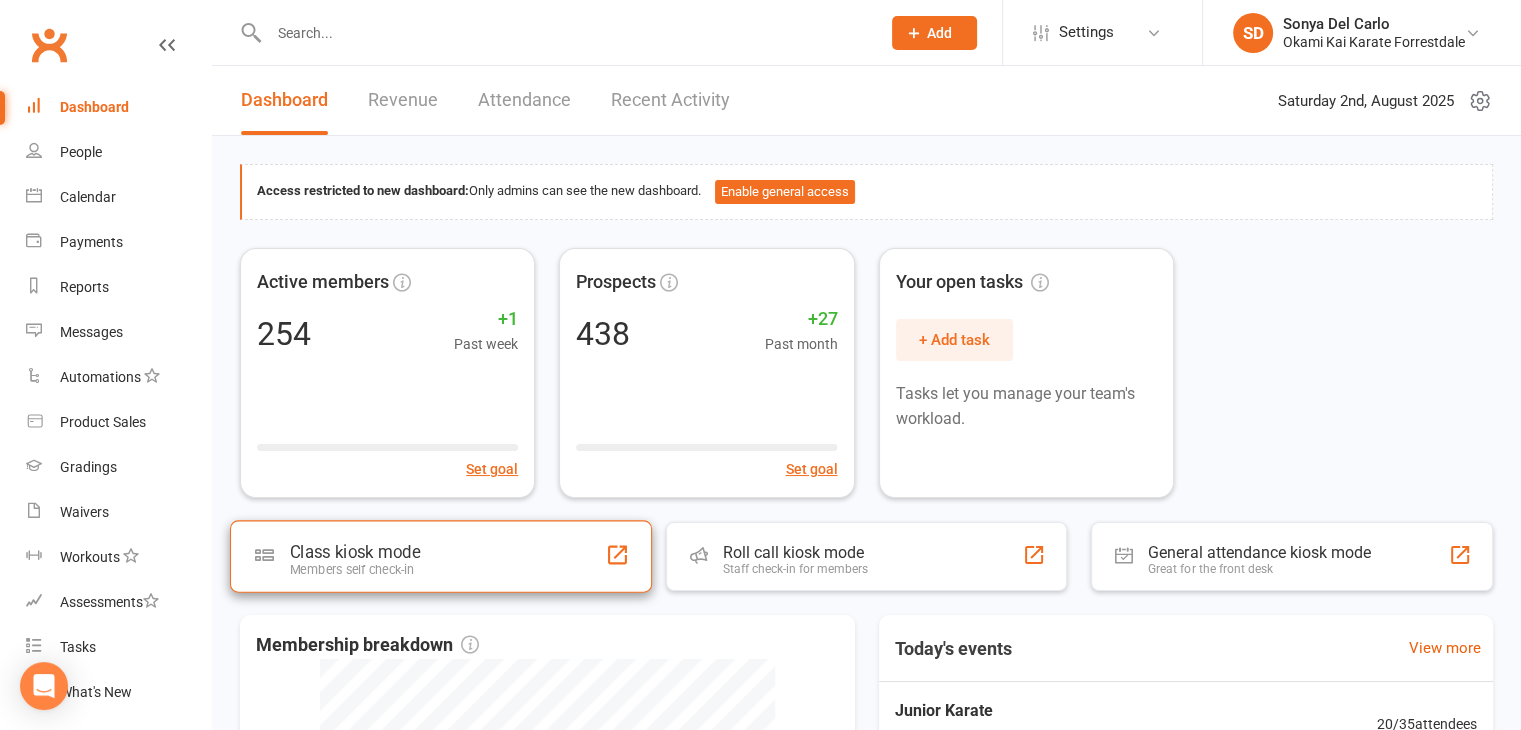 click on "Class kiosk mode Members self check-in" at bounding box center (441, 556) 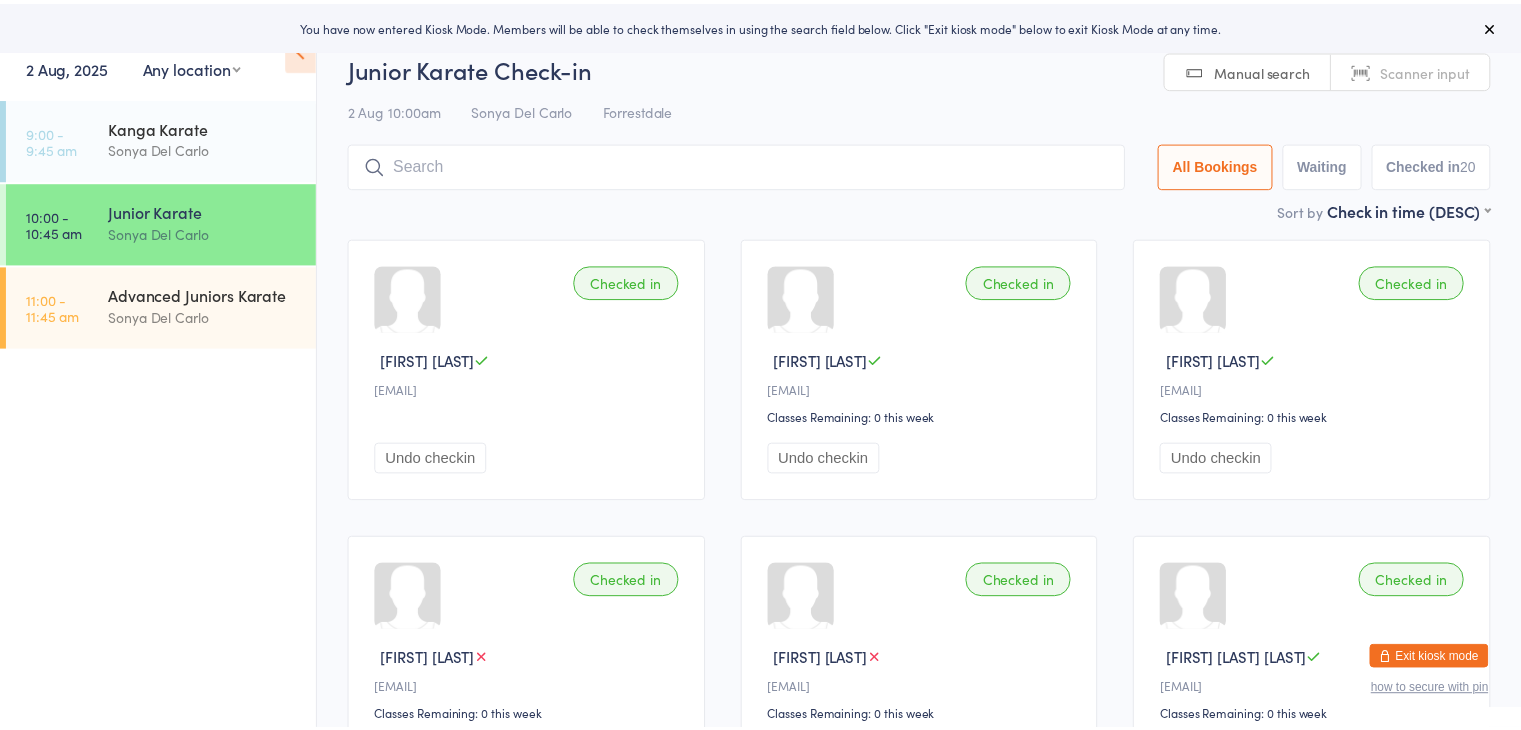 scroll, scrollTop: 0, scrollLeft: 0, axis: both 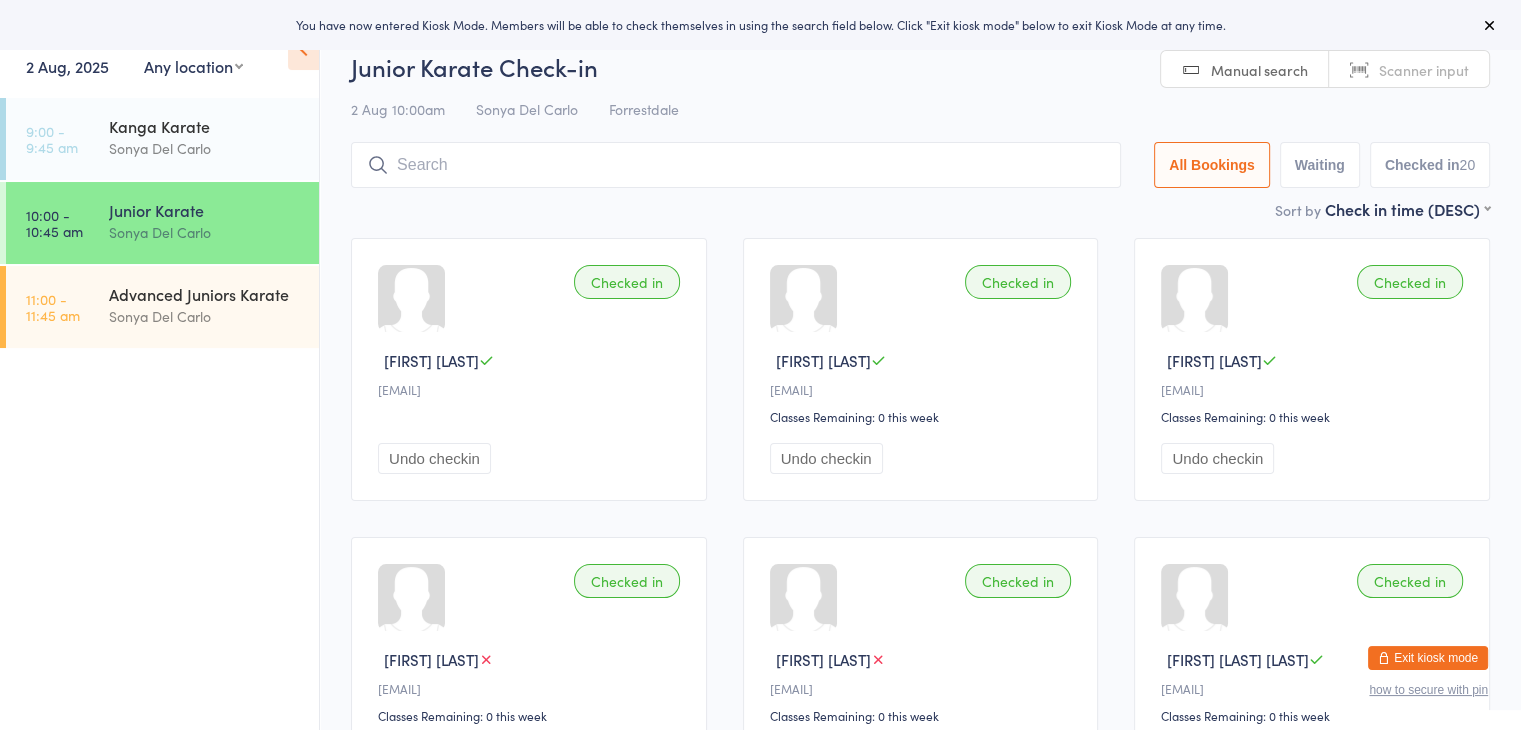 click at bounding box center [736, 165] 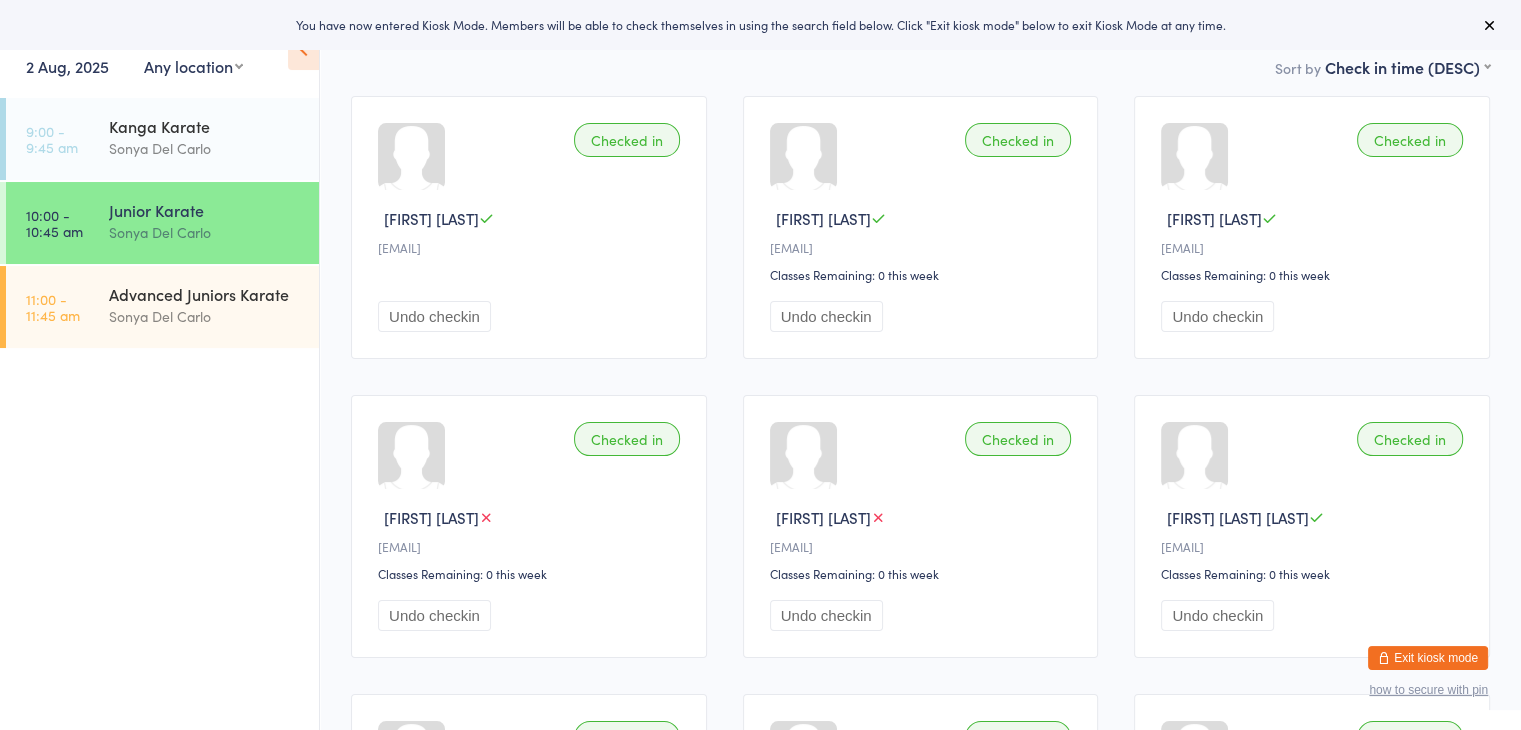 scroll, scrollTop: 143, scrollLeft: 0, axis: vertical 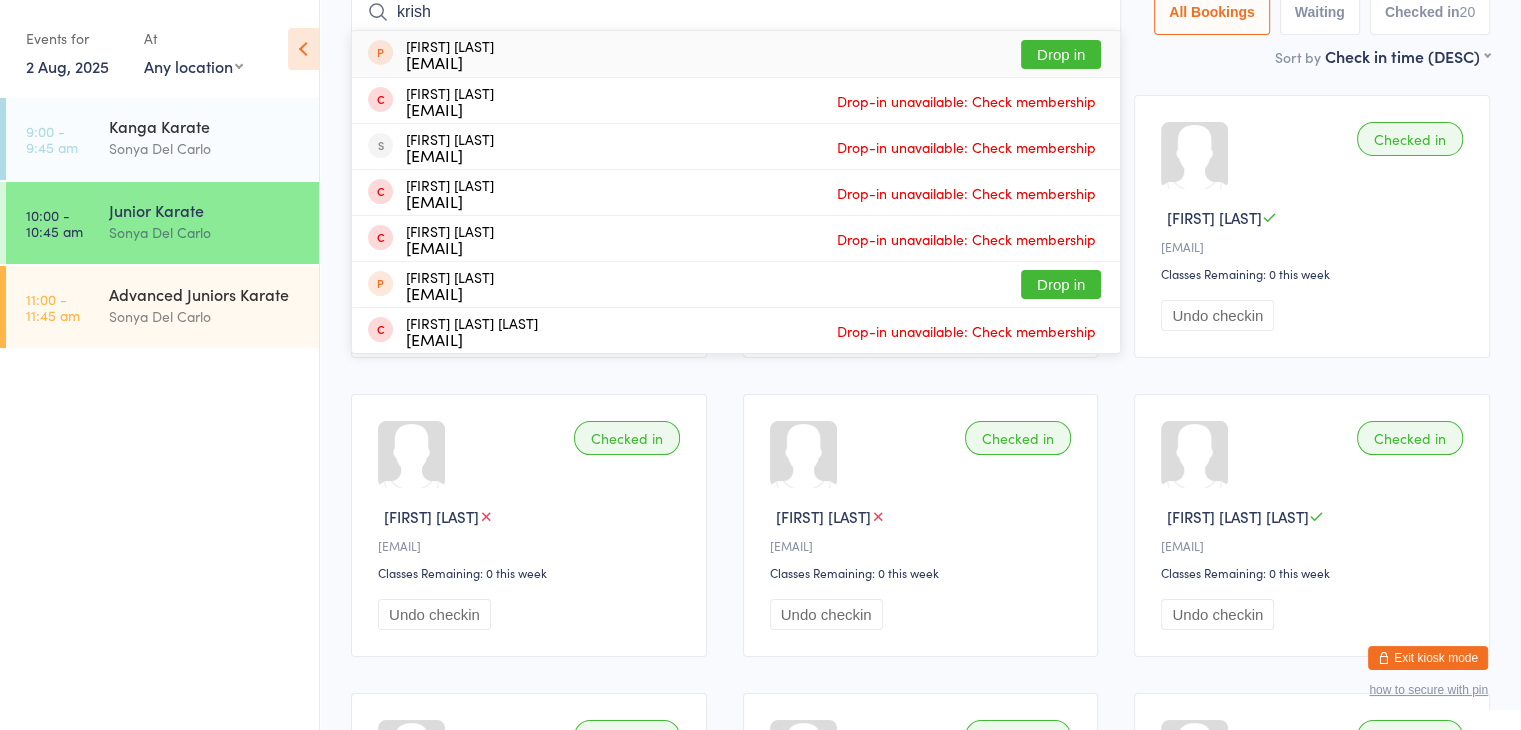 type on "krish" 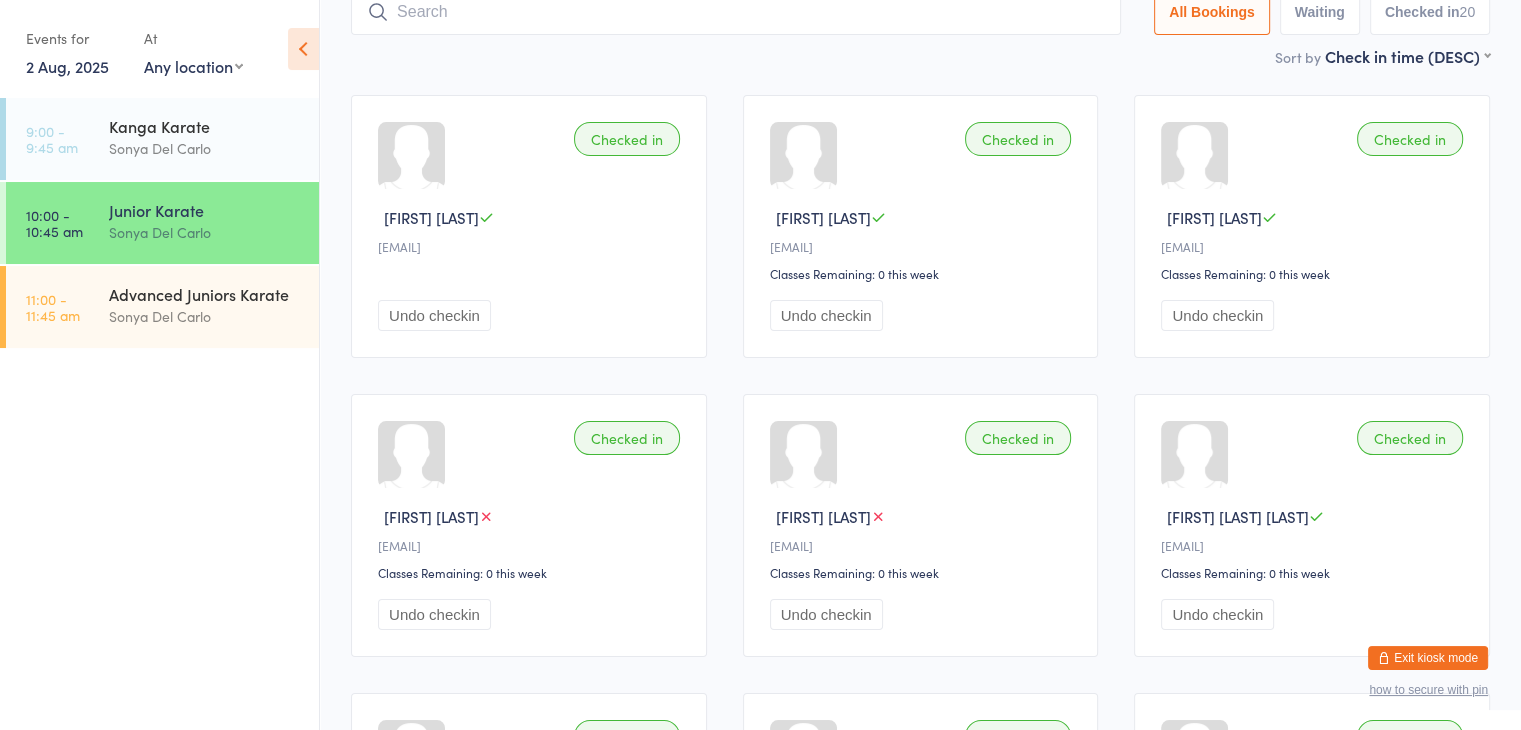 scroll, scrollTop: 132, scrollLeft: 0, axis: vertical 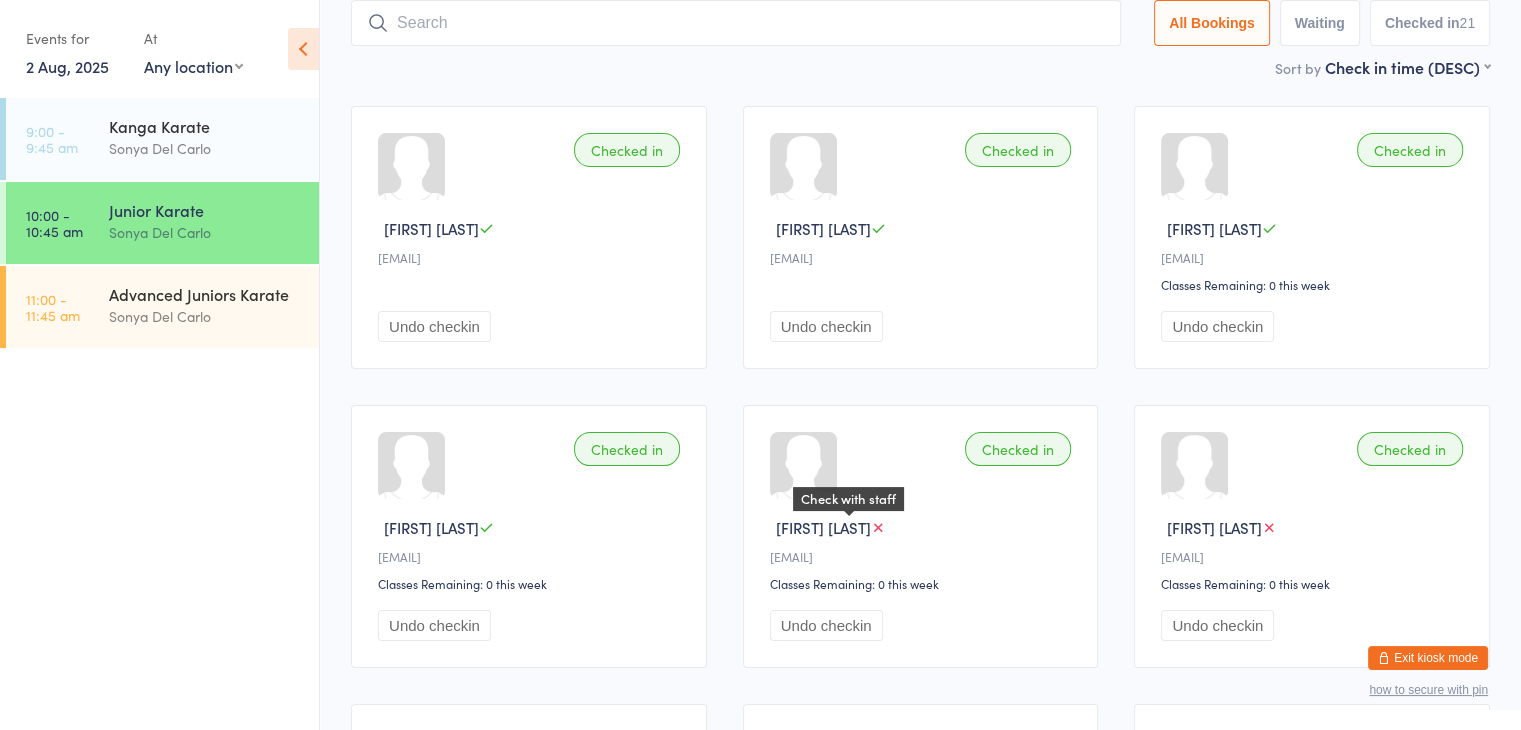 click at bounding box center (878, 527) 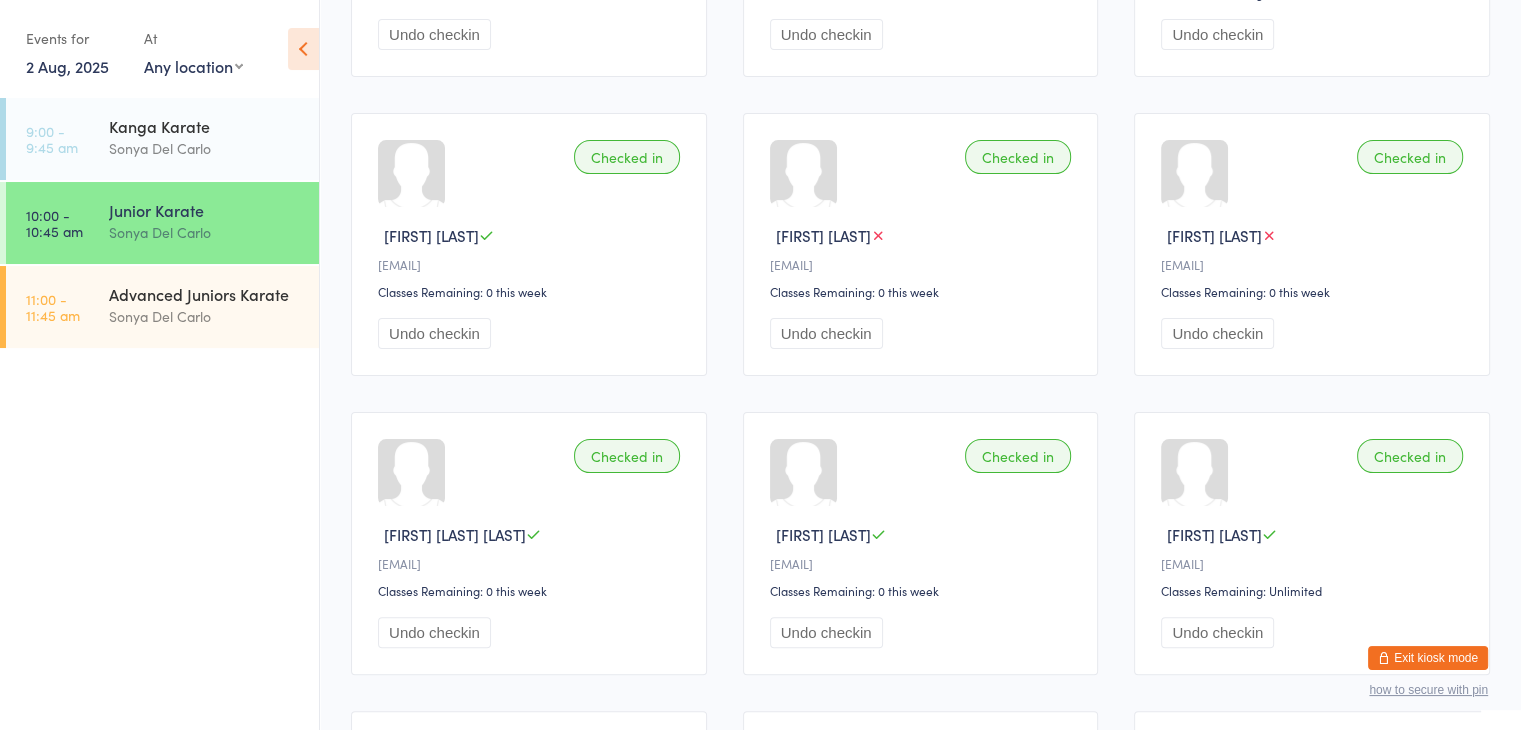 scroll, scrollTop: 435, scrollLeft: 0, axis: vertical 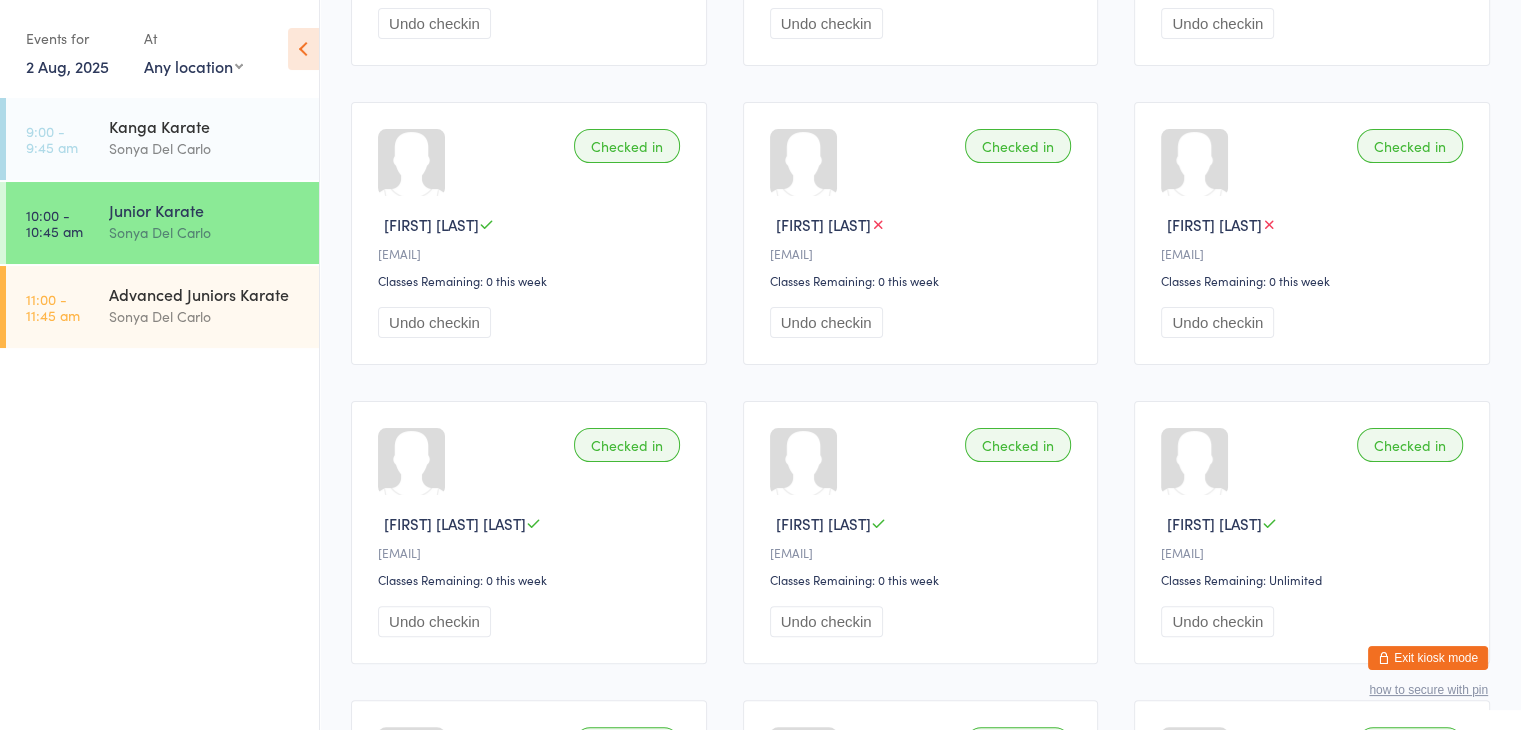 click on "Exit kiosk mode" at bounding box center [1428, 658] 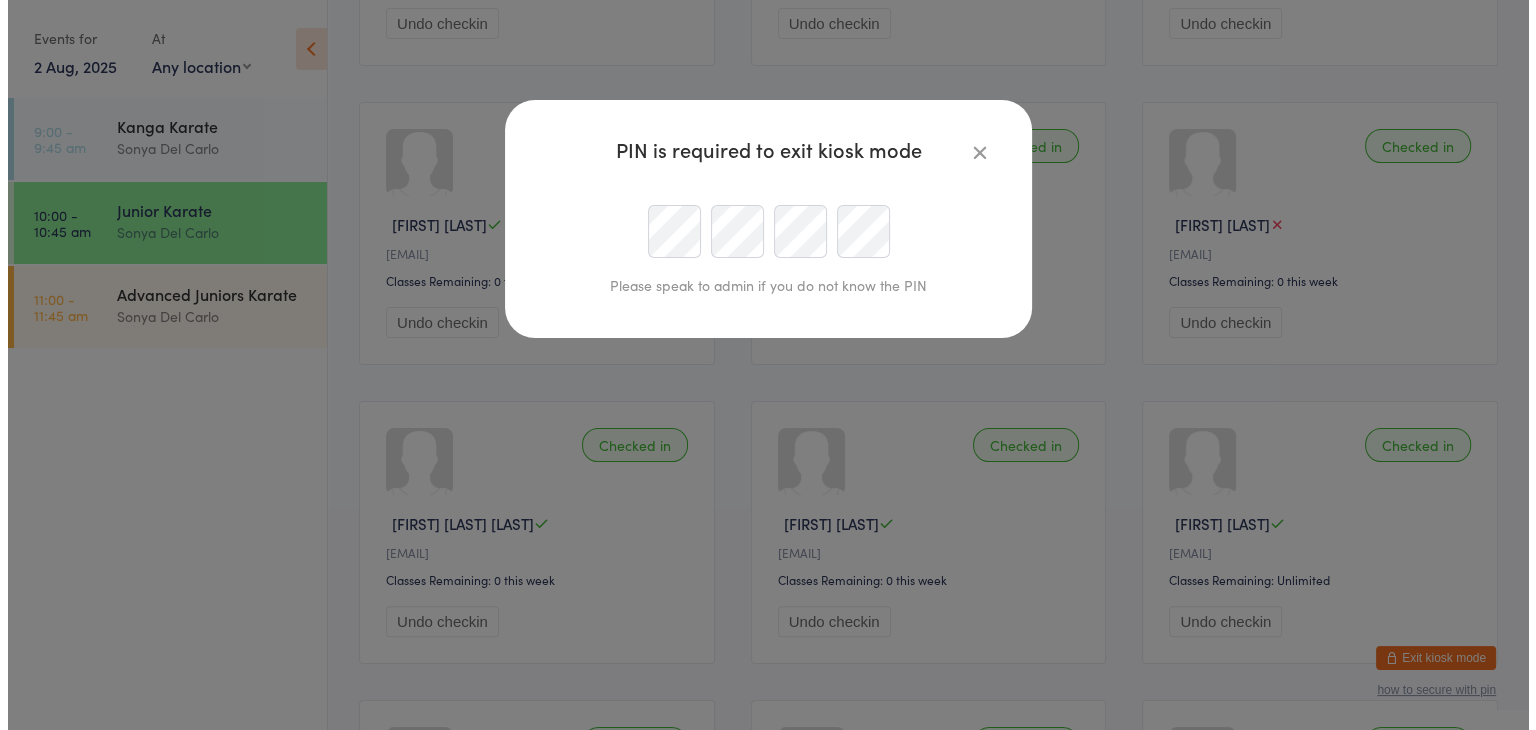 scroll, scrollTop: 0, scrollLeft: 0, axis: both 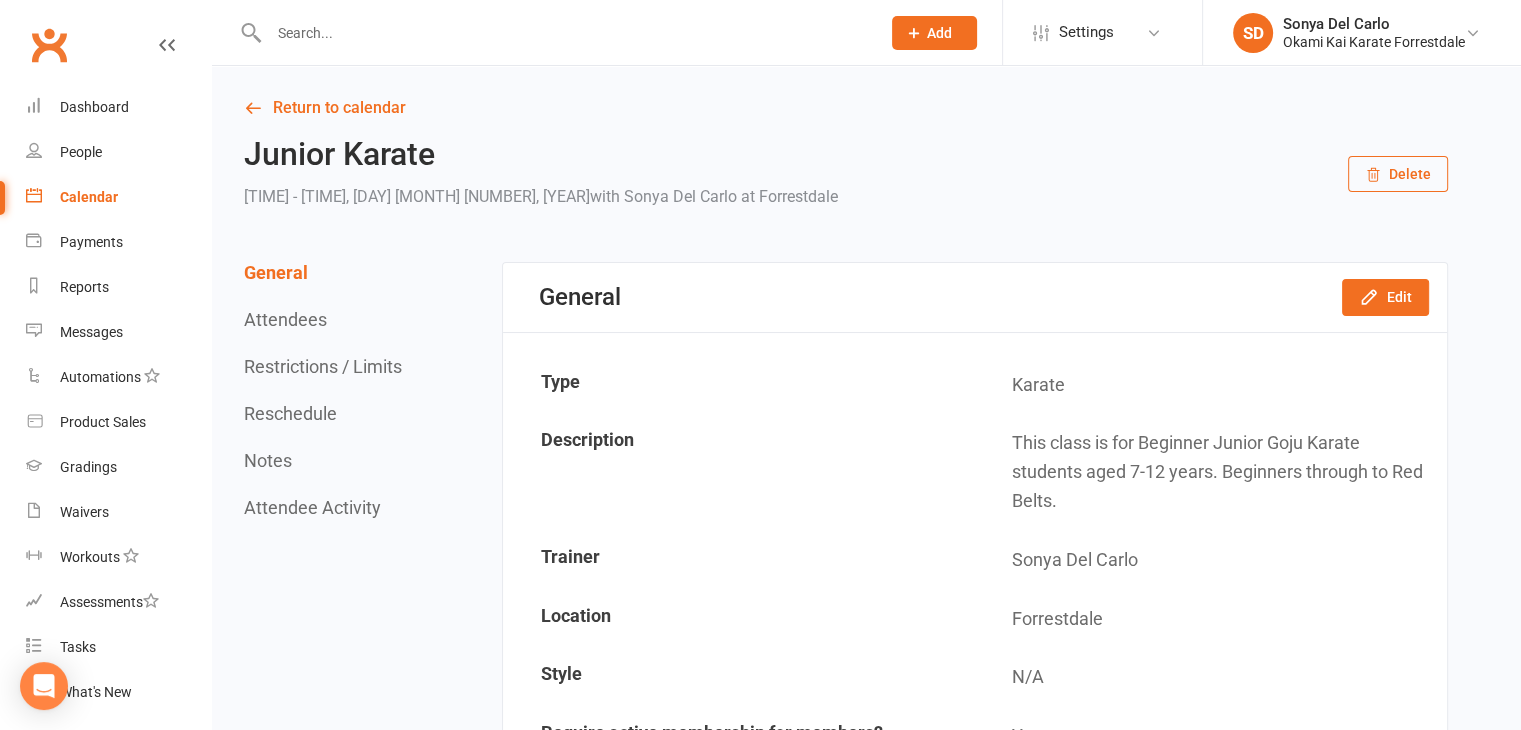 click at bounding box center [564, 33] 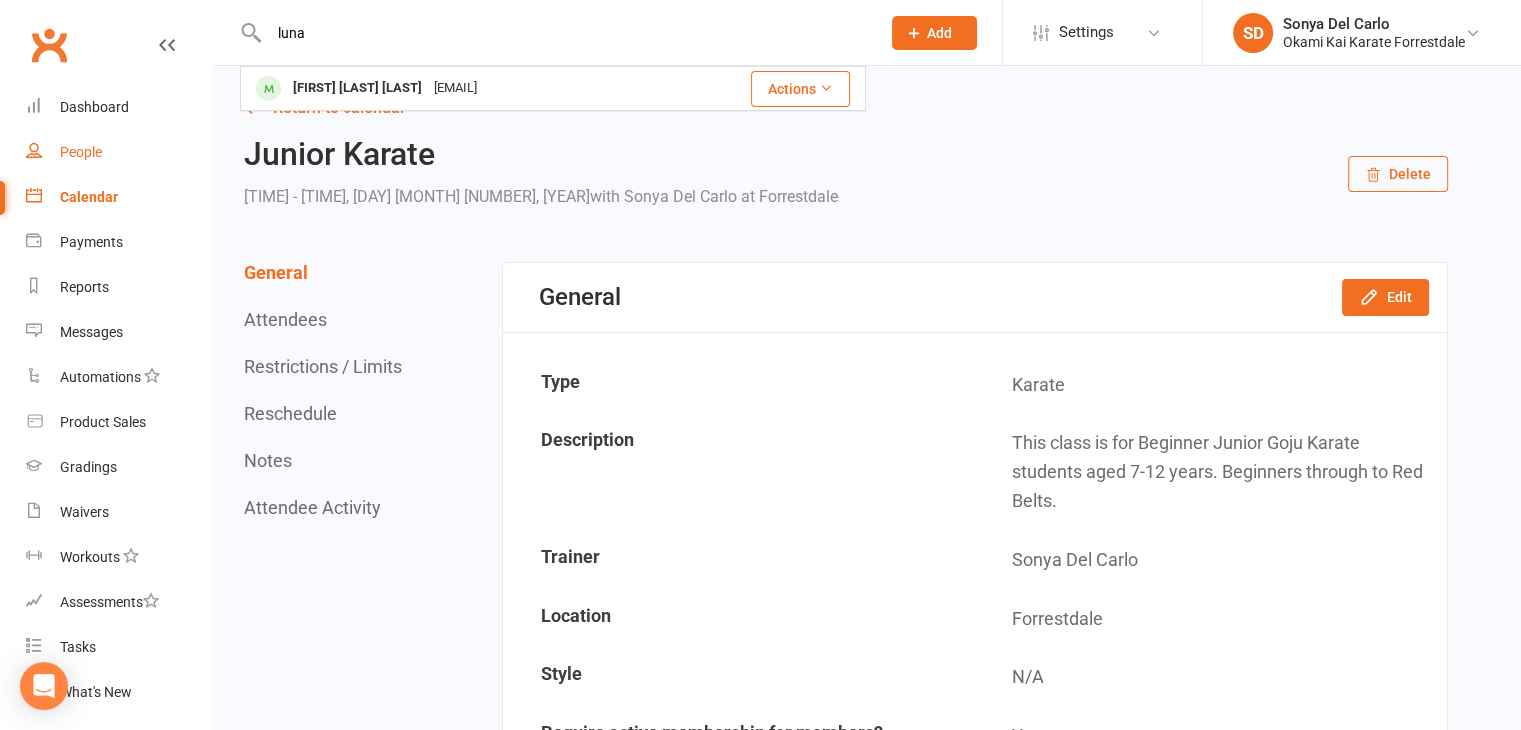 type on "luna" 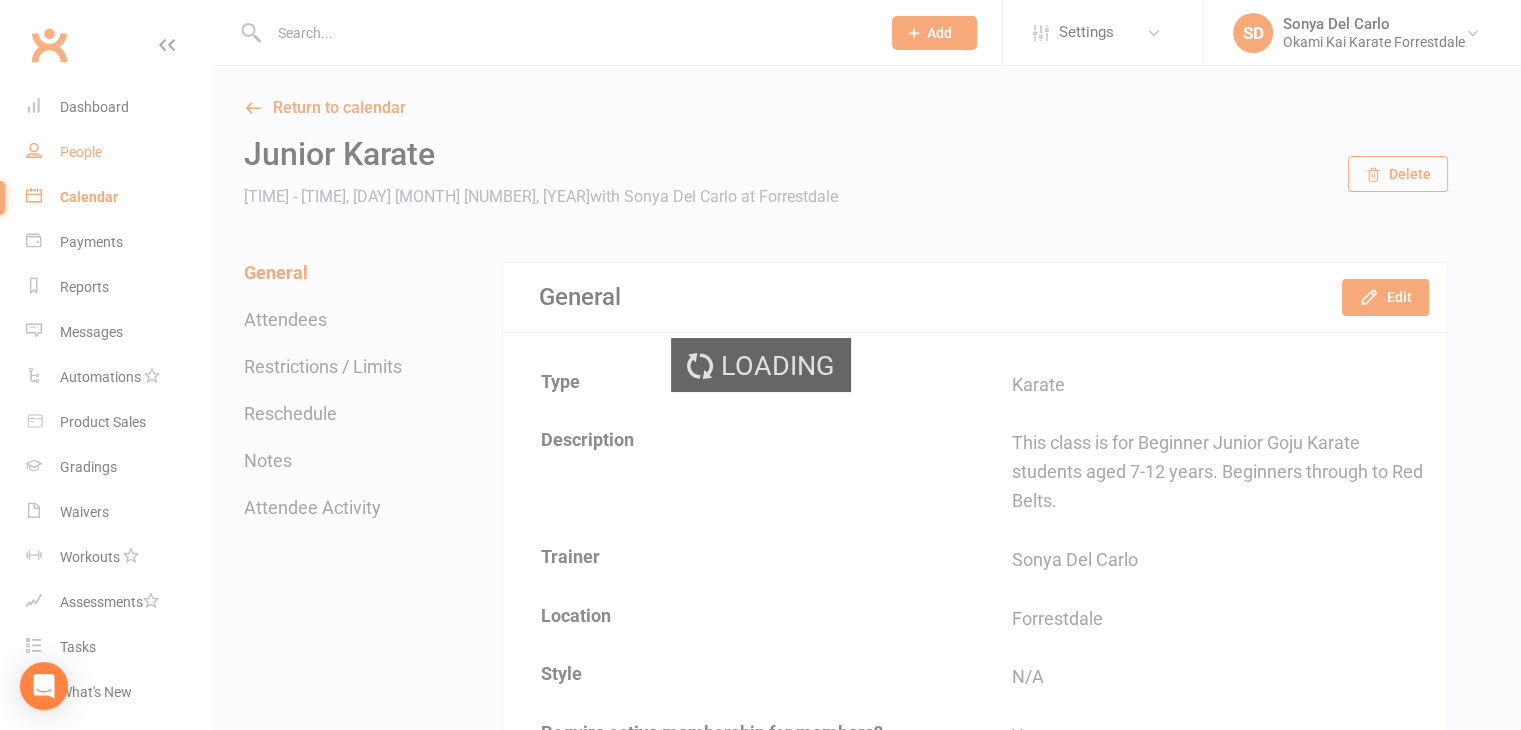 select on "100" 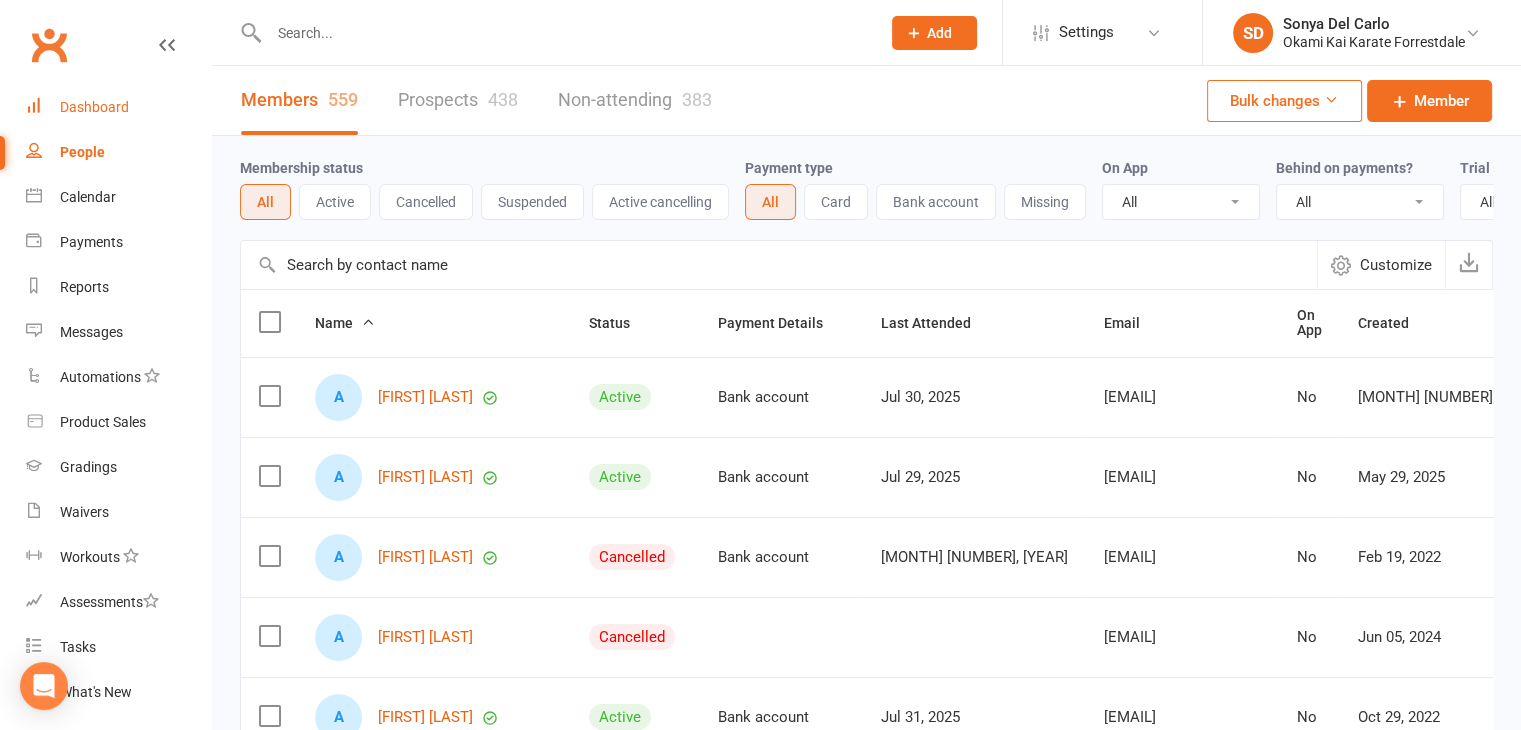click on "Dashboard" at bounding box center (118, 107) 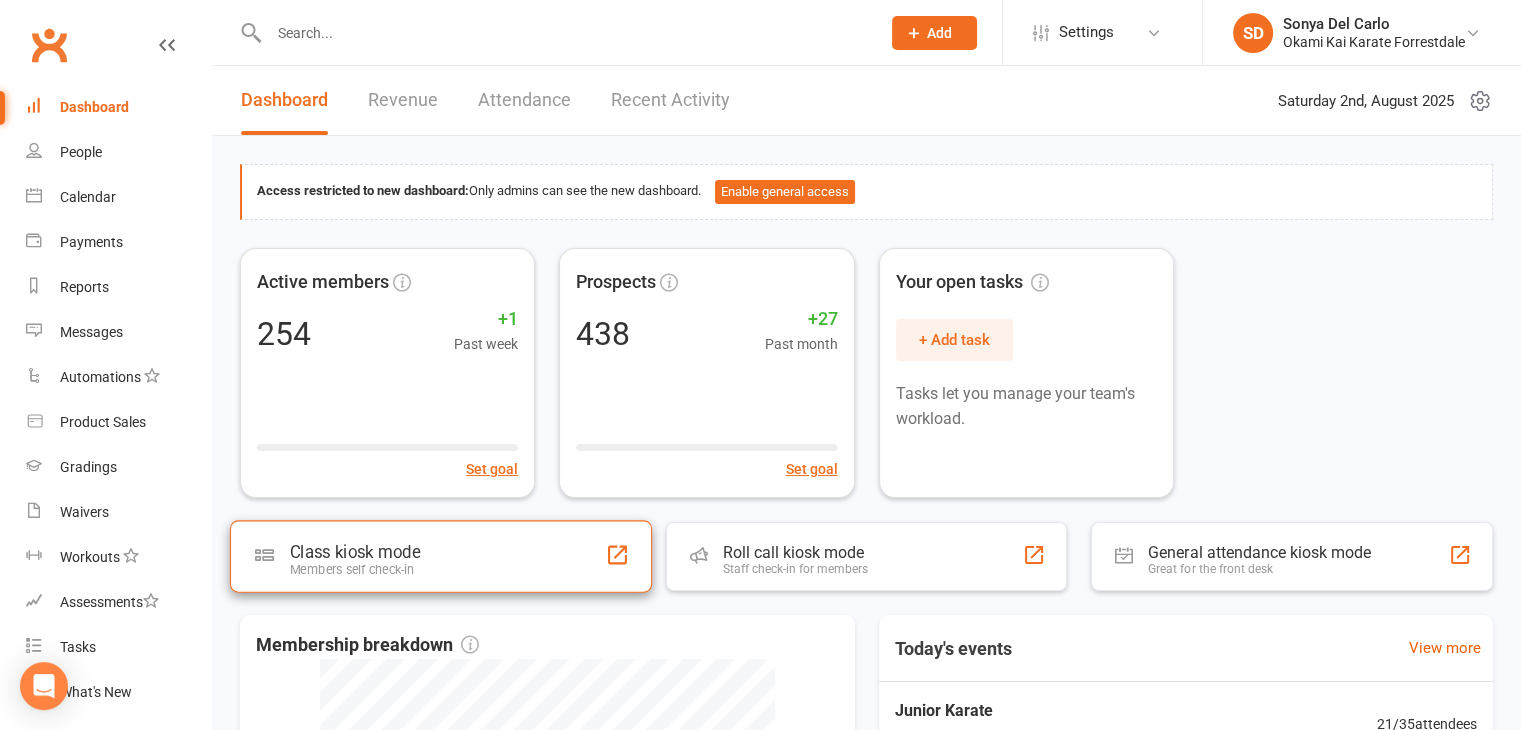 click on "Class kiosk mode Members self check-in" at bounding box center (441, 556) 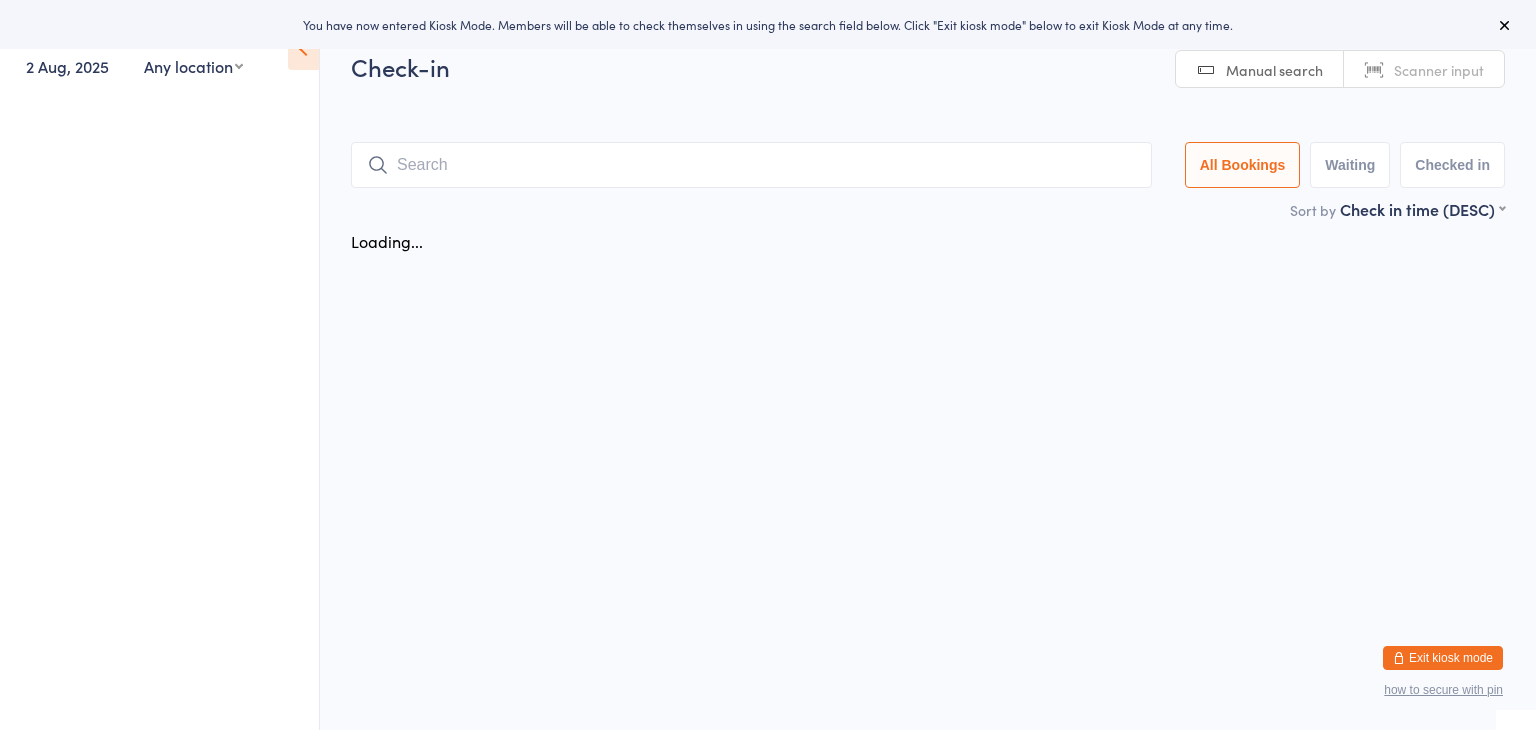 scroll, scrollTop: 0, scrollLeft: 0, axis: both 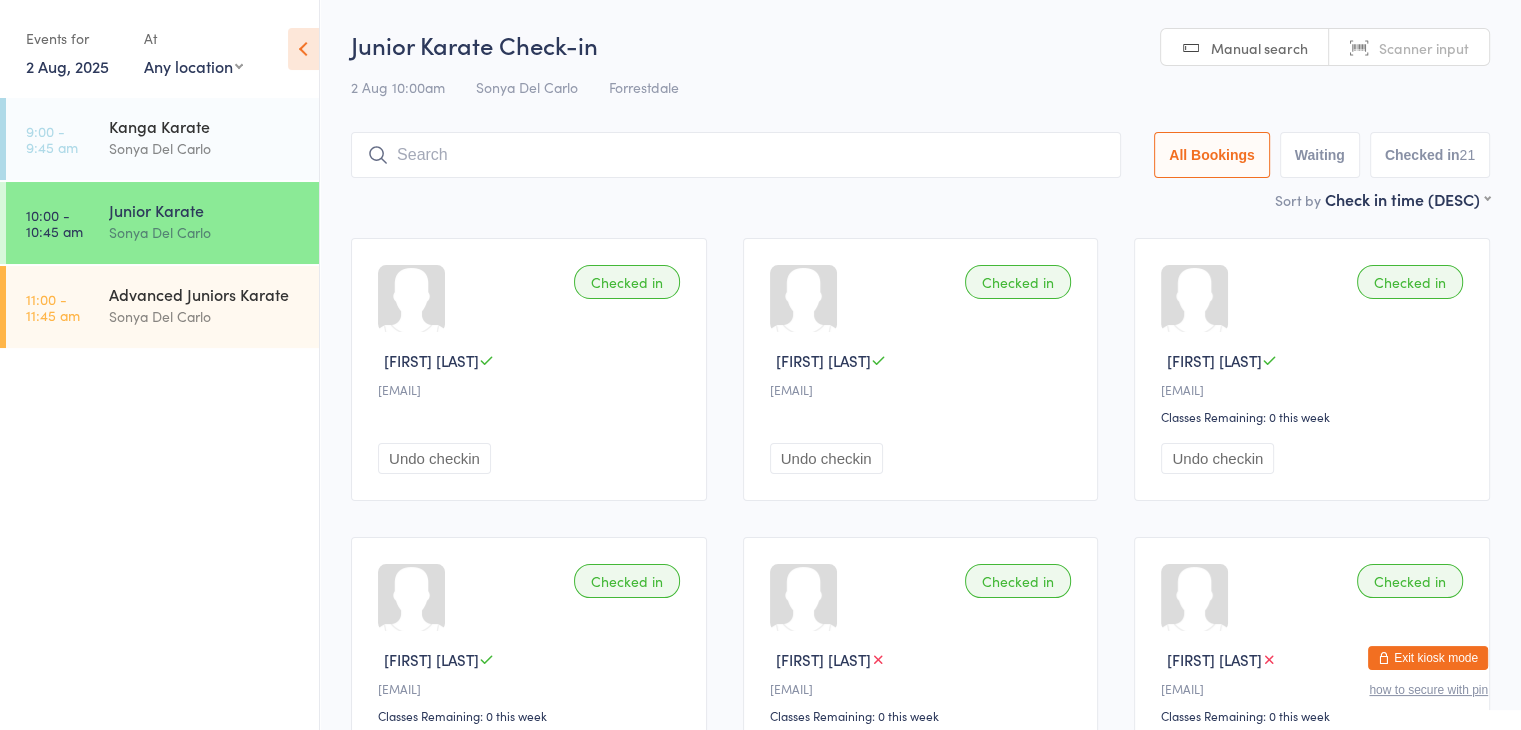 click on "Exit kiosk mode" at bounding box center (1428, 658) 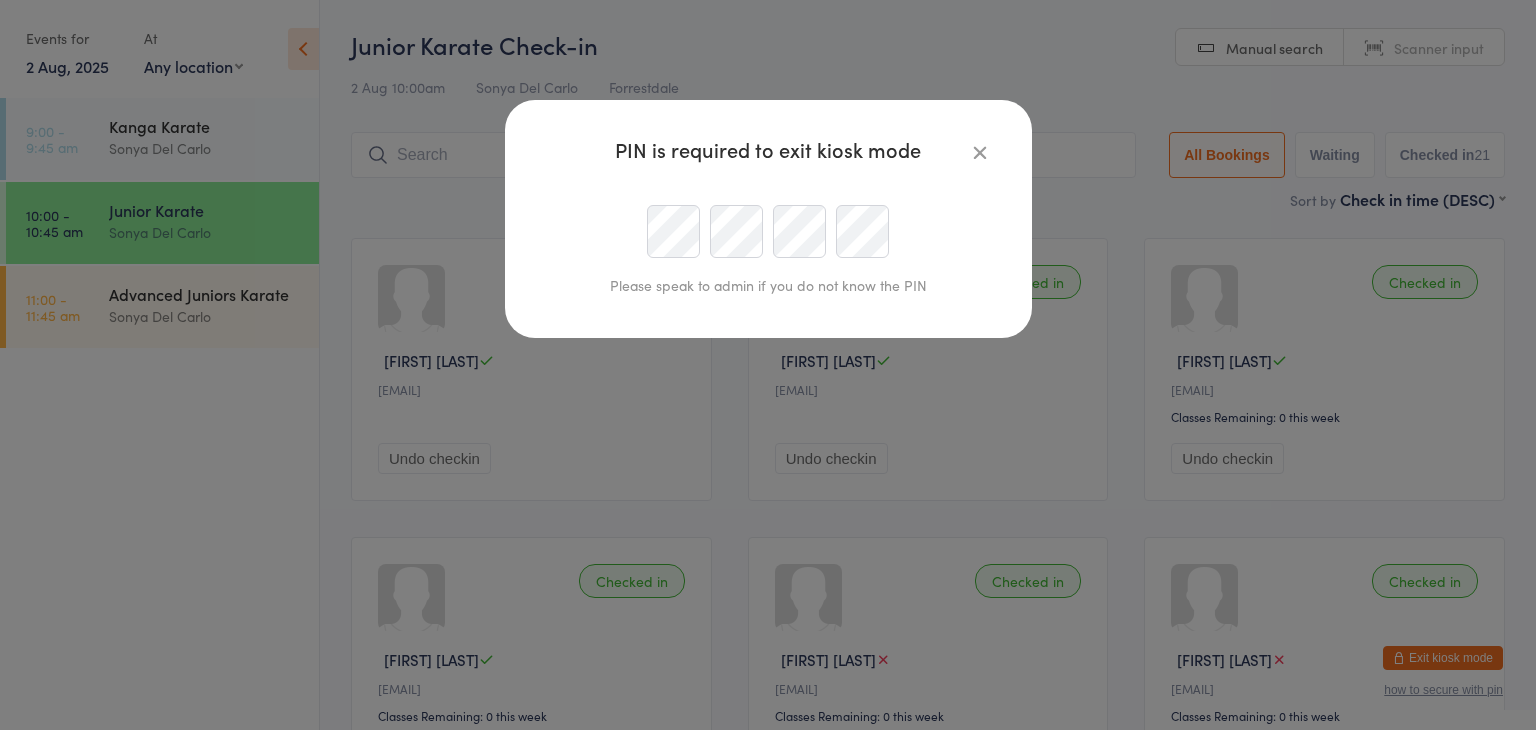 type on "[EMAIL]" 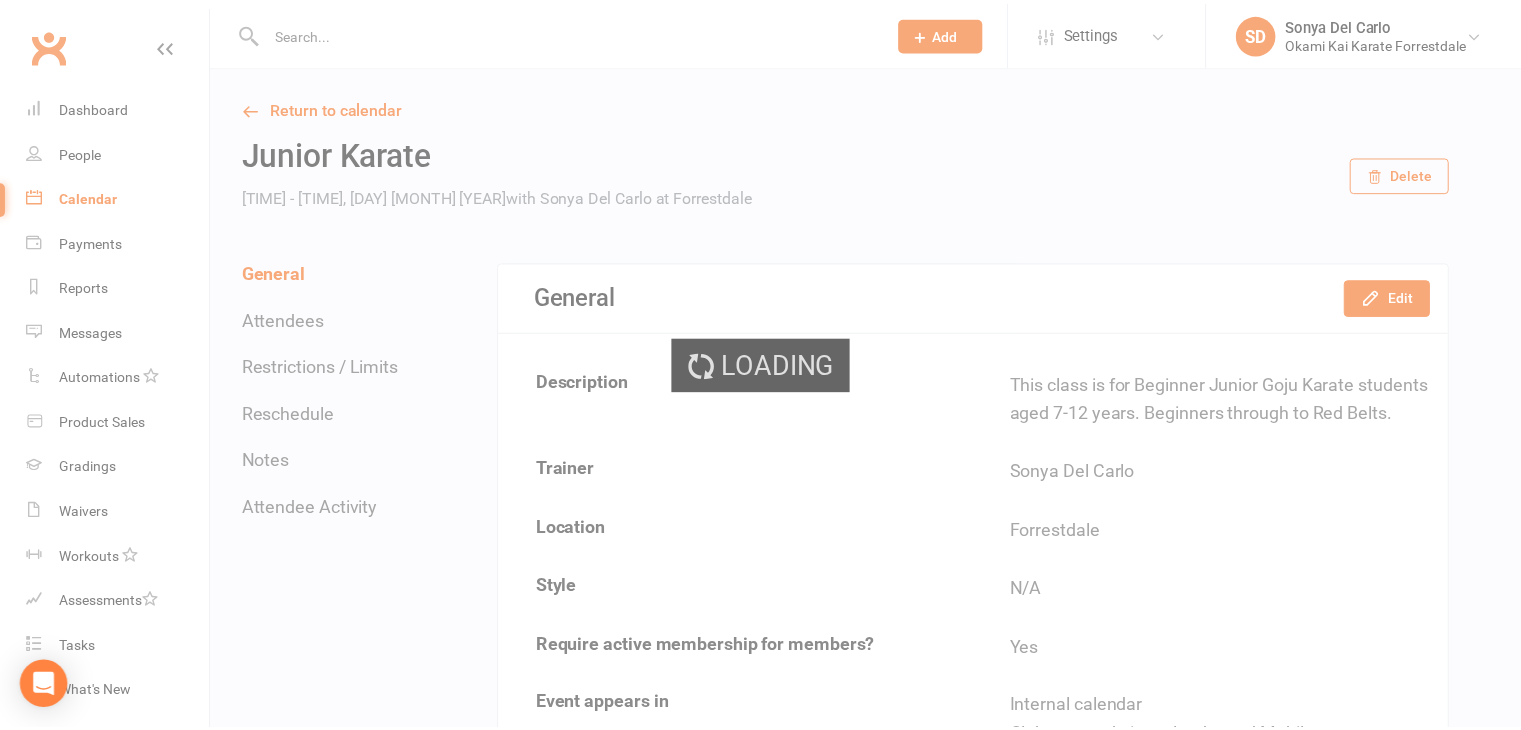 scroll, scrollTop: 0, scrollLeft: 0, axis: both 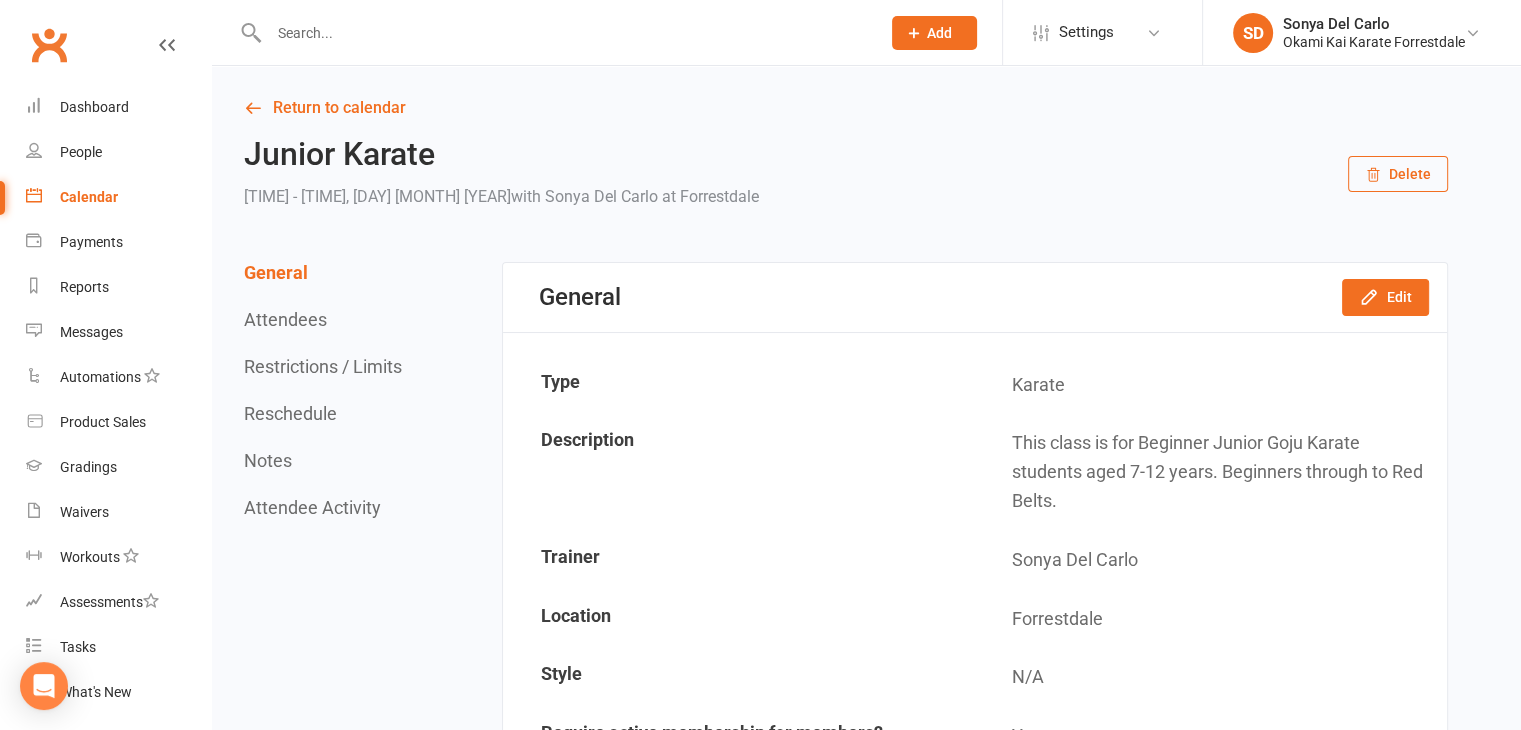 click at bounding box center (564, 33) 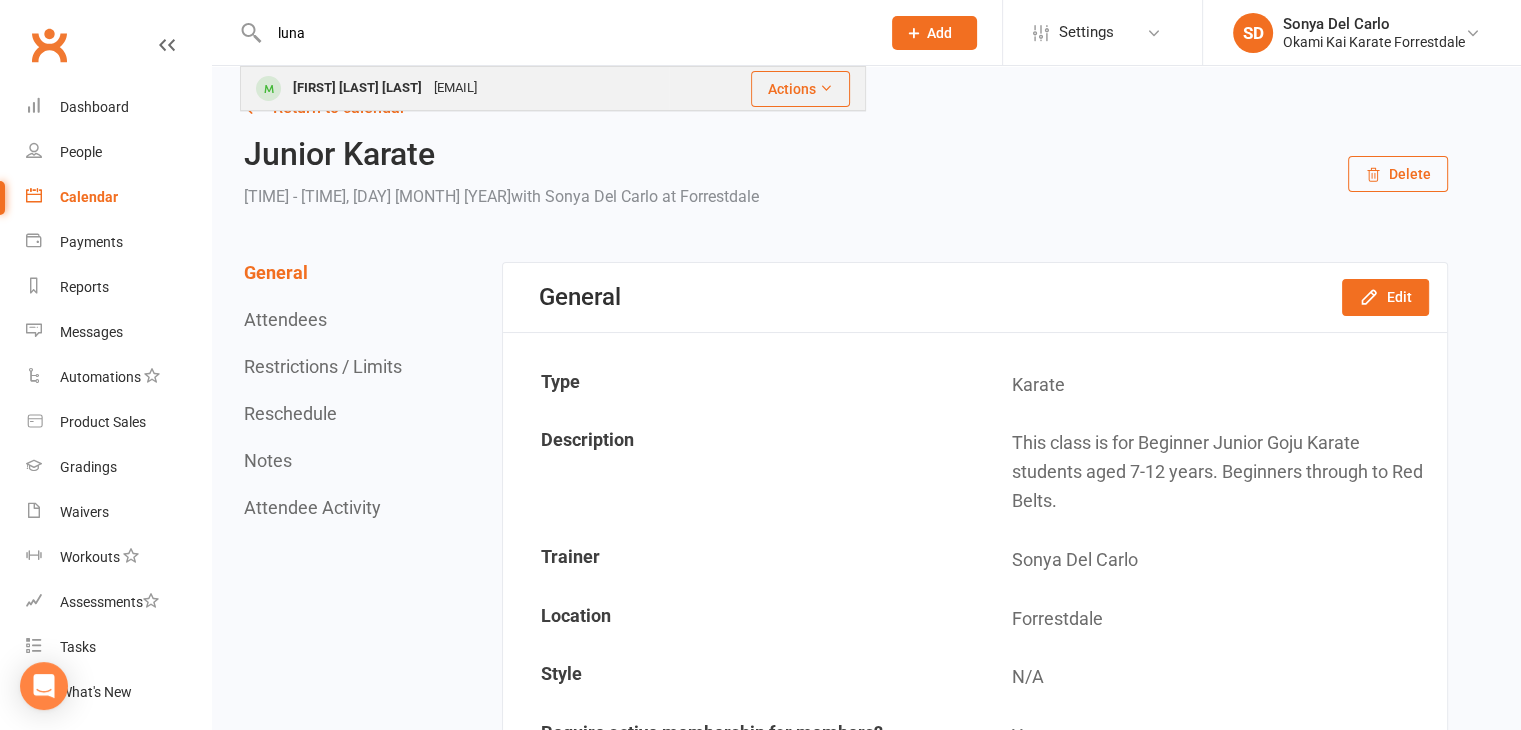 type on "luna" 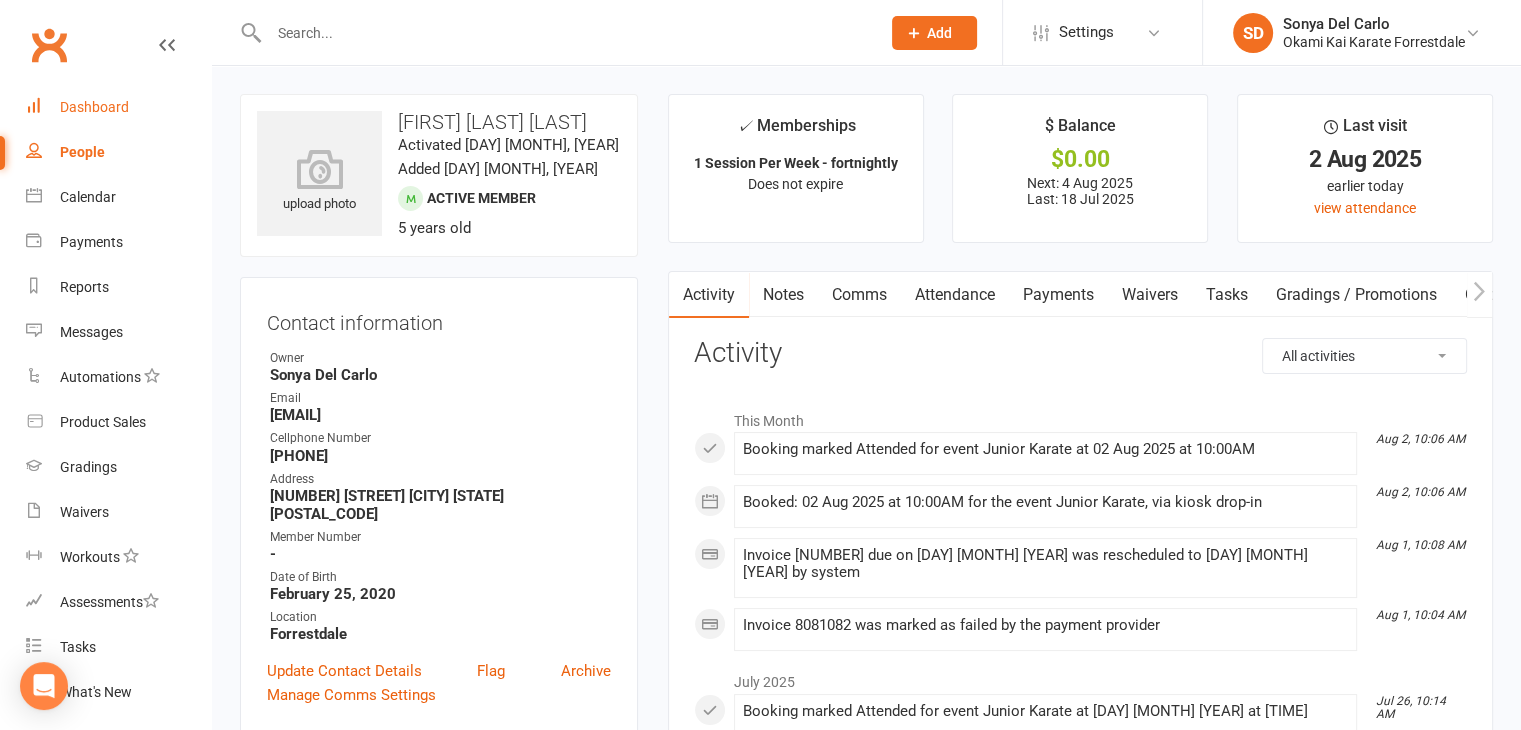 click on "Dashboard" at bounding box center [94, 107] 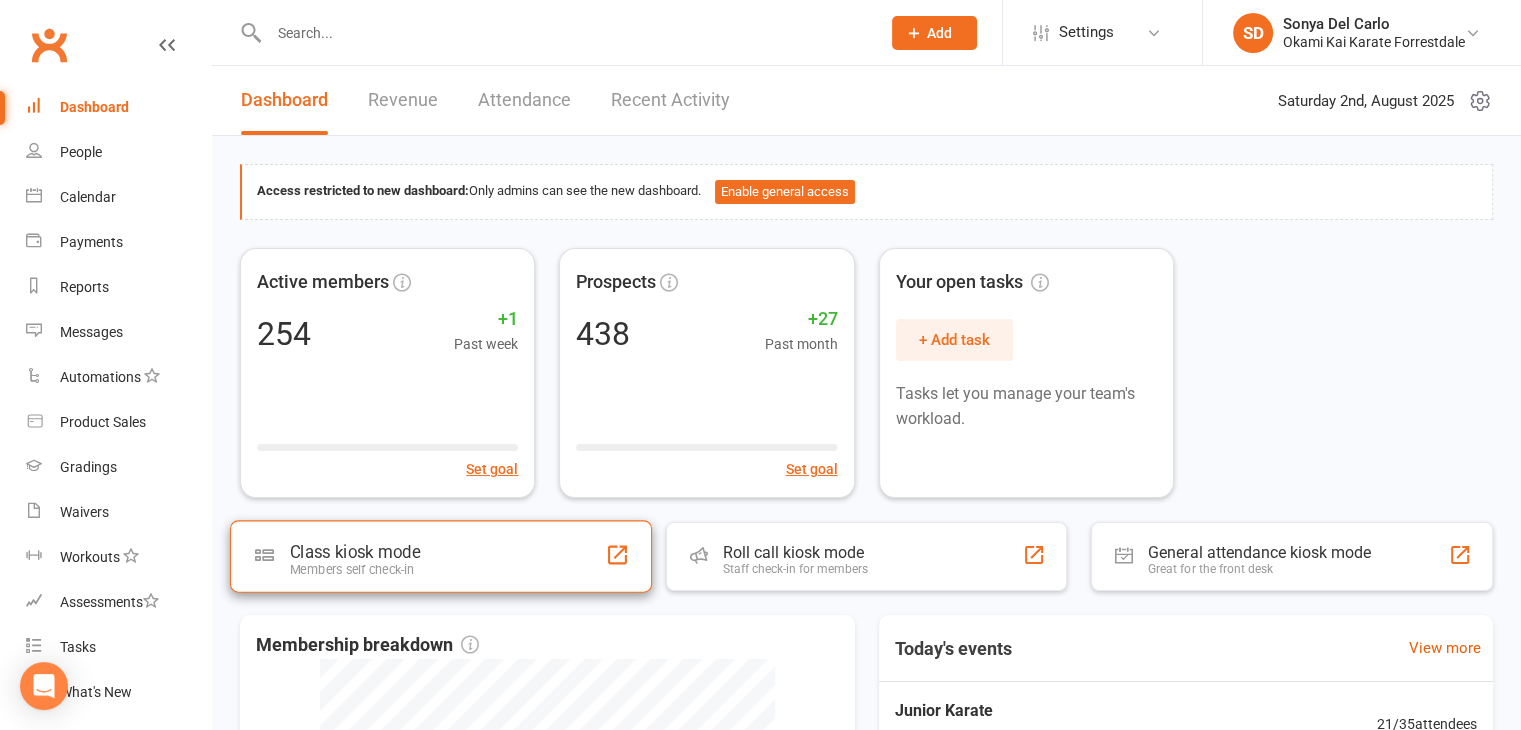 click on "Members self check-in" at bounding box center (355, 569) 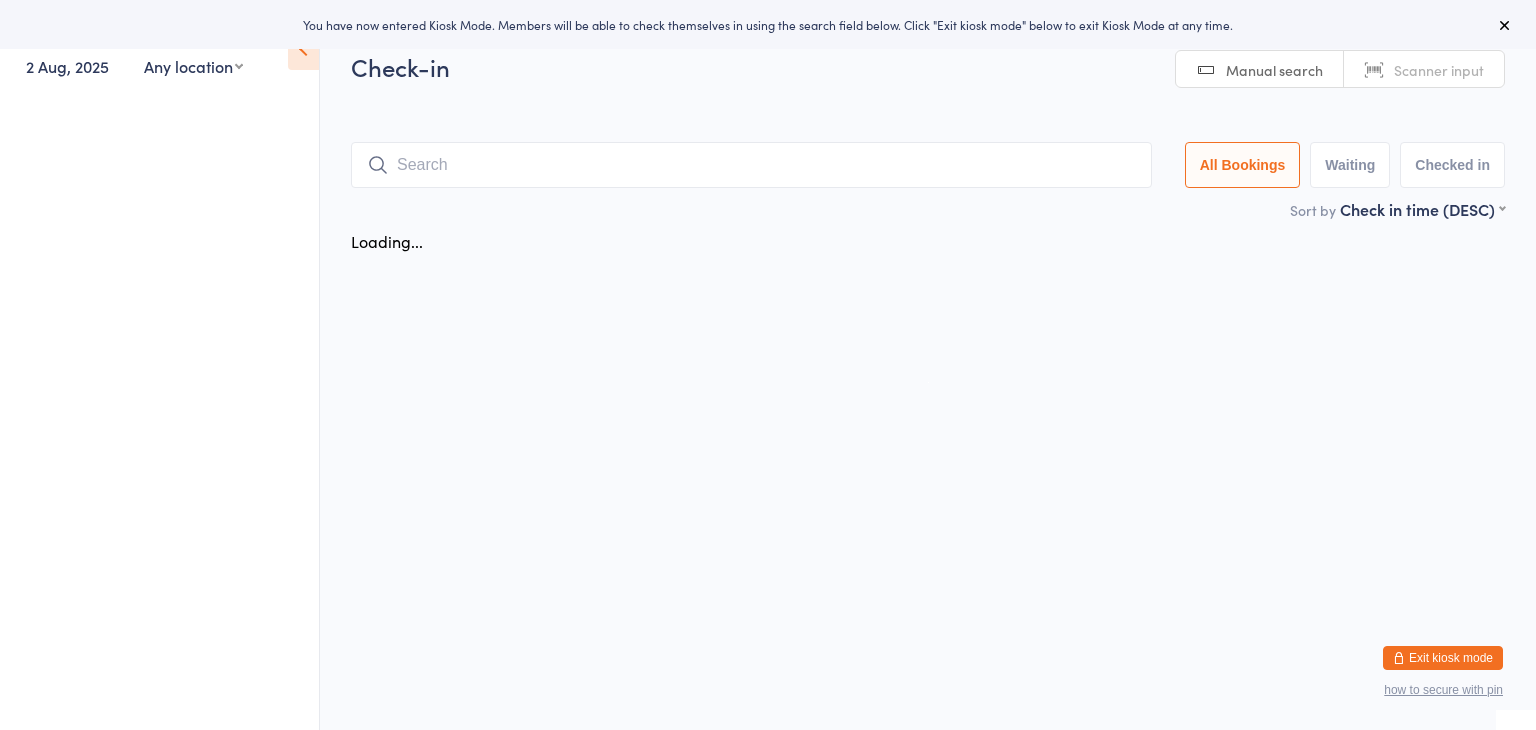scroll, scrollTop: 0, scrollLeft: 0, axis: both 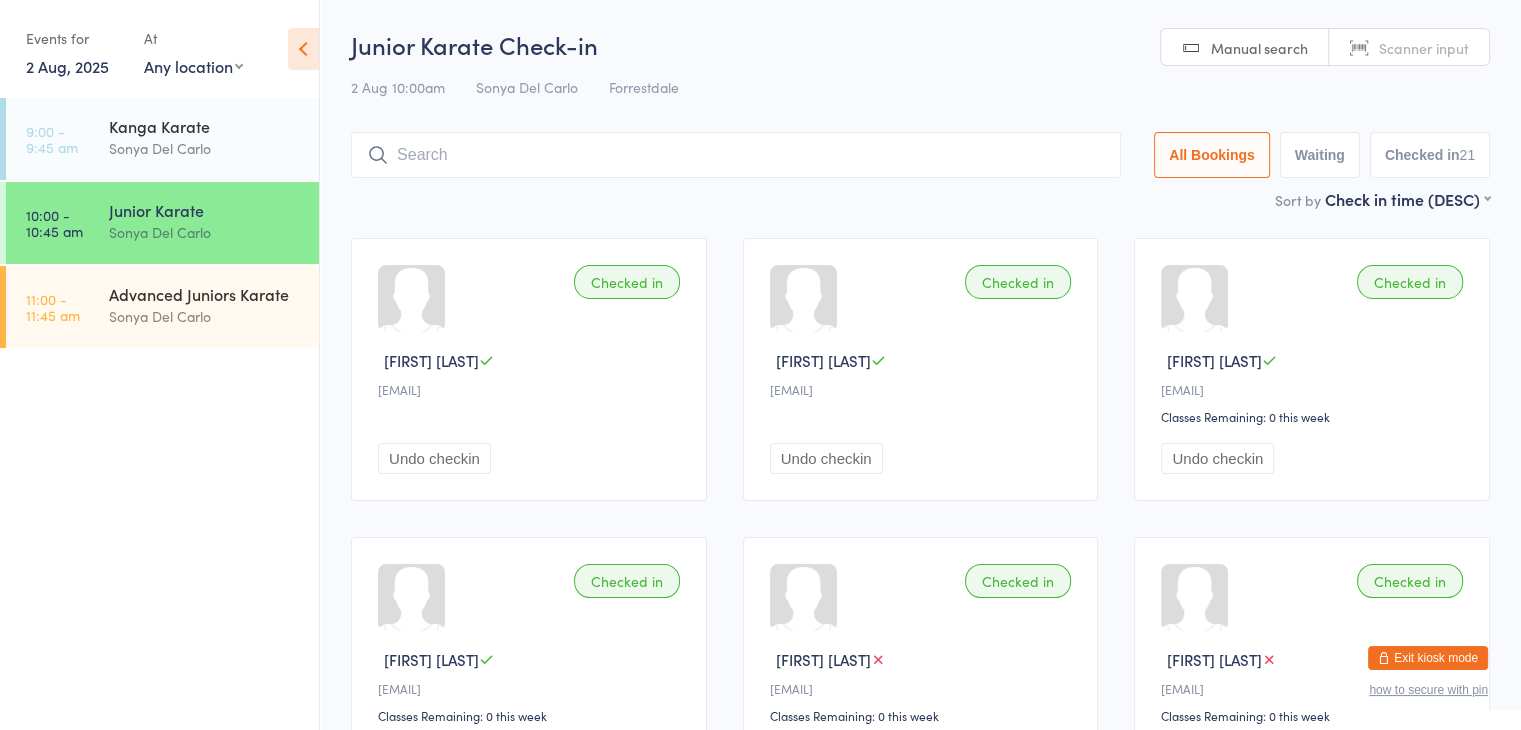 click on "[FIRST] [LAST]" at bounding box center [1214, 659] 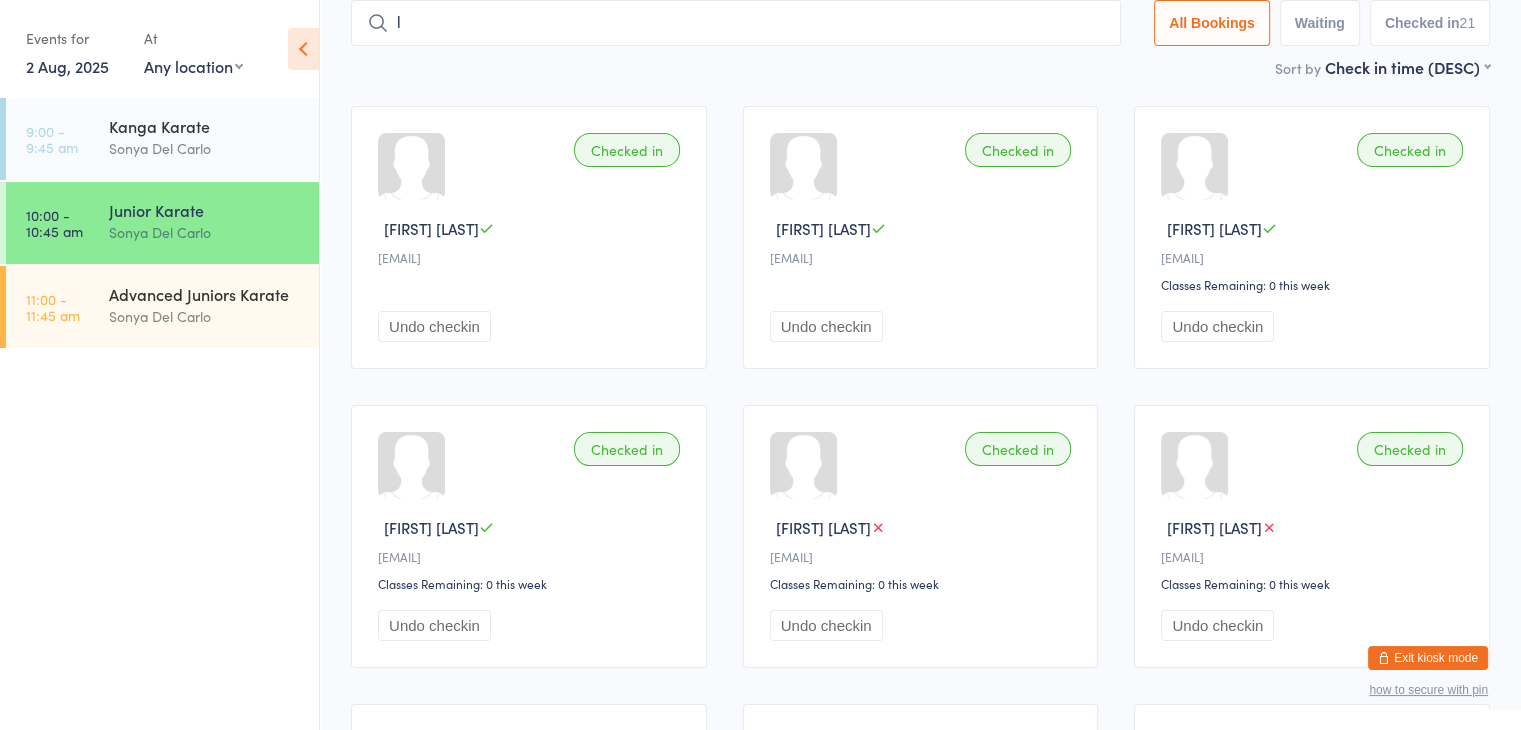 scroll, scrollTop: 132, scrollLeft: 0, axis: vertical 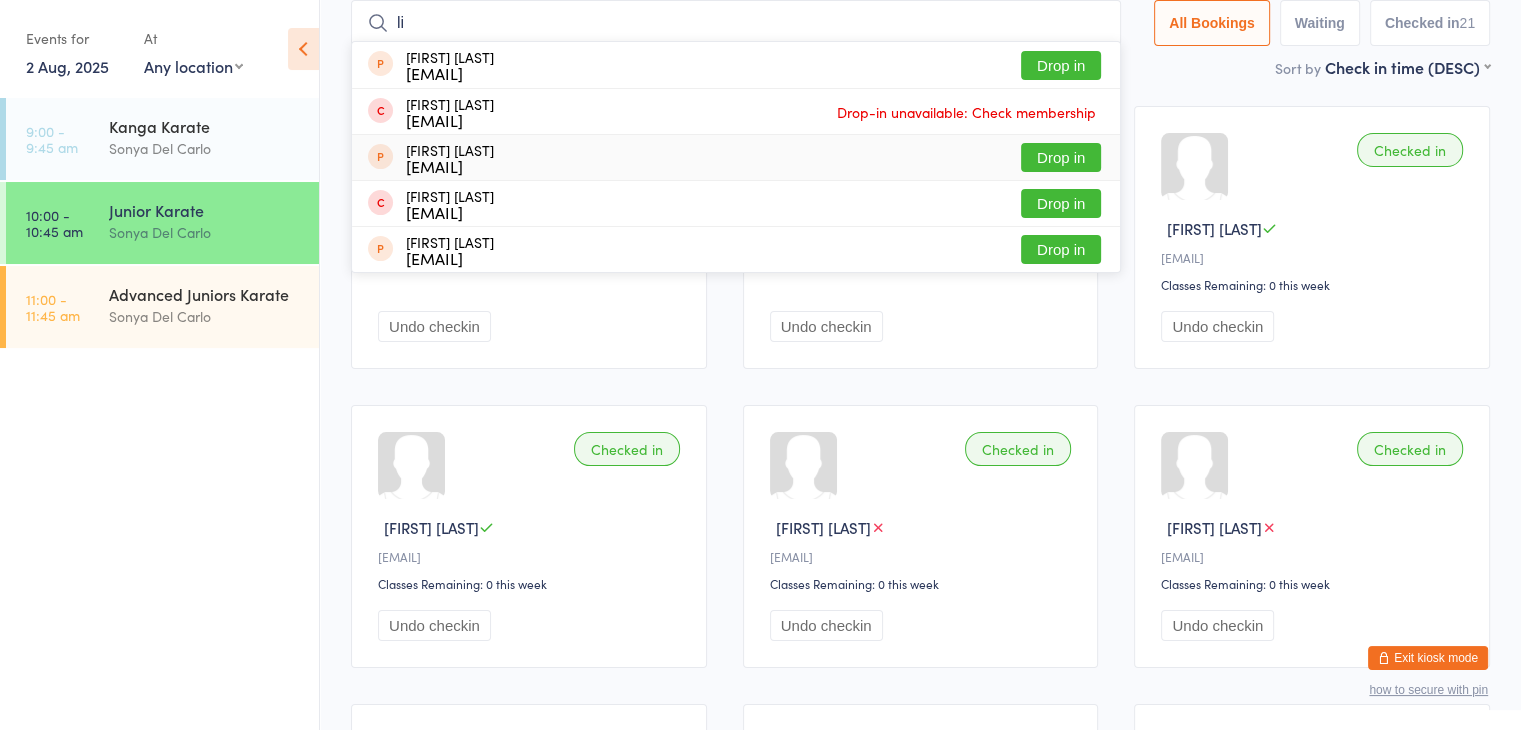 type on "l" 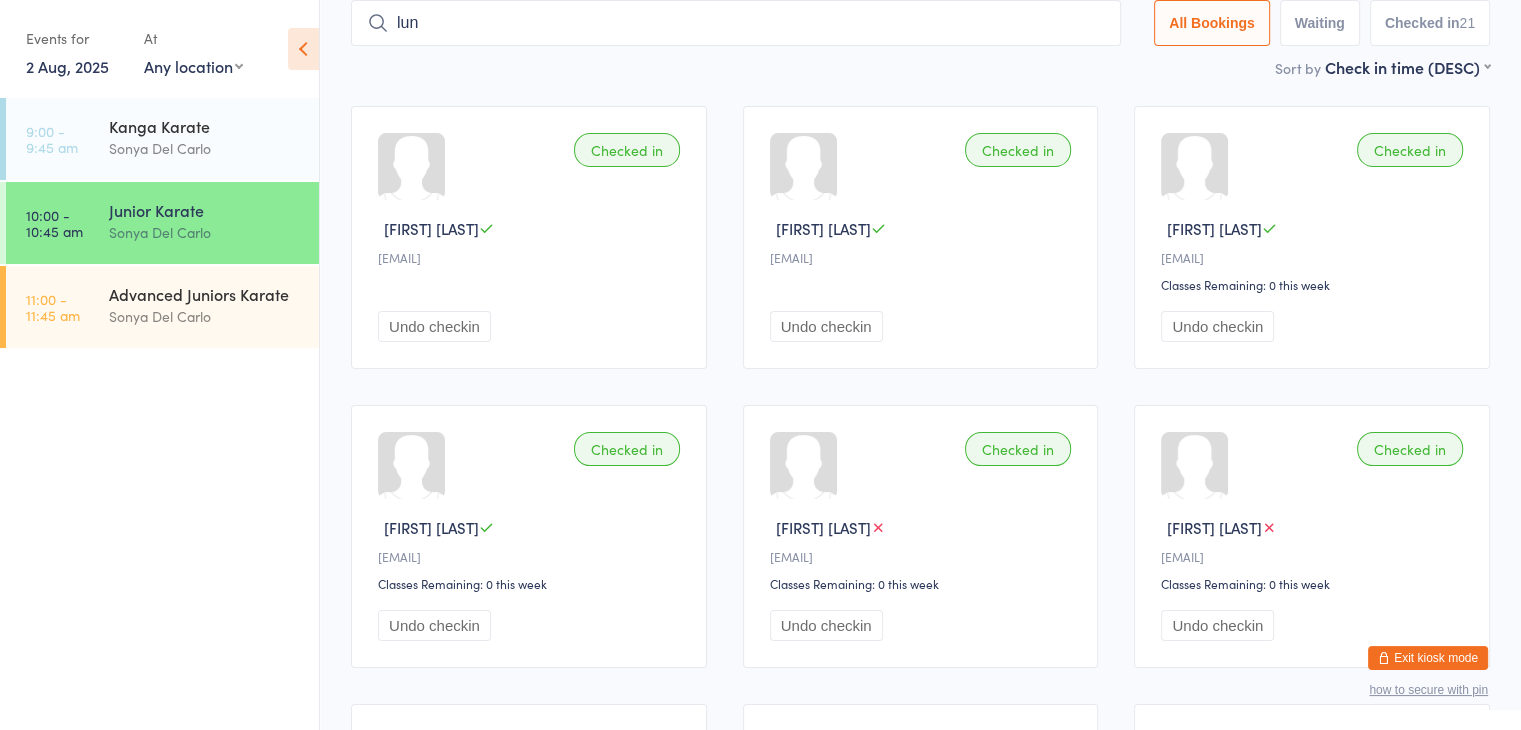 type on "luna" 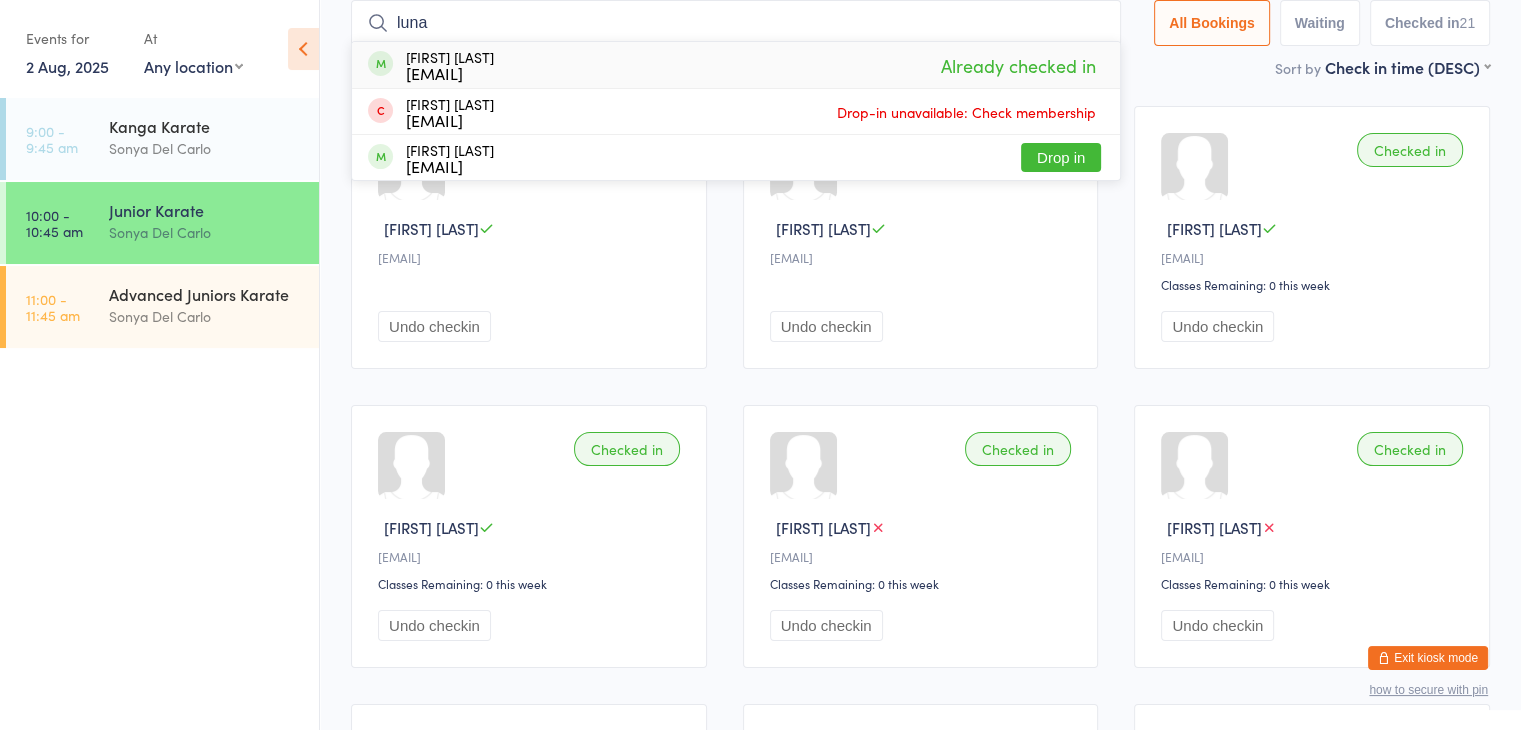 click on "luna" at bounding box center (736, 23) 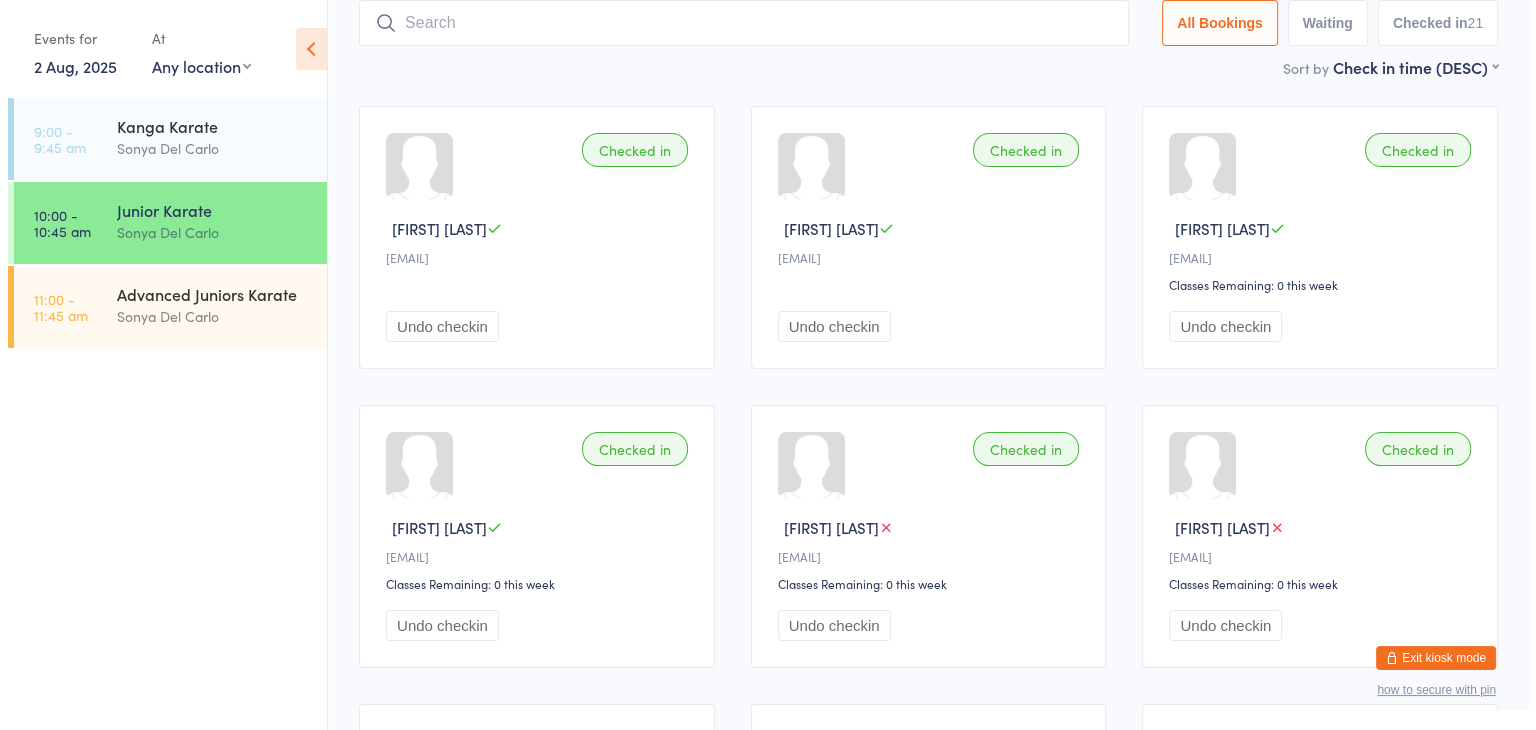 scroll, scrollTop: 0, scrollLeft: 0, axis: both 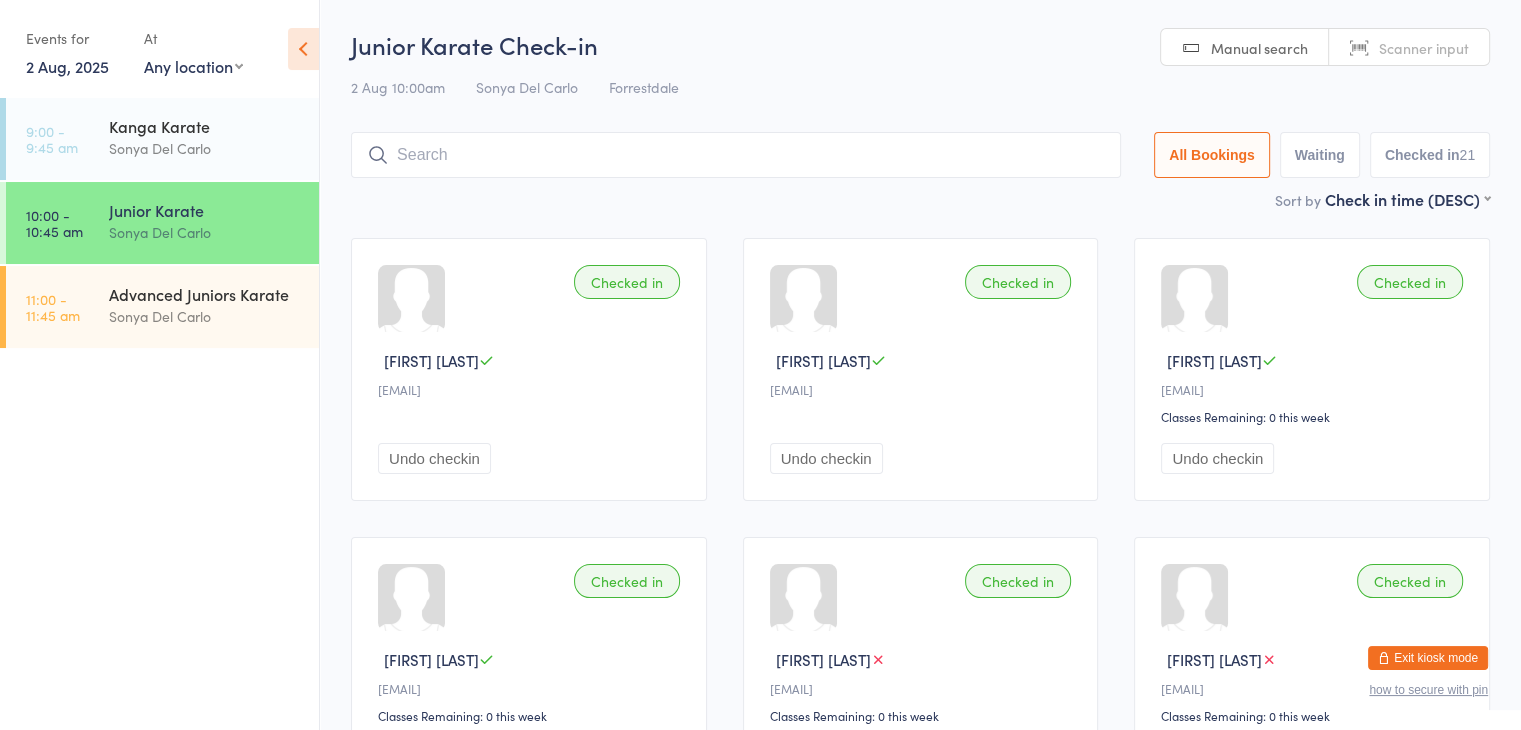 click on "Exit kiosk mode" at bounding box center (1428, 658) 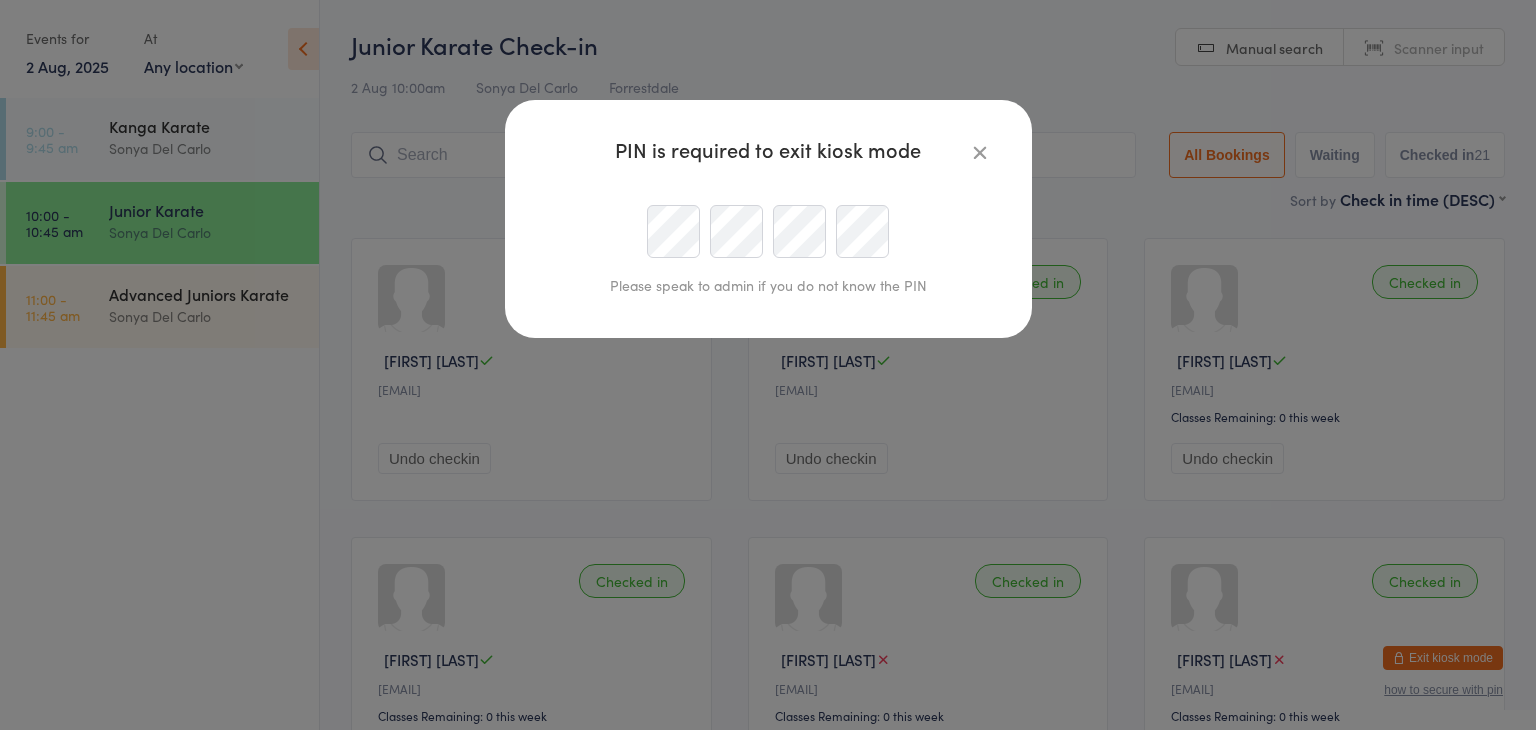 scroll, scrollTop: 0, scrollLeft: 0, axis: both 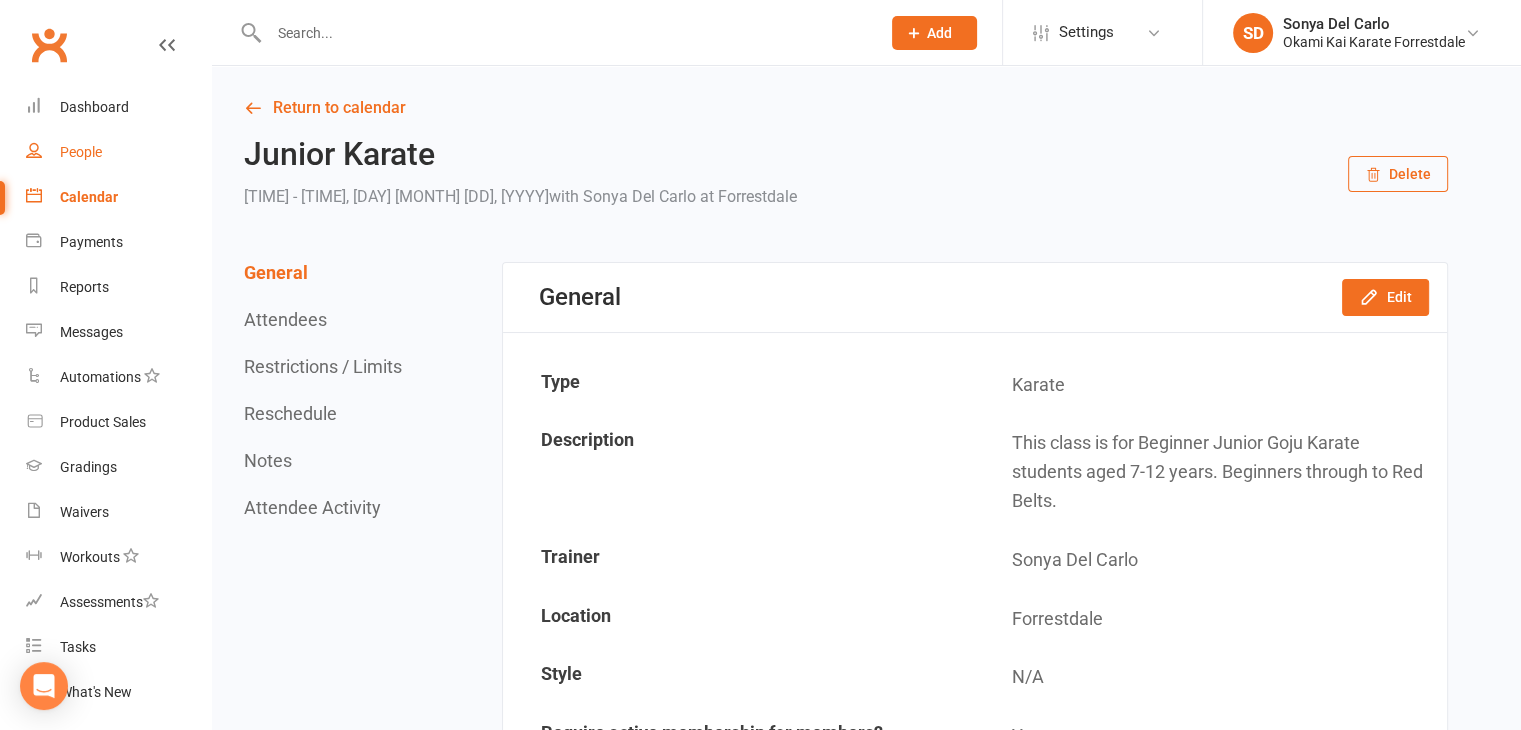 click on "People" at bounding box center [118, 152] 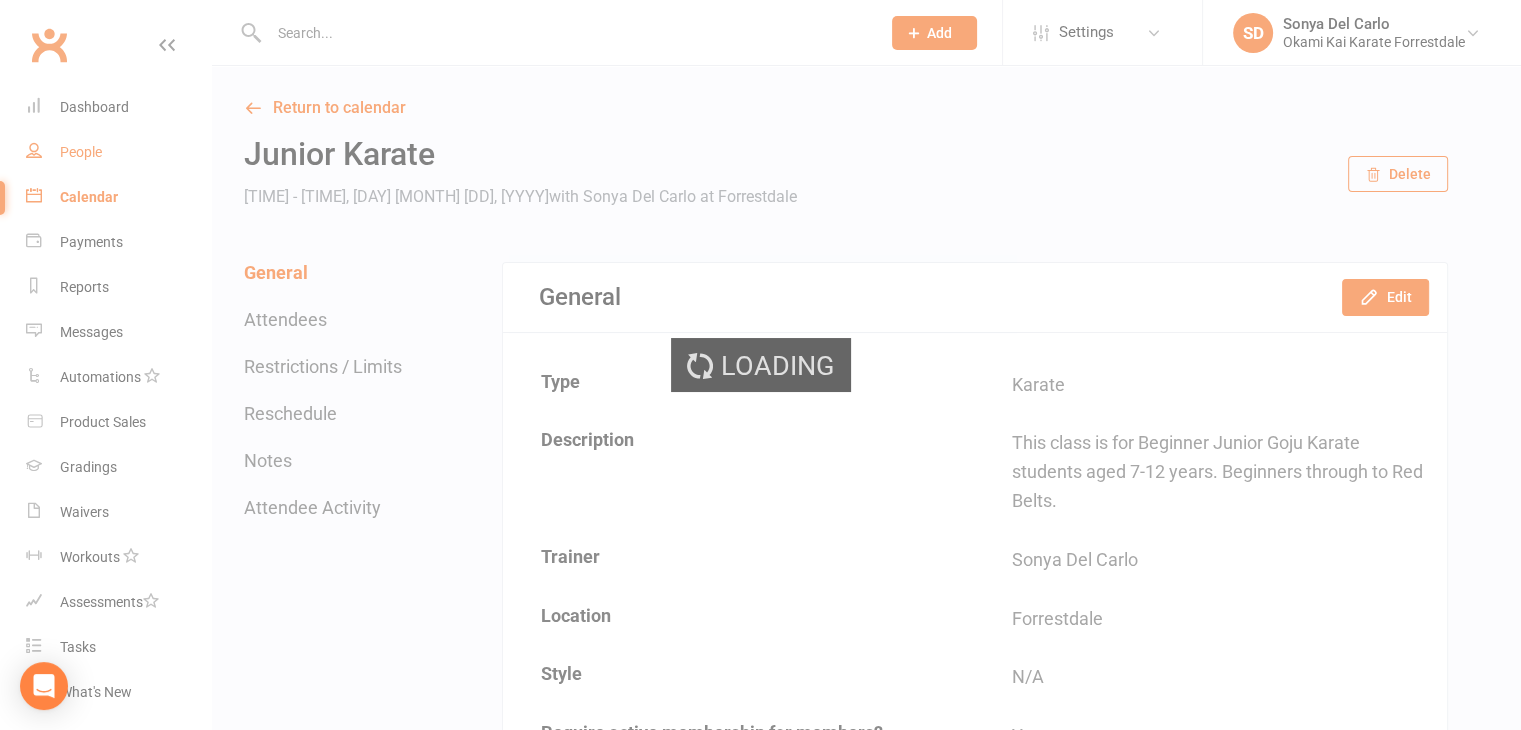 select on "100" 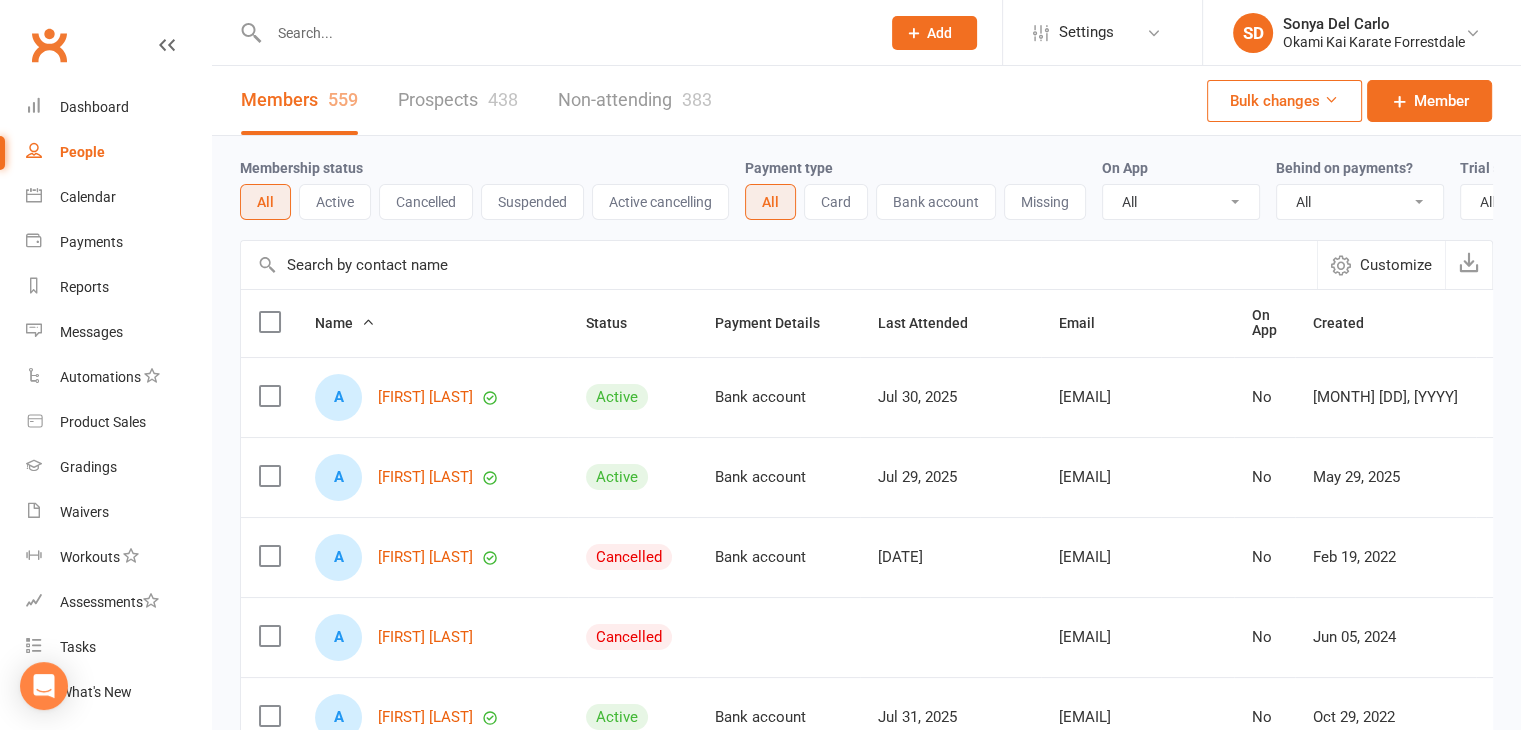 click at bounding box center [564, 33] 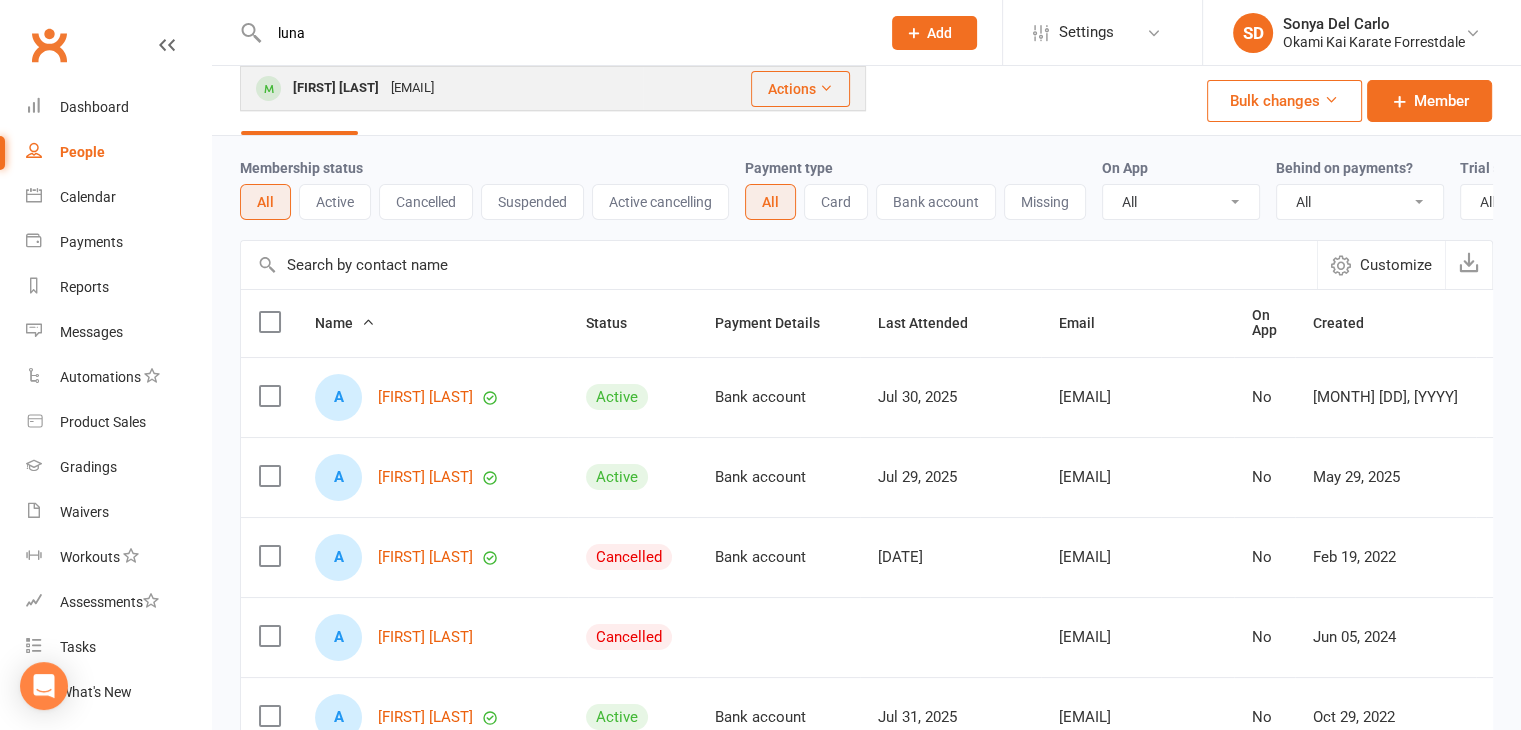 type on "luna" 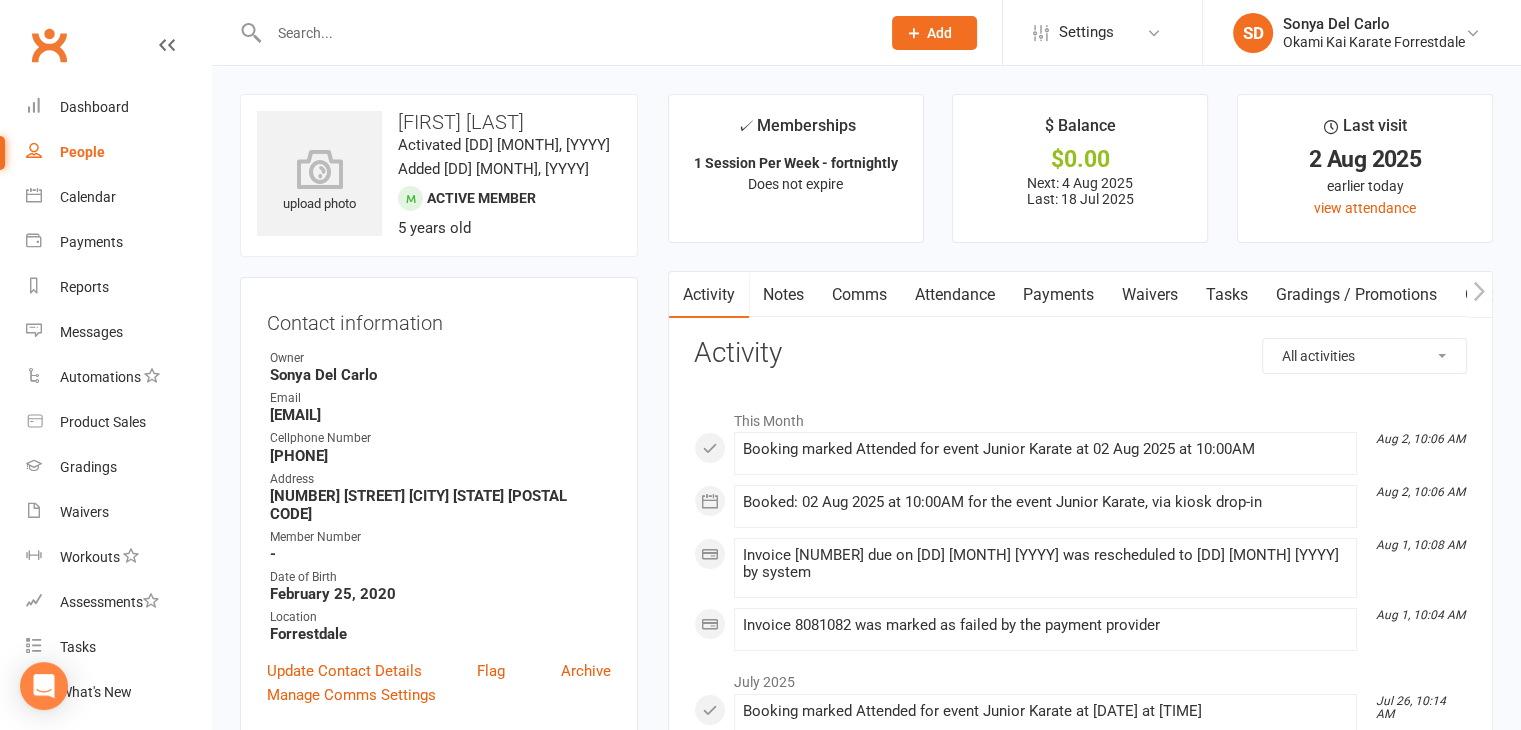 click on "upload photo Luna Haile Gebrehiwot Activated 19 October, 2024 Added 2 September, 2024   Active member 5 years old  Contact information Owner   Sonya Del Carlo Email  melisa.erpel@hotmail.com
Cellphone Number  0412725804
Address  11 heartwood Way Hilbert WA 6112
Member Number  -
Date of Birth  February 25, 2020
Location  Forrestdale
Update Contact Details Flag Archive Manage Comms Settings
Wallet Credit card Abel Gebrehiwot  xxxx xxxx xxxx 6803  01/2027 Account shared with following contacts Biniam Haile Gebrehiwot
Add / Edit Payment Method
Membership      1 Session Per Week - fortnightly Oct 19 2024 — Never This  week Booked: 1 Attended: 1 0 classes remaining    (+ 7 make-up classes) Cancel membership Upgrade / Downgrade Add new membership
Family Members   Melisa Haile Gebrehiwot - Parent / Guardian  Biniam Haile Gebrehiwot - Sibling Add link to existing contact  Add link to new contact
Suspensions  No active suspensions found. Add new suspension
Email / SMS Subscriptions  edit No" at bounding box center (866, 1221) 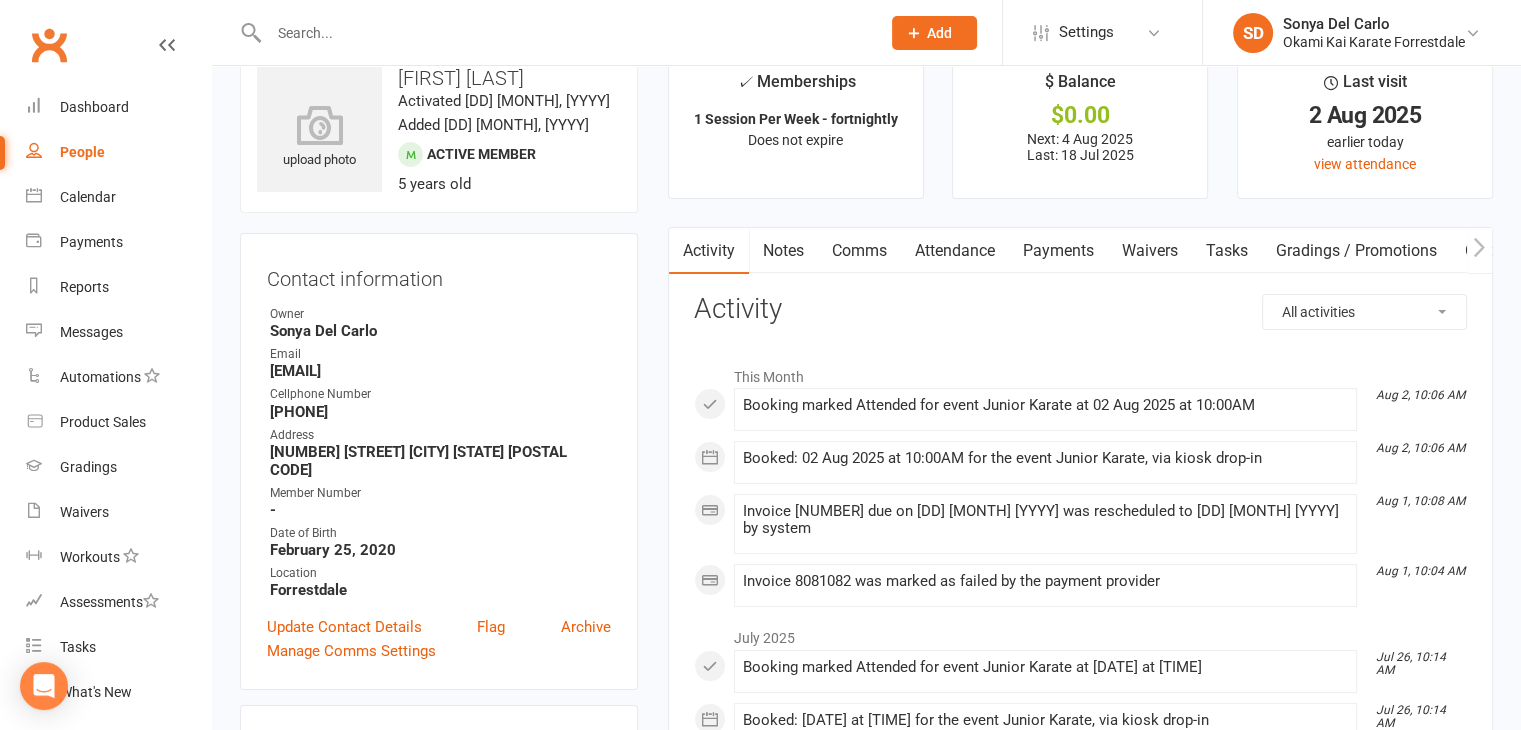 scroll, scrollTop: 0, scrollLeft: 0, axis: both 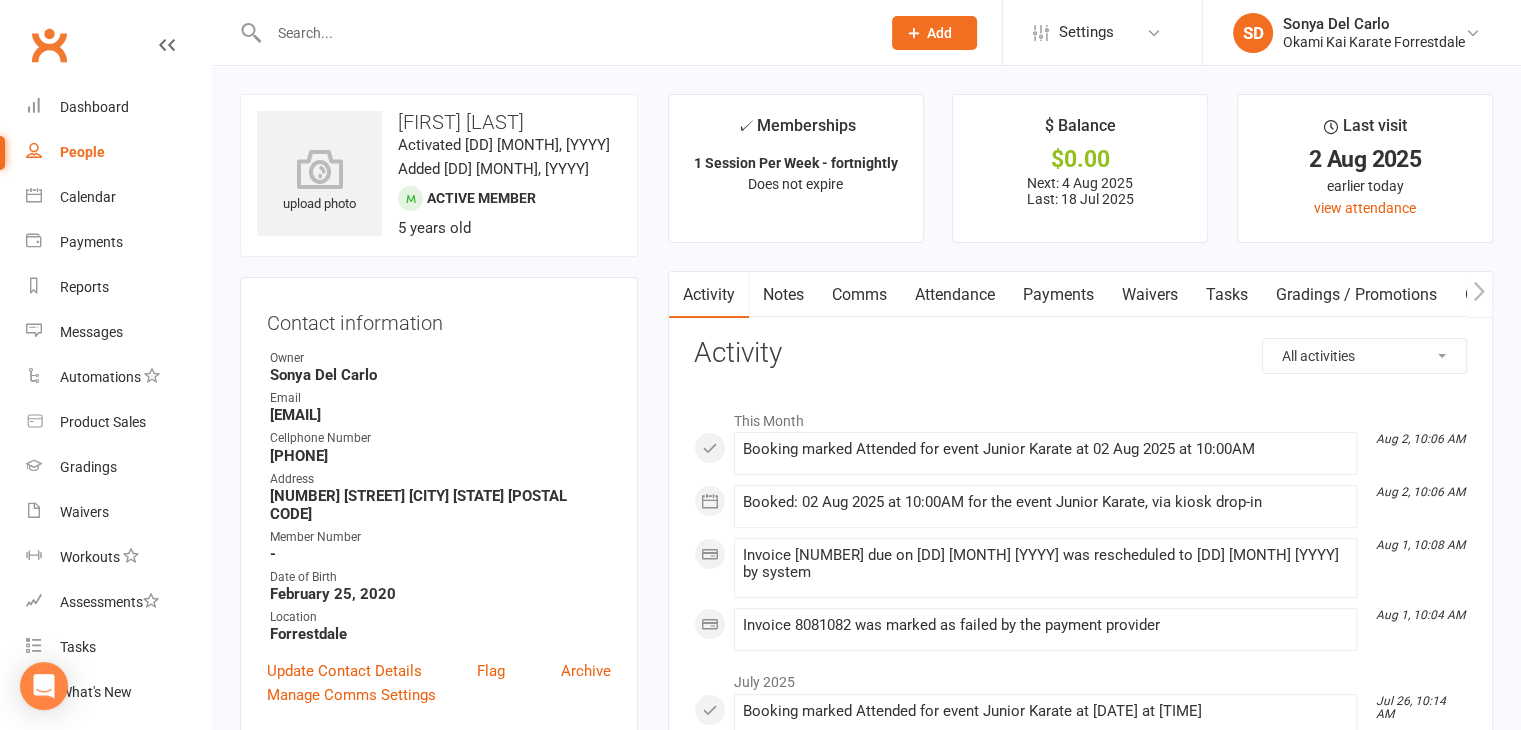 click on "Payments" at bounding box center (1058, 295) 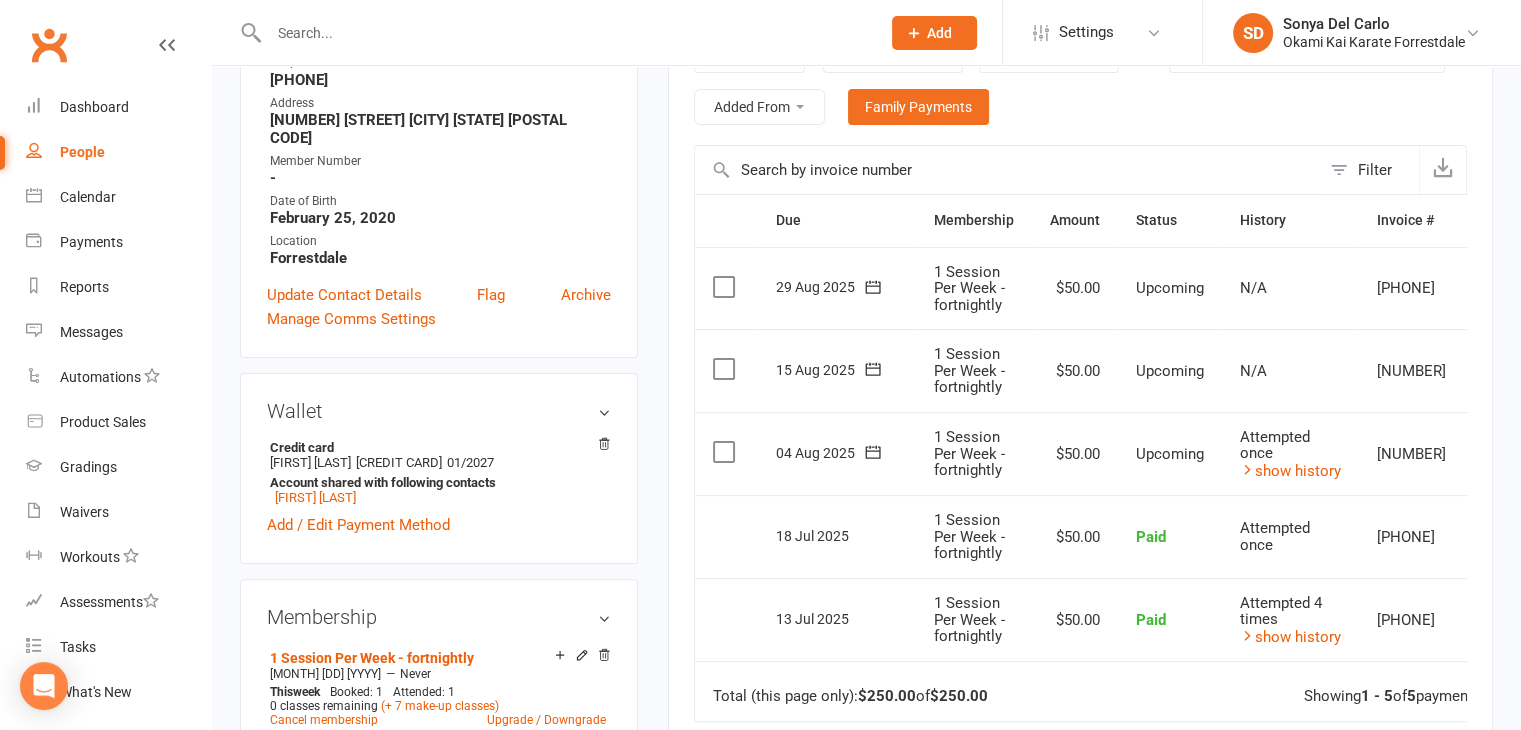 scroll, scrollTop: 400, scrollLeft: 0, axis: vertical 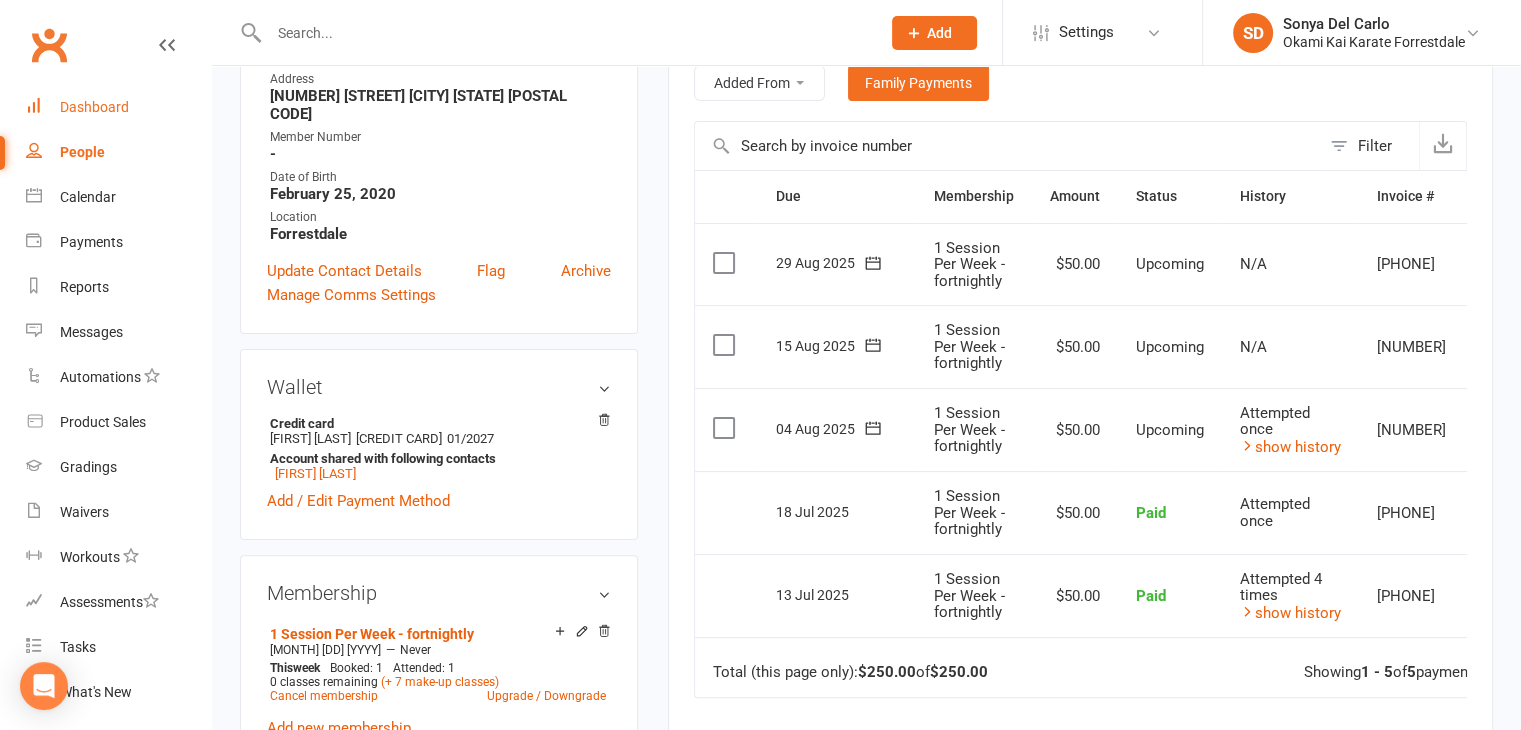 click on "Dashboard" at bounding box center (94, 107) 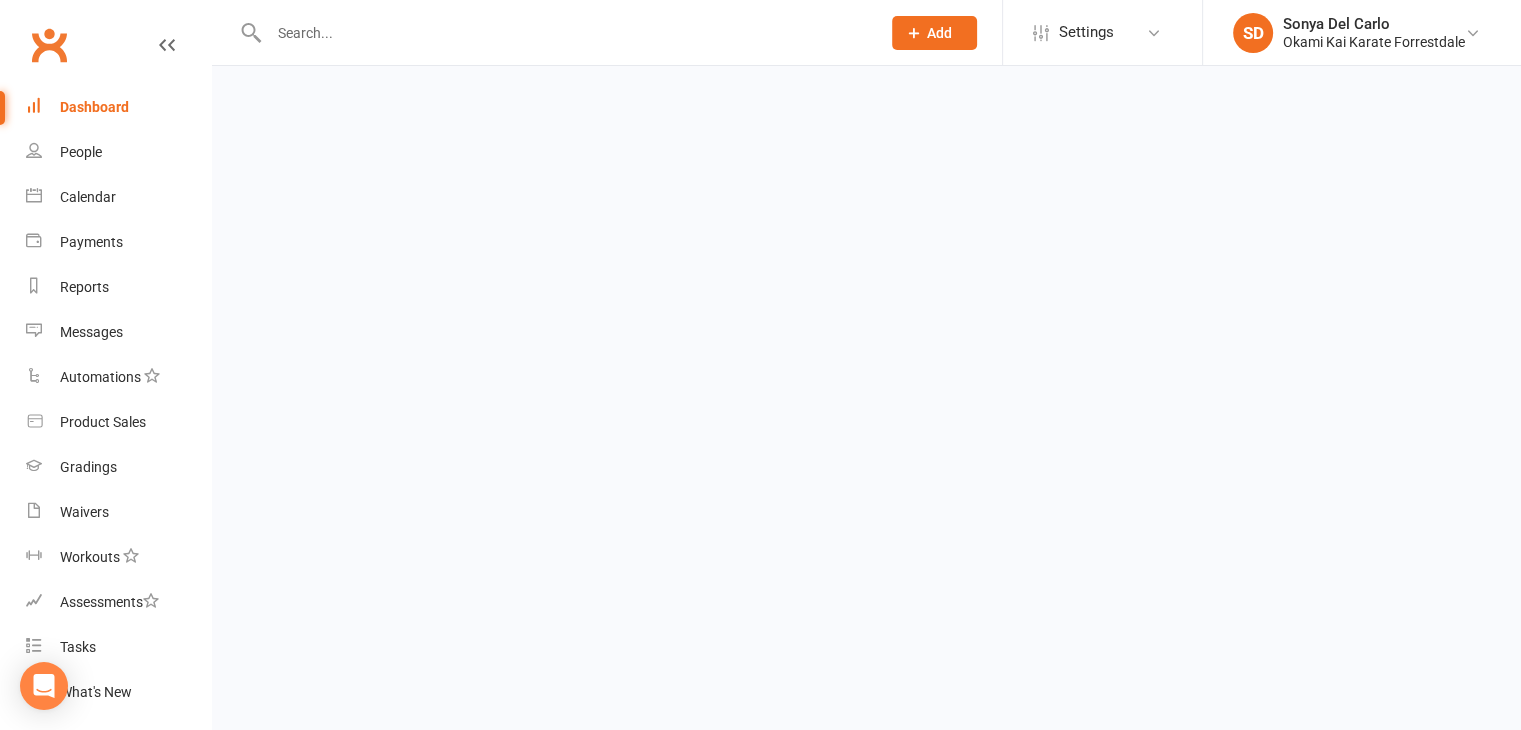 scroll, scrollTop: 0, scrollLeft: 0, axis: both 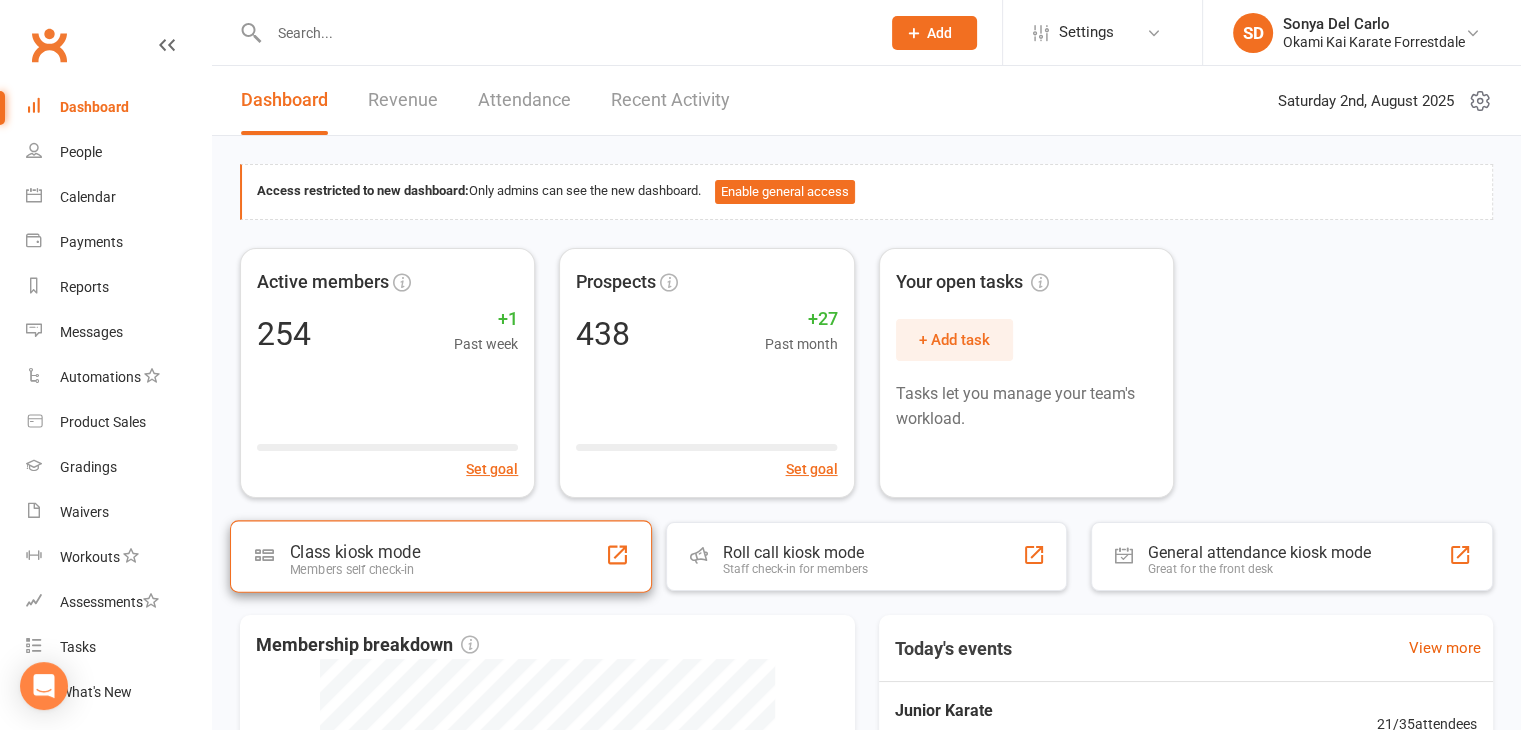 click on "Class kiosk mode Members self check-in" at bounding box center (441, 556) 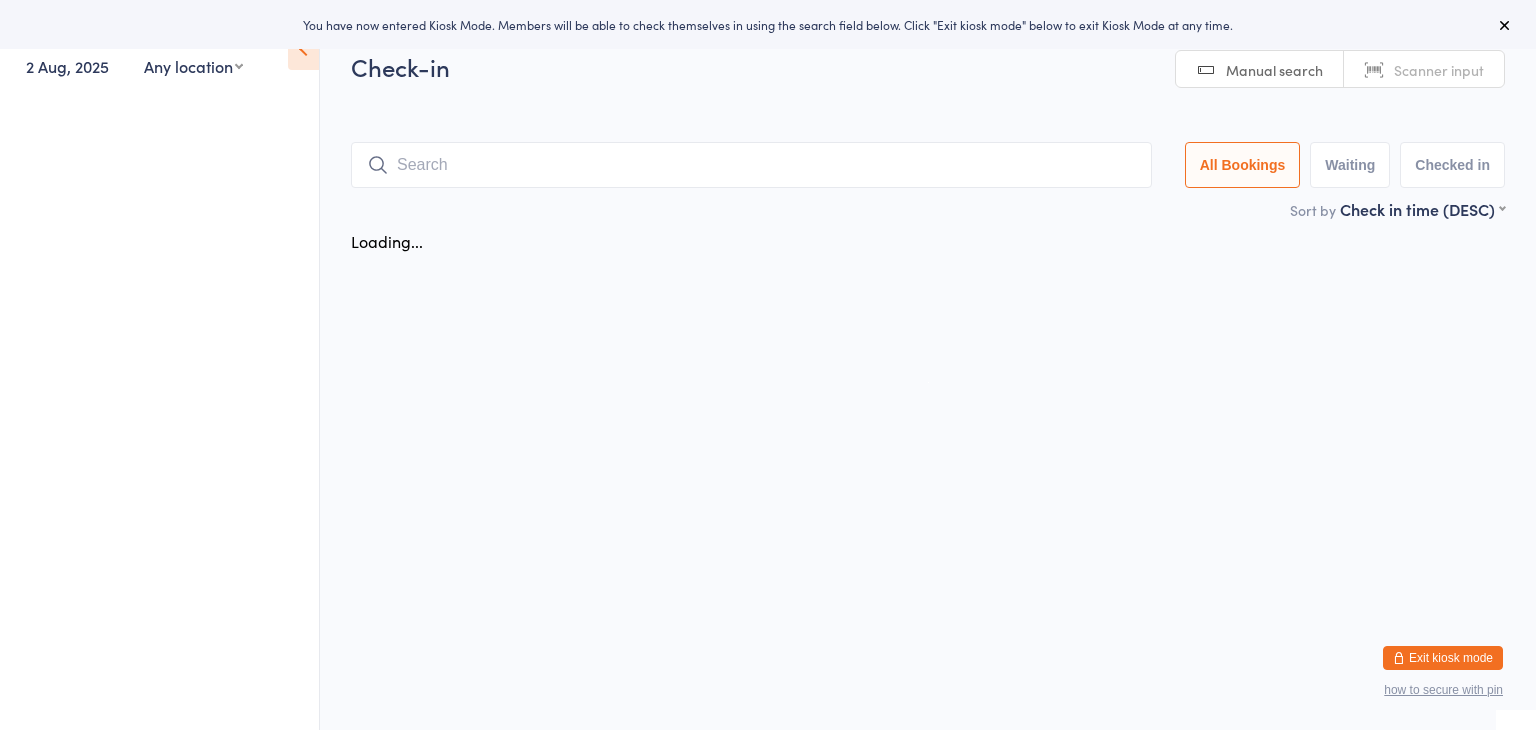 scroll, scrollTop: 0, scrollLeft: 0, axis: both 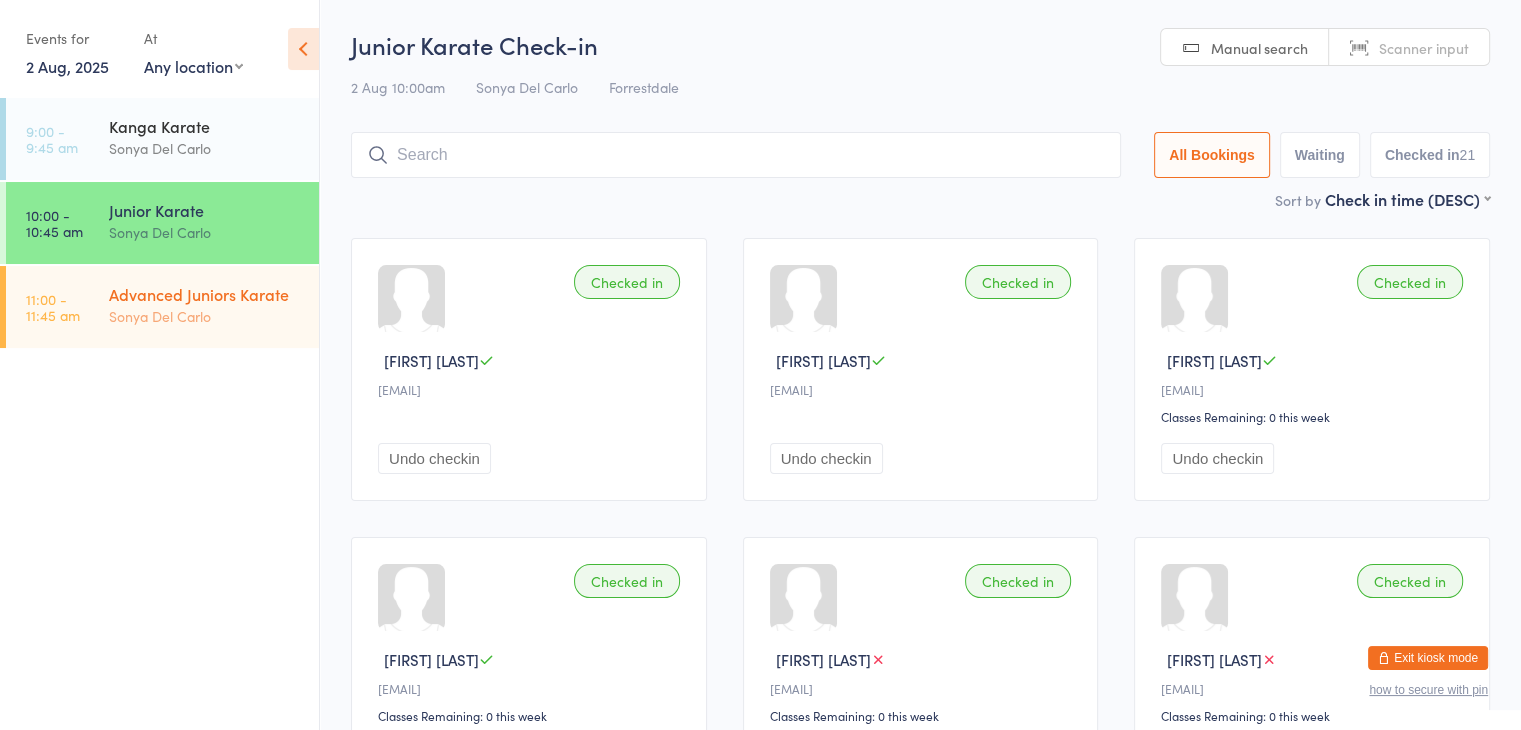 click on "Sonya Del Carlo" at bounding box center [205, 316] 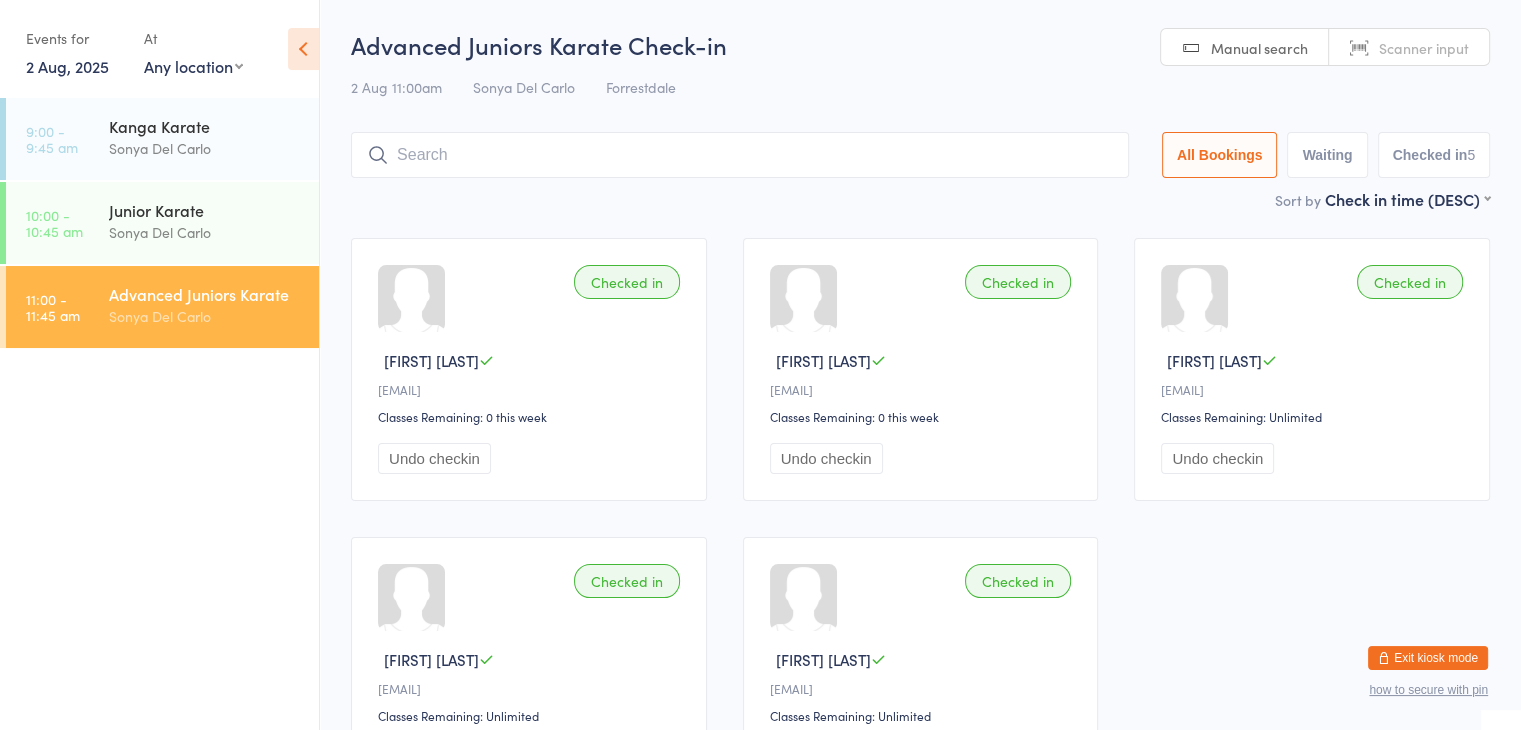 click on "Exit kiosk mode" at bounding box center (1428, 658) 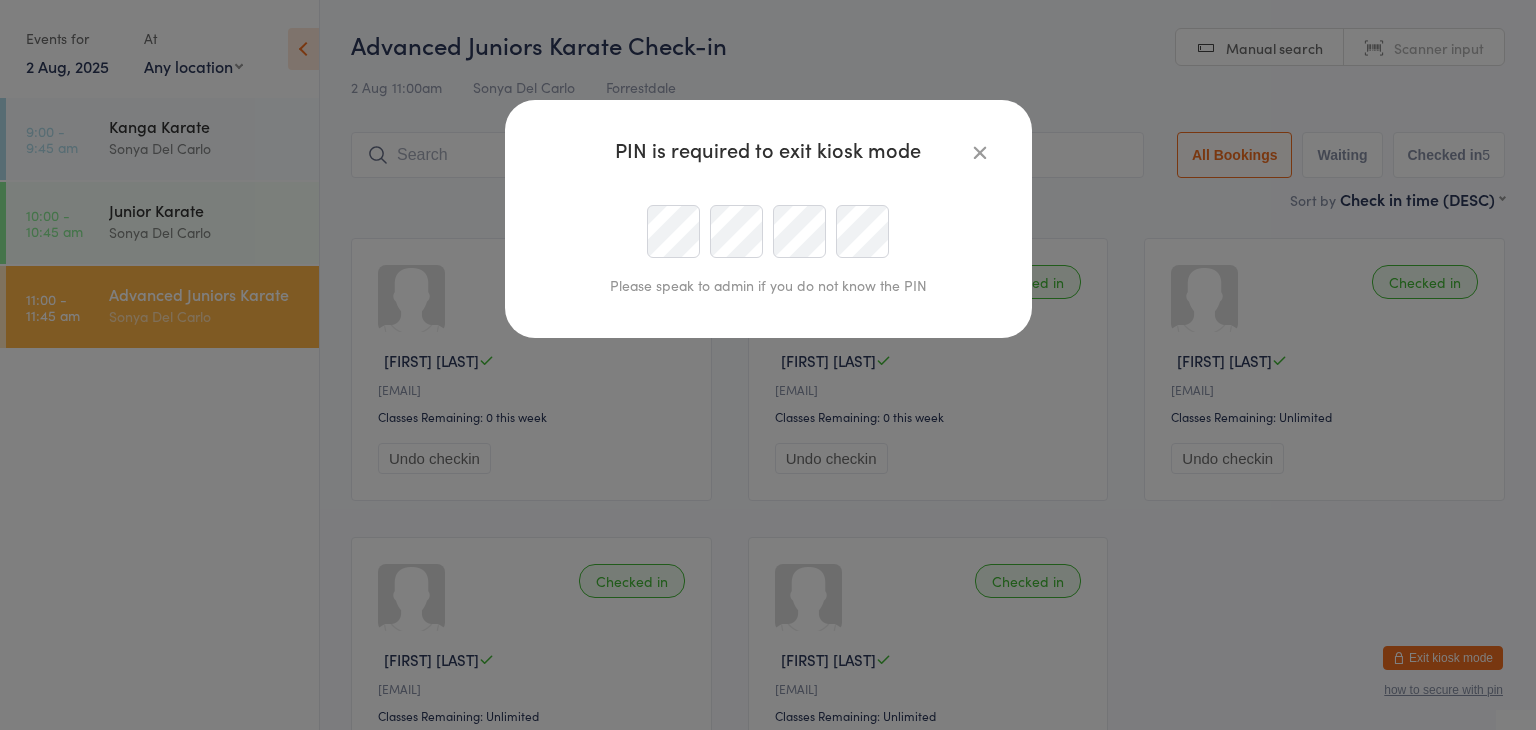 type on "sonya@okamikai.au" 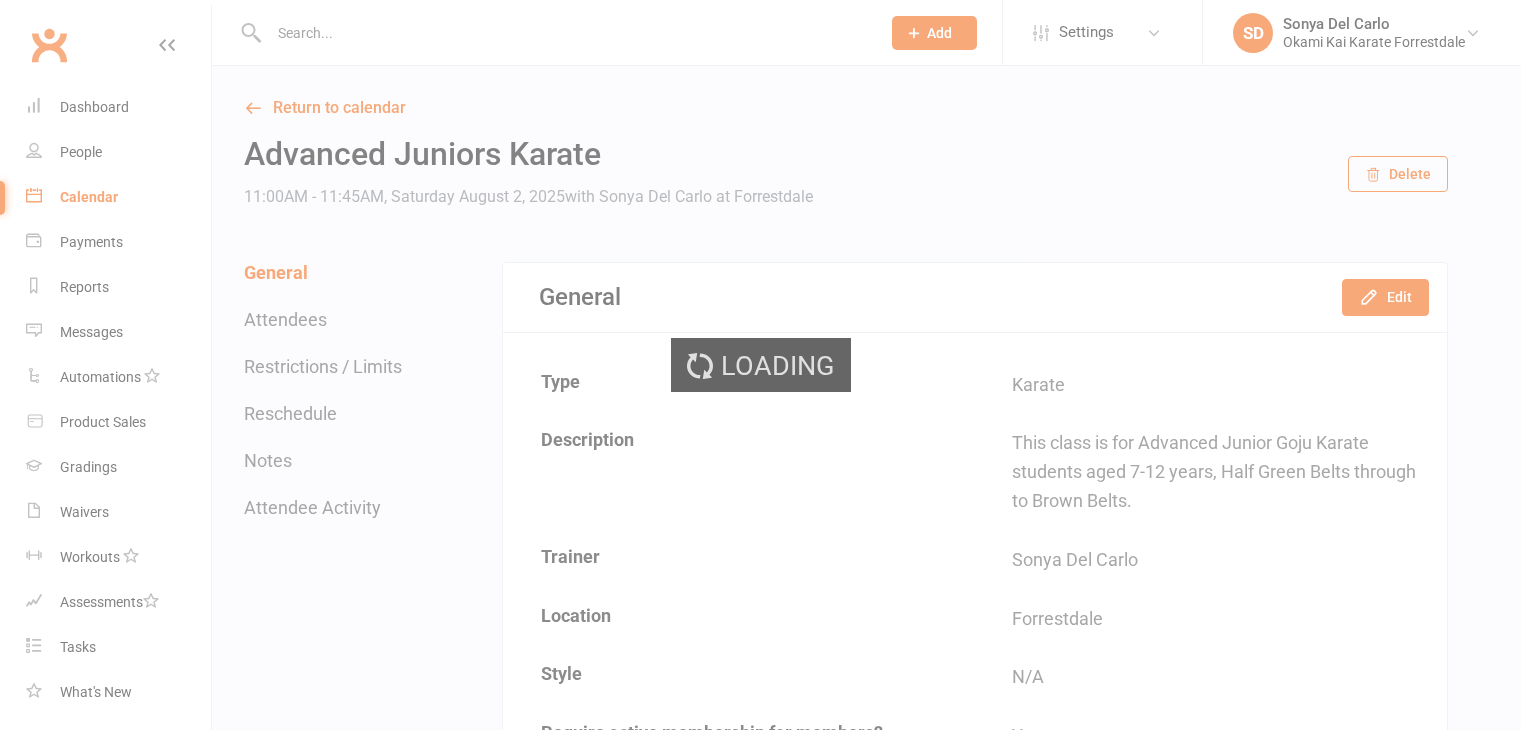 scroll, scrollTop: 0, scrollLeft: 0, axis: both 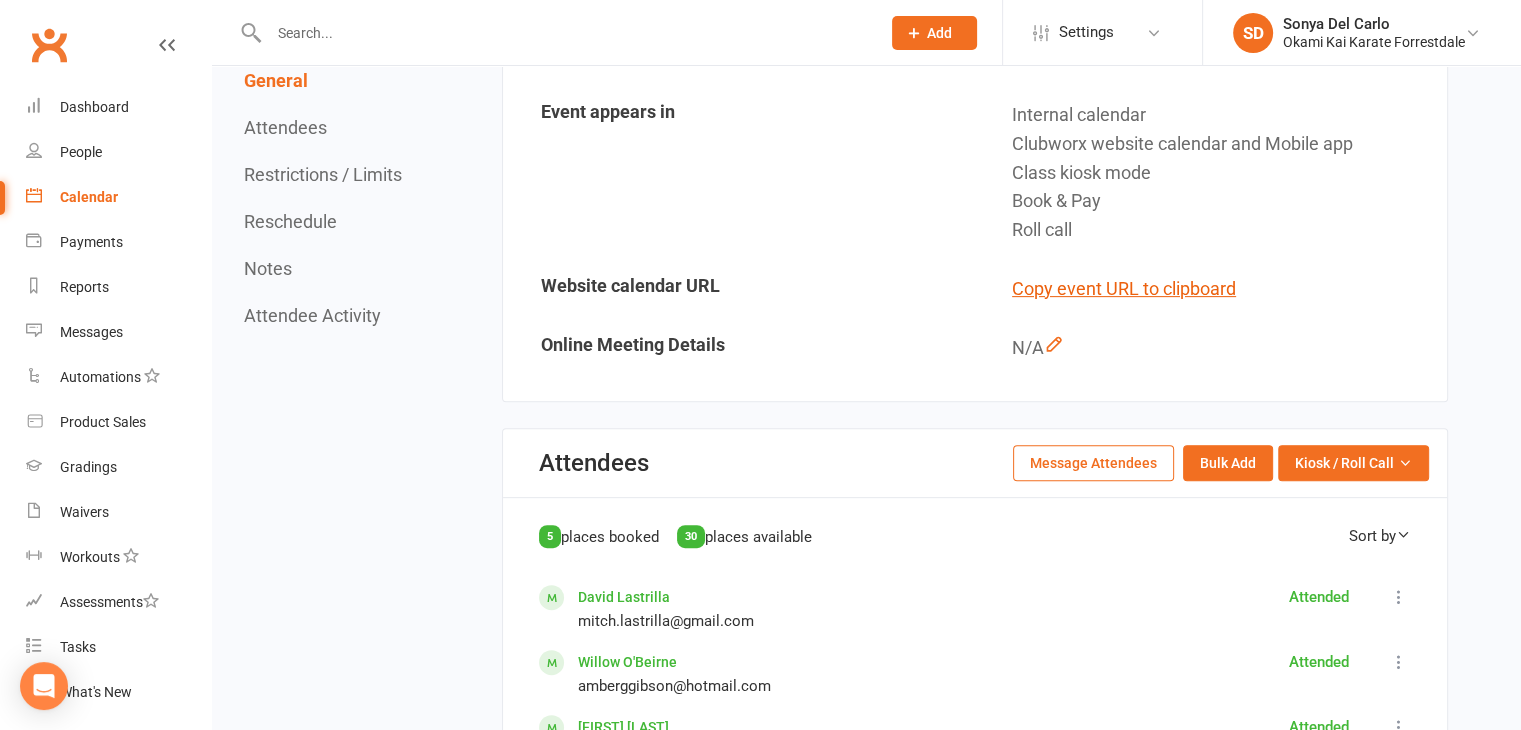 click on "Calendar" at bounding box center [89, 197] 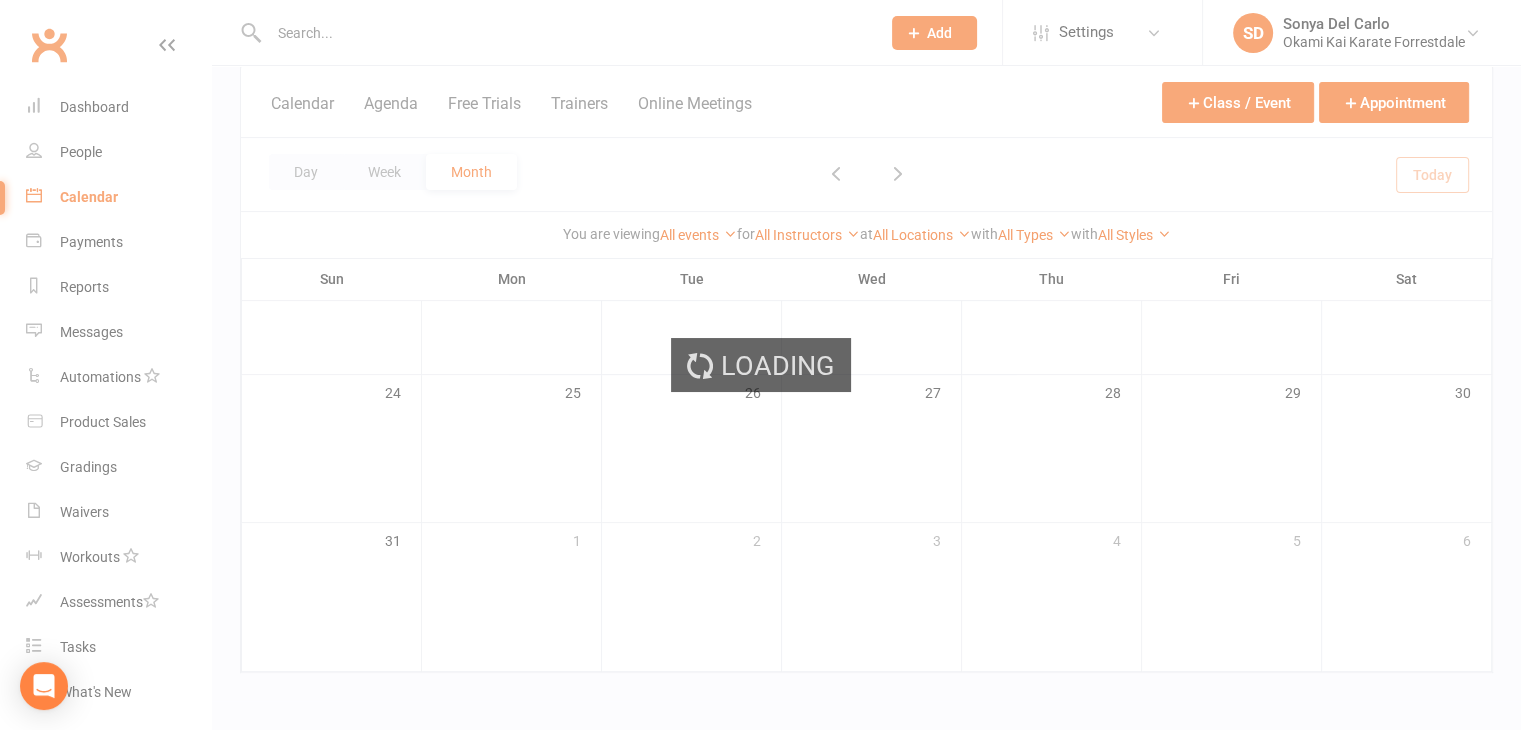 scroll, scrollTop: 0, scrollLeft: 0, axis: both 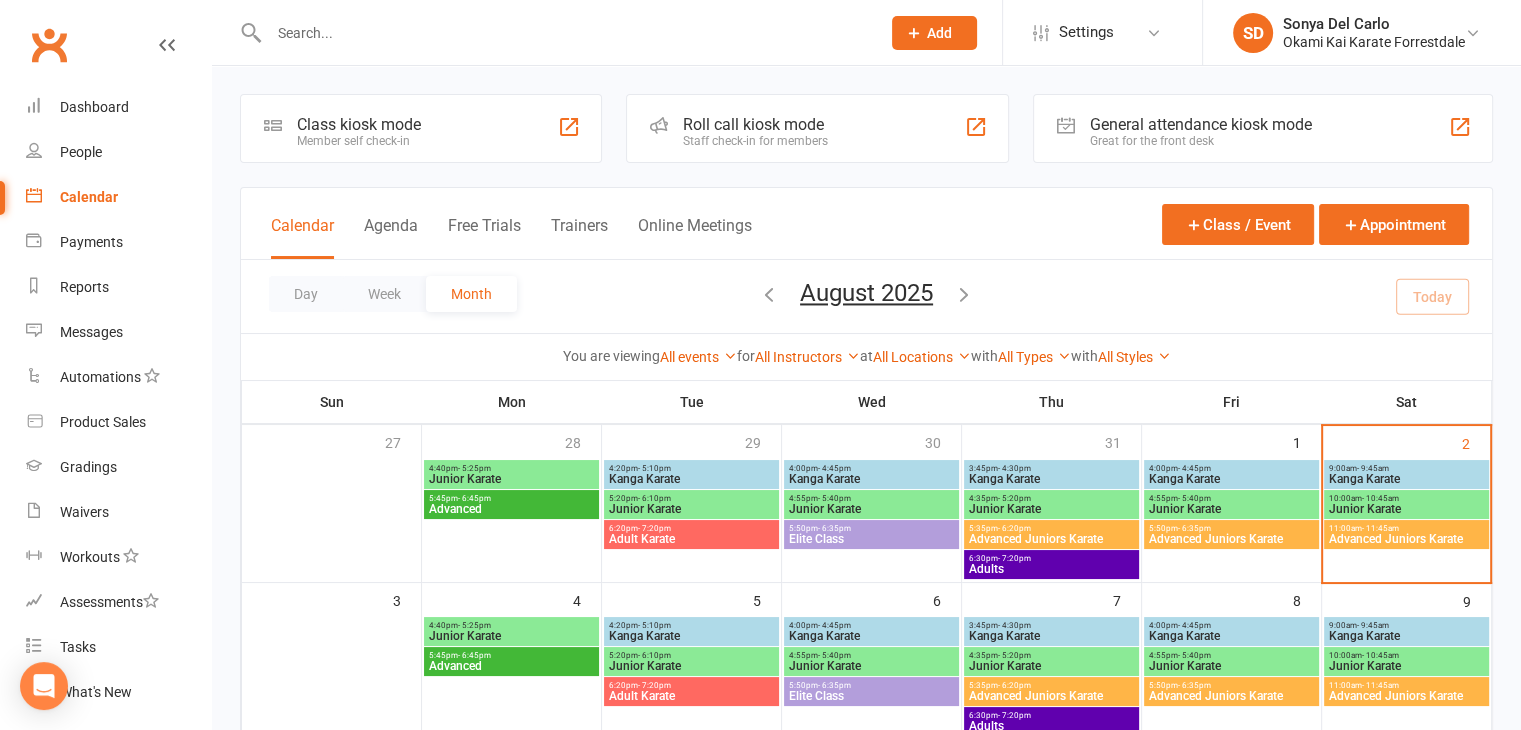 click on "Kanga Karate" at bounding box center (691, 479) 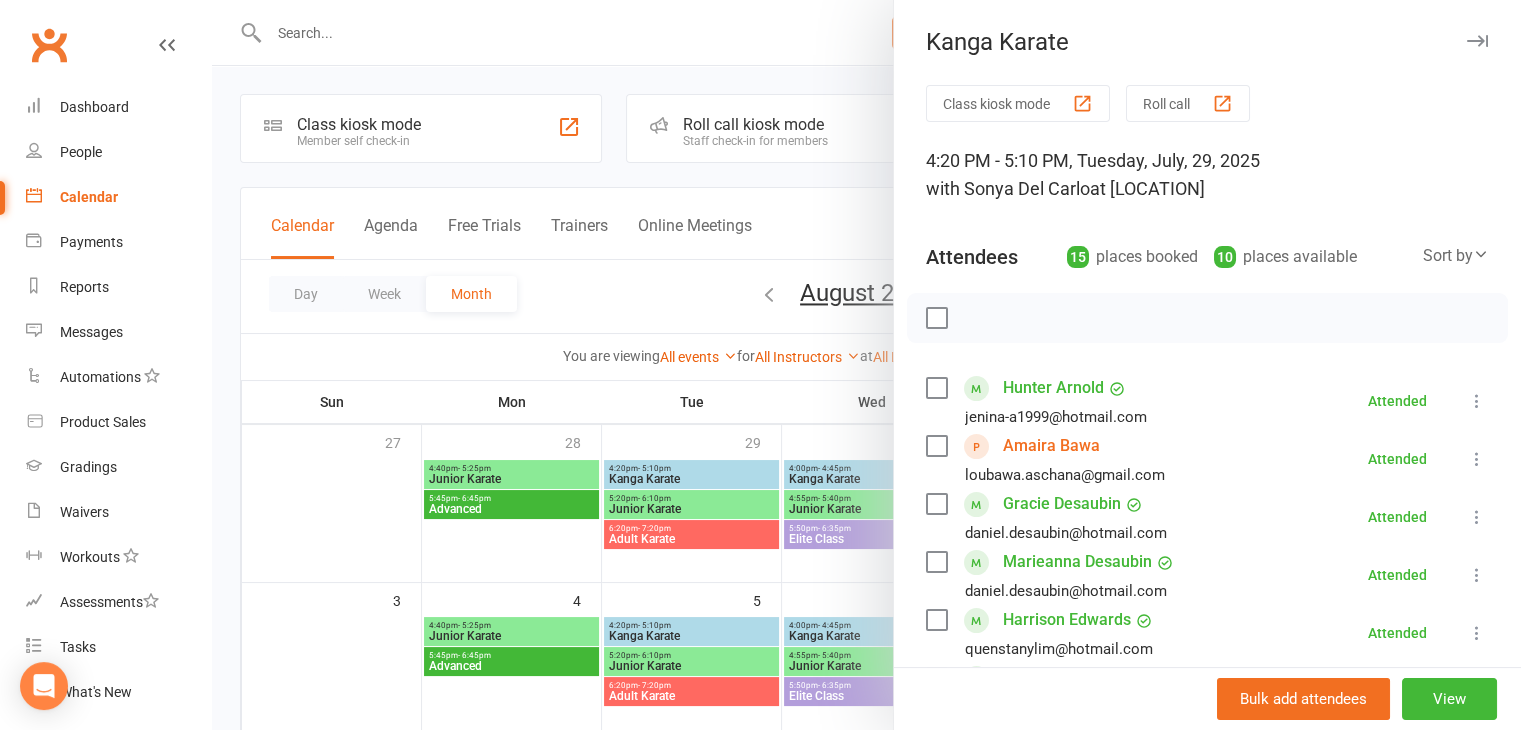 click at bounding box center [1477, 41] 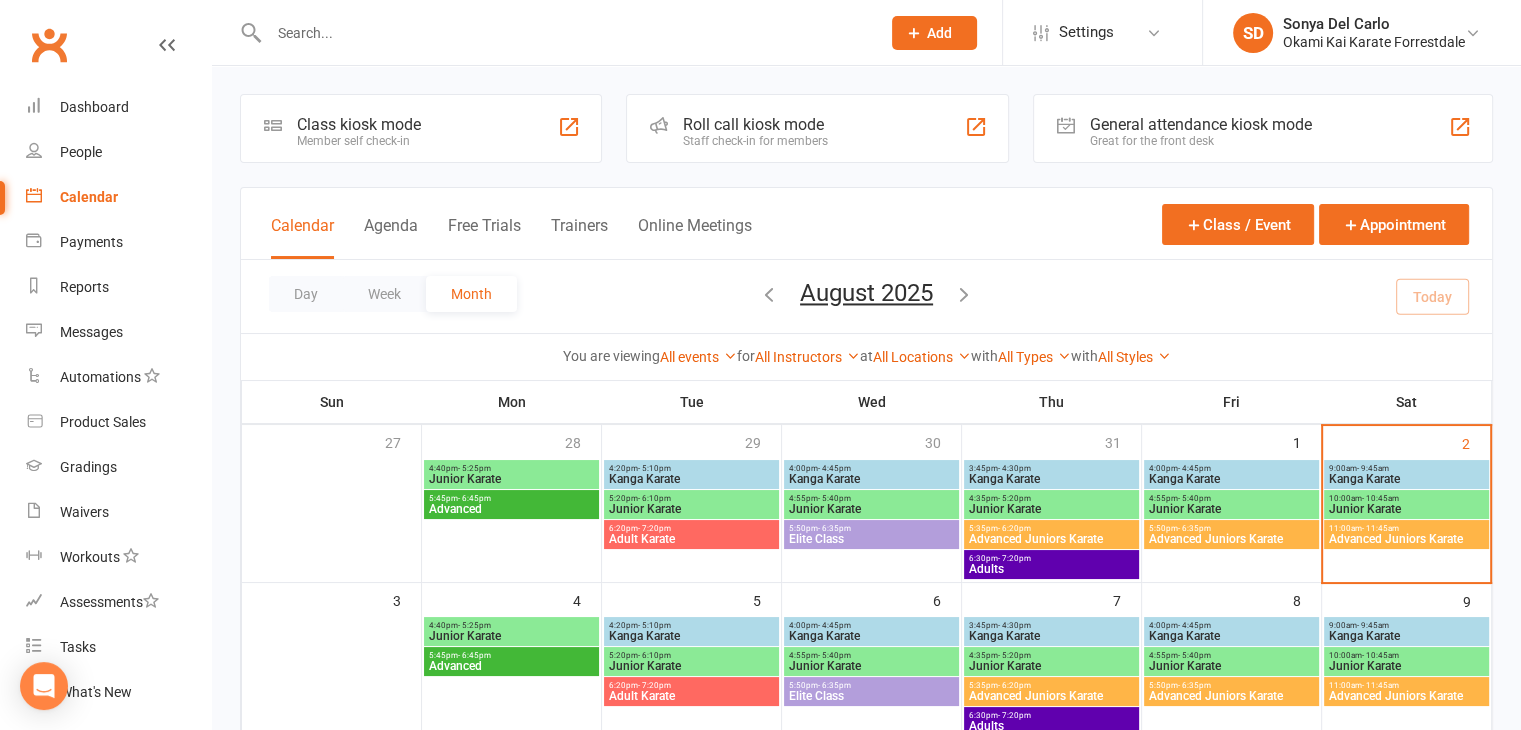 click on "Kanga Karate" at bounding box center [691, 479] 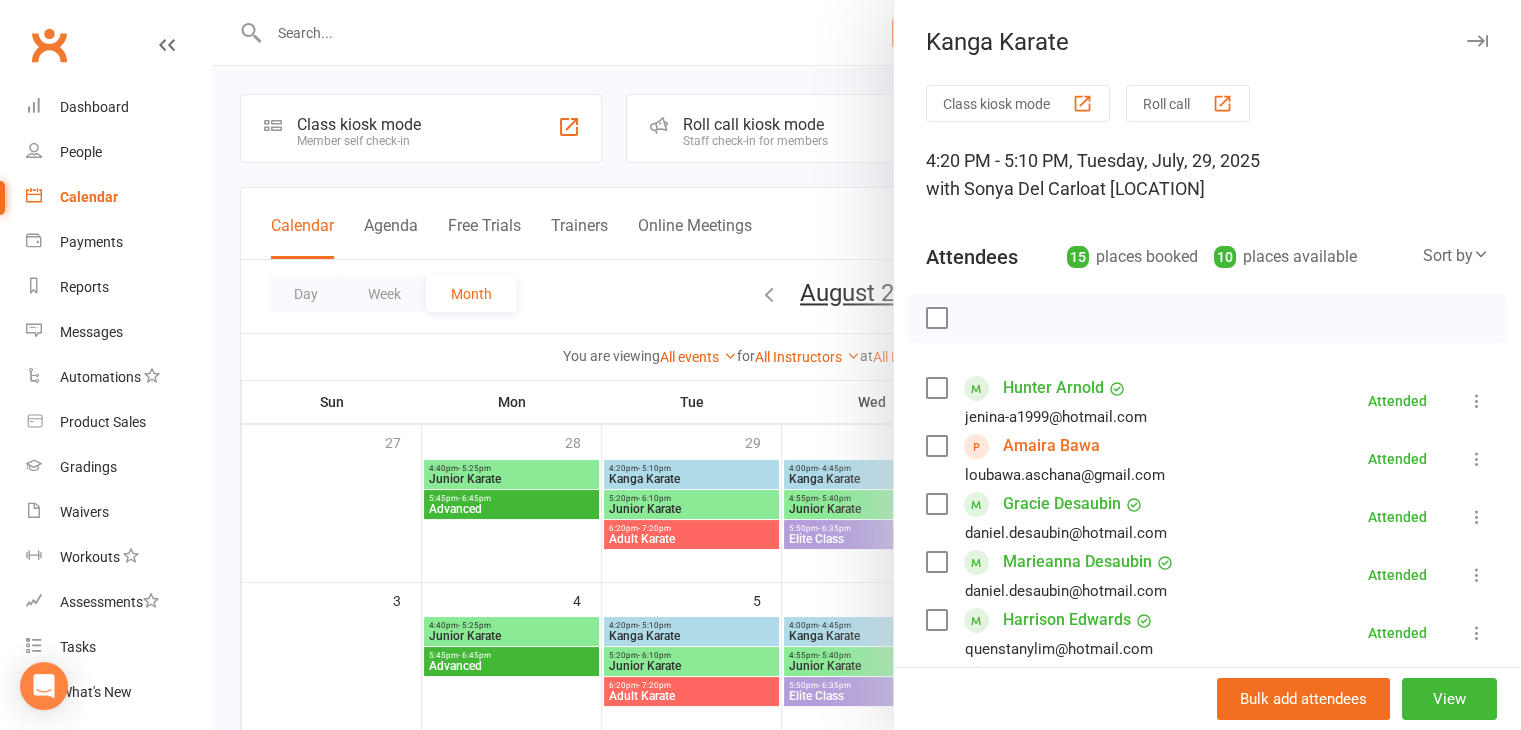 click at bounding box center (866, 365) 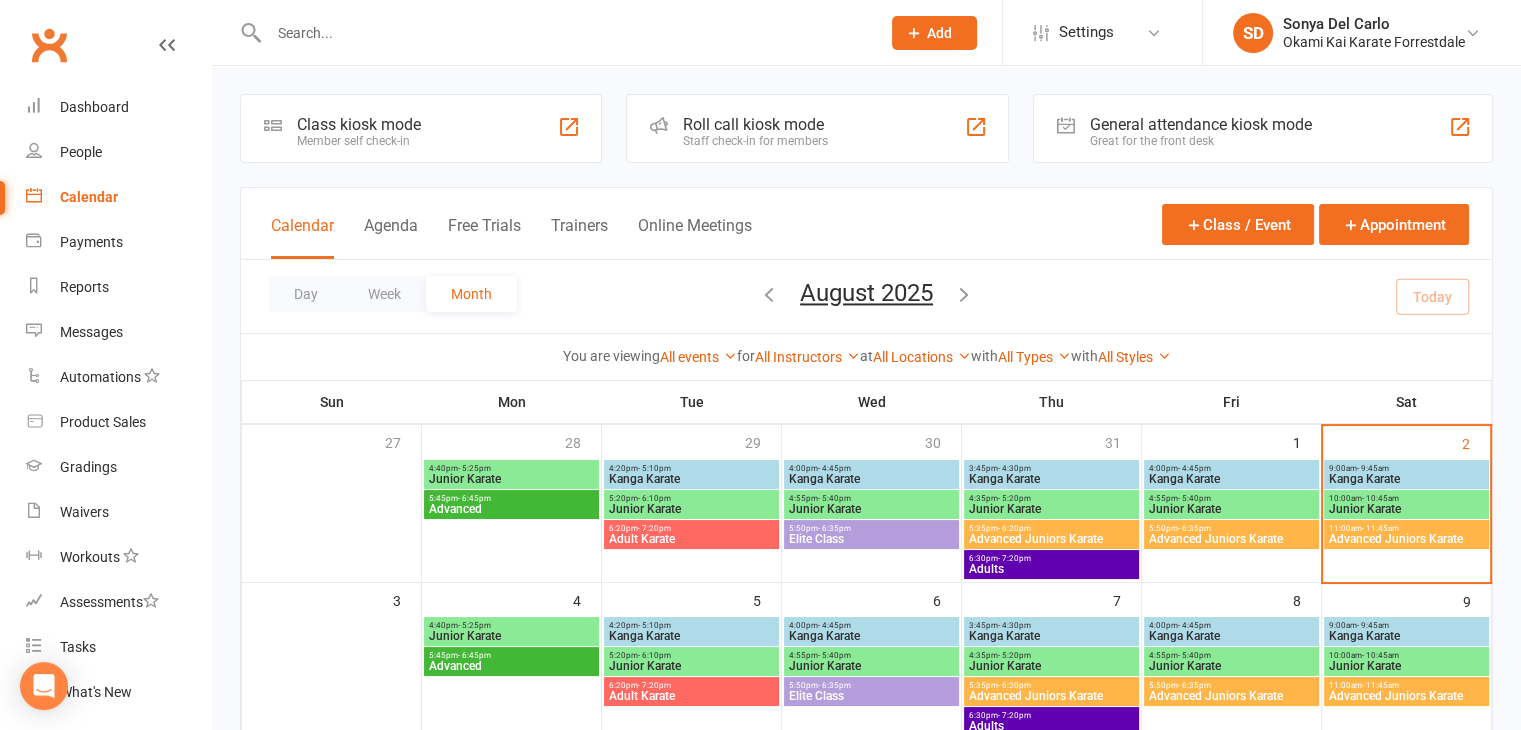 click on "Kanga Karate" at bounding box center (1406, 479) 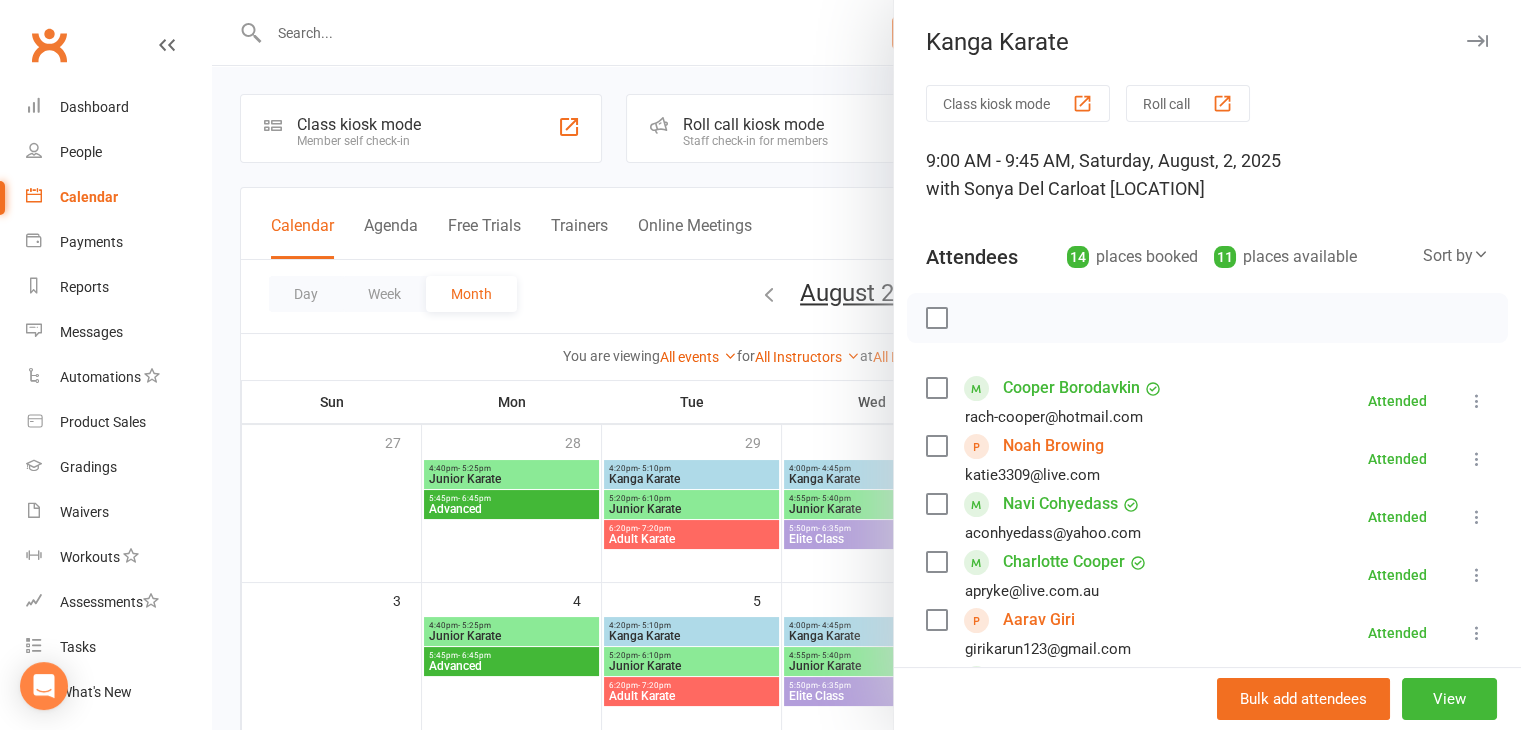 click on "Kanga Karate" at bounding box center (1207, 42) 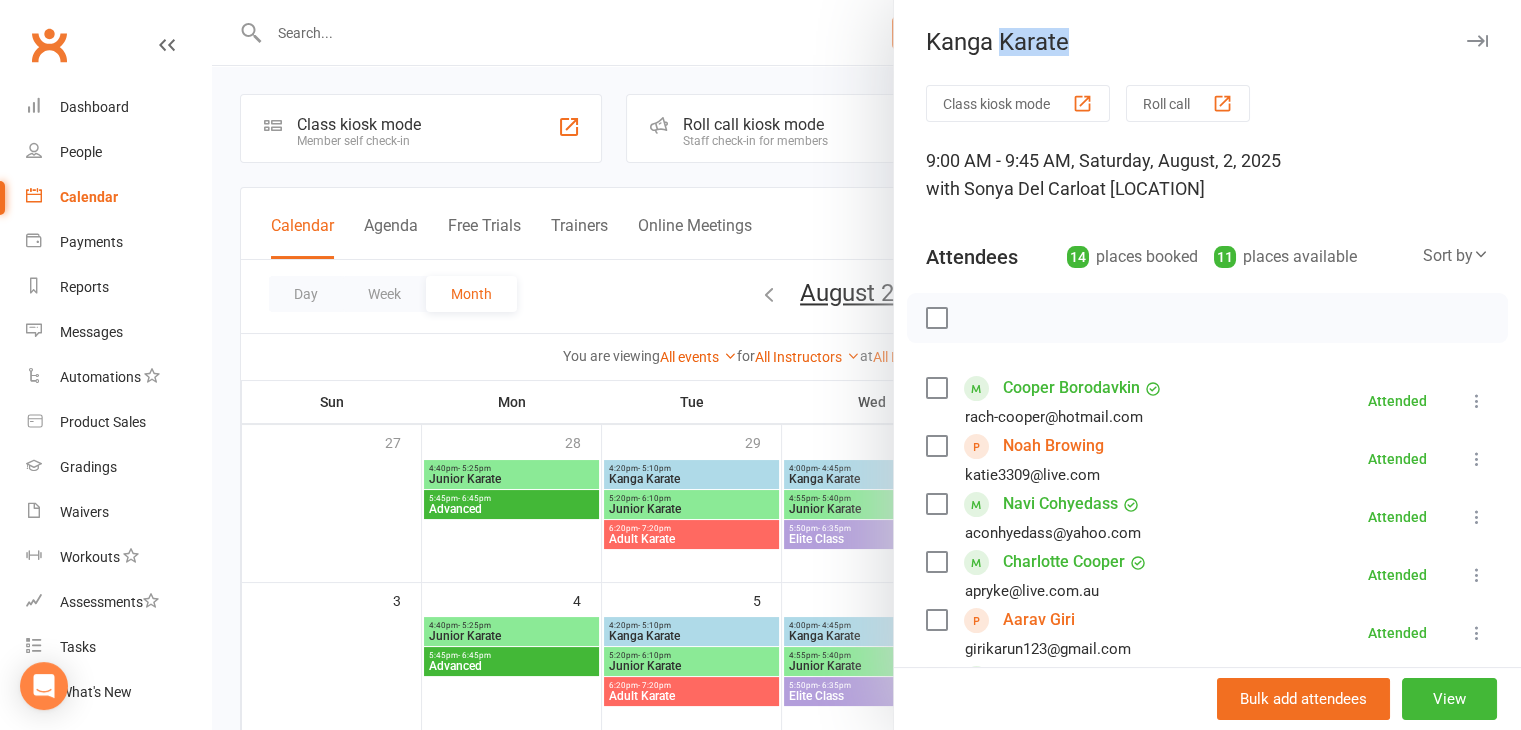 click on "Kanga Karate" at bounding box center [1207, 42] 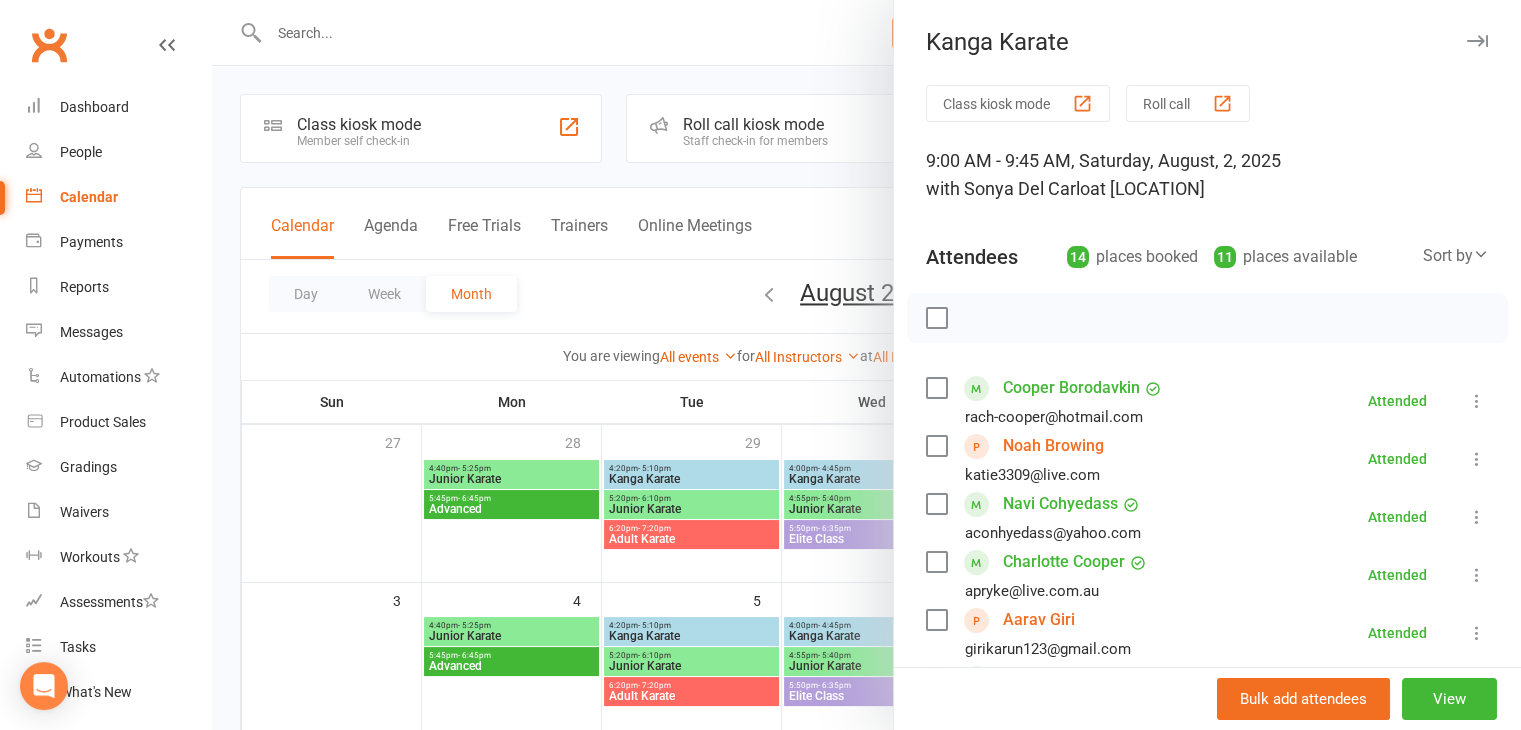 click on "Kanga Karate" at bounding box center [1207, 42] 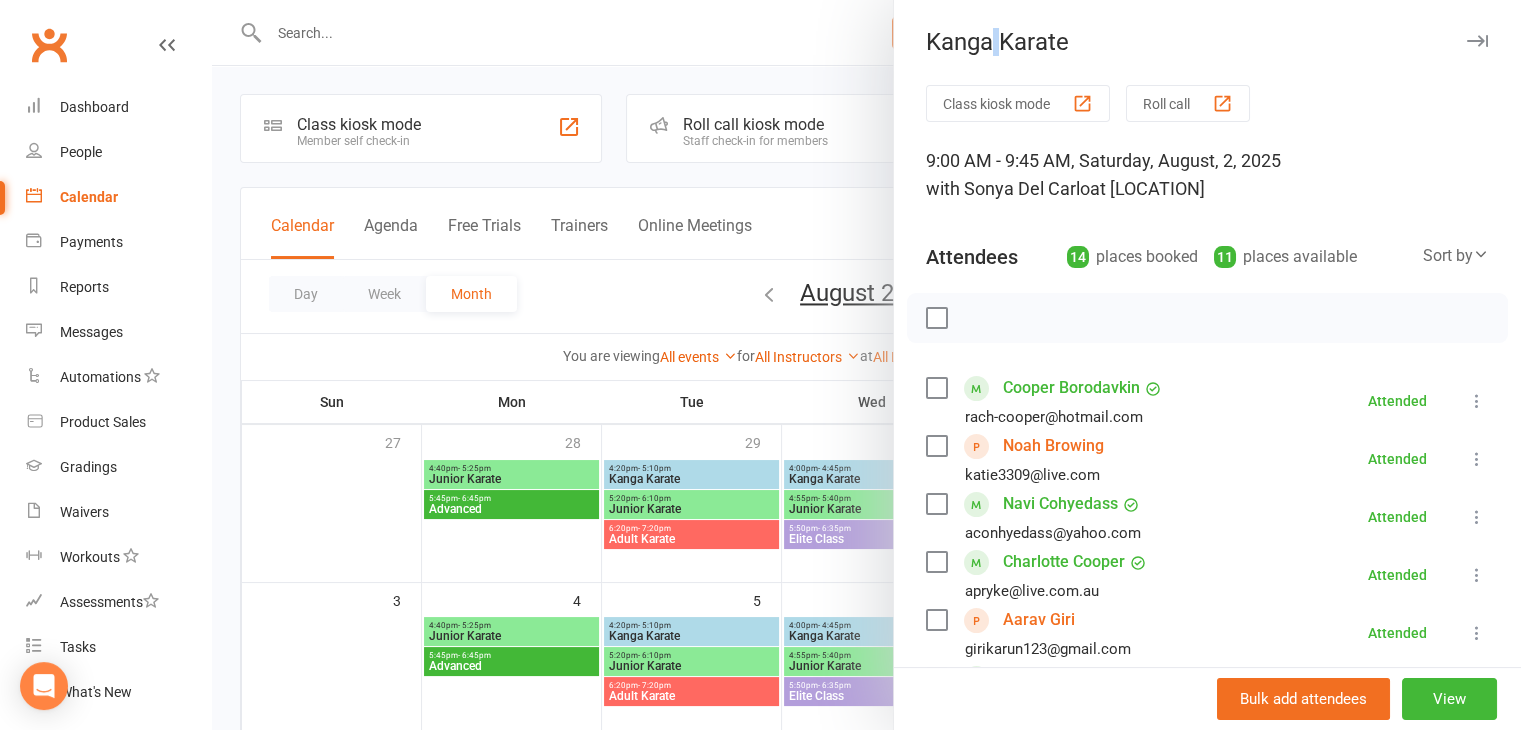 click on "Kanga Karate" at bounding box center [1207, 42] 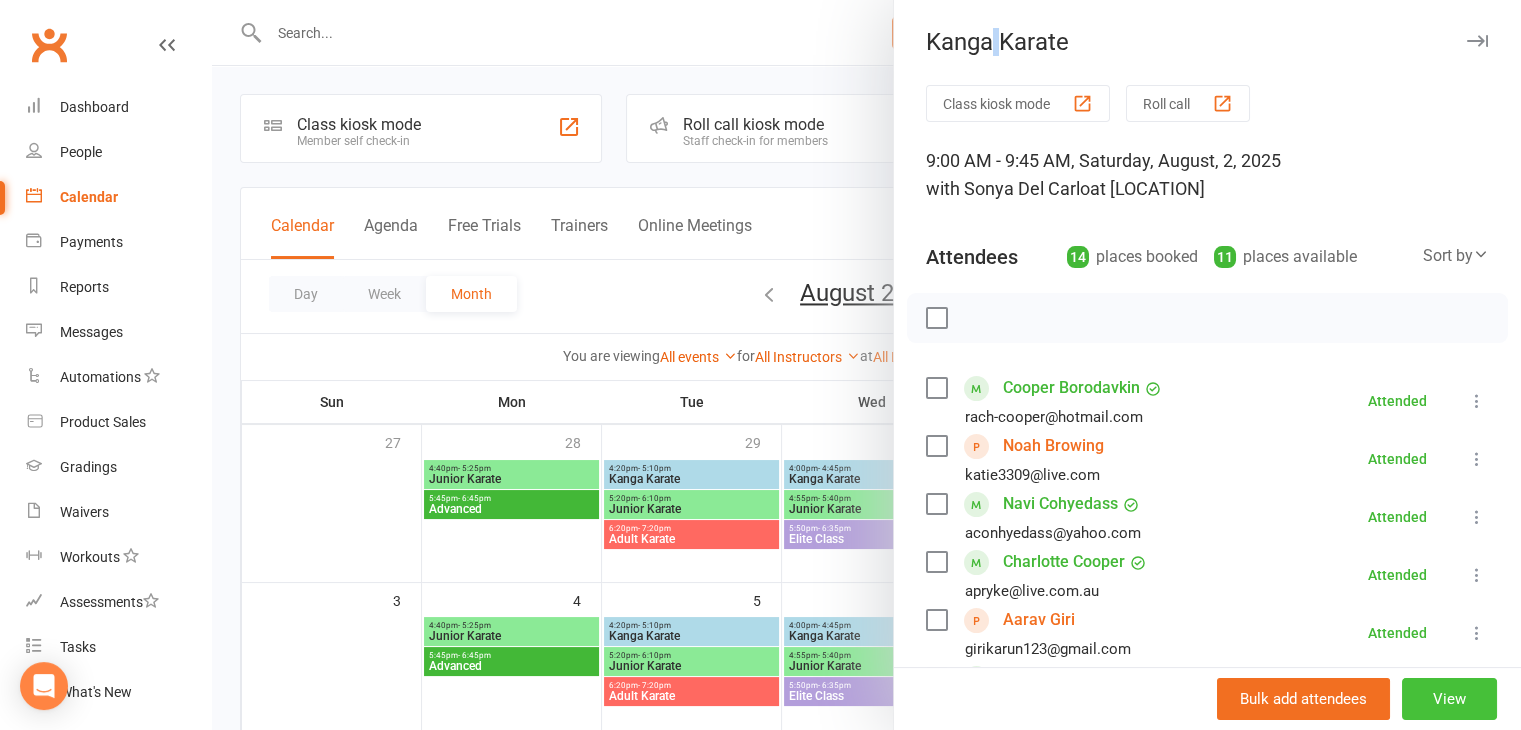 click on "View" at bounding box center [1449, 699] 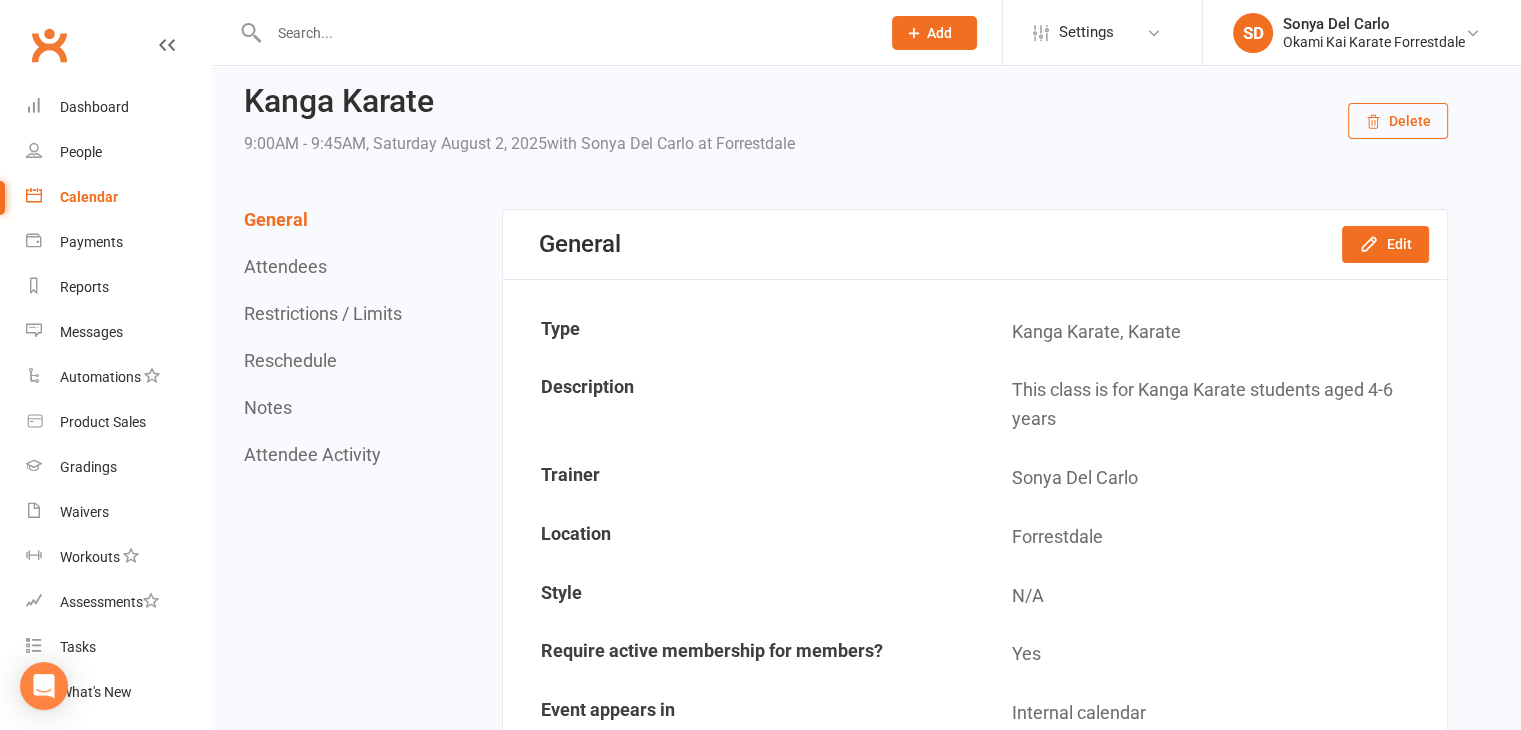 scroll, scrollTop: 0, scrollLeft: 0, axis: both 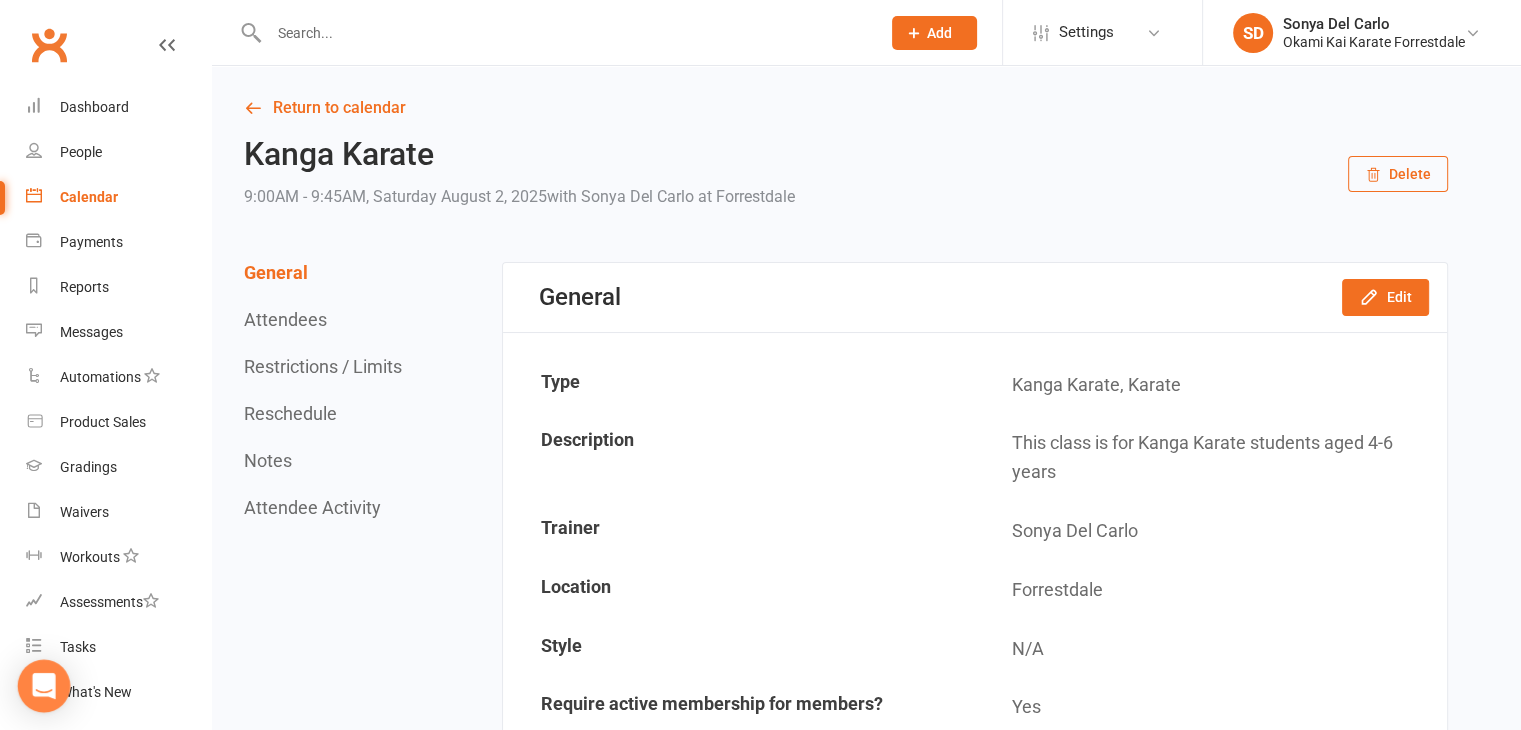 click 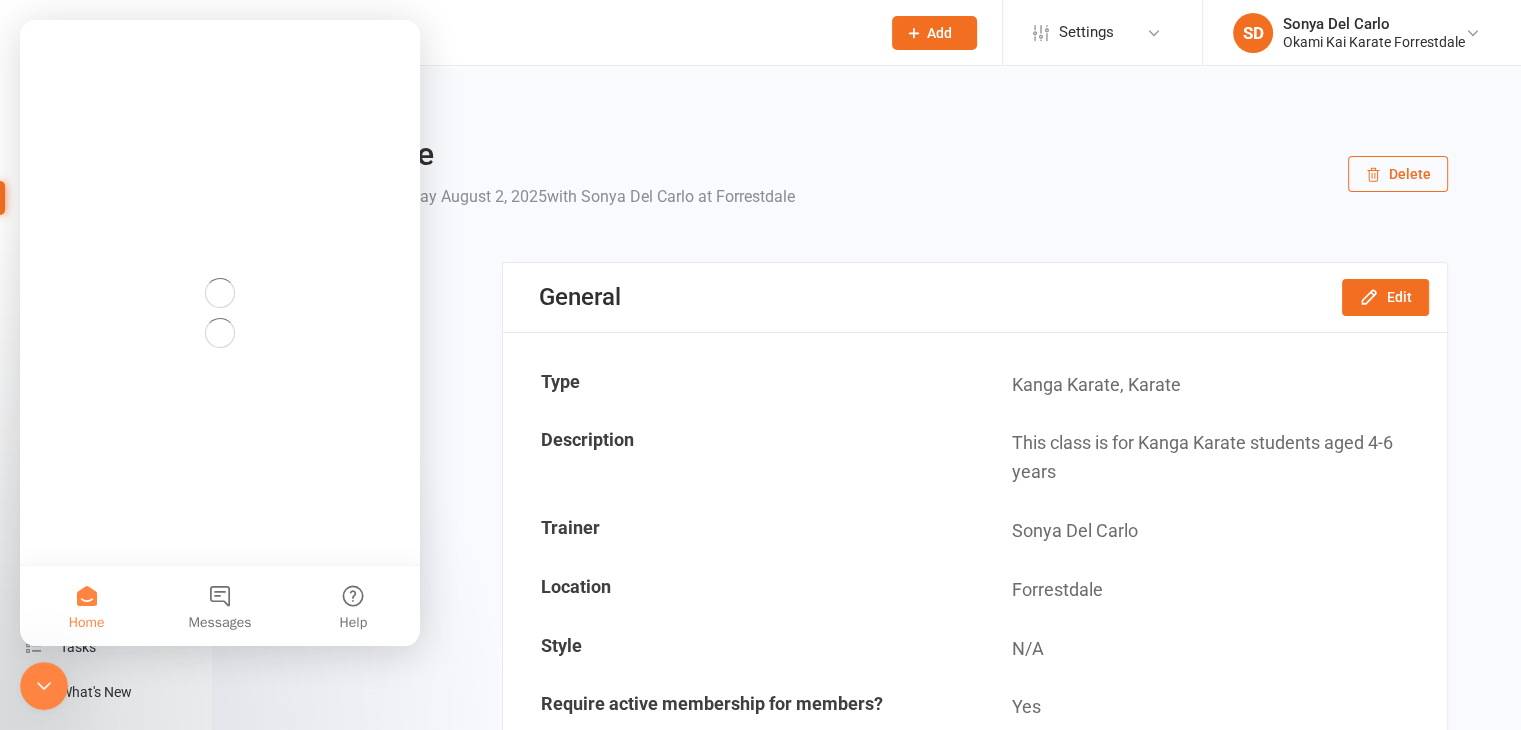 scroll, scrollTop: 0, scrollLeft: 0, axis: both 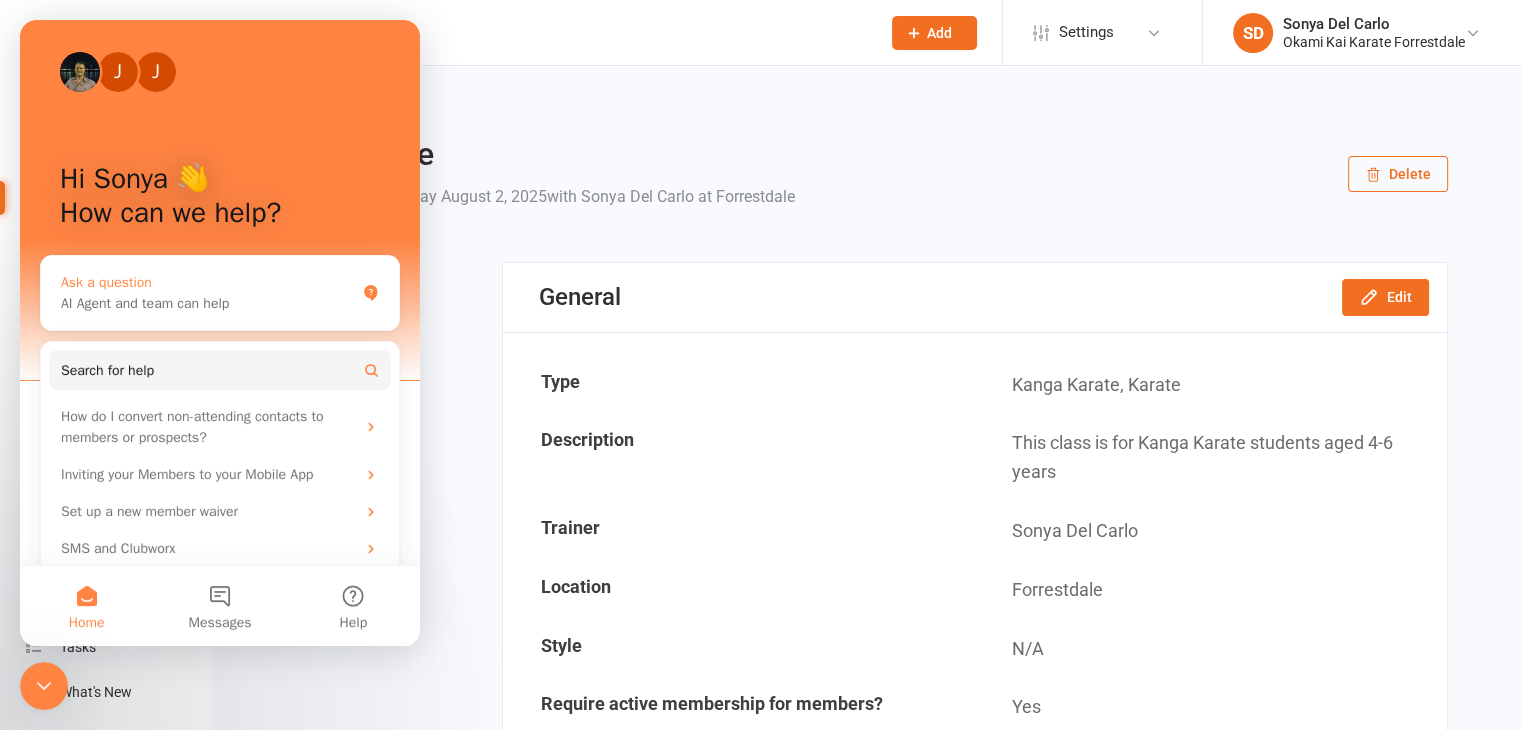 click on "Ask a question" at bounding box center (208, 282) 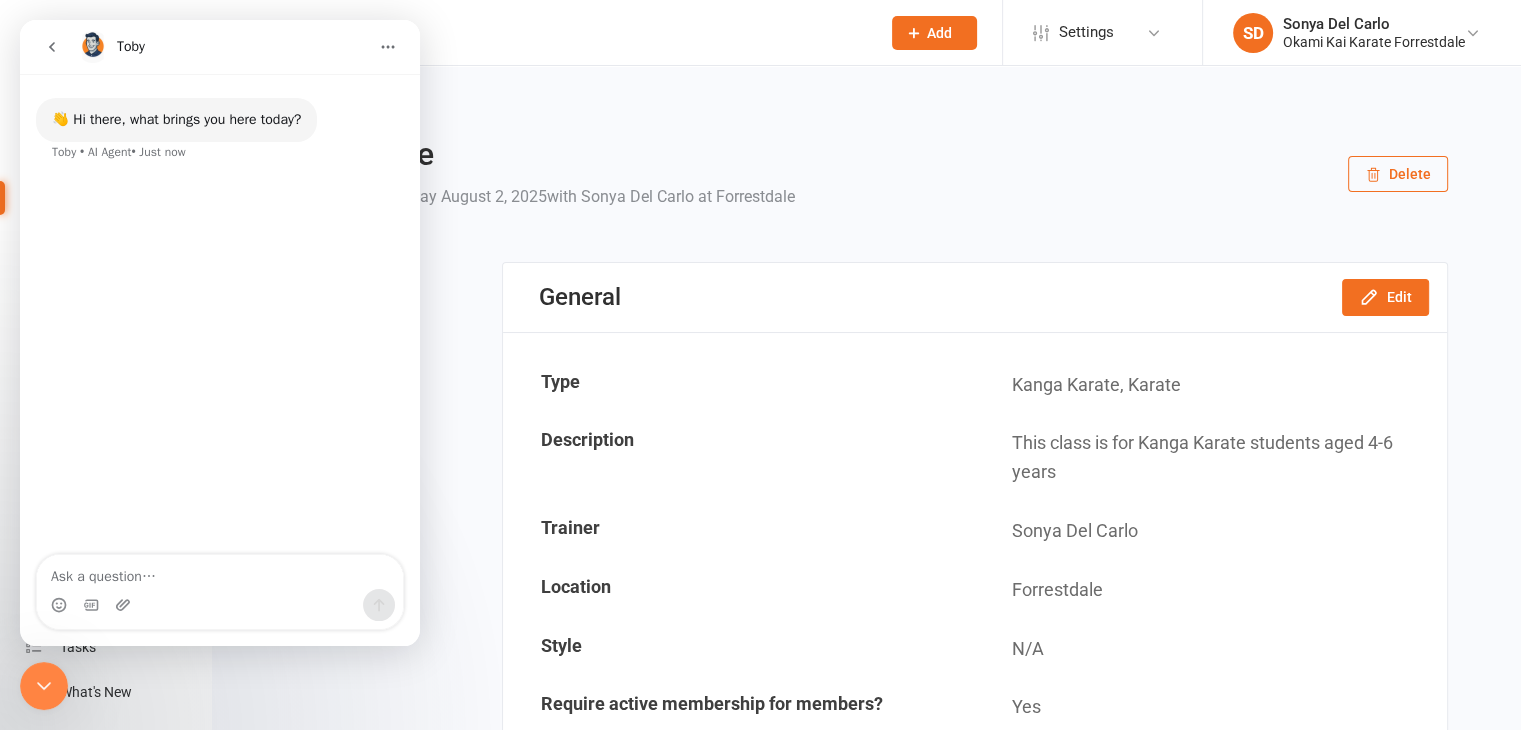 click at bounding box center [220, 572] 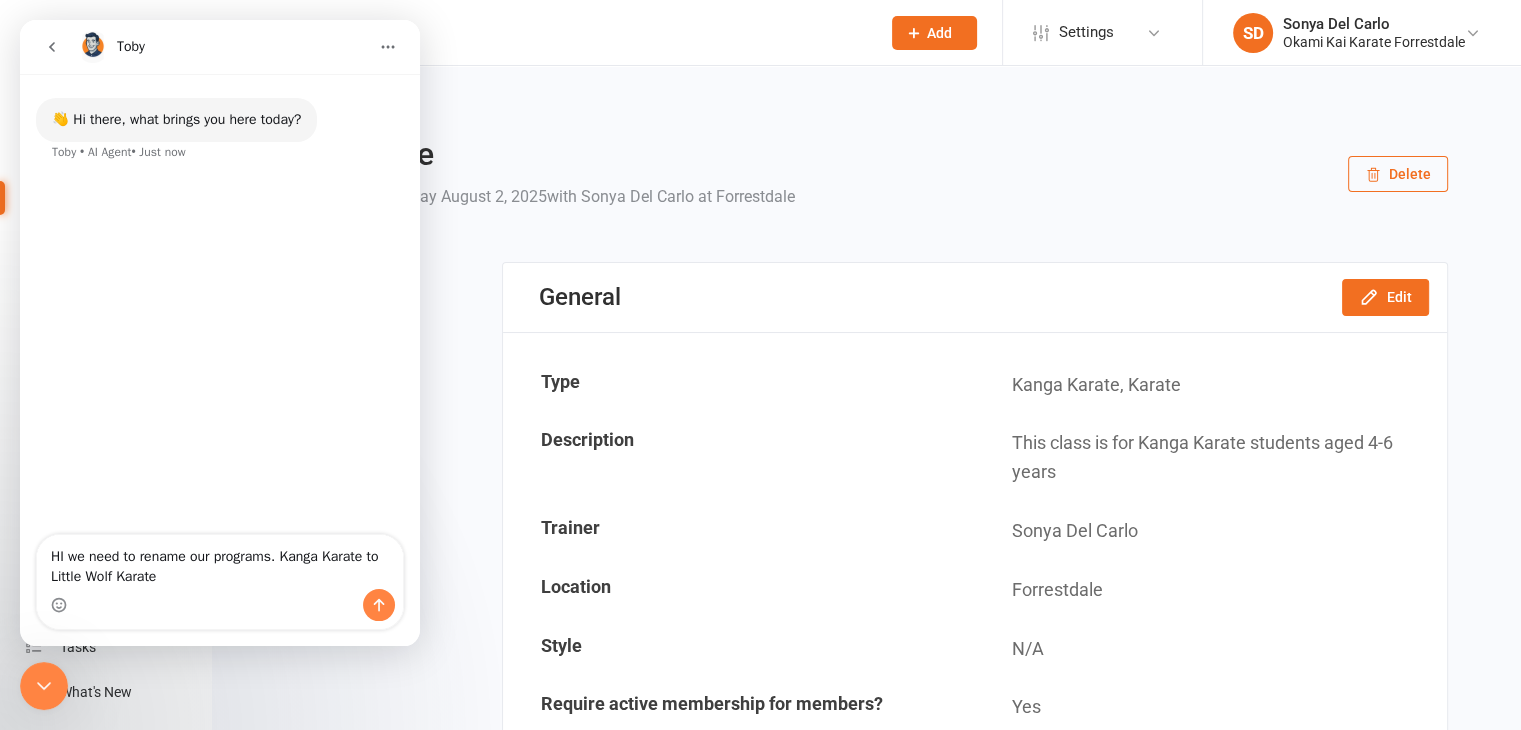 click on "HI we need to rename our programs. Kanga Karate to Little Wolf Karate" at bounding box center (220, 562) 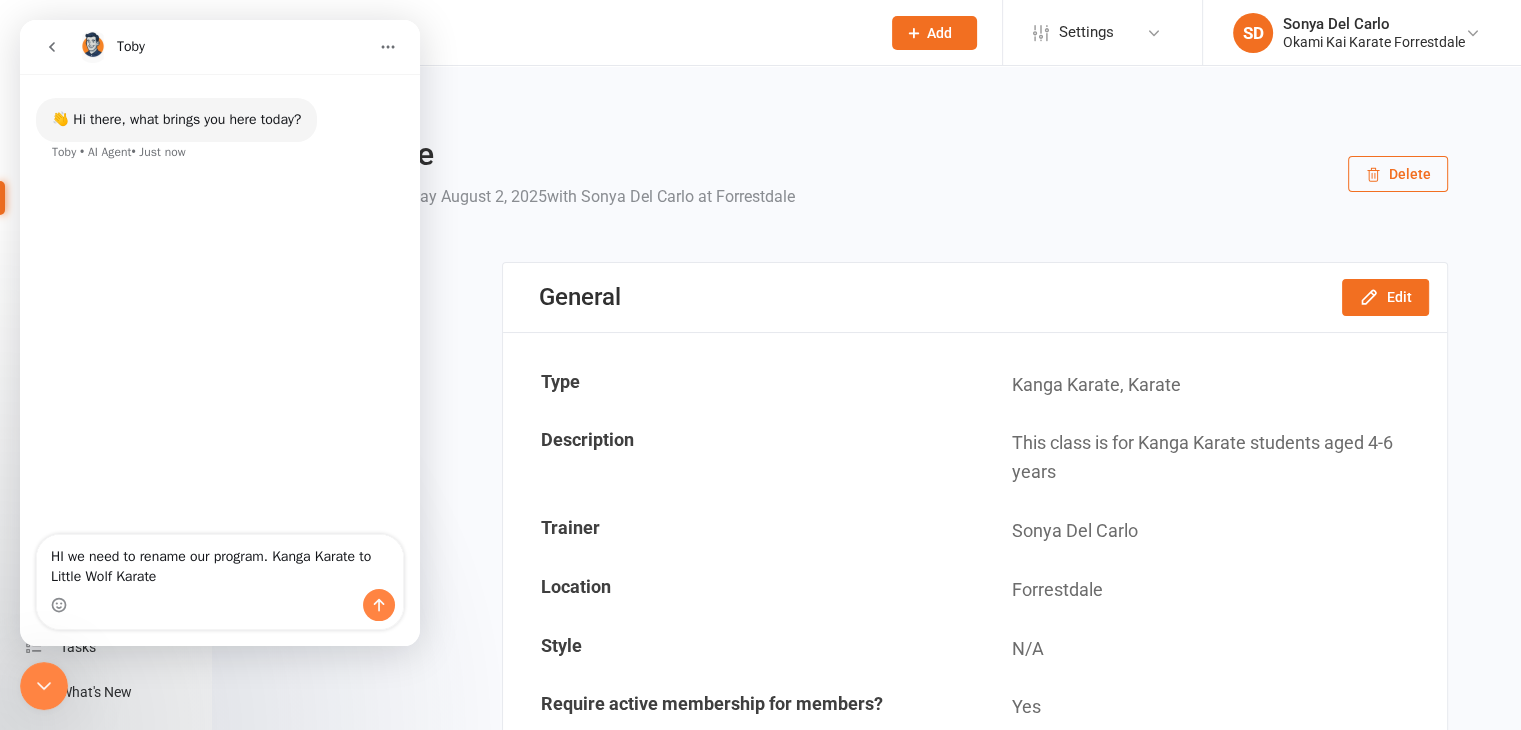 click on "HI we need to rename our program. Kanga Karate to Little Wolf Karate" at bounding box center [220, 562] 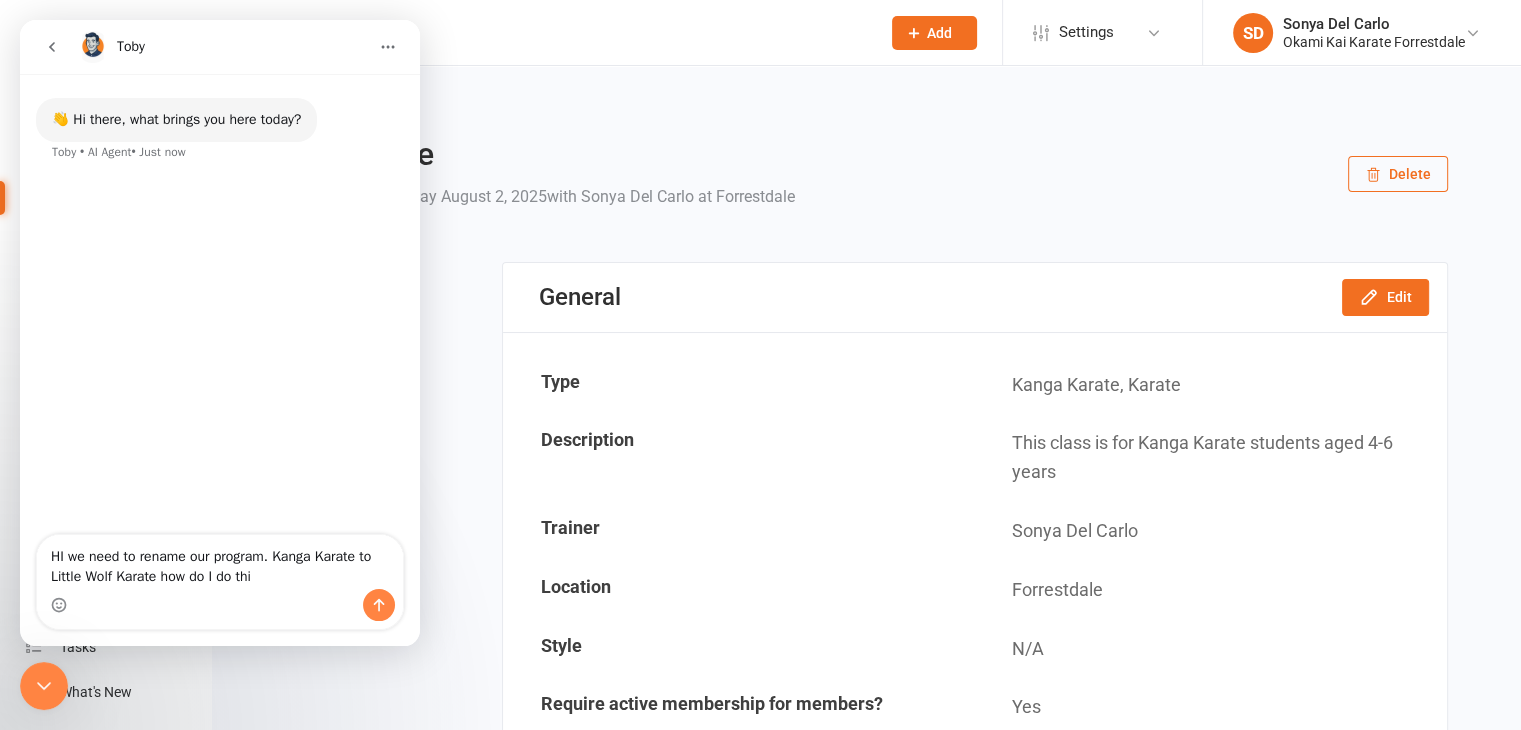 type on "HI we need to rename our program. Kanga Karate to Little Wolf Karate how do I do this" 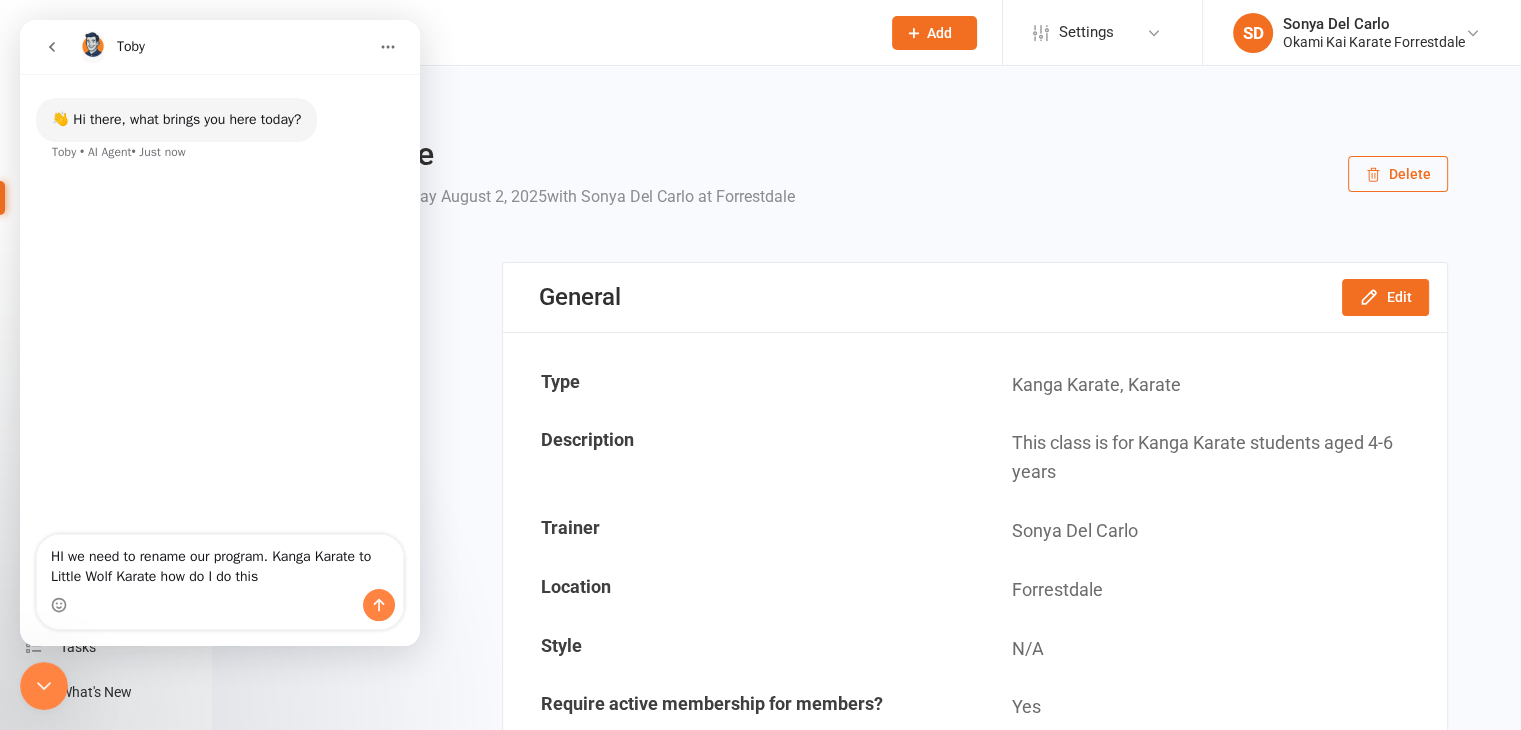 type 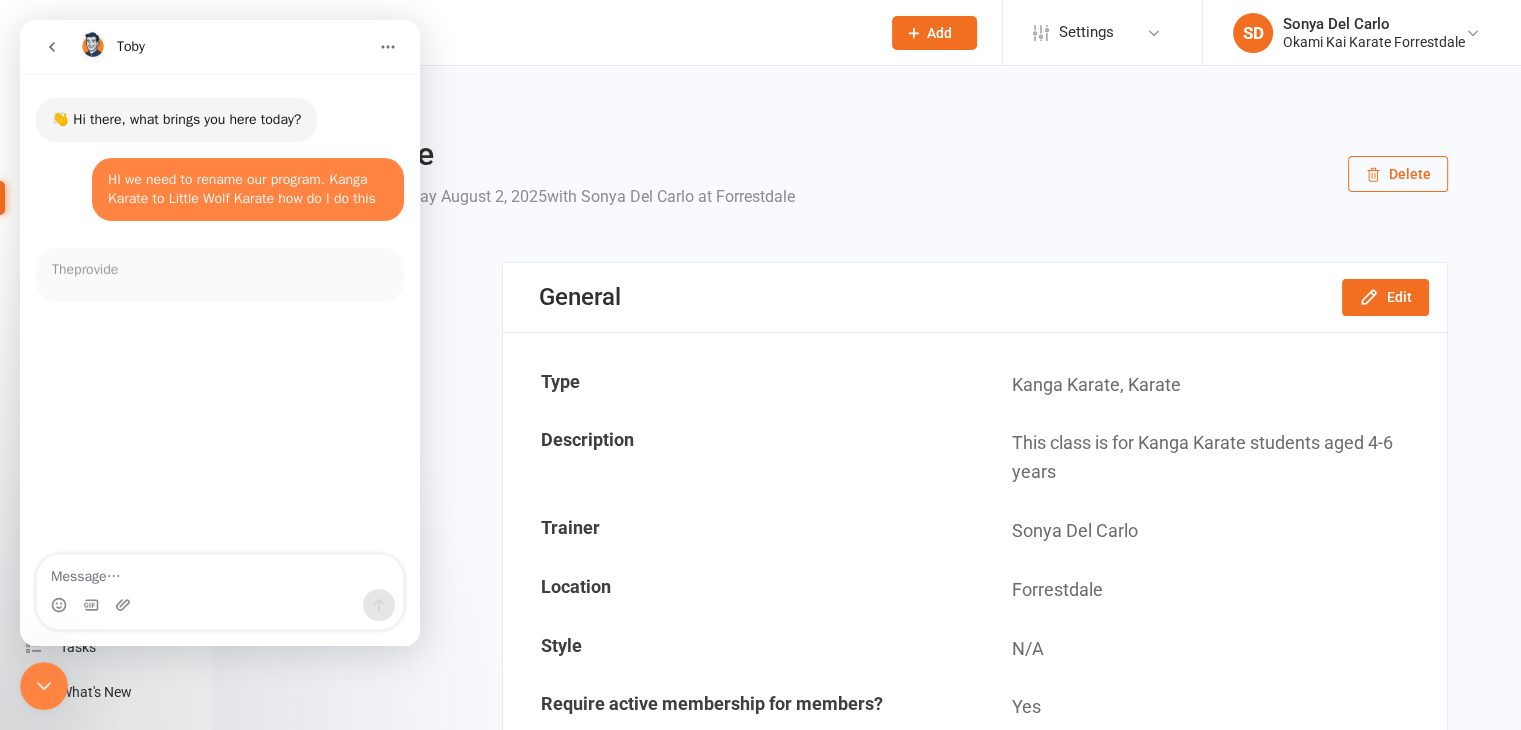 scroll, scrollTop: 3, scrollLeft: 0, axis: vertical 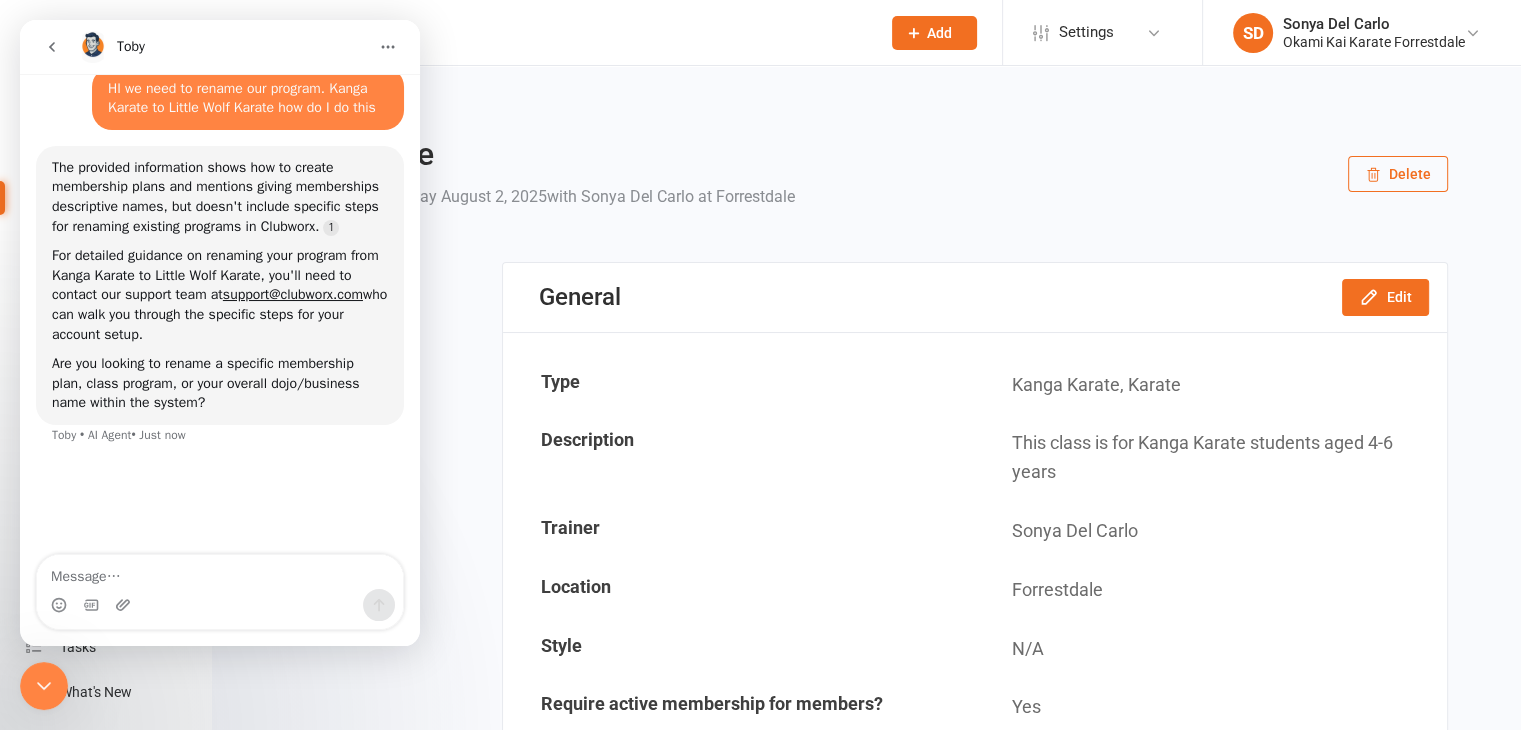click at bounding box center [220, 572] 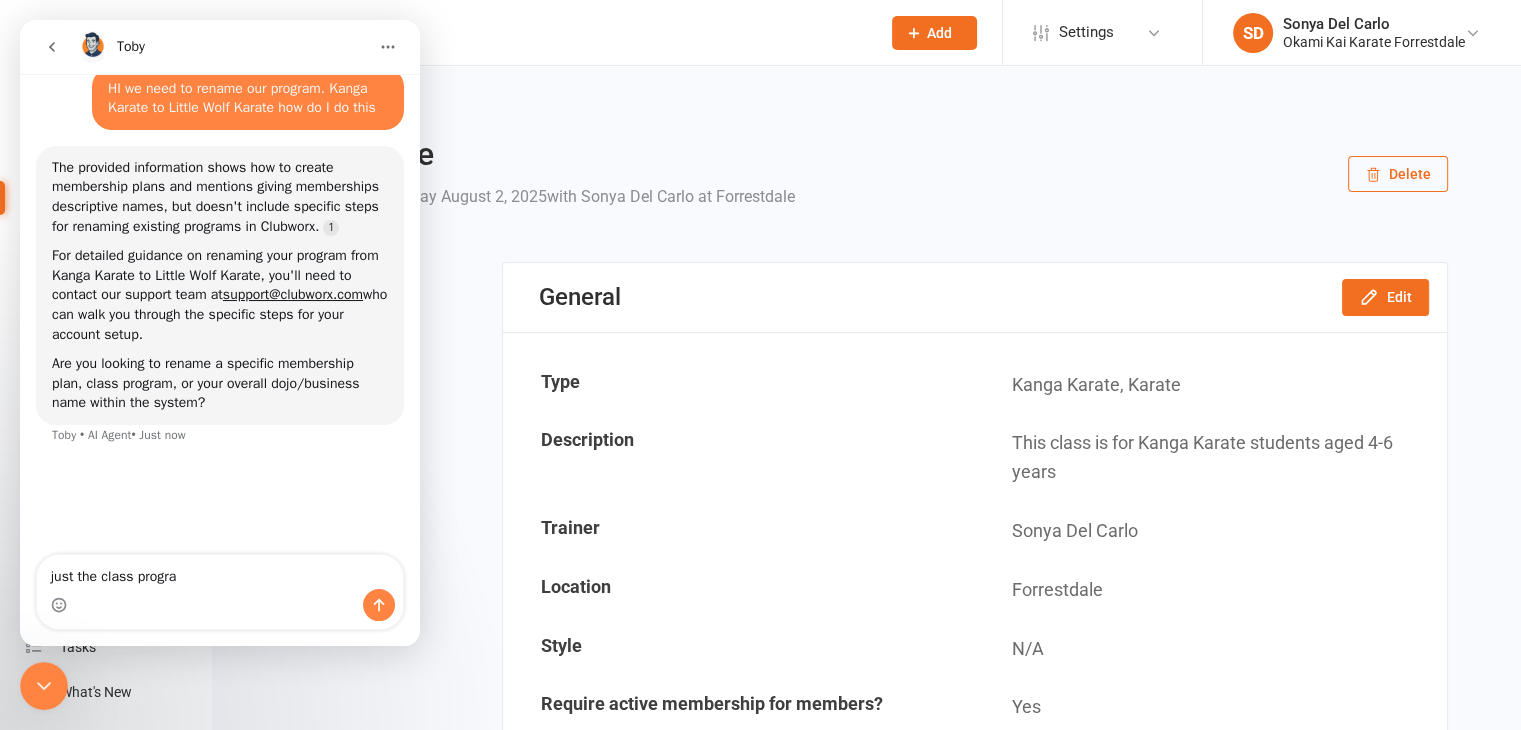 type on "just the class program" 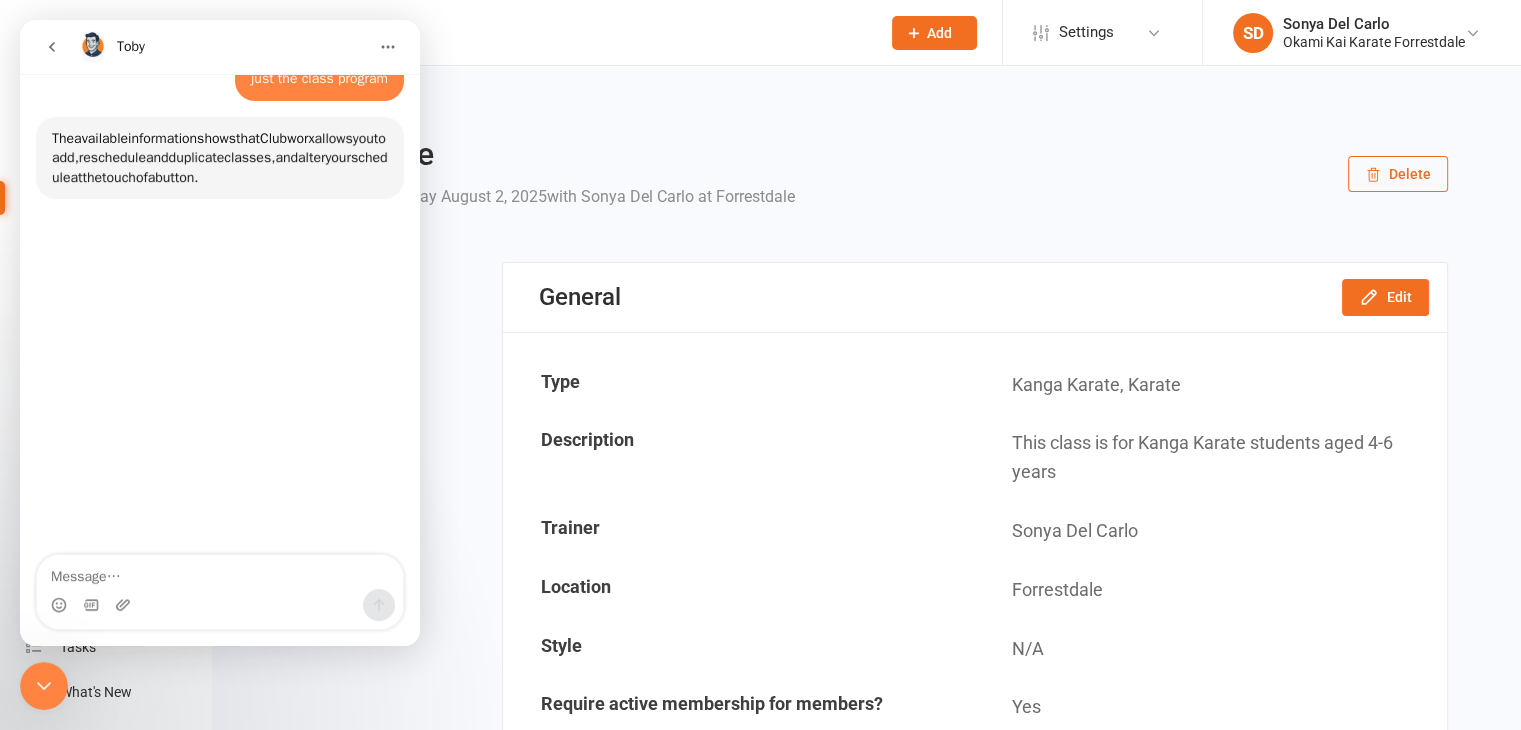 scroll, scrollTop: 482, scrollLeft: 0, axis: vertical 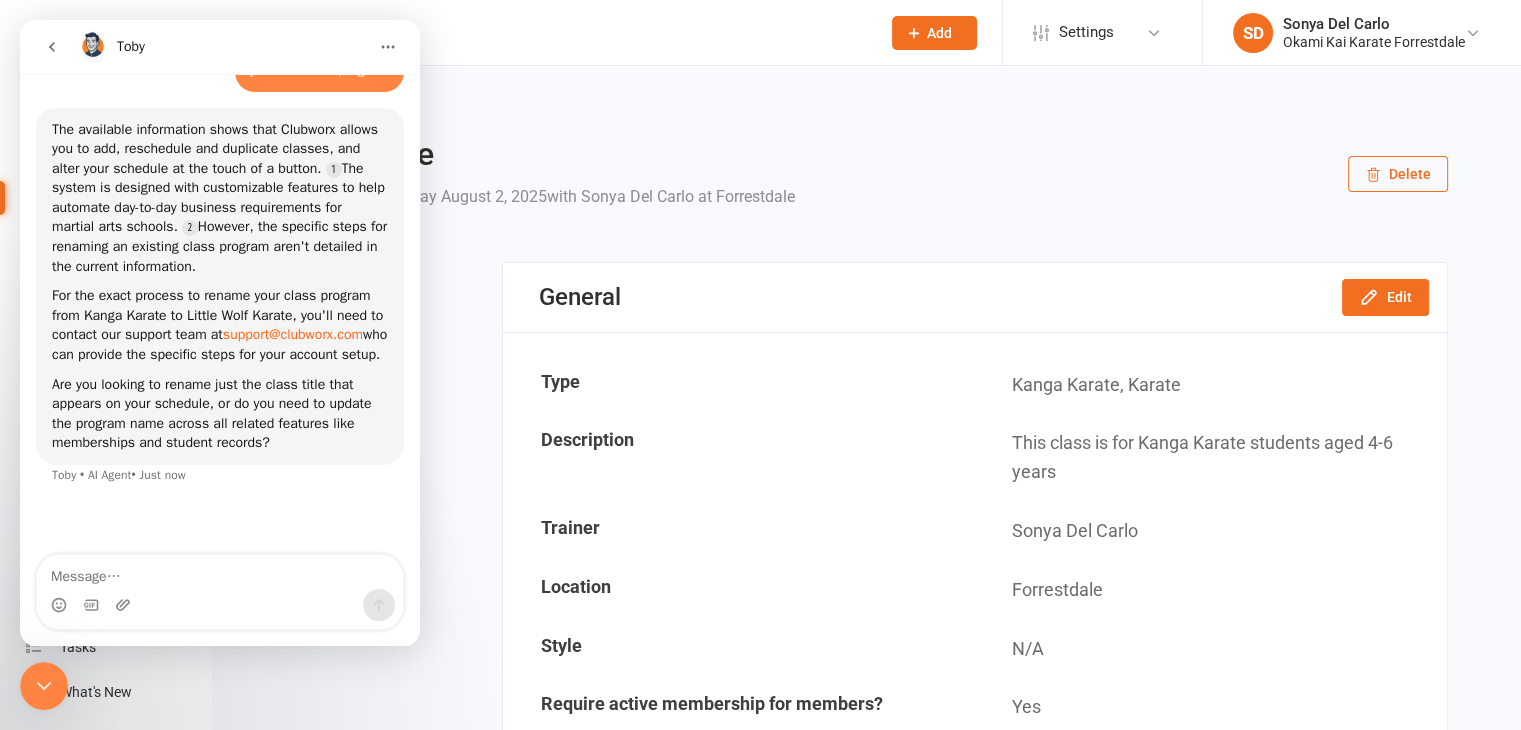 click on "support@clubworx.com" at bounding box center [293, 334] 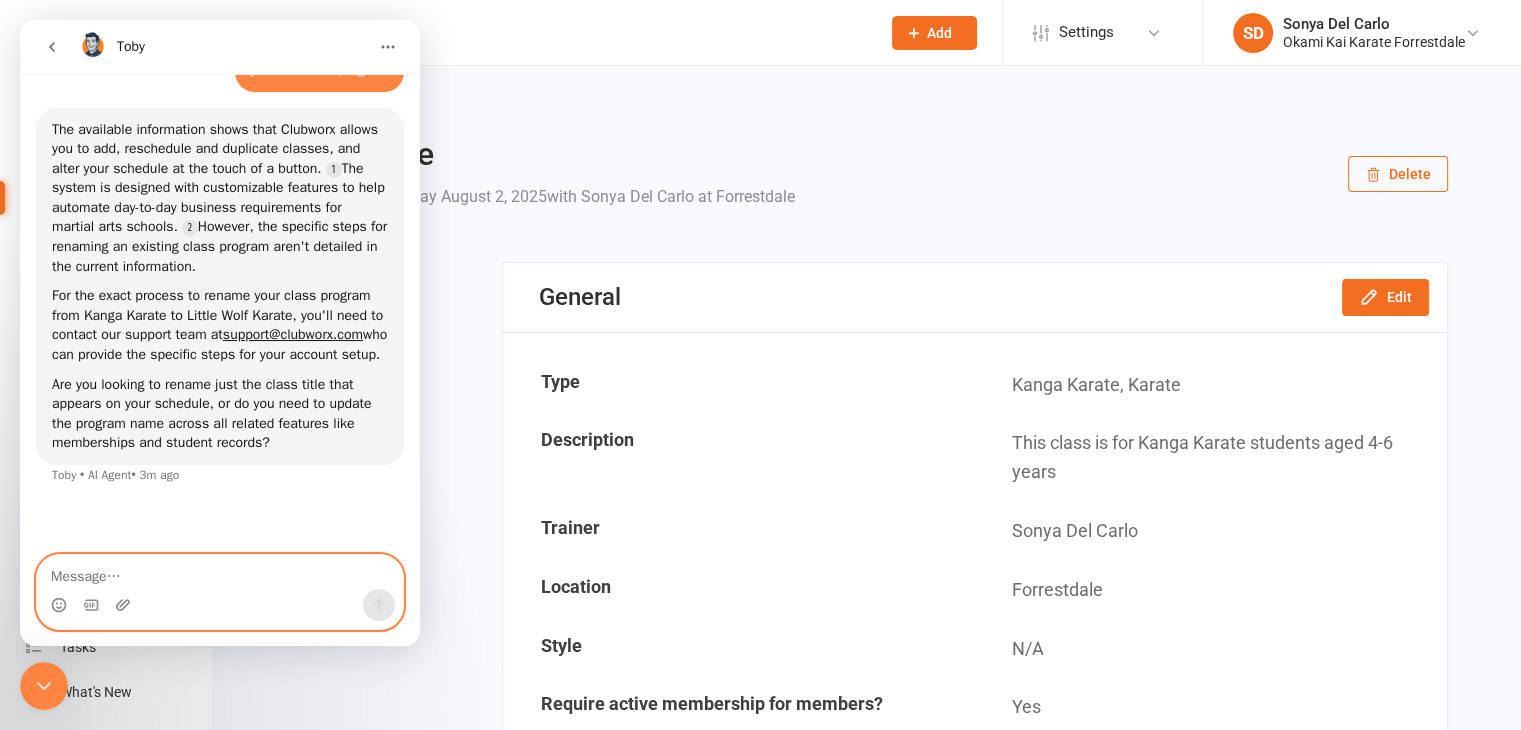 click at bounding box center [220, 572] 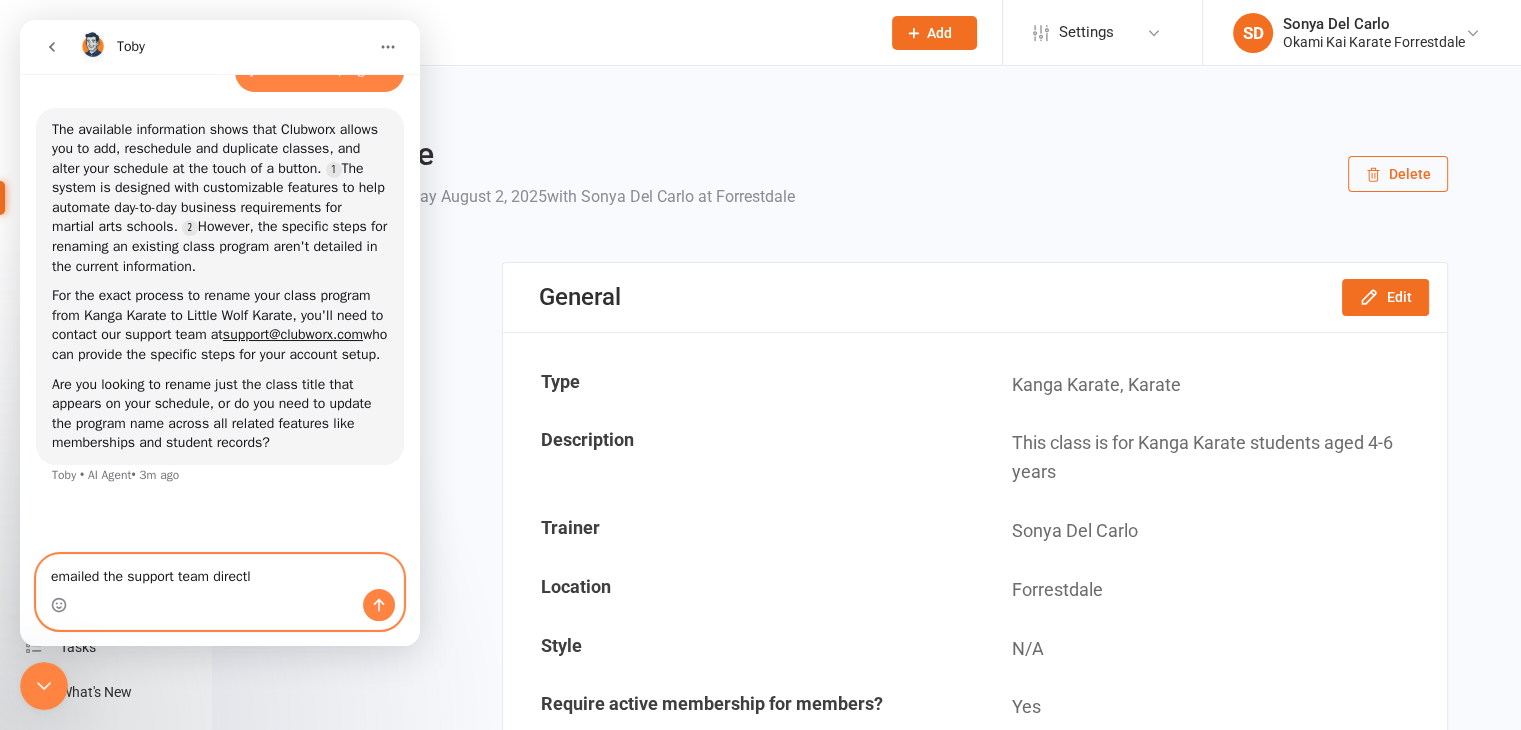 type on "emailed the support team directly" 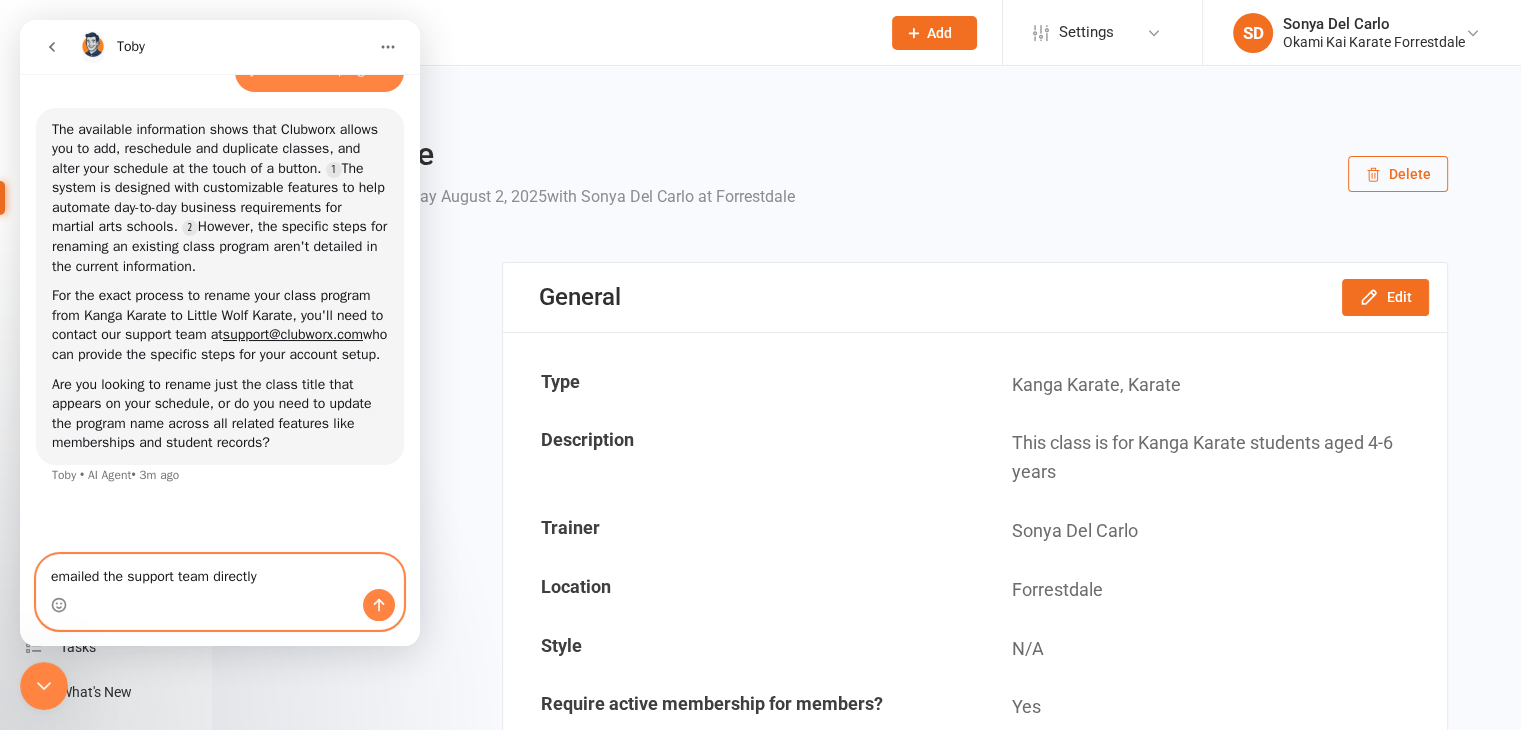 type 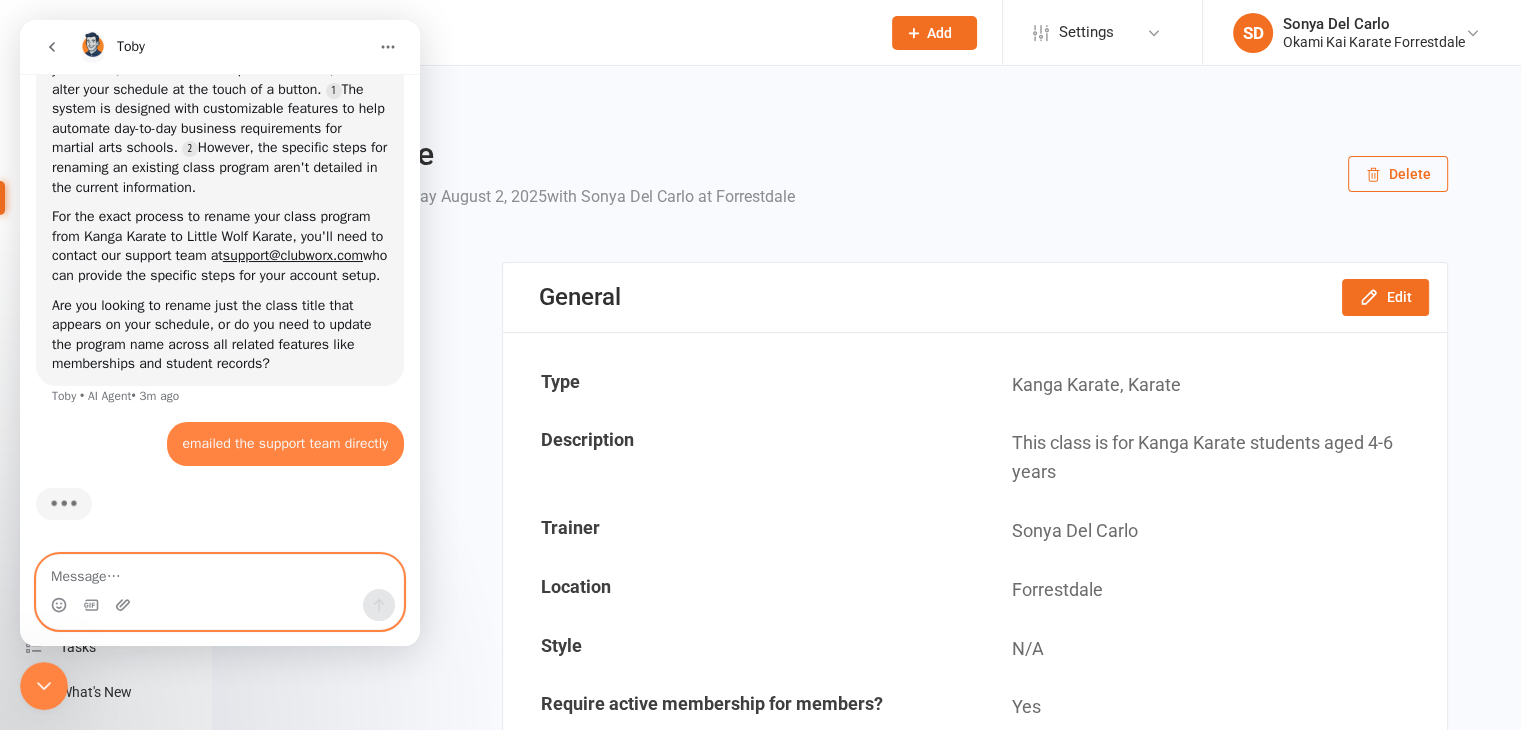 scroll, scrollTop: 600, scrollLeft: 0, axis: vertical 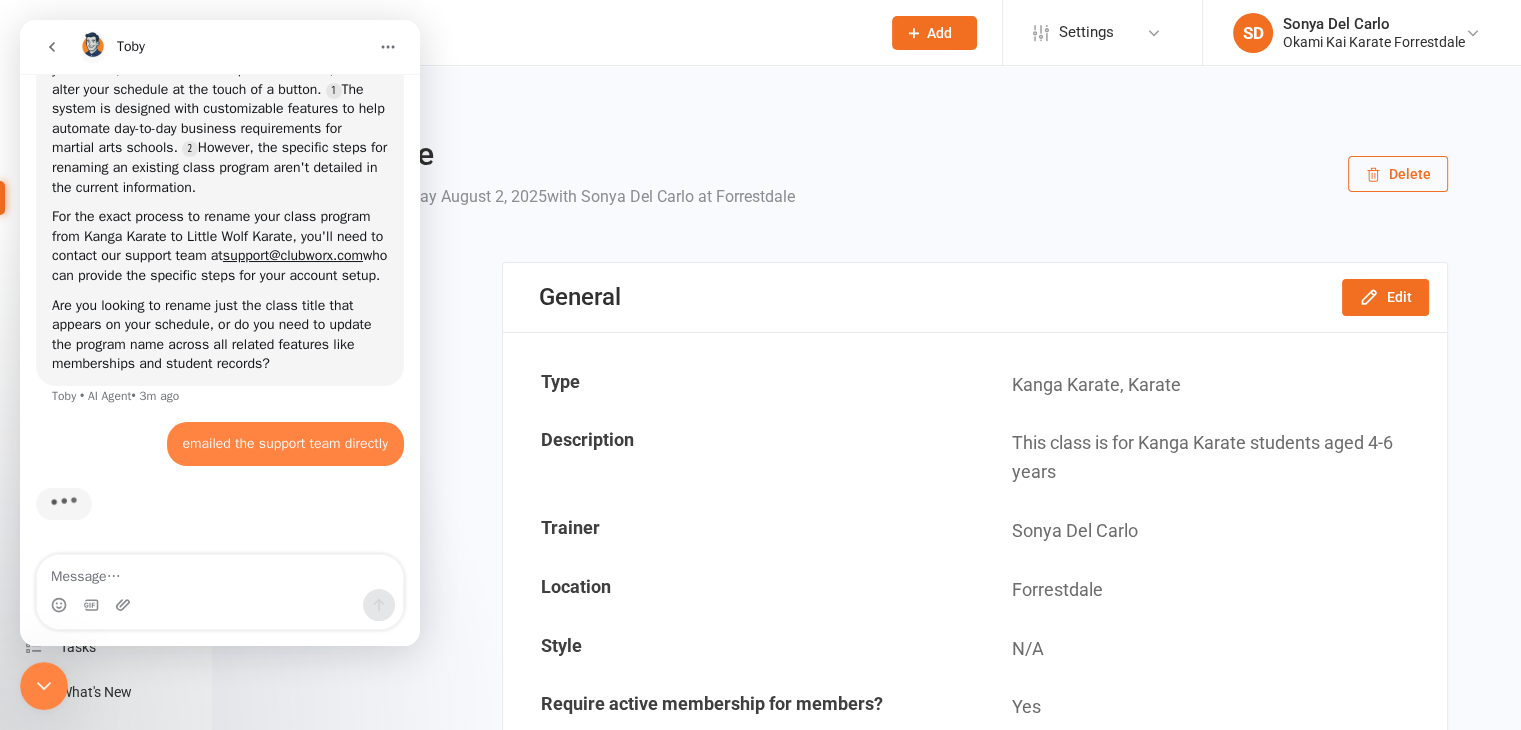 click 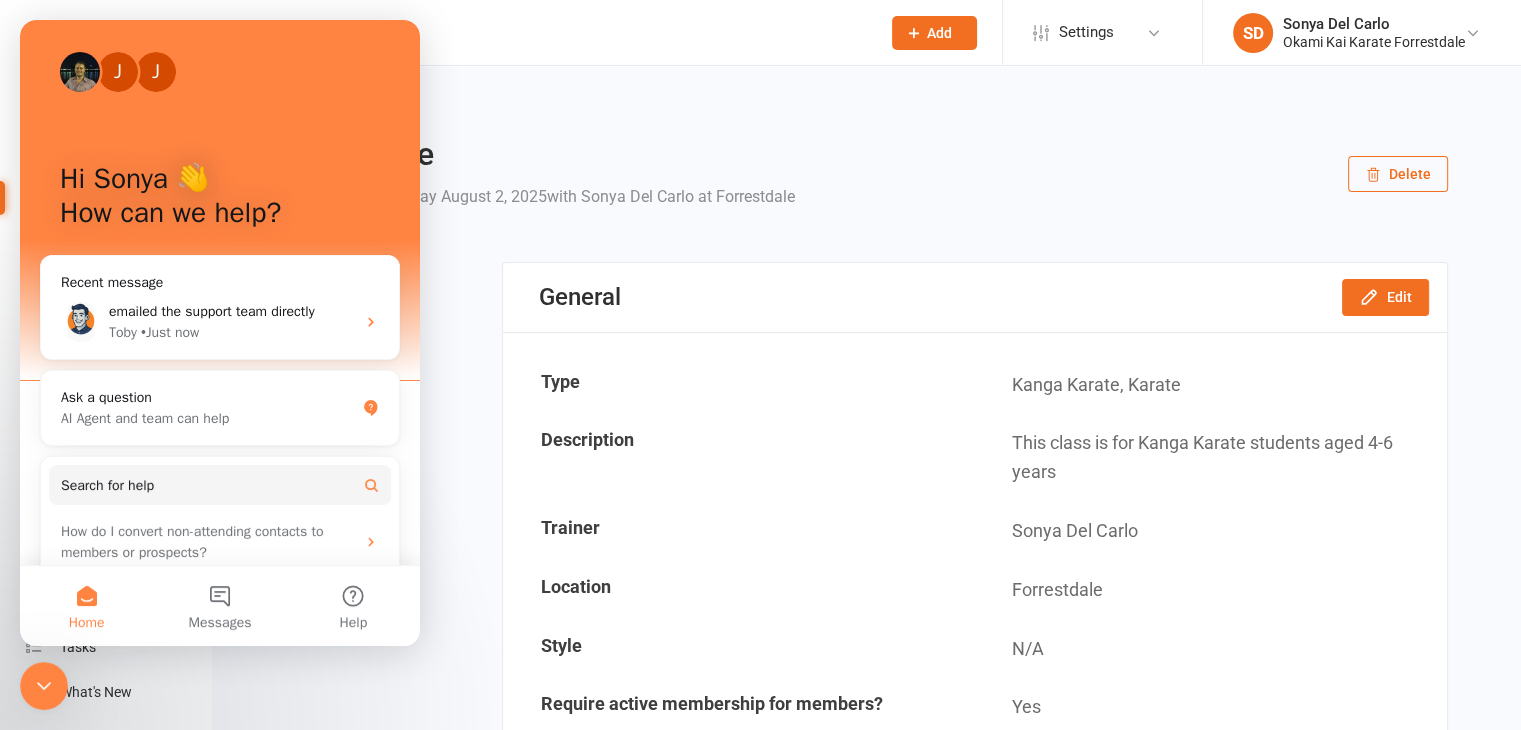 scroll, scrollTop: 0, scrollLeft: 0, axis: both 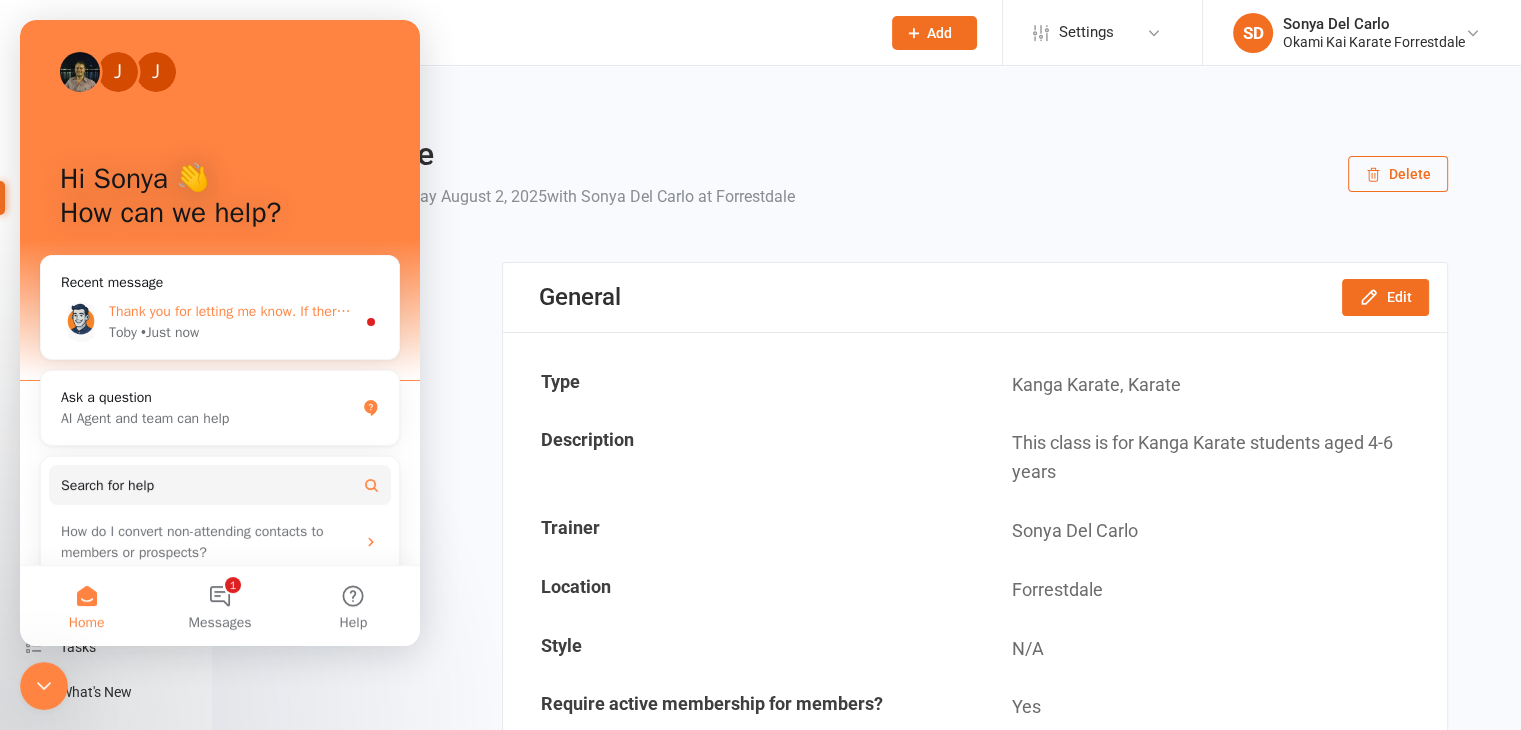 click on "Thank you for letting me know. If there's anything else you need or any other questions come up, feel free to ask. I'm here to help." at bounding box center (509, 311) 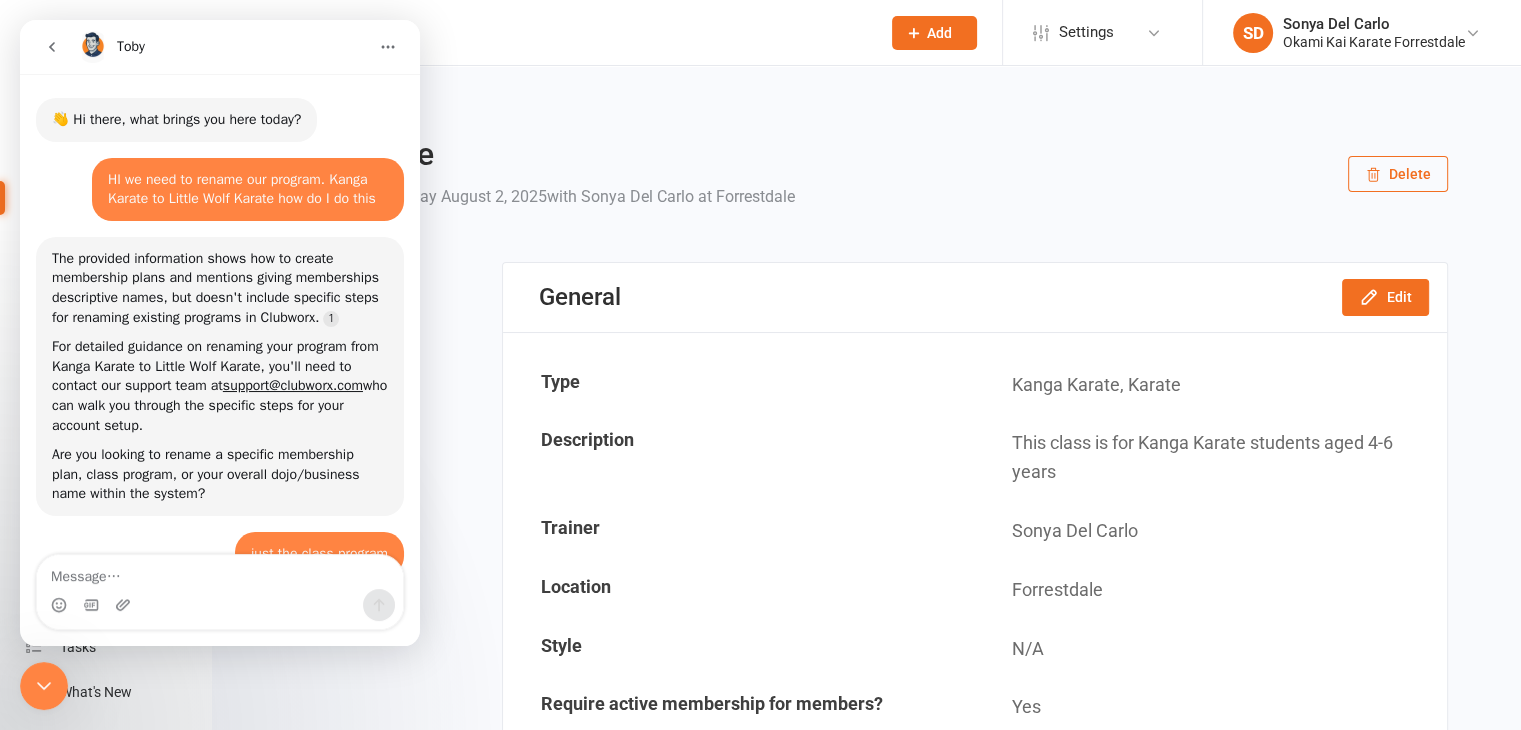 scroll, scrollTop: 3, scrollLeft: 0, axis: vertical 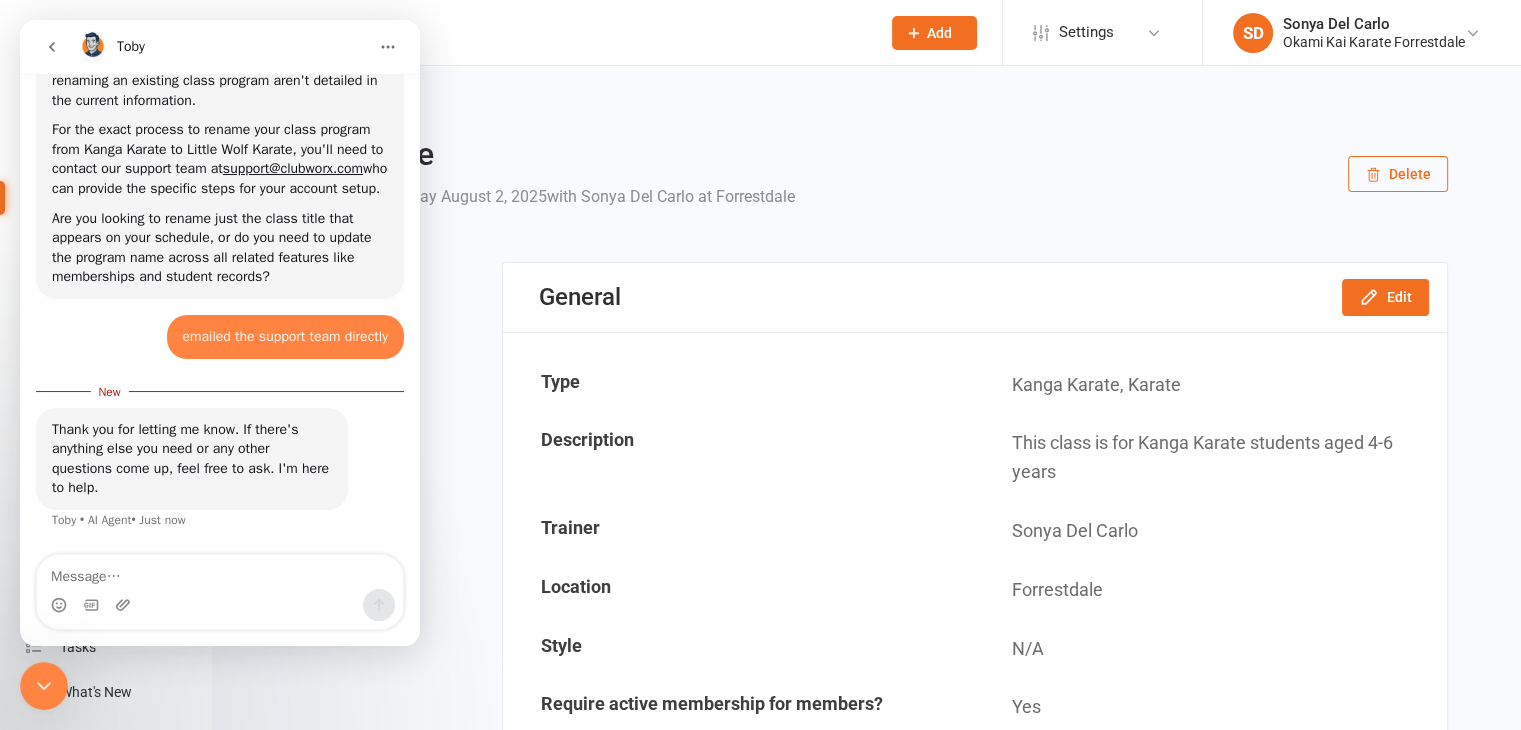 click 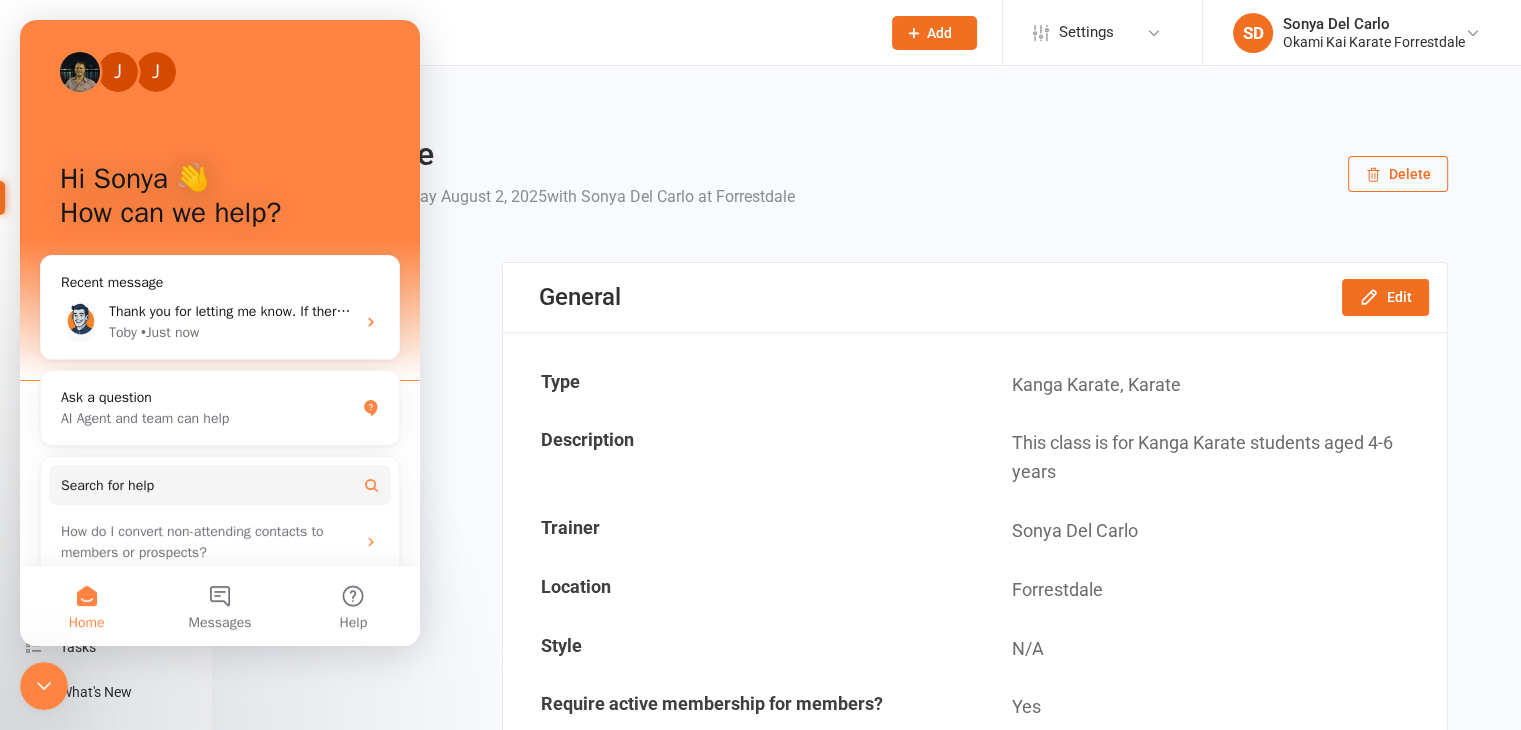 click on "Return to calendar [CLASS] 9:00AM - 9:45AM, [DAY] [MONTH] [DATE] [YEAR] with [FIRST] [LAST] at [LOCATION] Delete General Attendees Restrictions / Limits Reschedule Notes Attendee Activity General Edit Type [CLASS], [STYLE] Description This class is for [CLASS] students aged 4-6 years Trainer [FIRST] [LAST] Location [LOCATION] Style N/A Require active membership for members? Yes Event appears in Internal calendar Clubworx website calendar and Mobile app Class kiosk mode Roll call Website calendar URL Copy event URL to clipboard Online Meeting Details N/A Attendees Message Attendees Bulk Add Kiosk / Roll Call Enter Kiosk Mode Enter Roll Call 14 places booked 11 places available Sort by First Name Last Name Cooper Borodavkin rach-cooper@hotmail.com Attended Mark absent Undo check-in Send message More info Remove All bookings for series Noah Browing katie3309@live.com Attended Mark absent Undo check-in Send message More info Remove Navi Cohyedass Attended" at bounding box center [866, 2453] 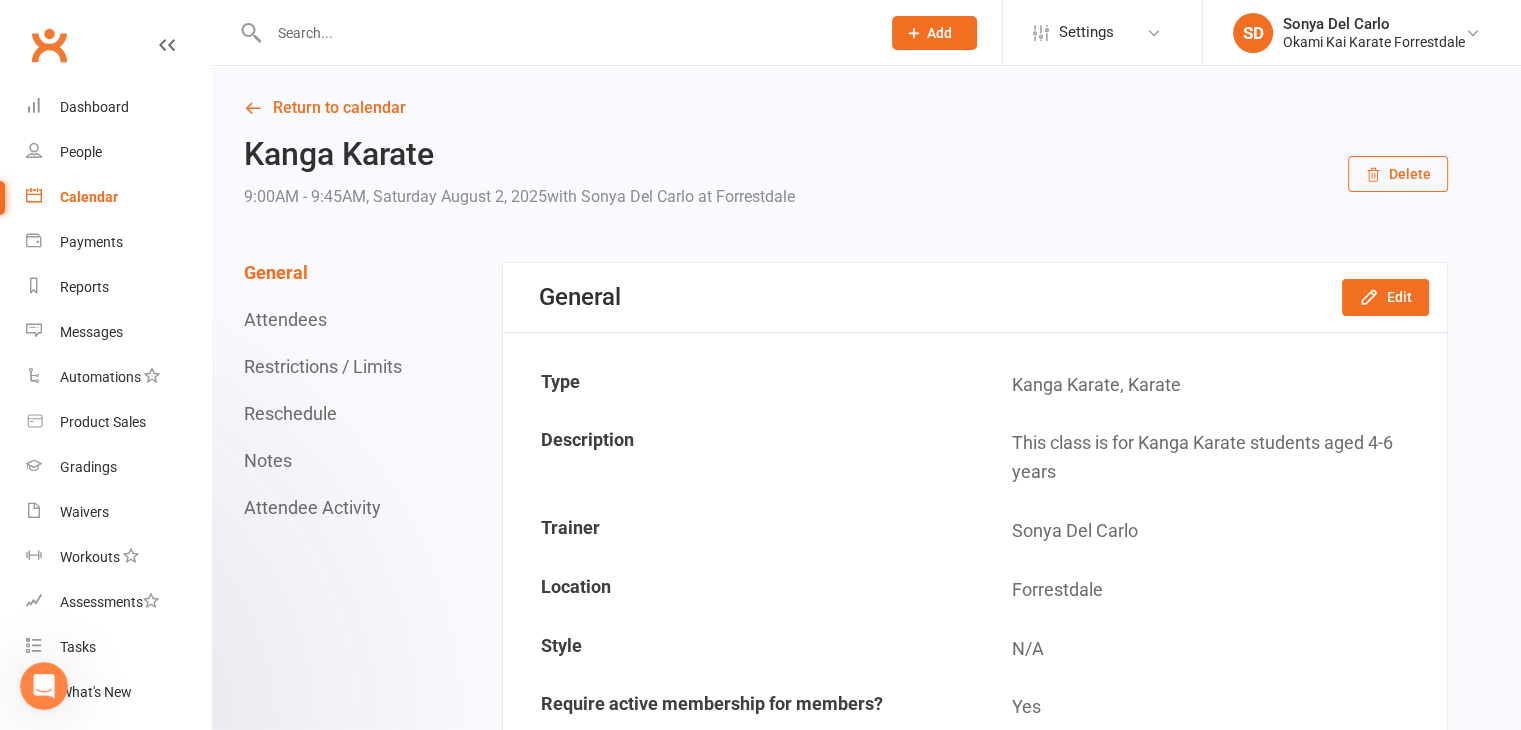 scroll, scrollTop: 0, scrollLeft: 0, axis: both 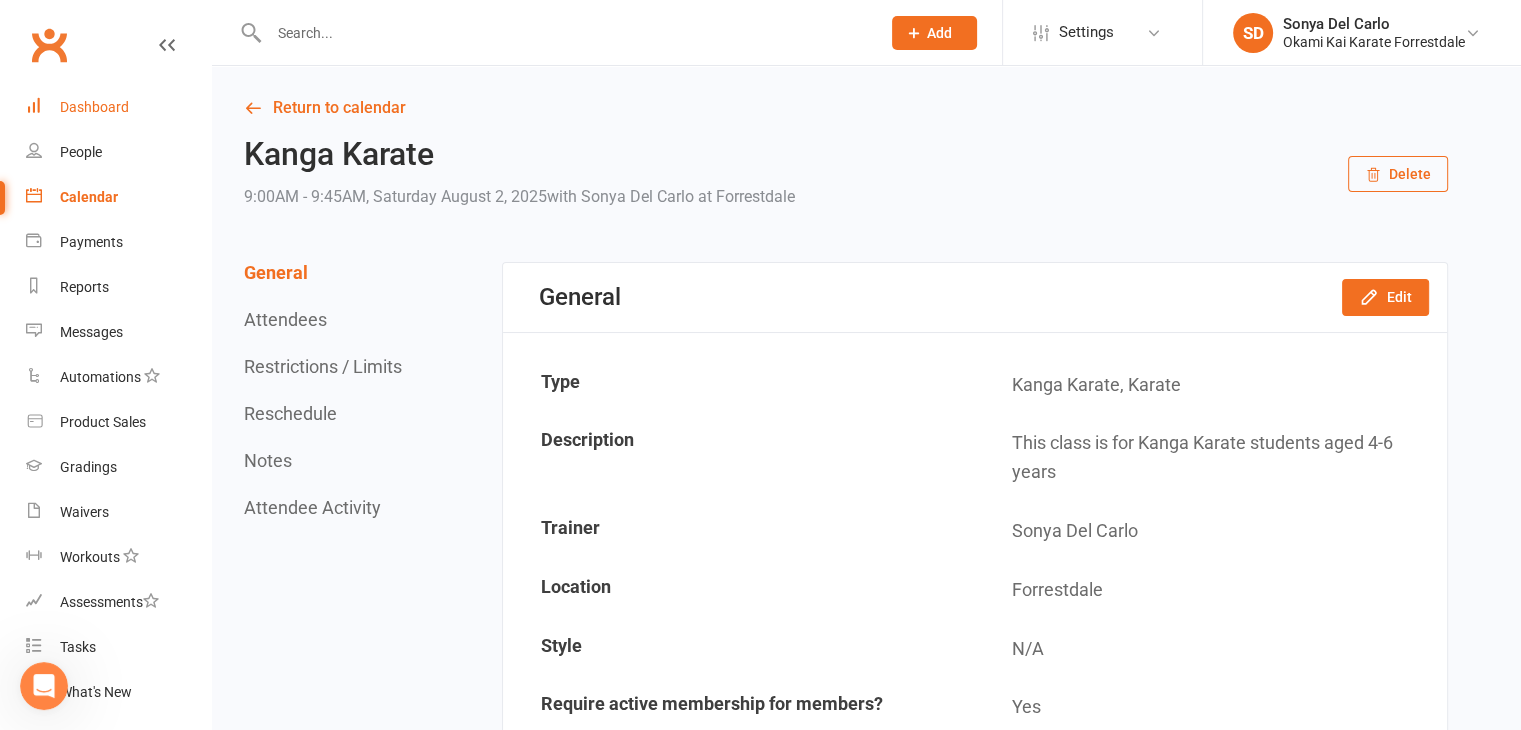 click on "Dashboard" at bounding box center (94, 107) 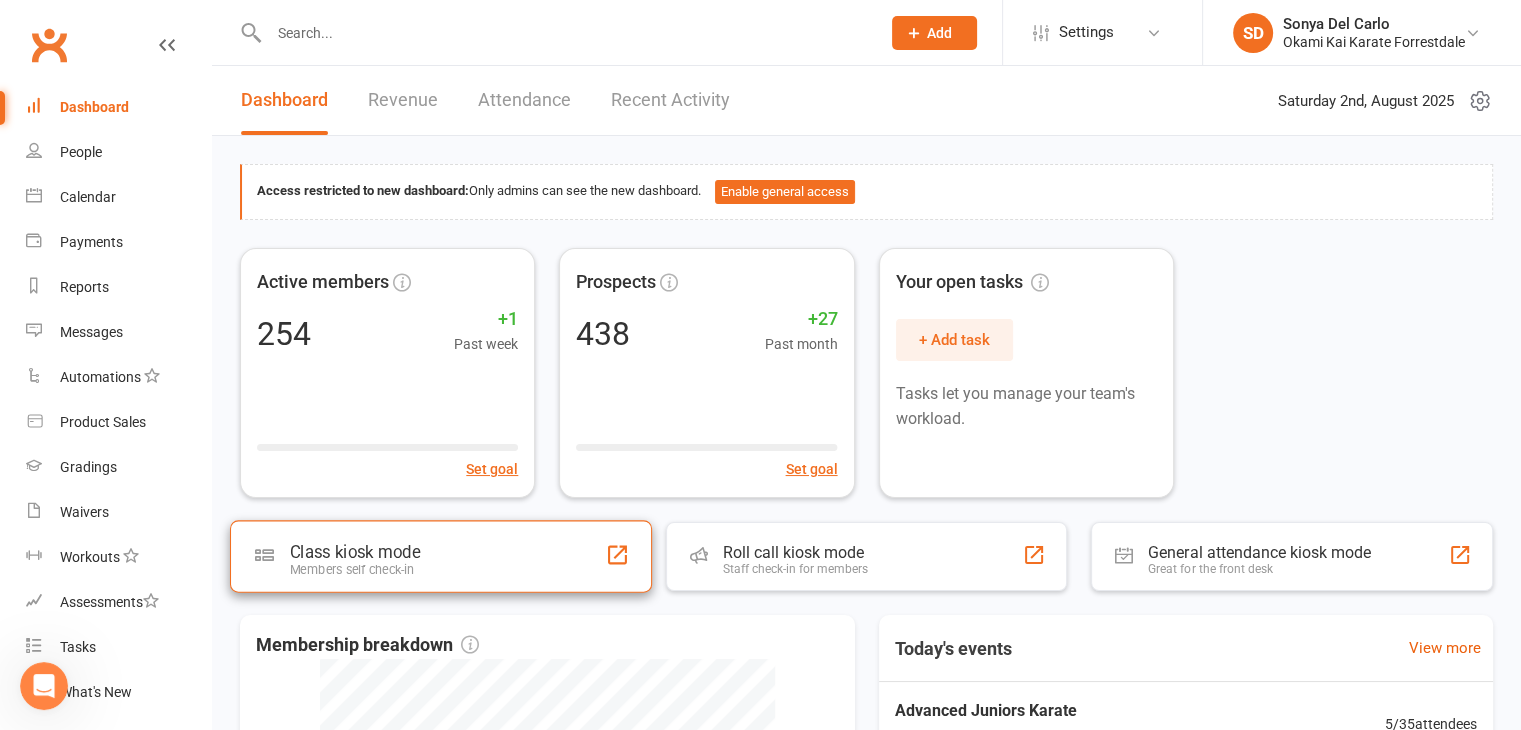 click on "Class kiosk mode Members self check-in" at bounding box center [441, 556] 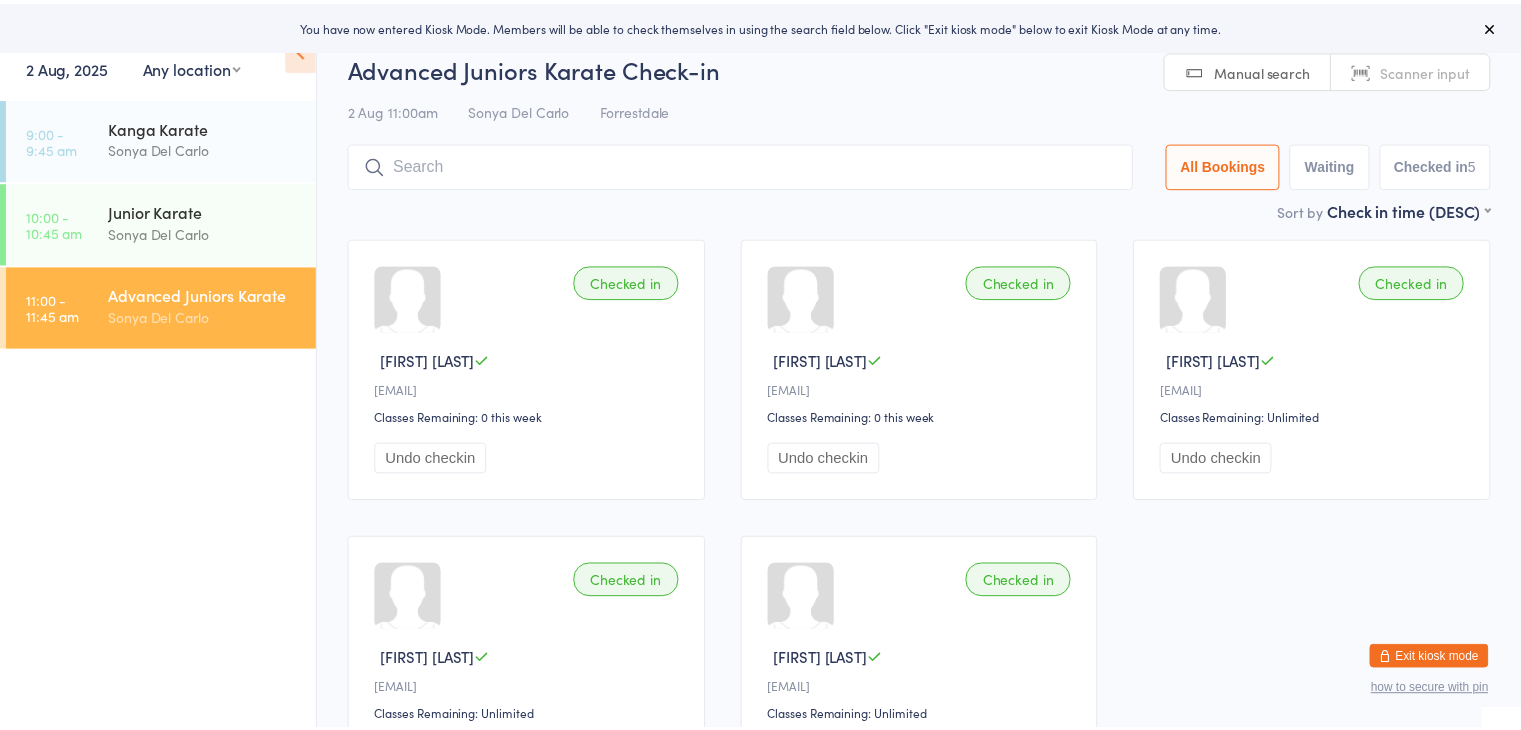 scroll, scrollTop: 0, scrollLeft: 0, axis: both 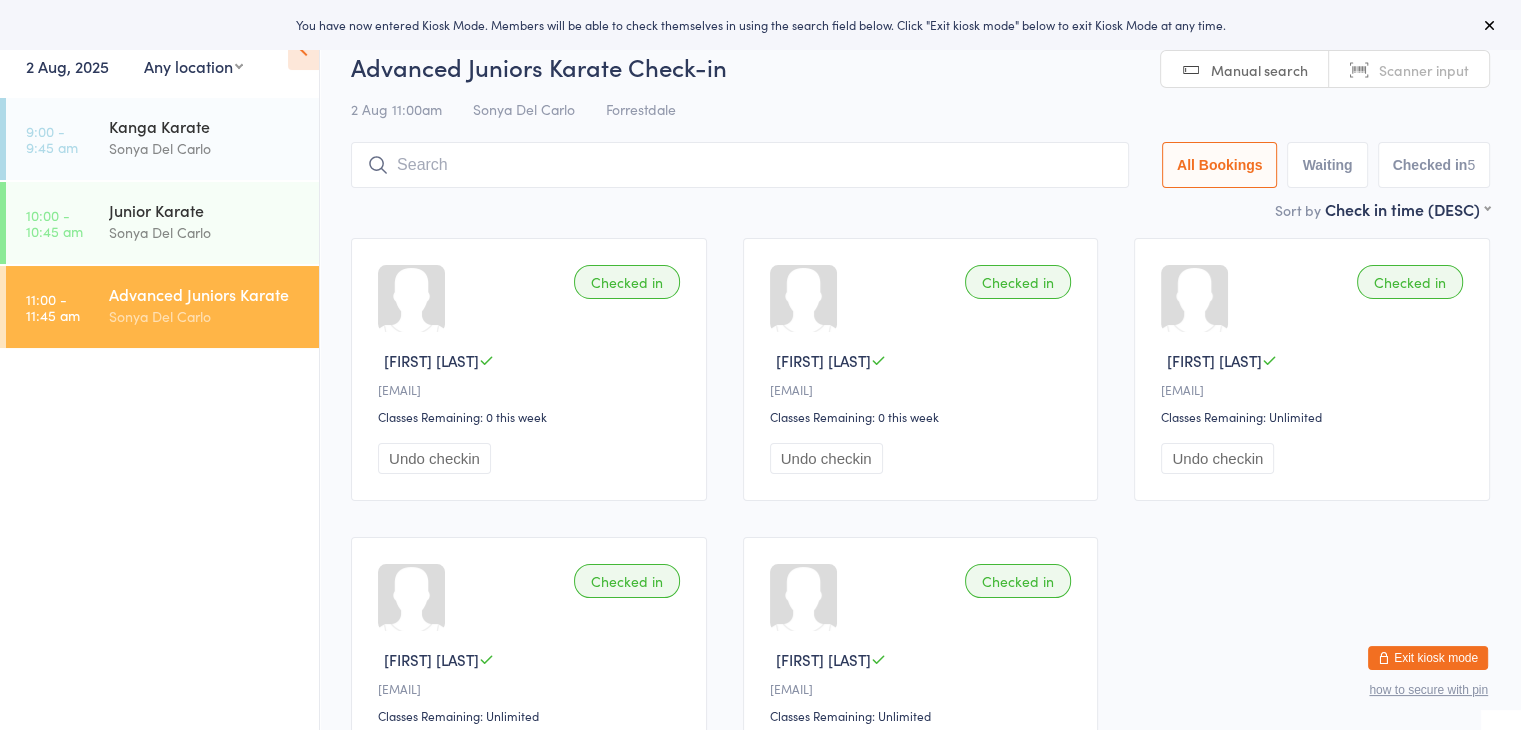 click at bounding box center (740, 165) 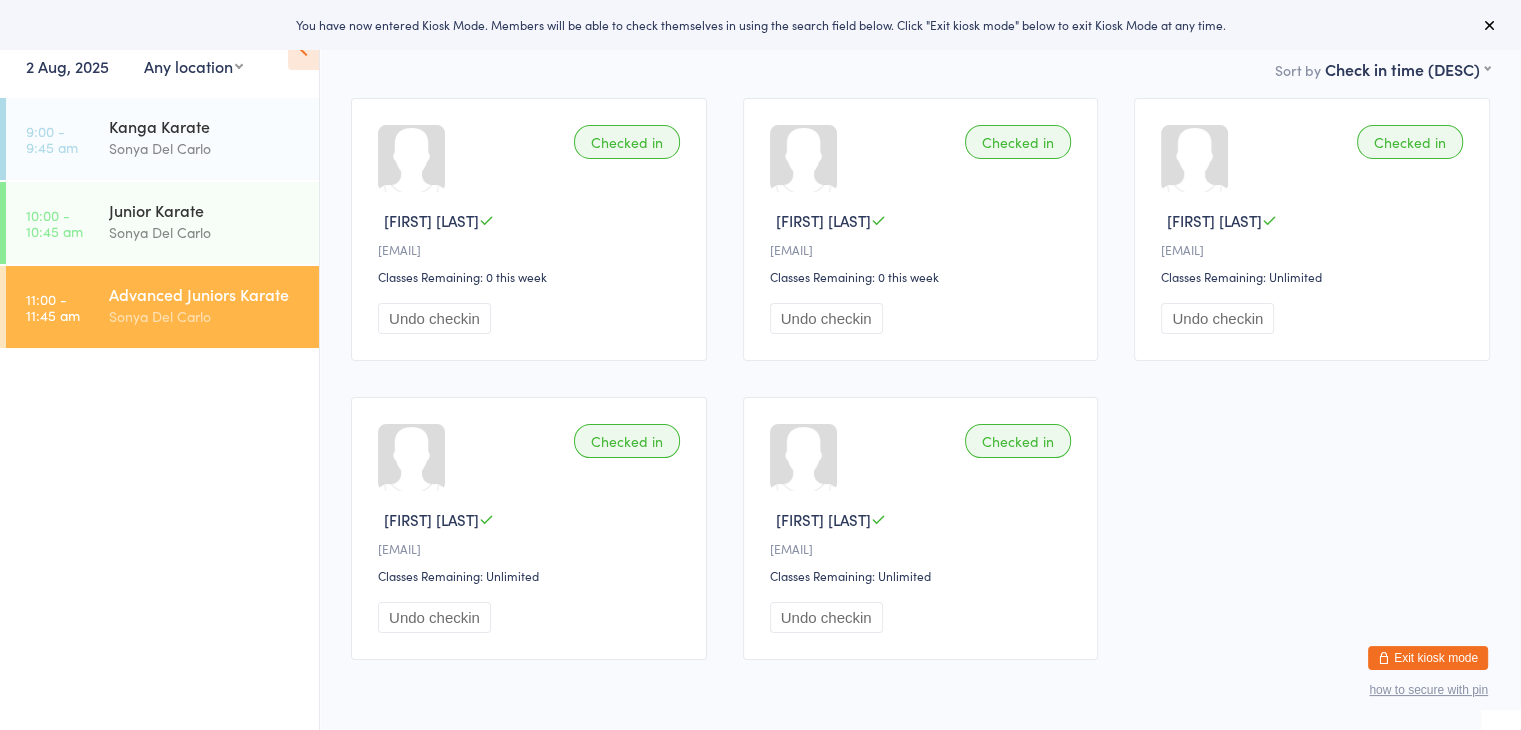 scroll, scrollTop: 143, scrollLeft: 0, axis: vertical 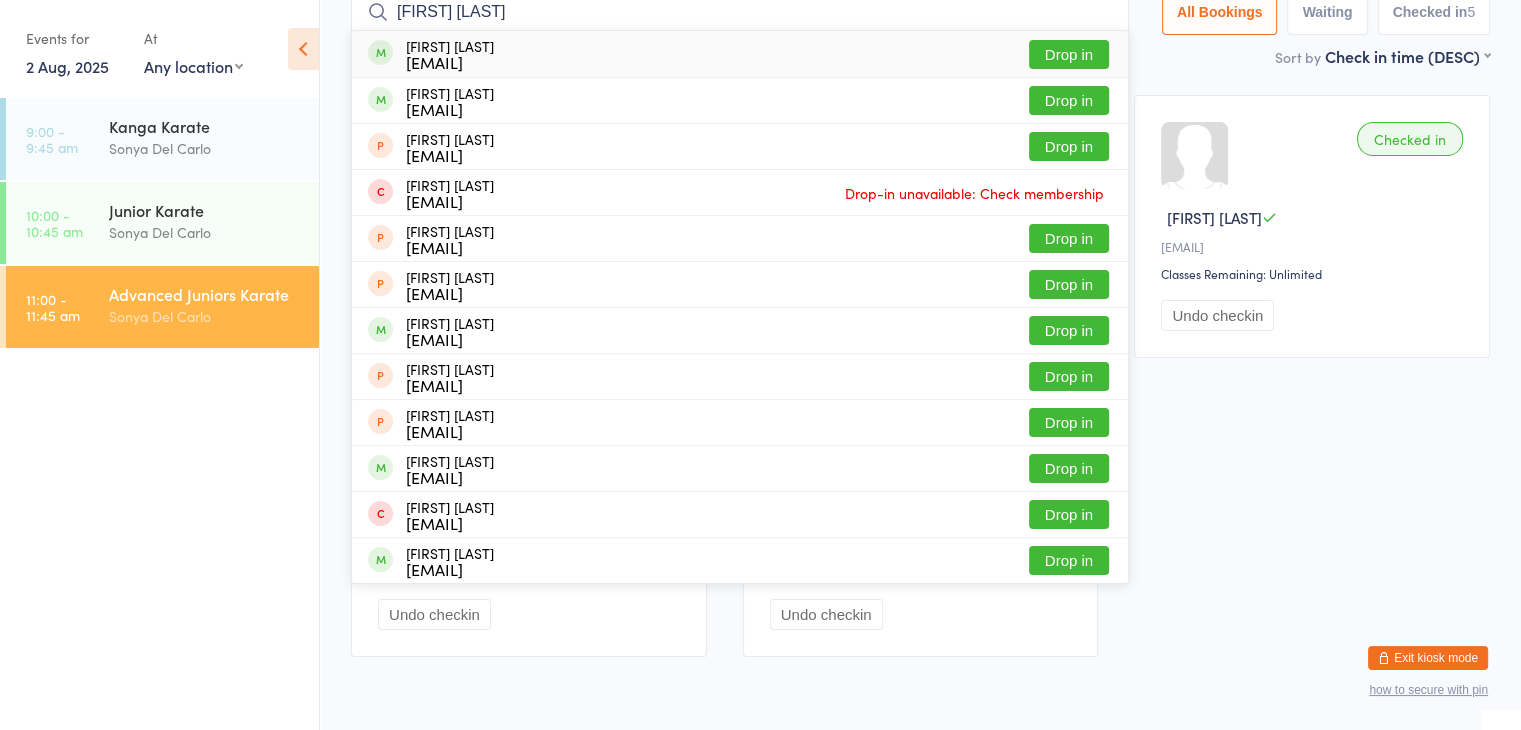 type on "[FIRST] [LAST]" 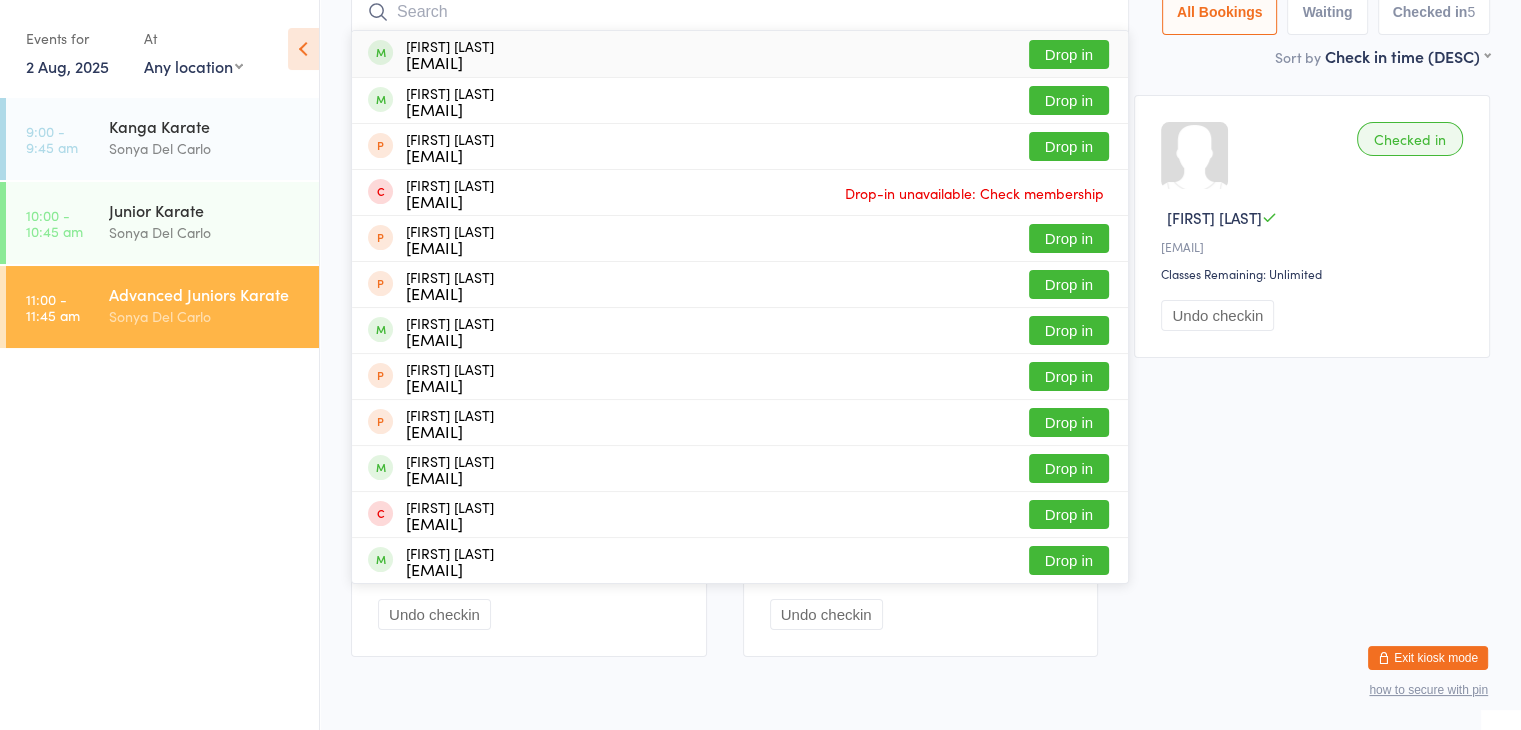 scroll, scrollTop: 132, scrollLeft: 0, axis: vertical 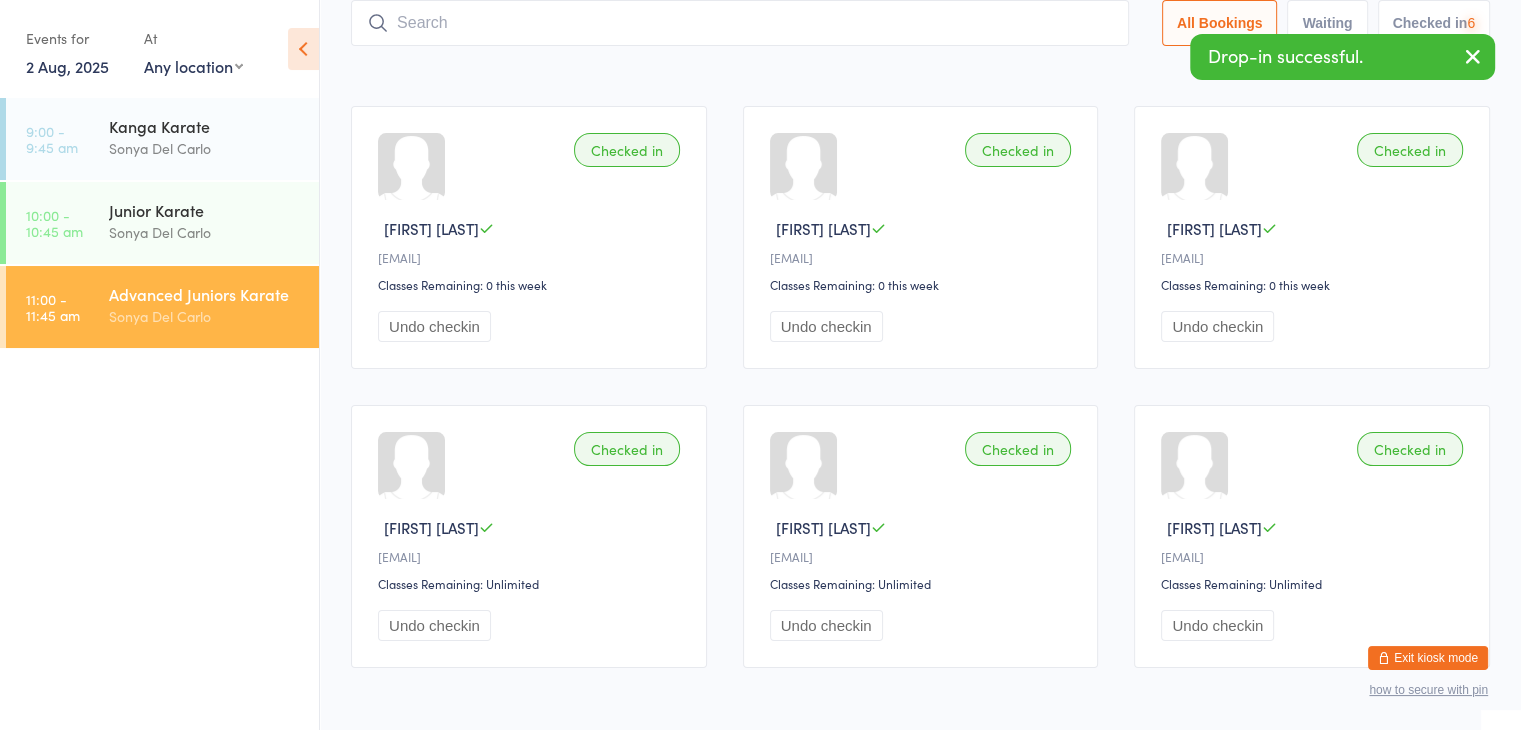 click at bounding box center [740, 23] 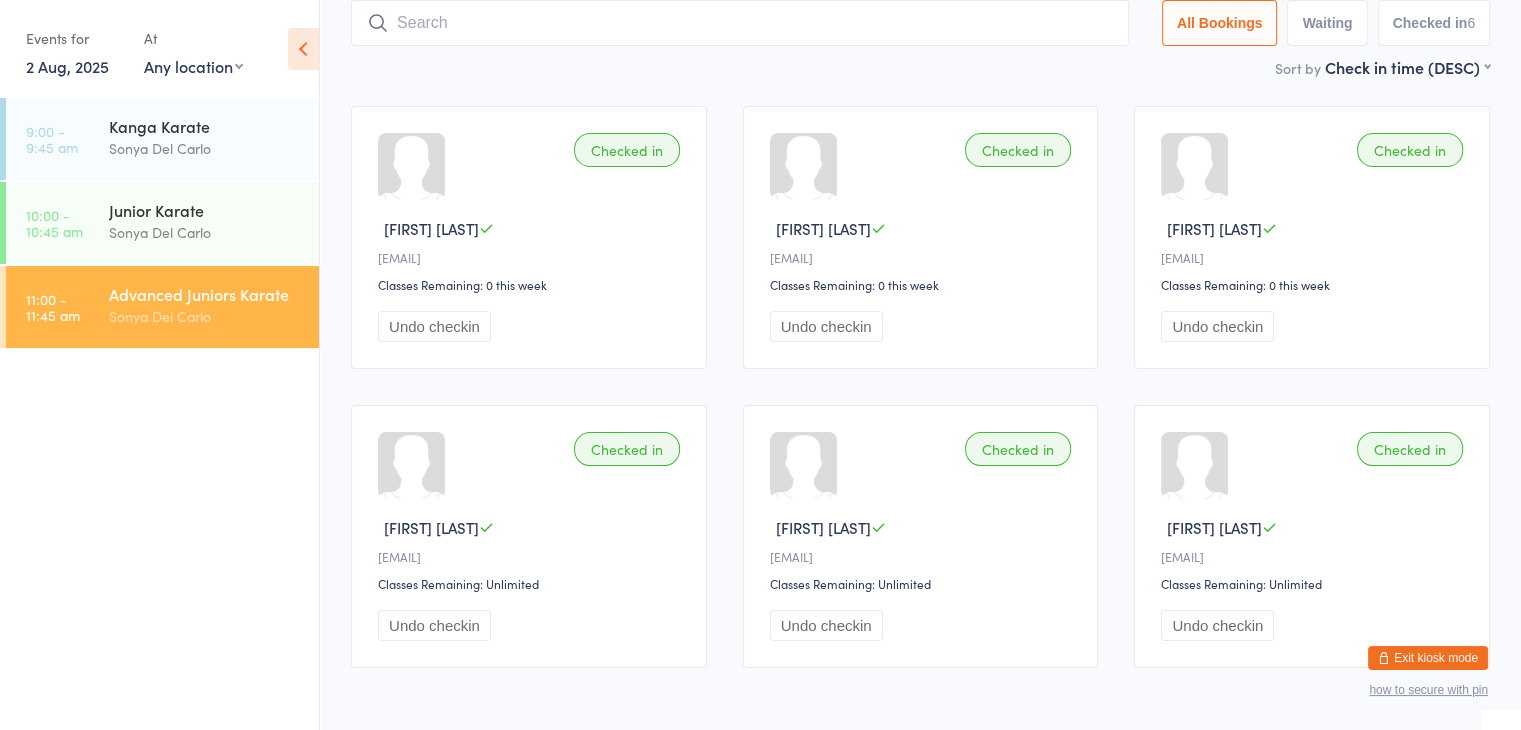 click at bounding box center (740, 23) 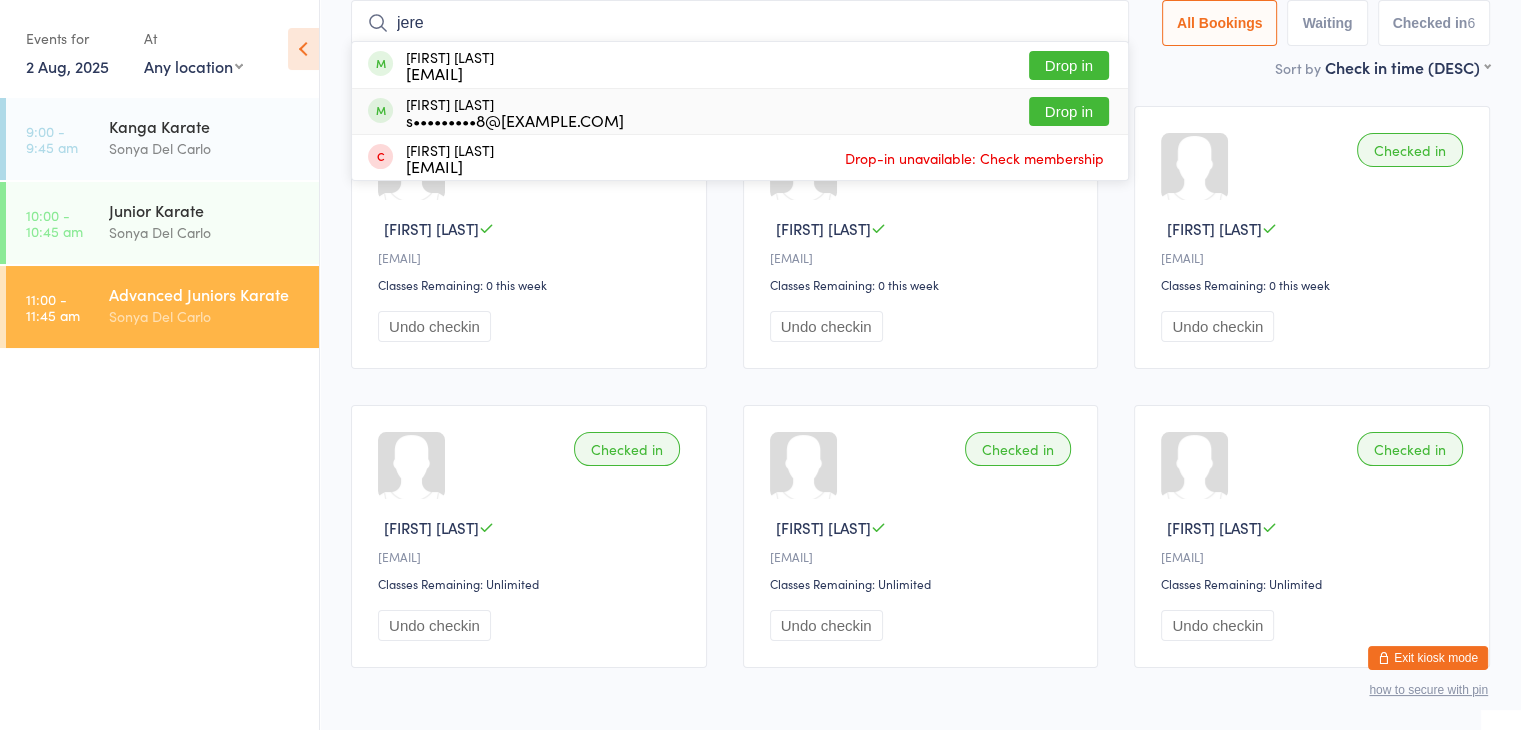 type on "jere" 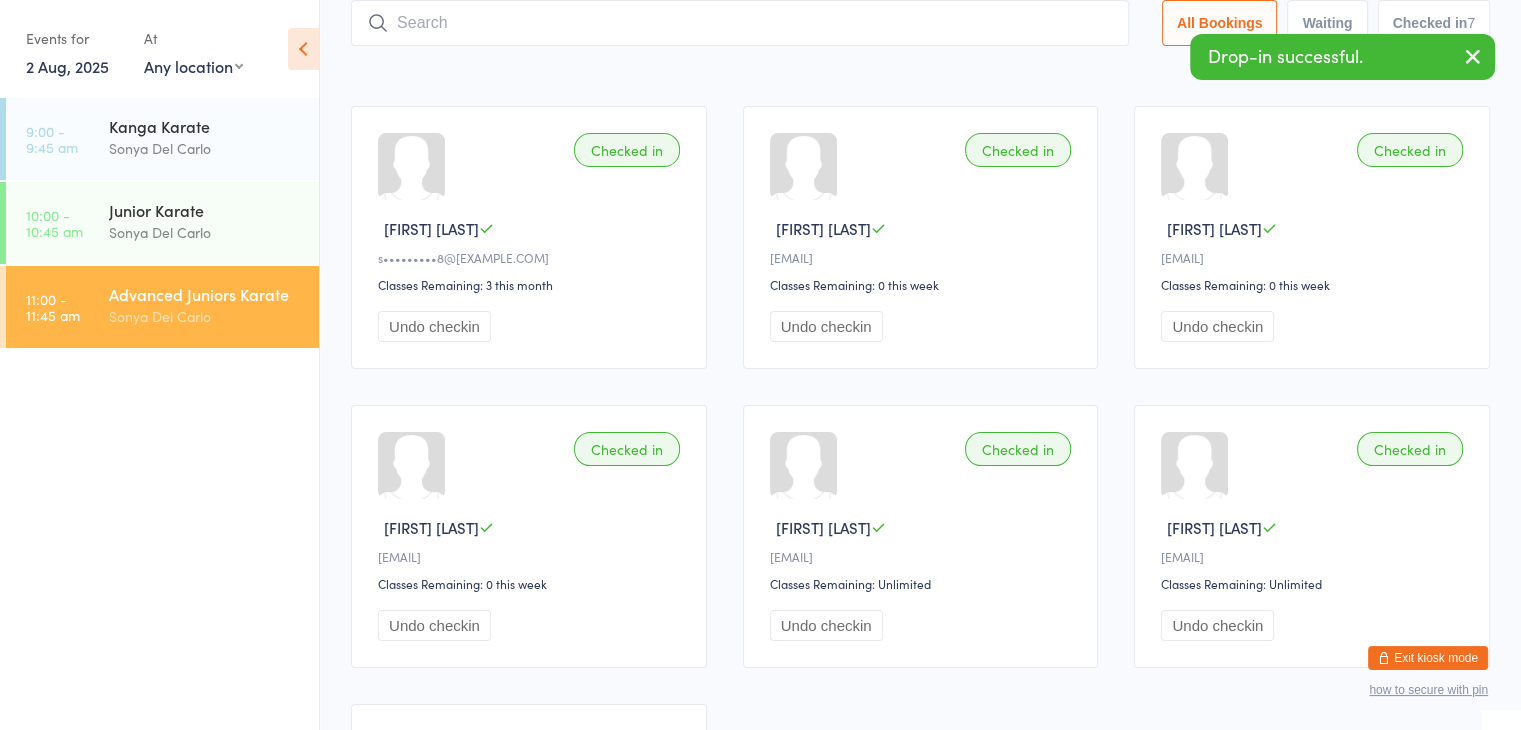click at bounding box center [740, 23] 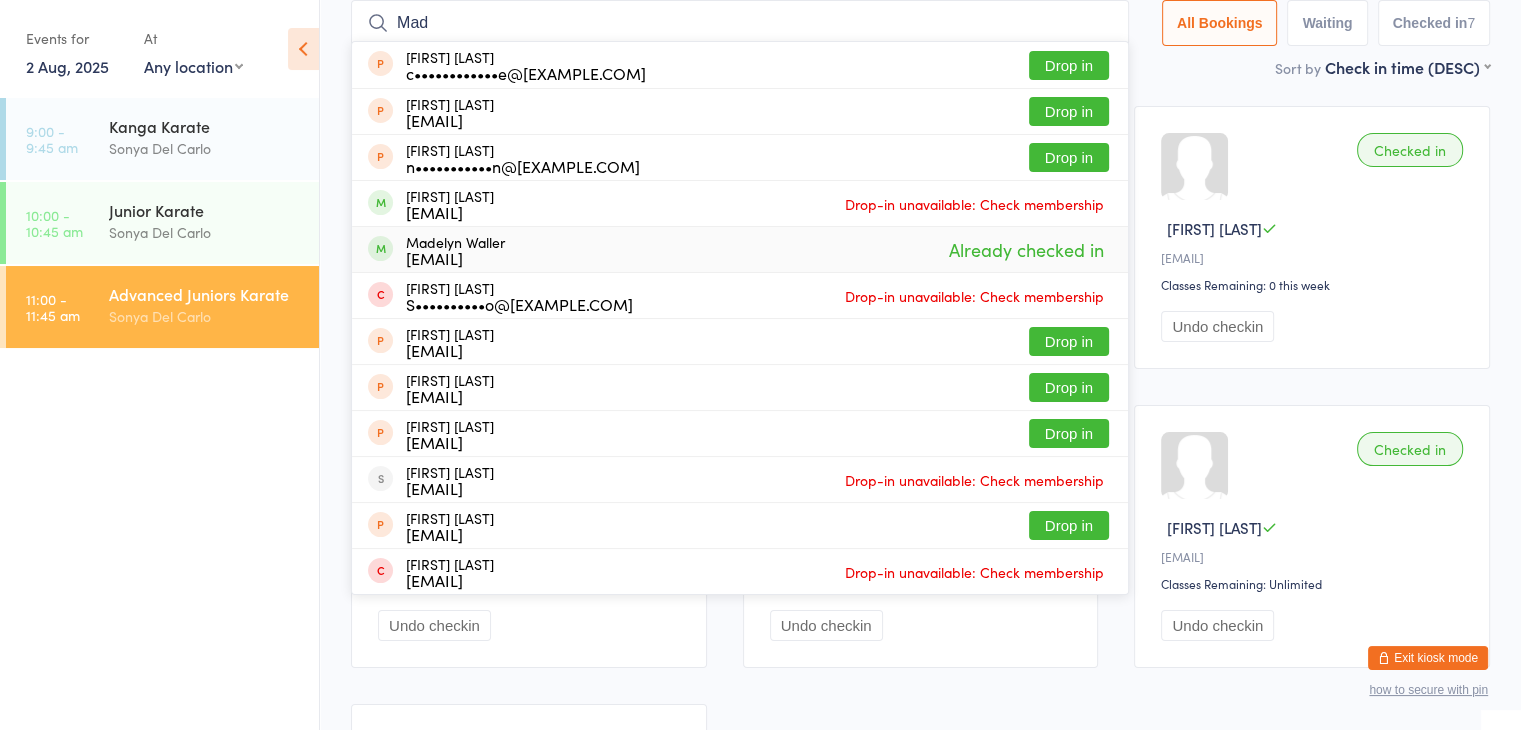 type on "Mad" 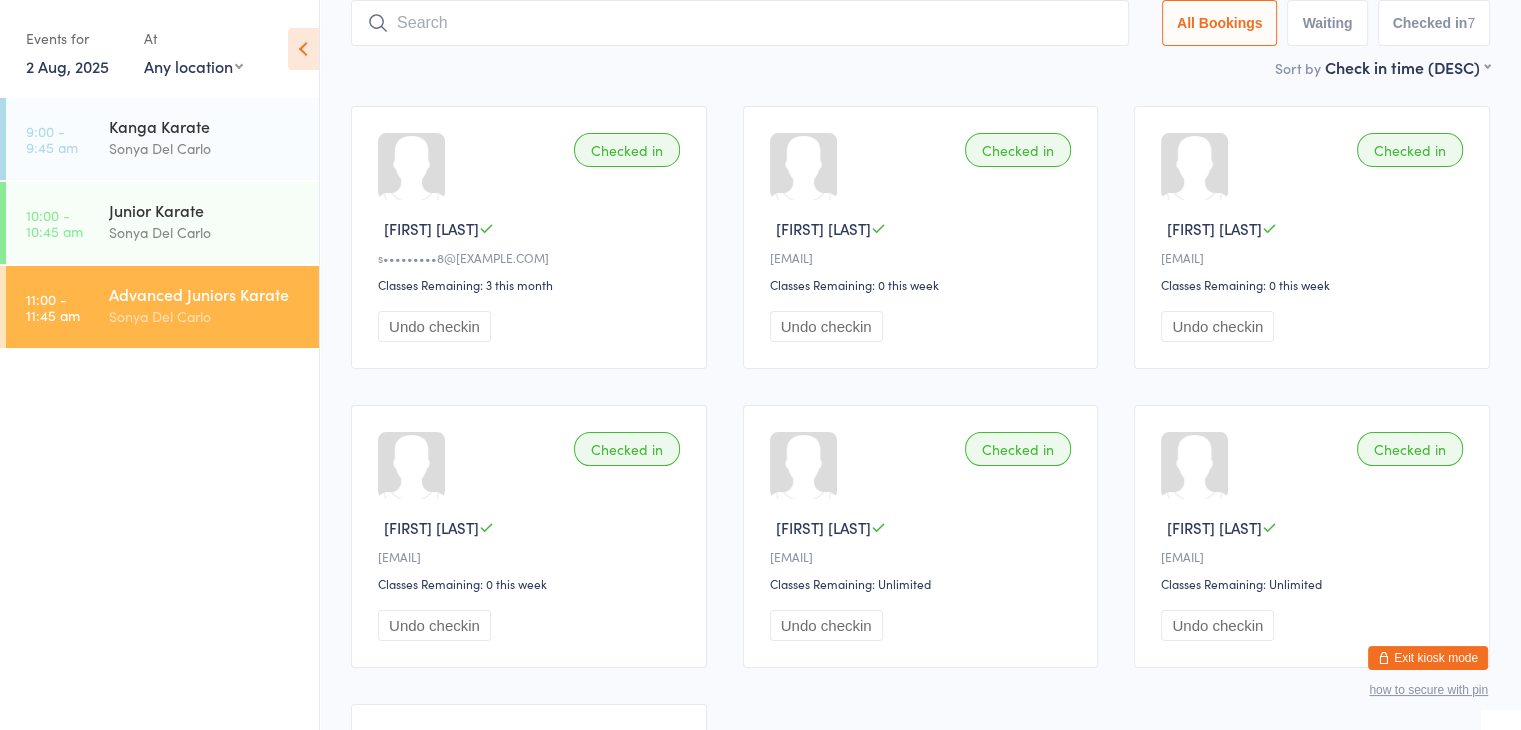 click at bounding box center (740, 23) 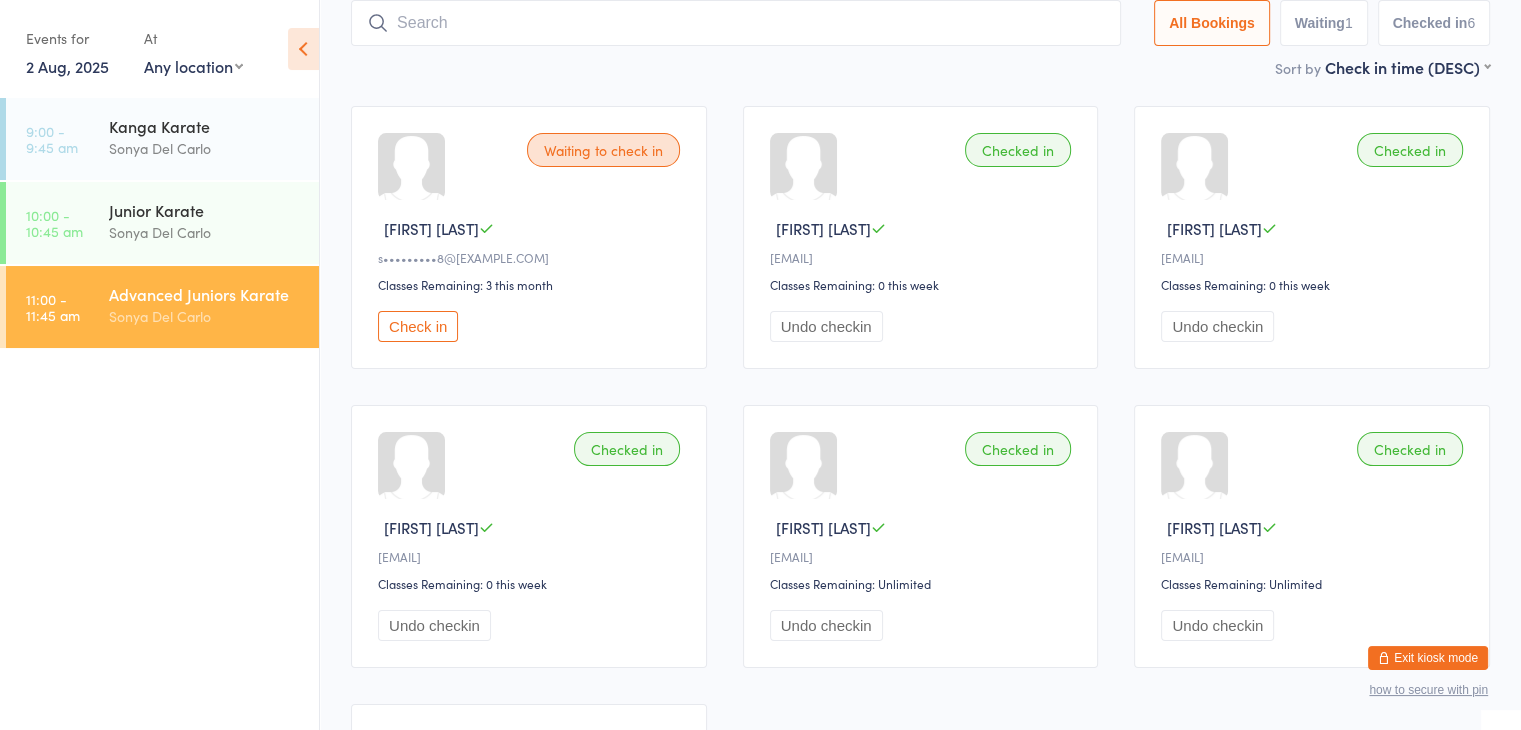 click on "Check in" at bounding box center [418, 326] 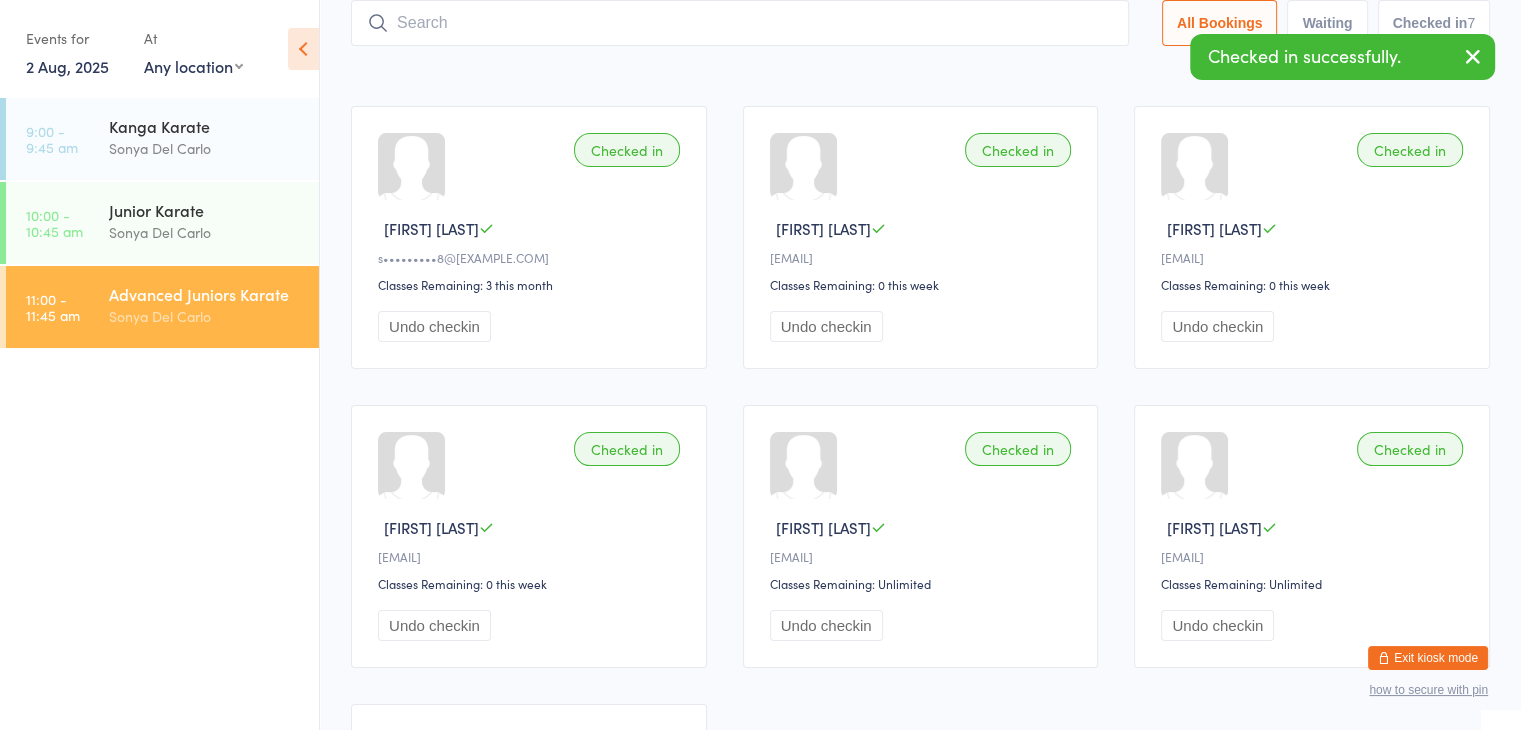 click at bounding box center (740, 23) 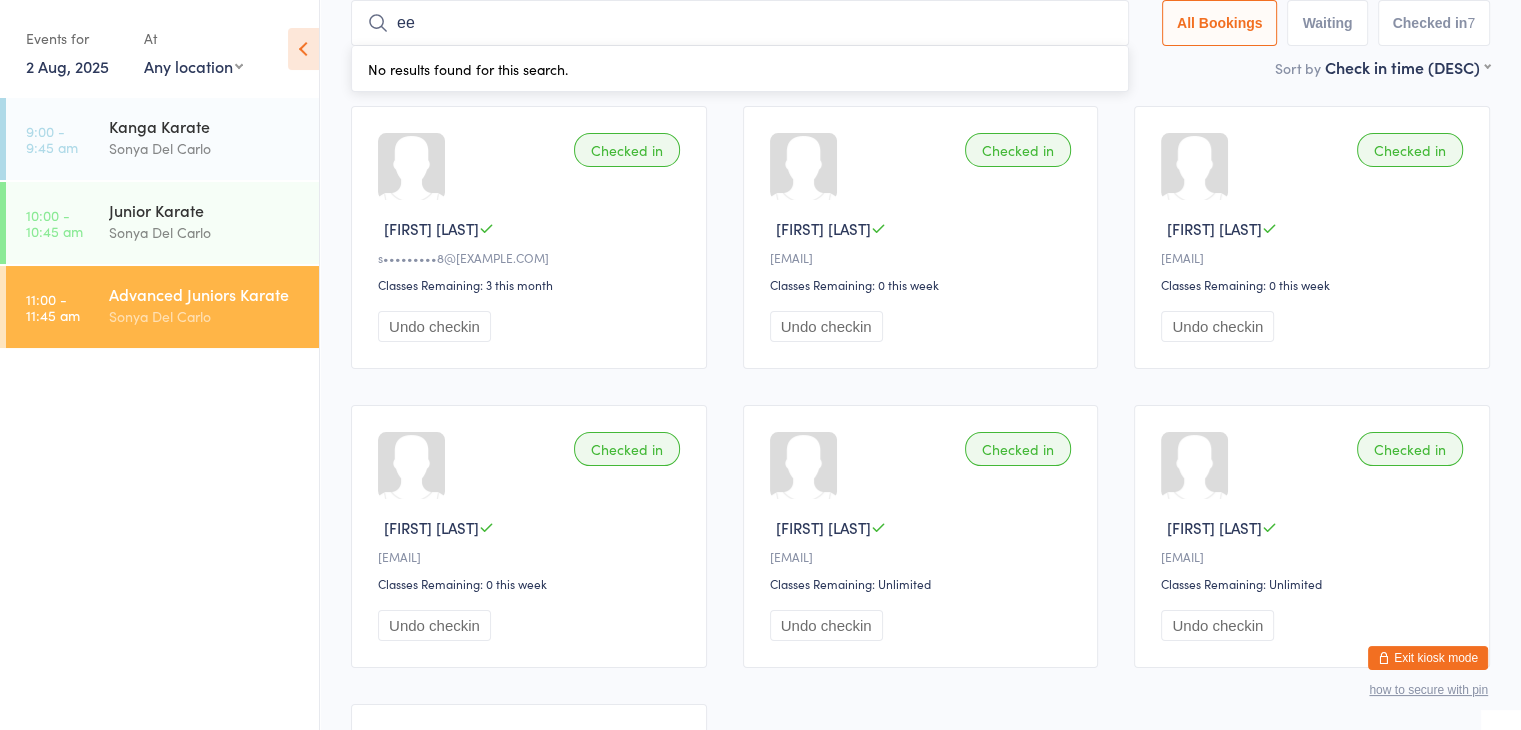 type on "[FIRST]" 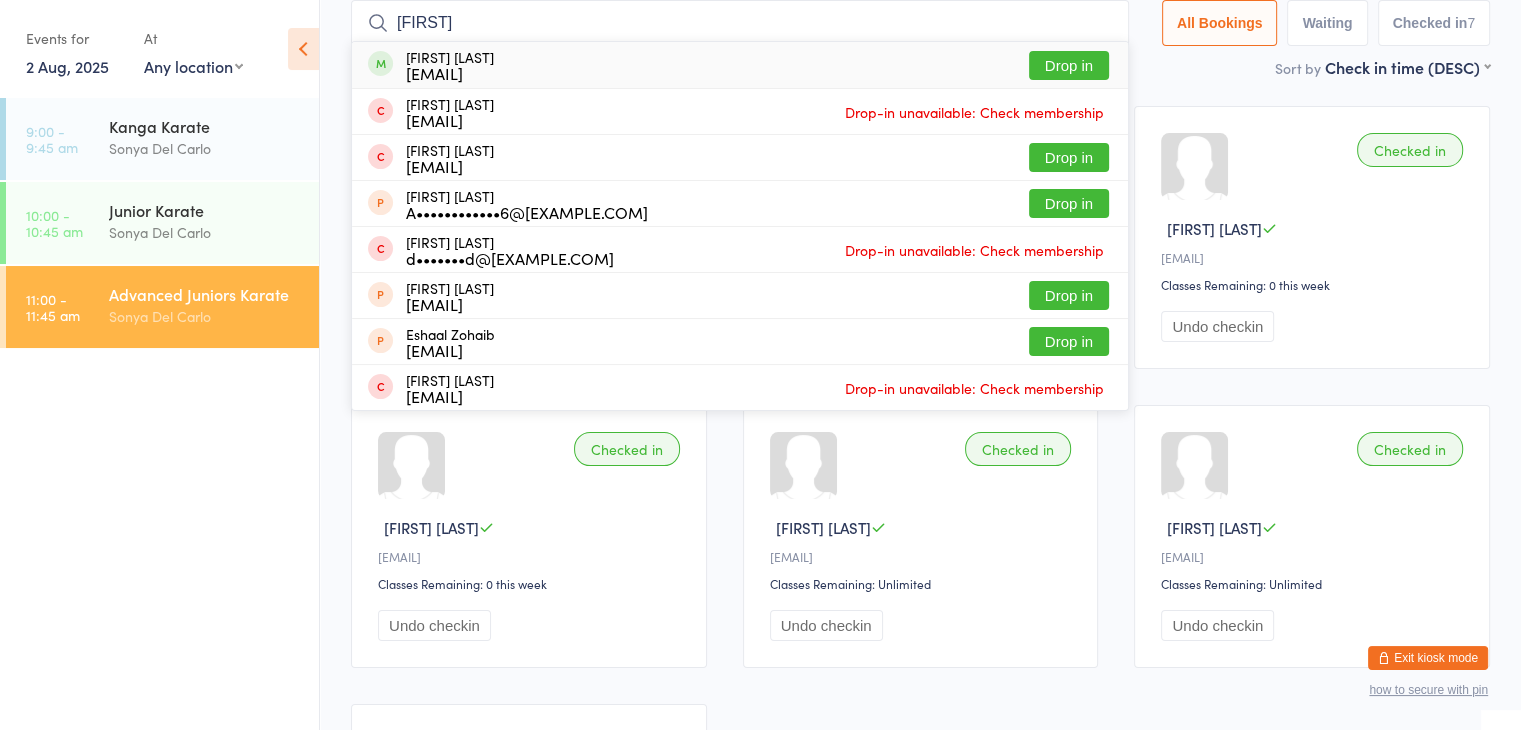click on "Drop in" at bounding box center (1069, 65) 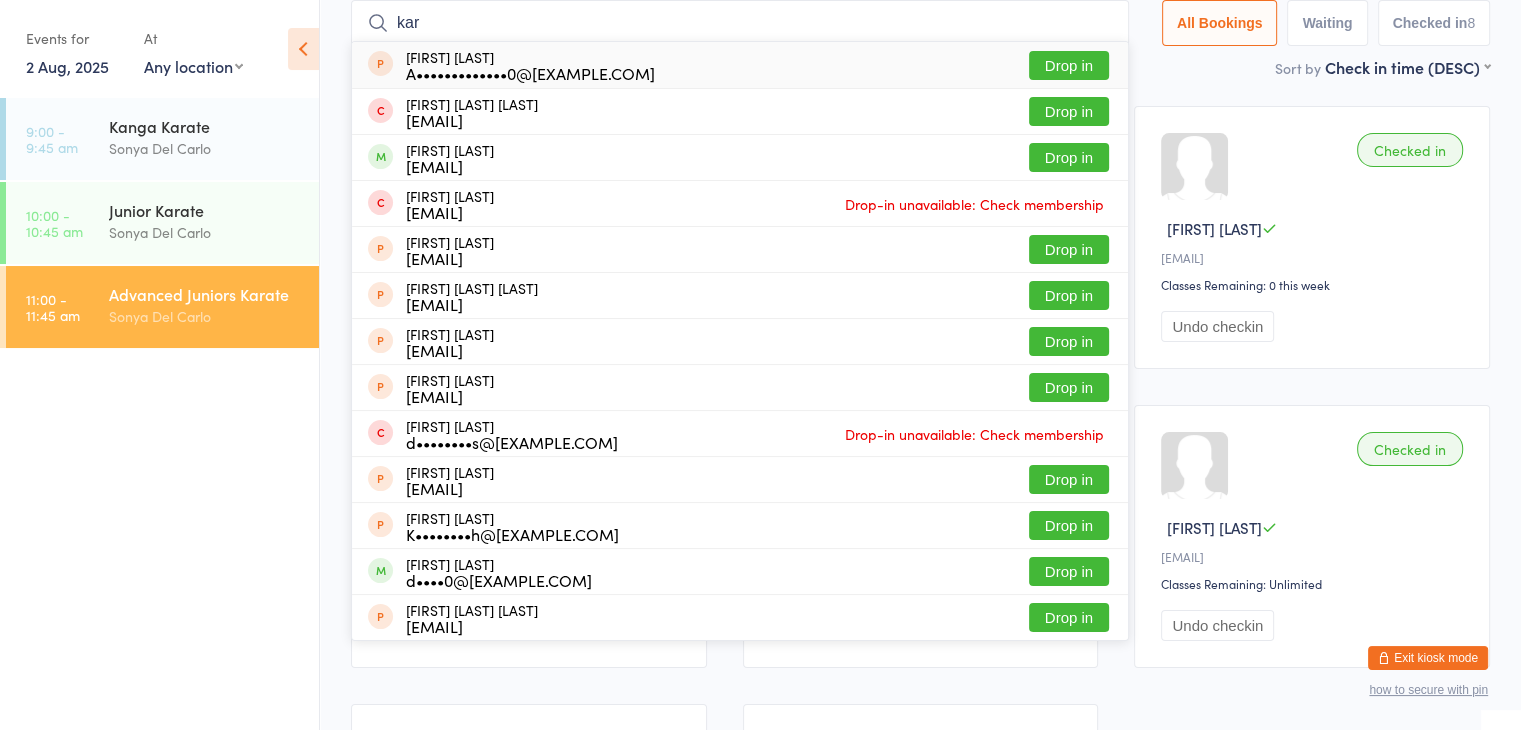 type on "[FIRST]" 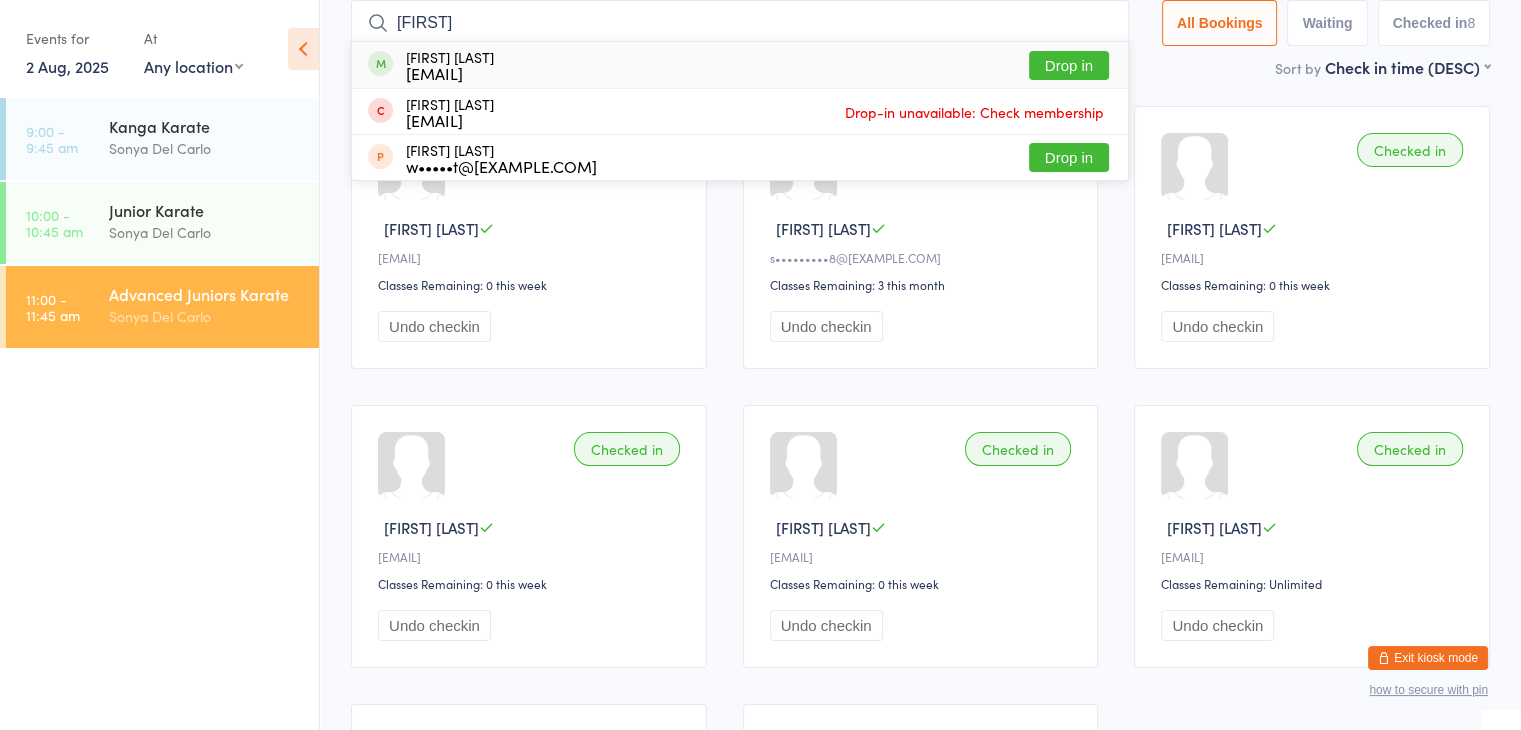 click on "Drop in" at bounding box center [1069, 65] 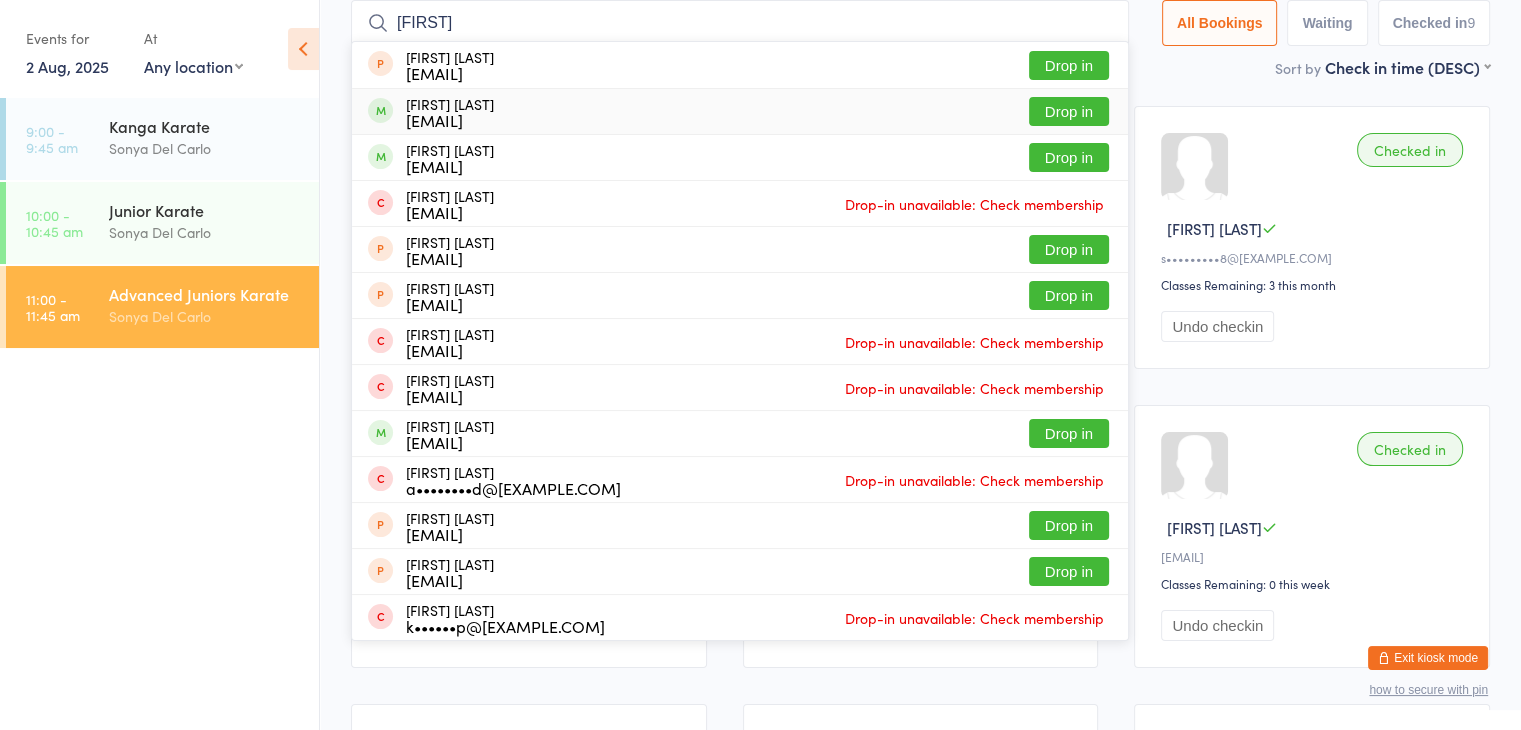 type on "[FIRST]" 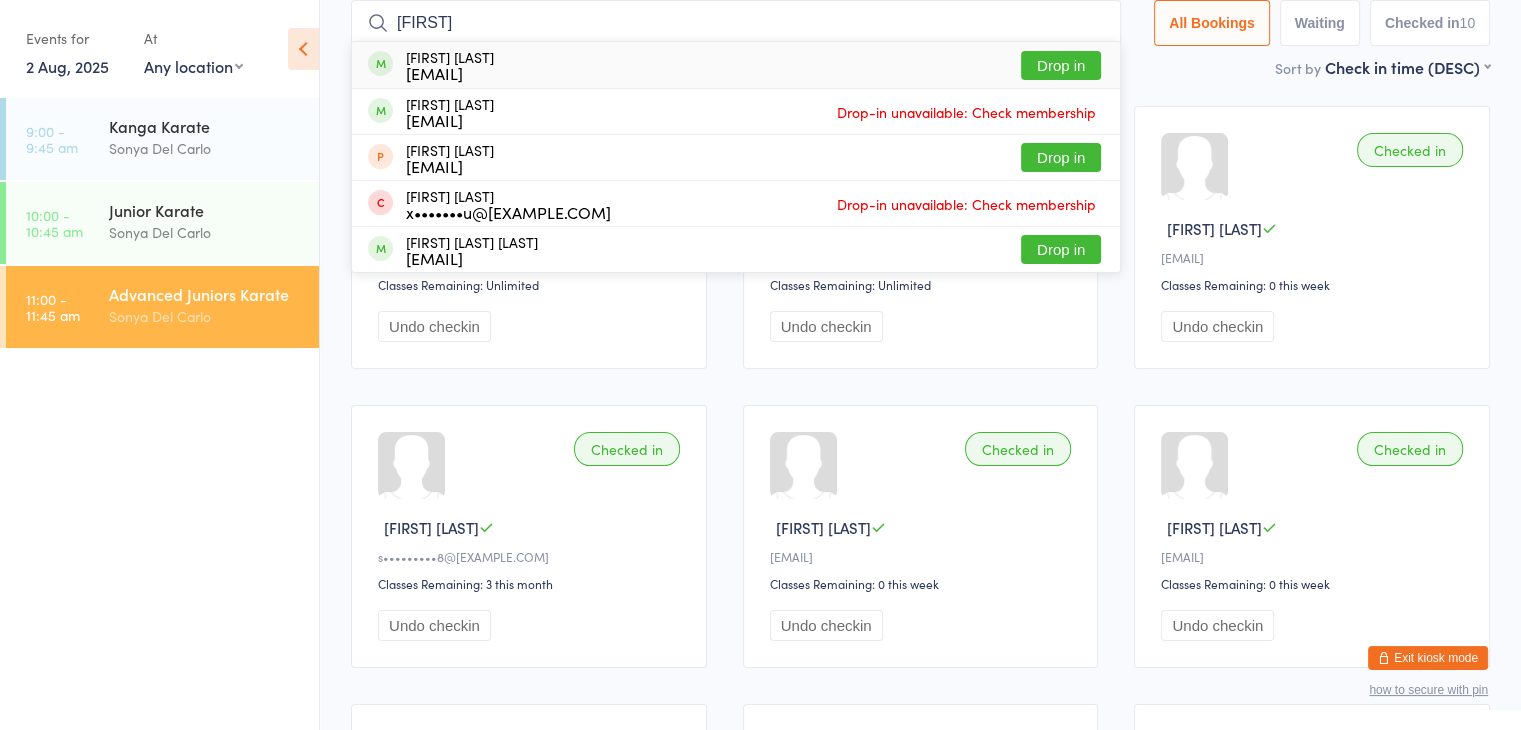 type on "[FIRST]" 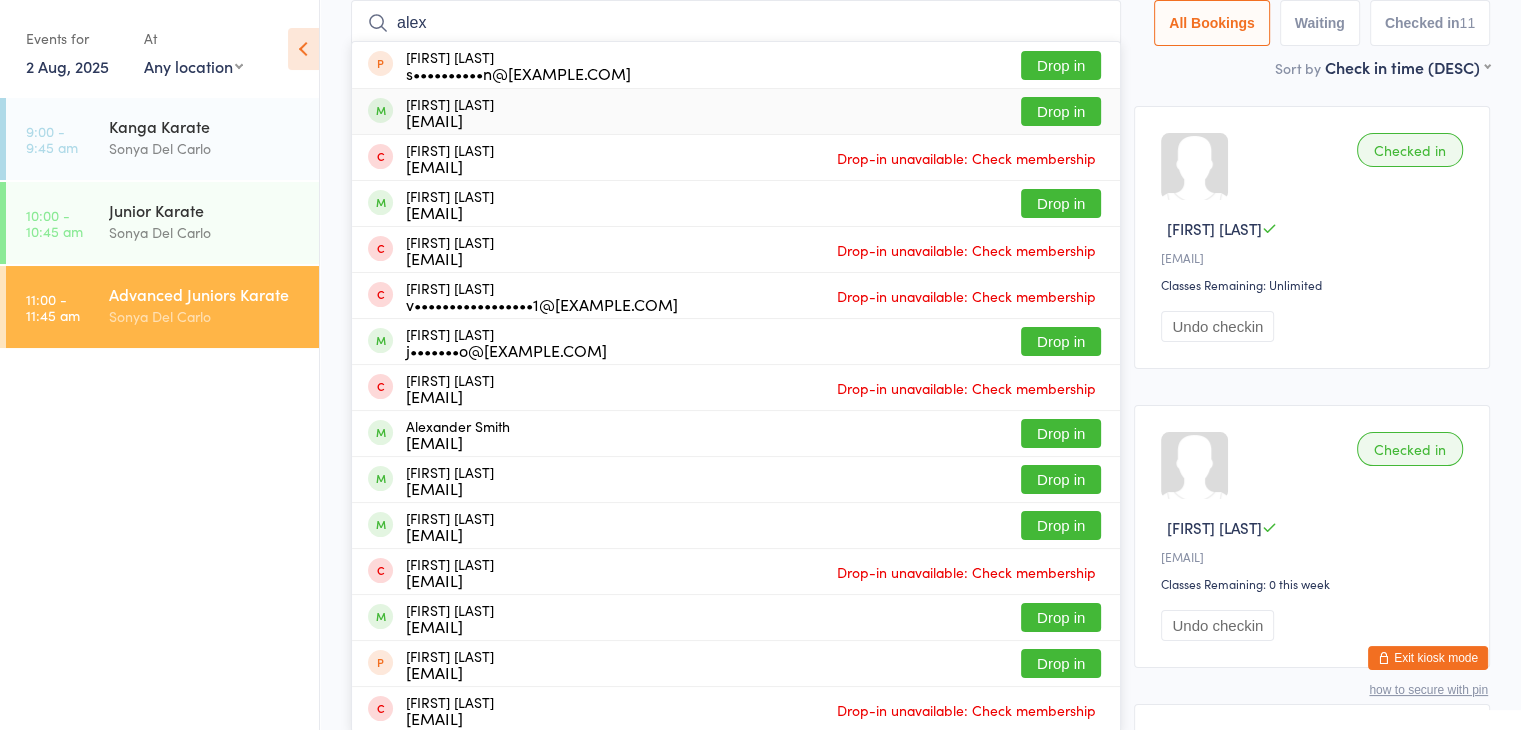type on "alex" 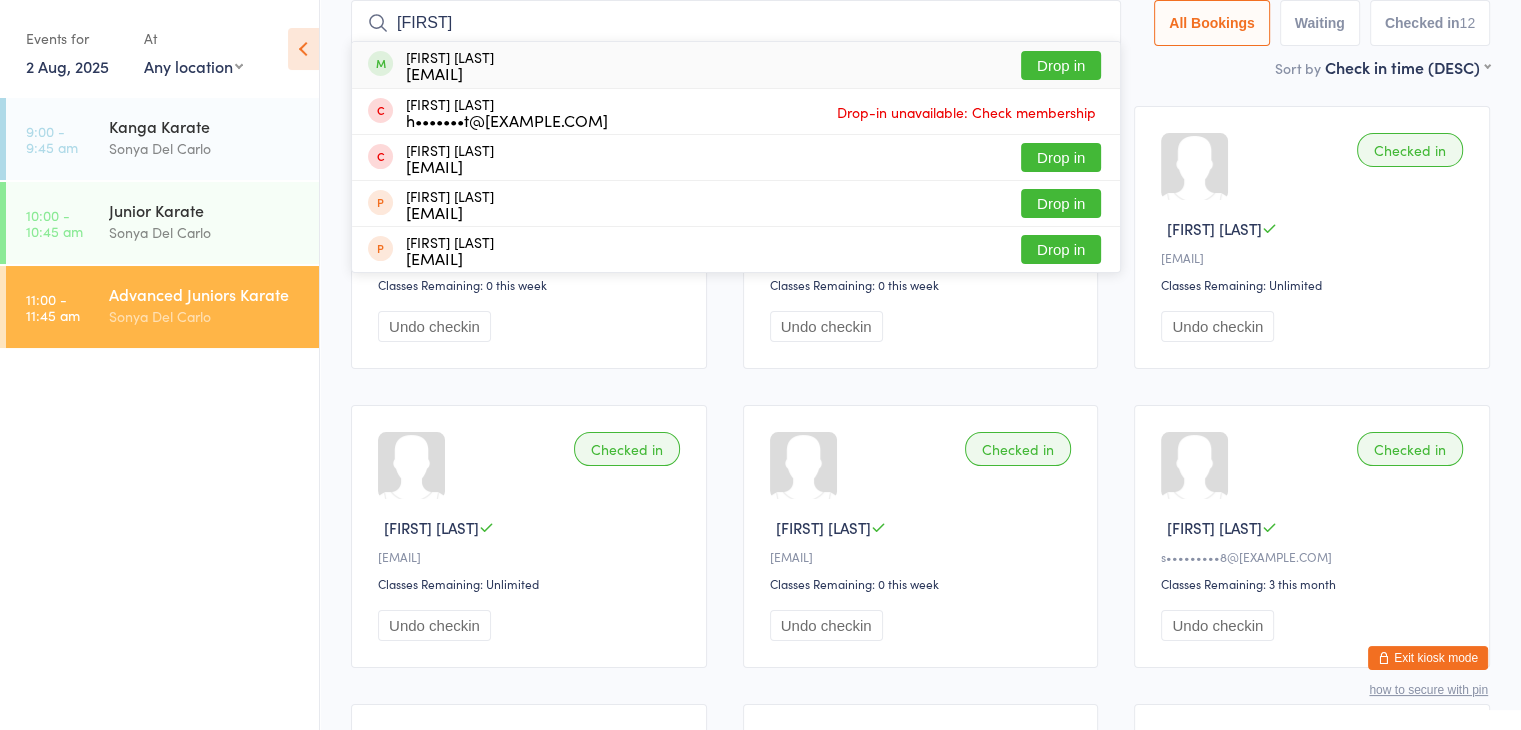 type on "[FIRST]" 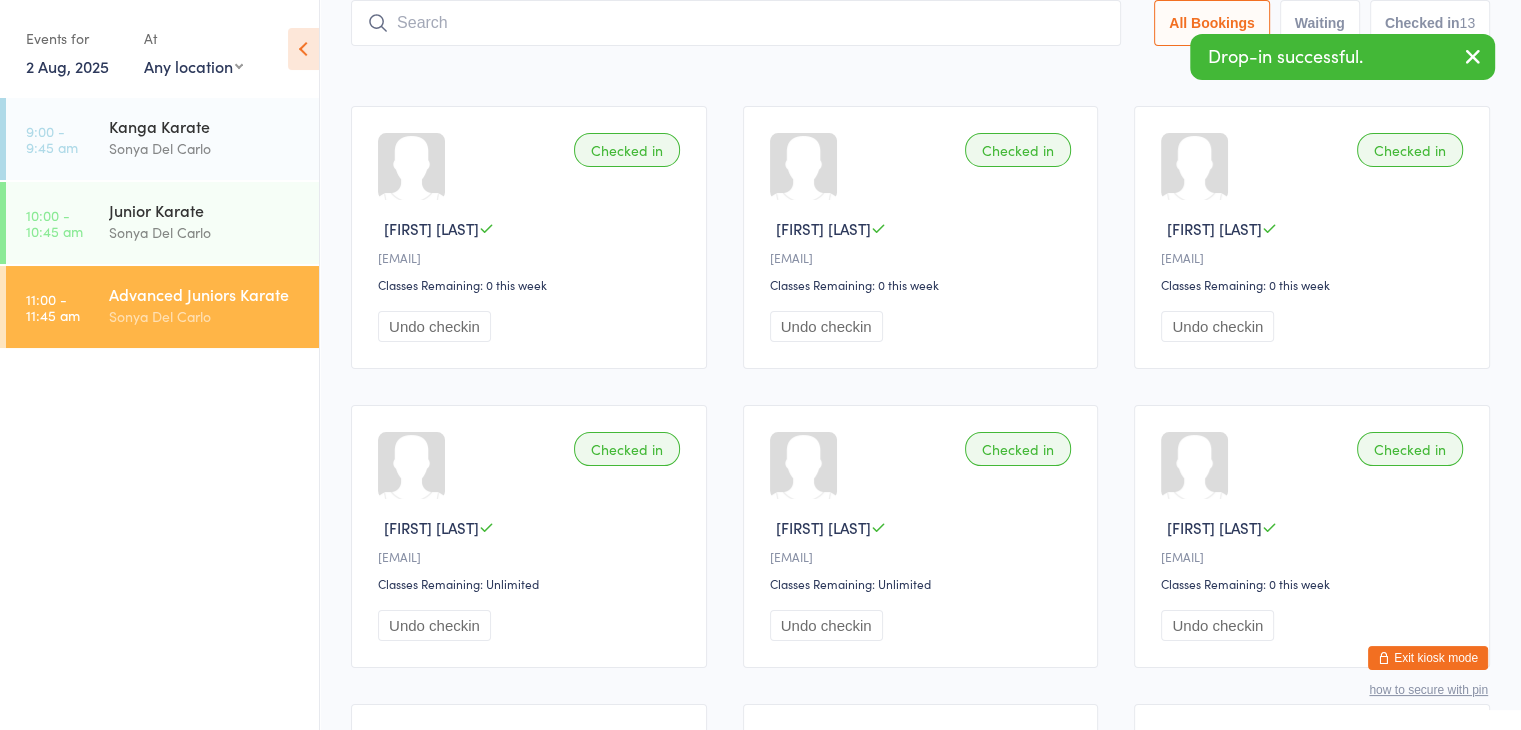 click at bounding box center [736, 23] 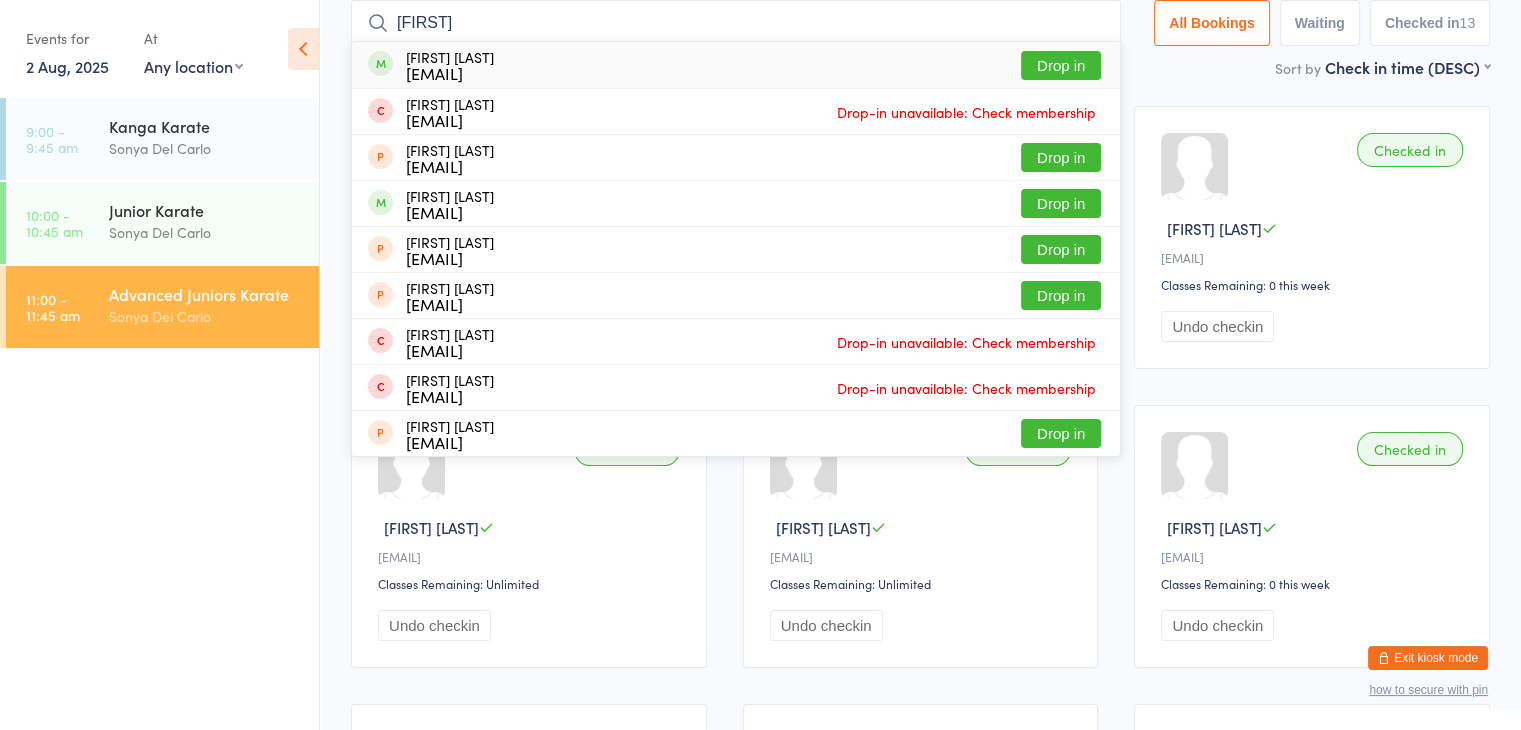 type on "[FIRST]" 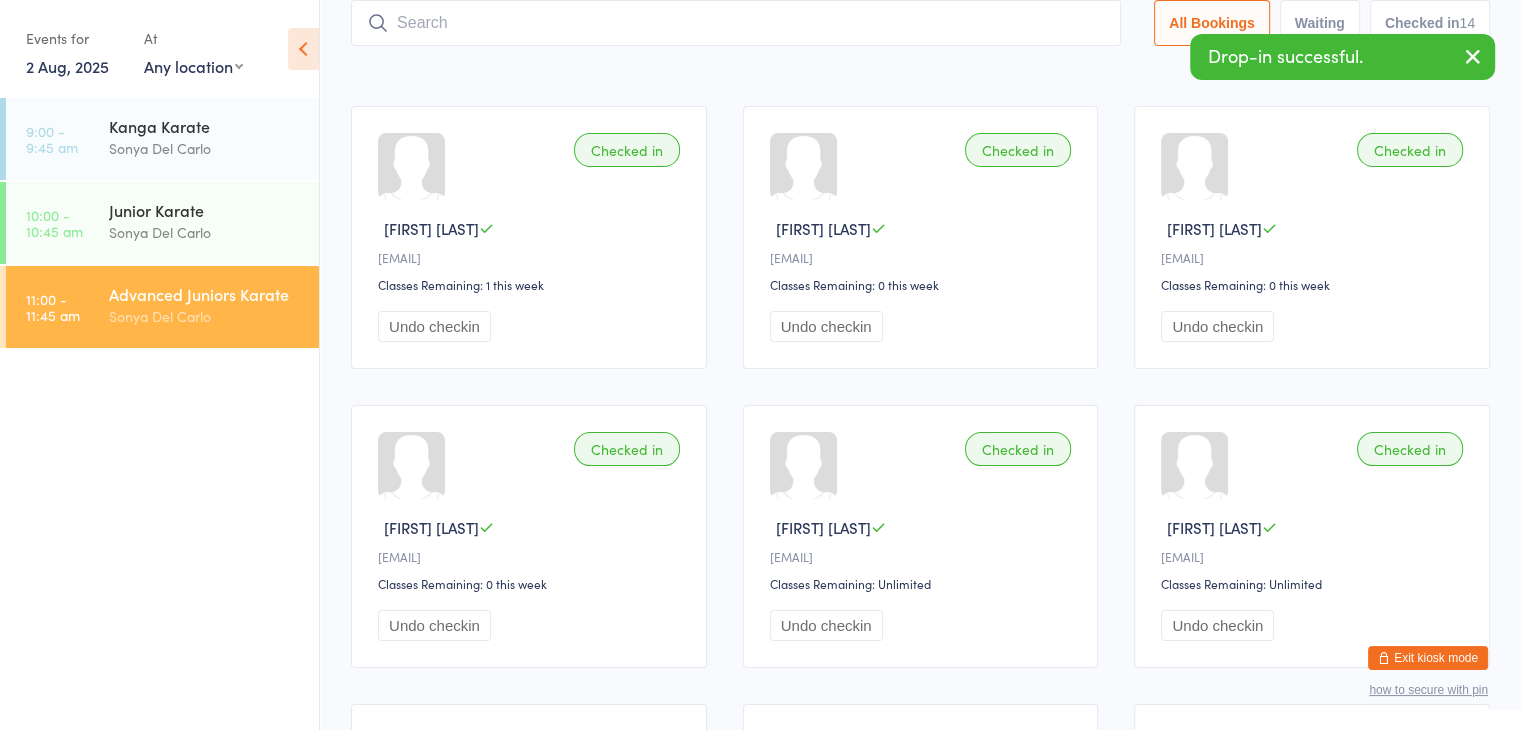 click at bounding box center [736, 23] 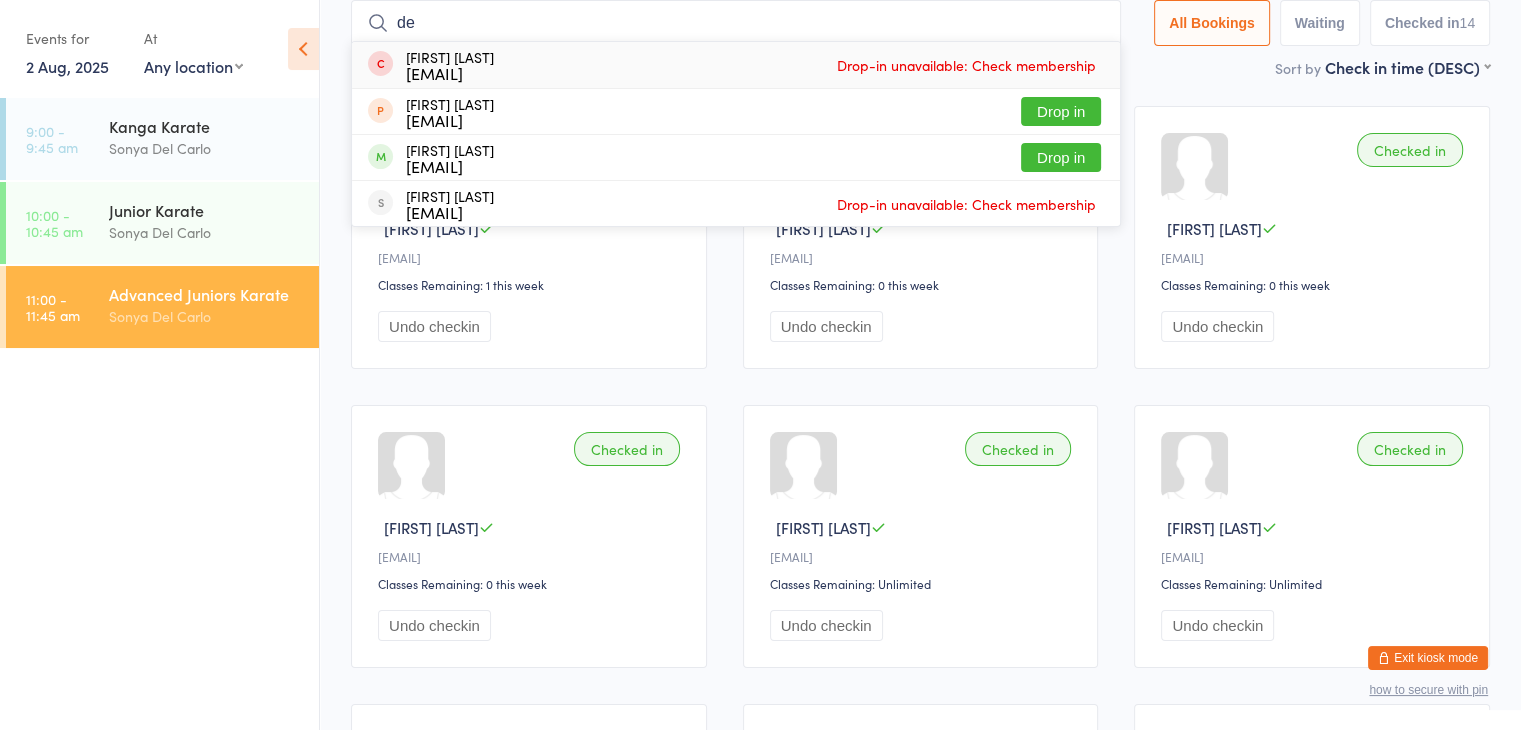 type on "[FIRST]" 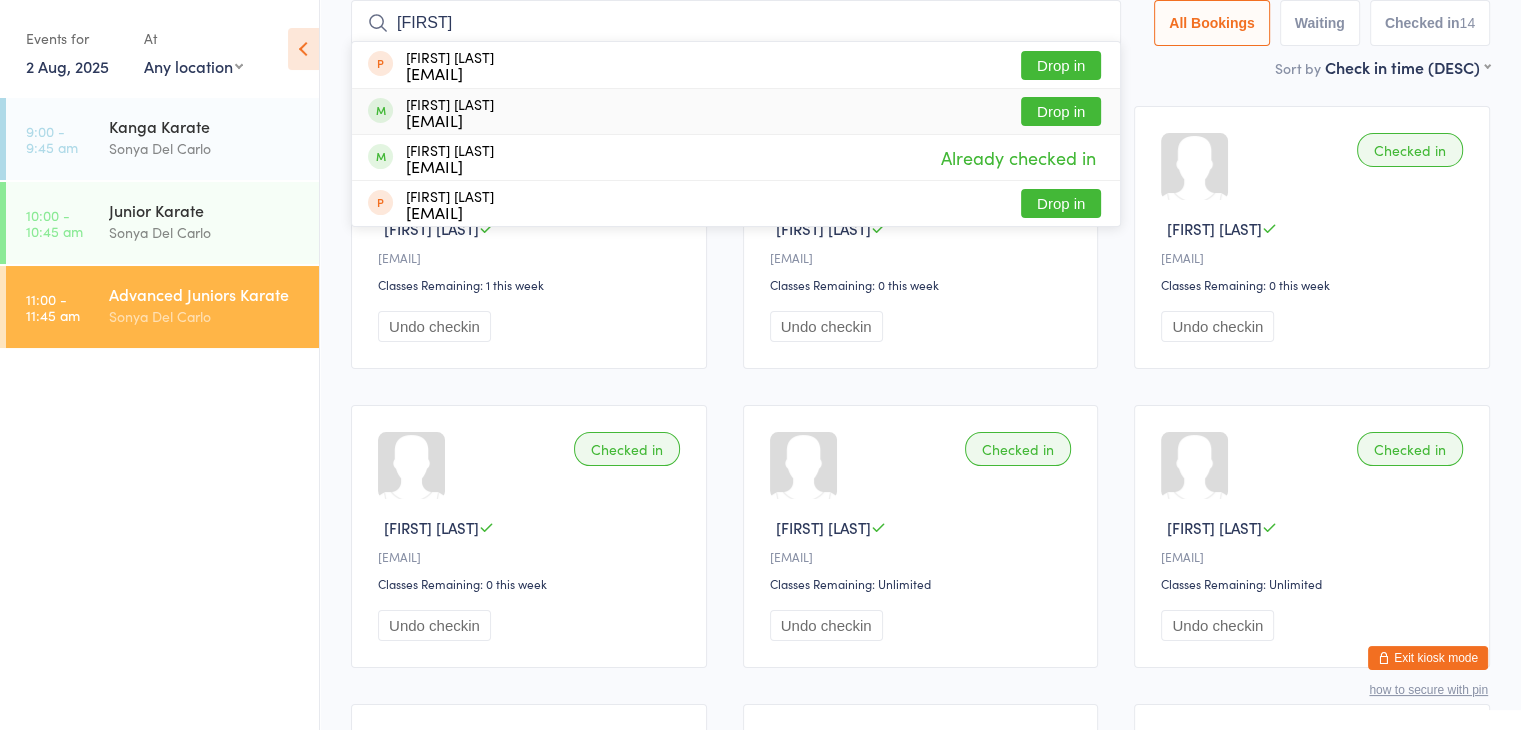 click on "Drop in" at bounding box center [1061, 111] 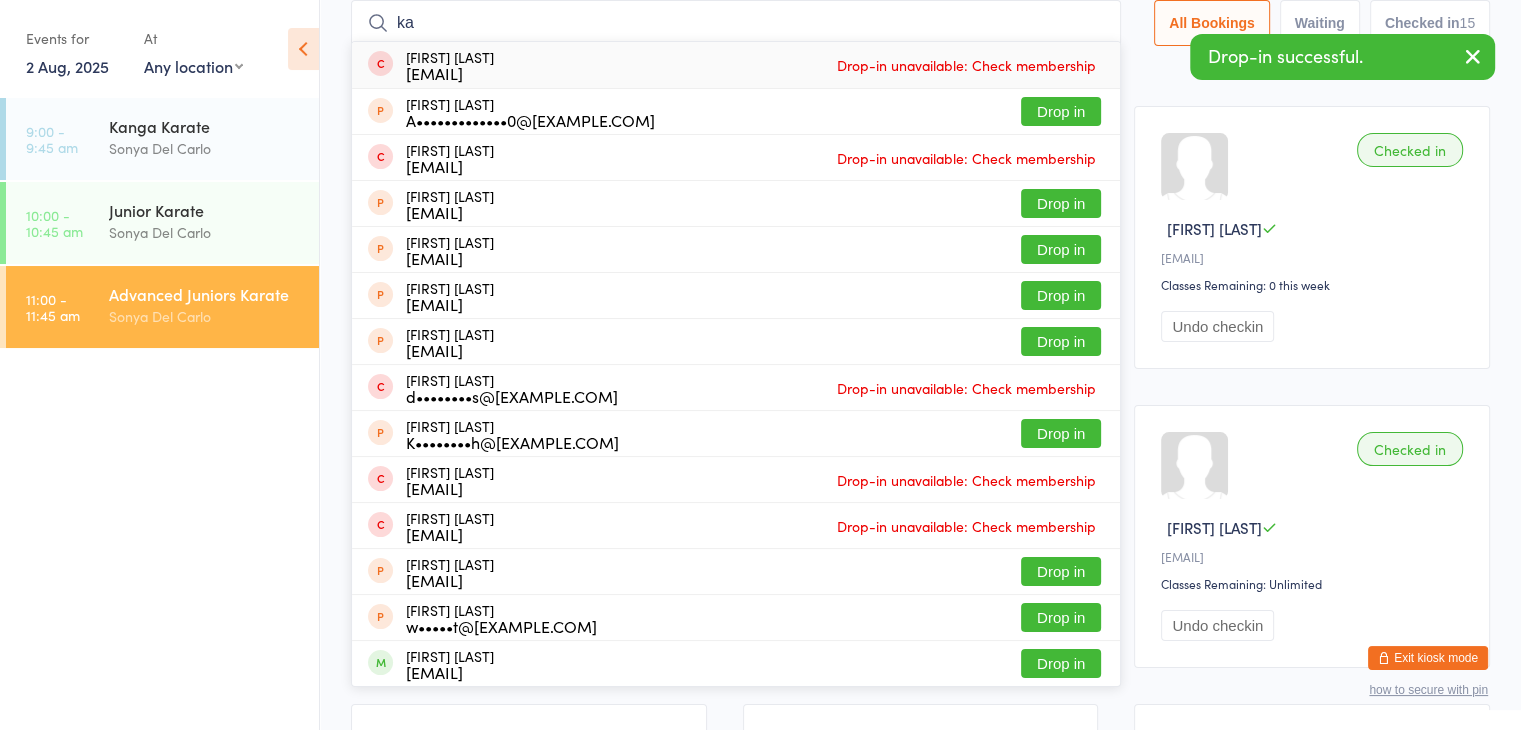 type on "k" 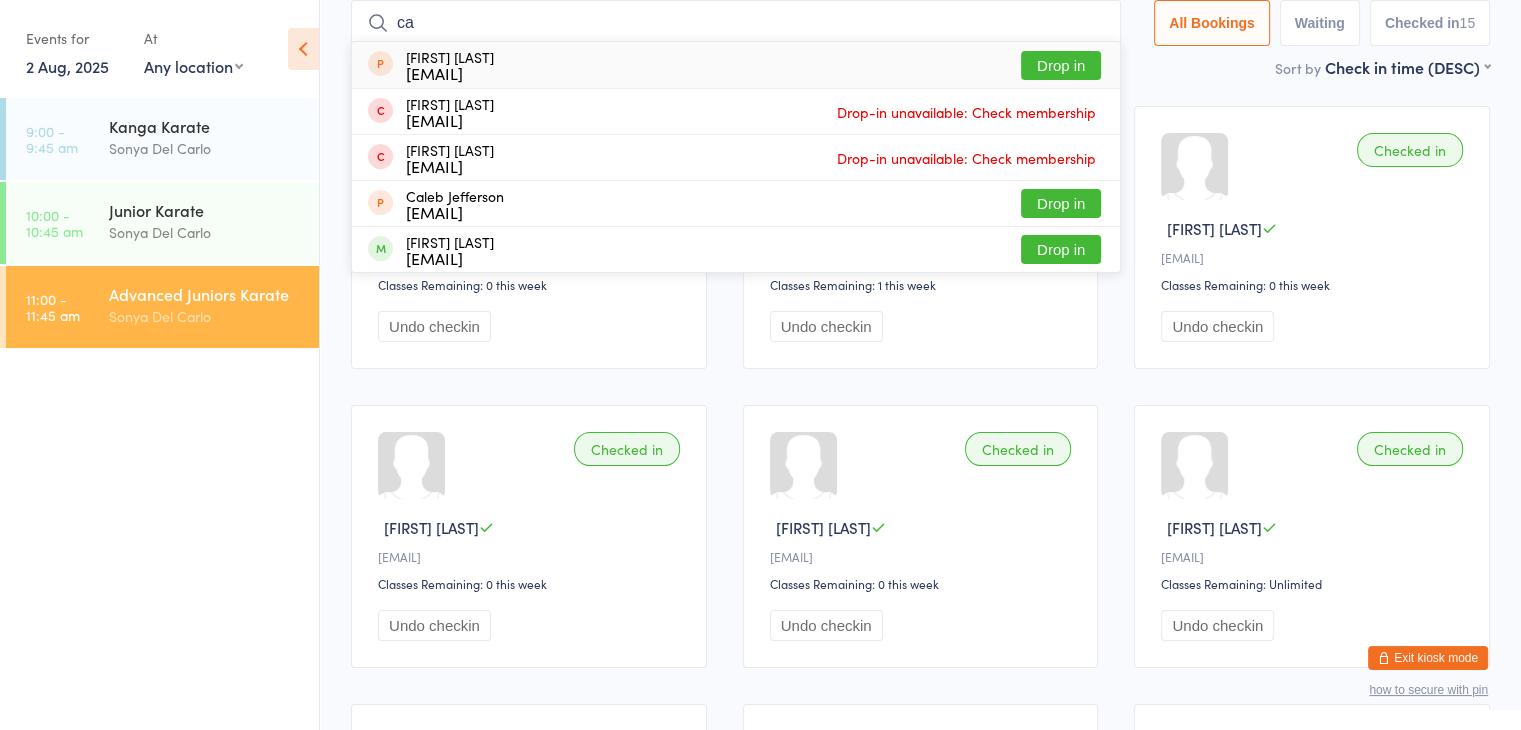 type on "c" 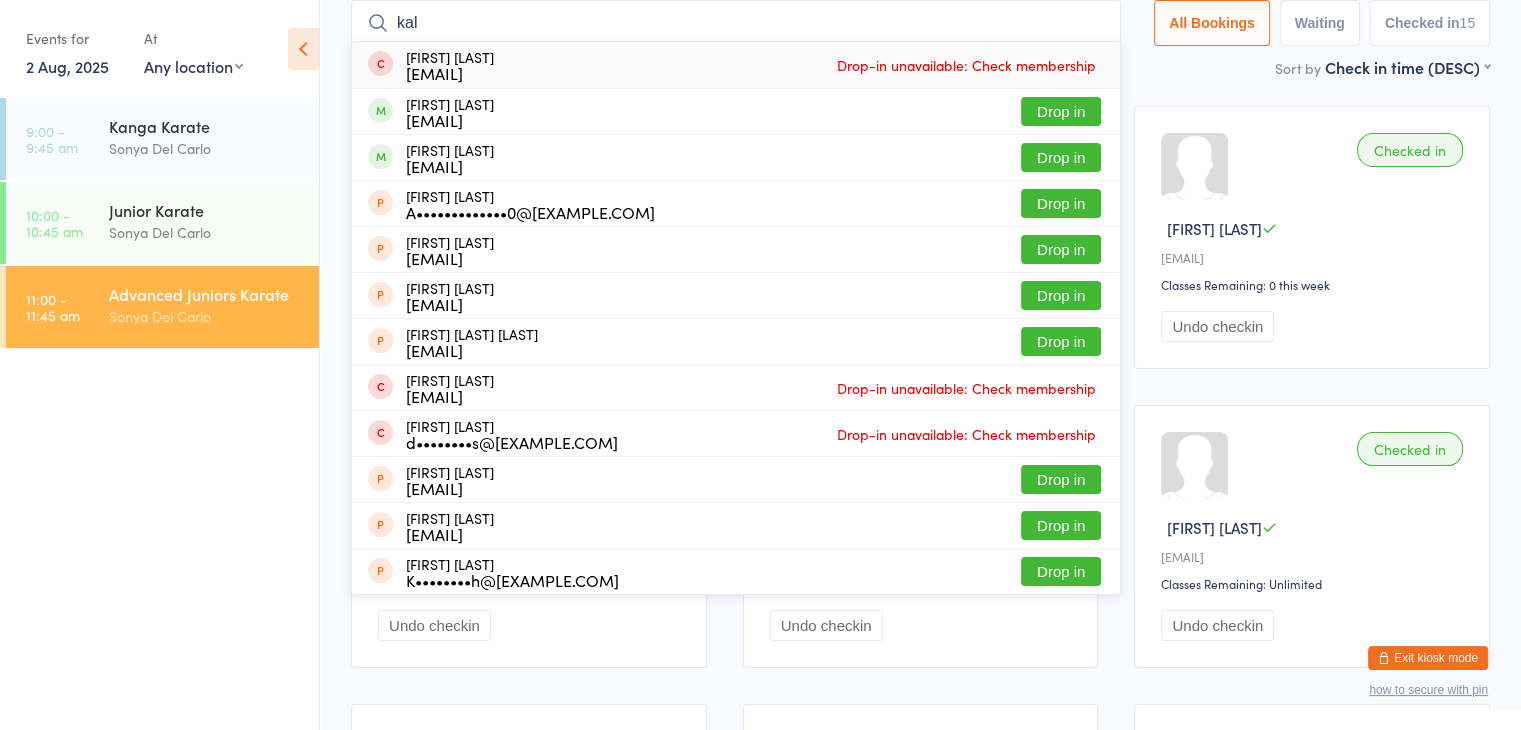 type on "[FIRST]" 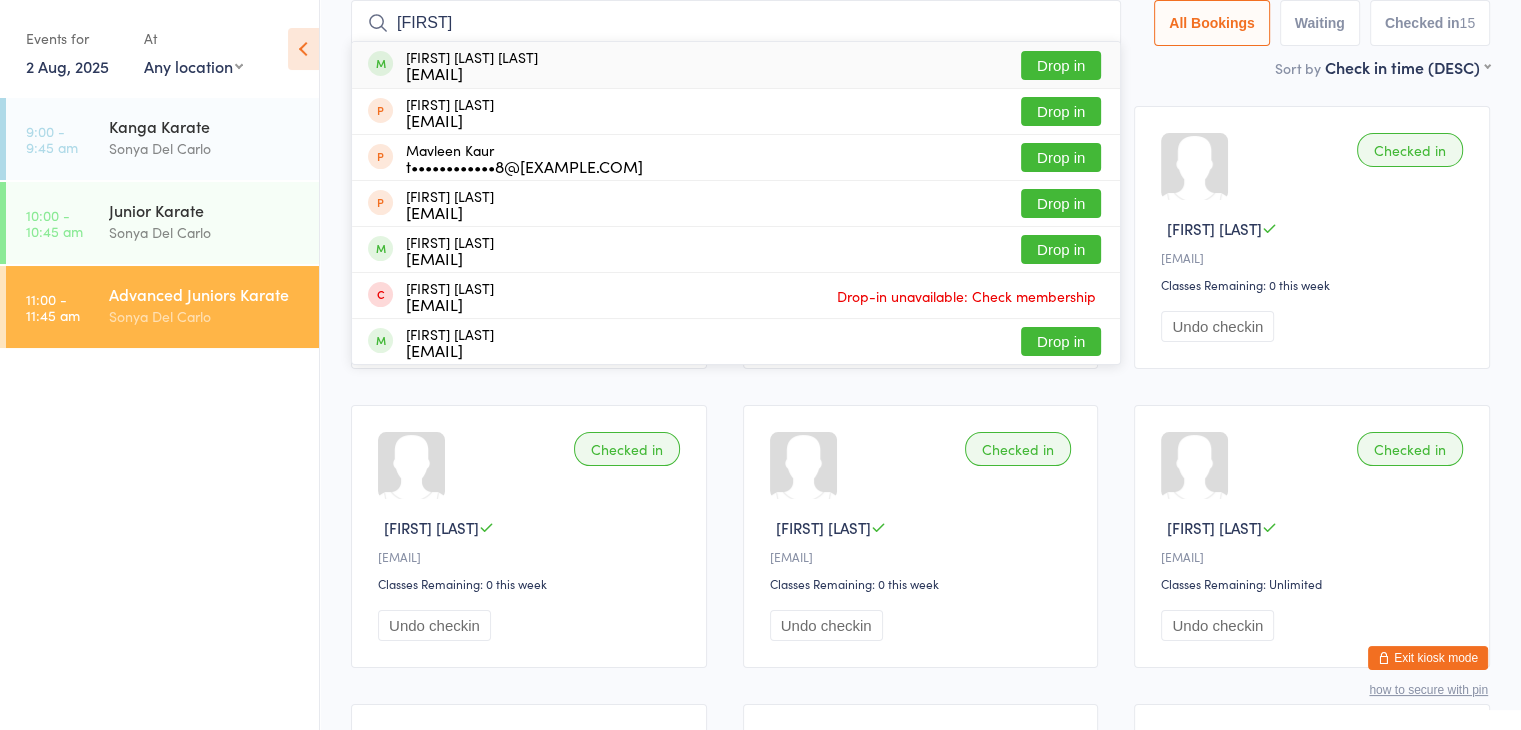 click on "Drop in" at bounding box center (1061, 65) 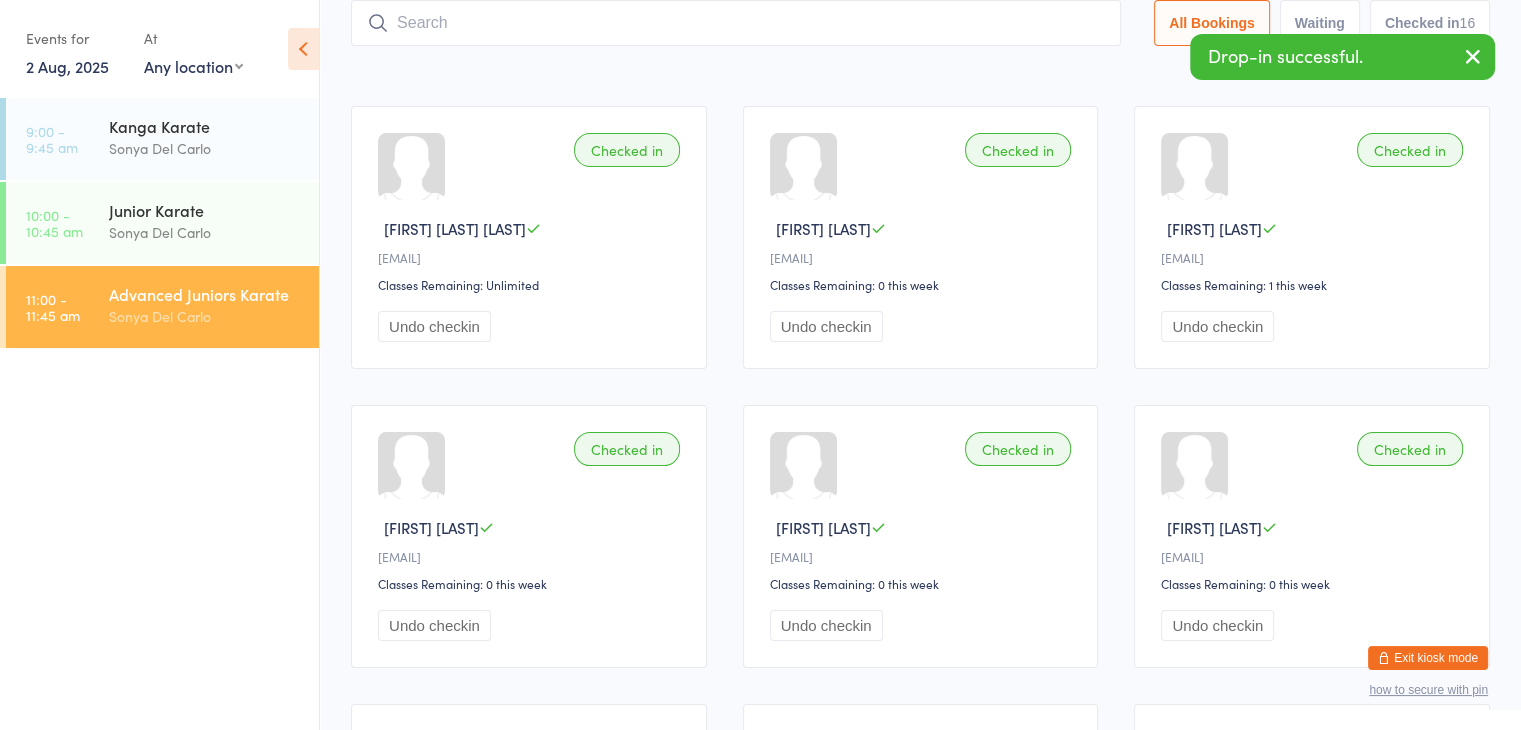click at bounding box center (736, 23) 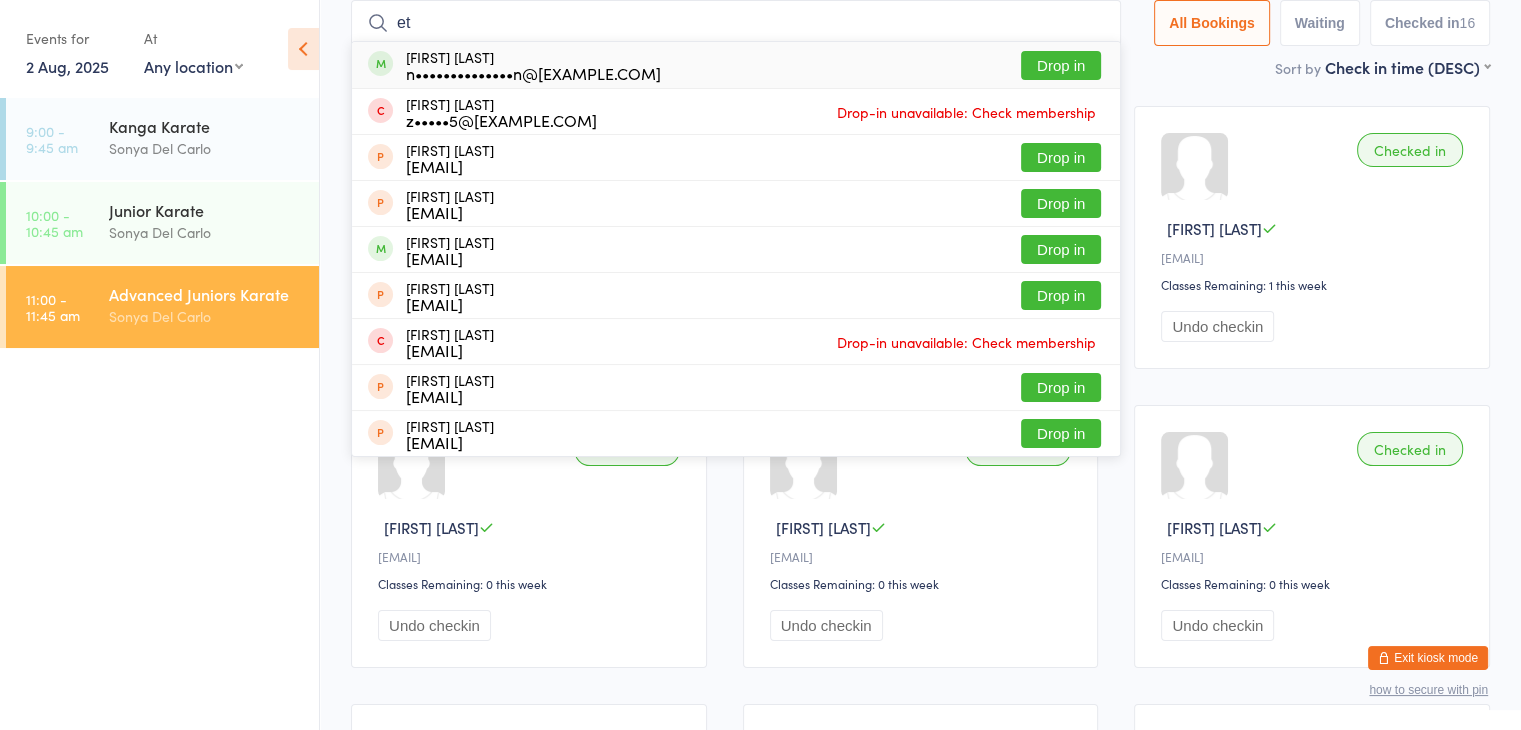 type on "e" 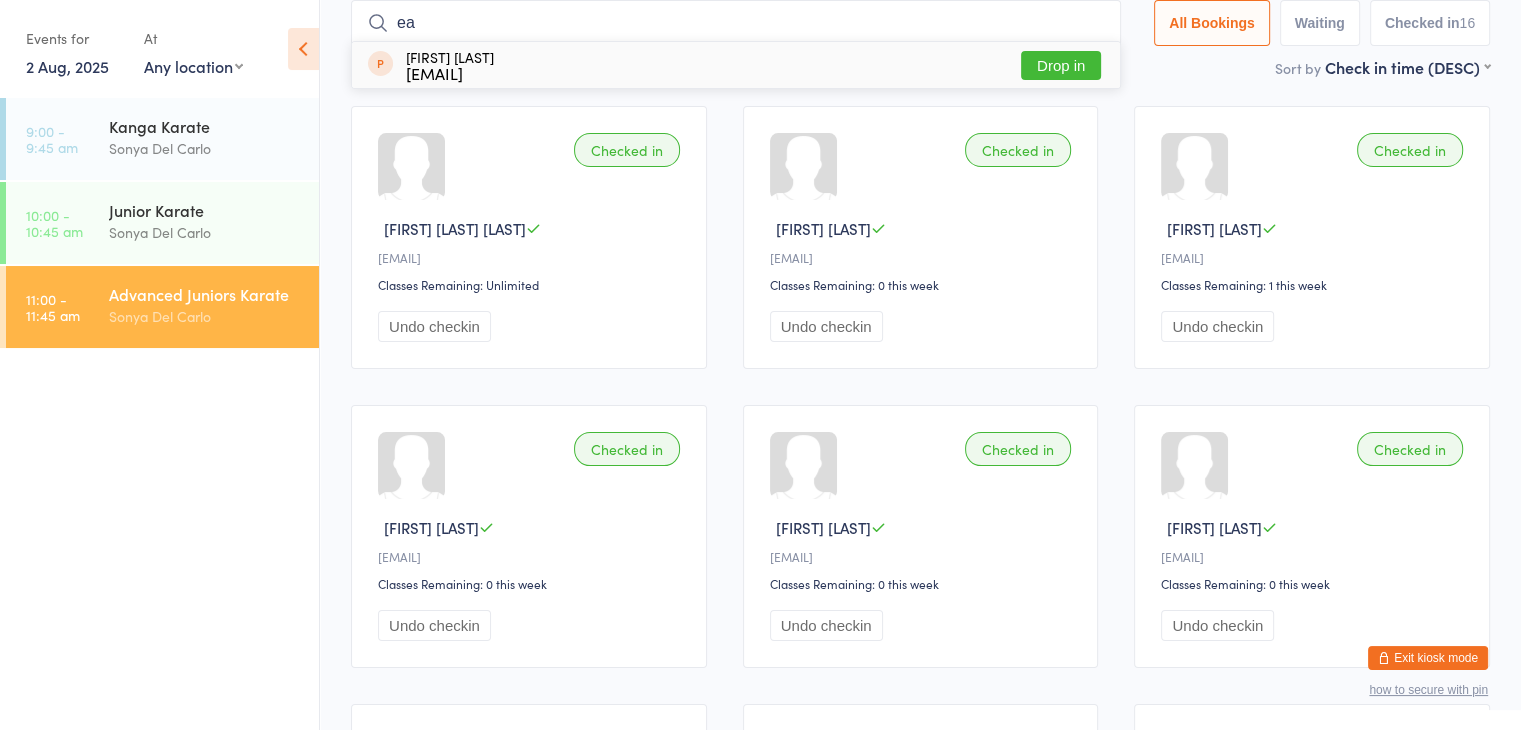 type on "e" 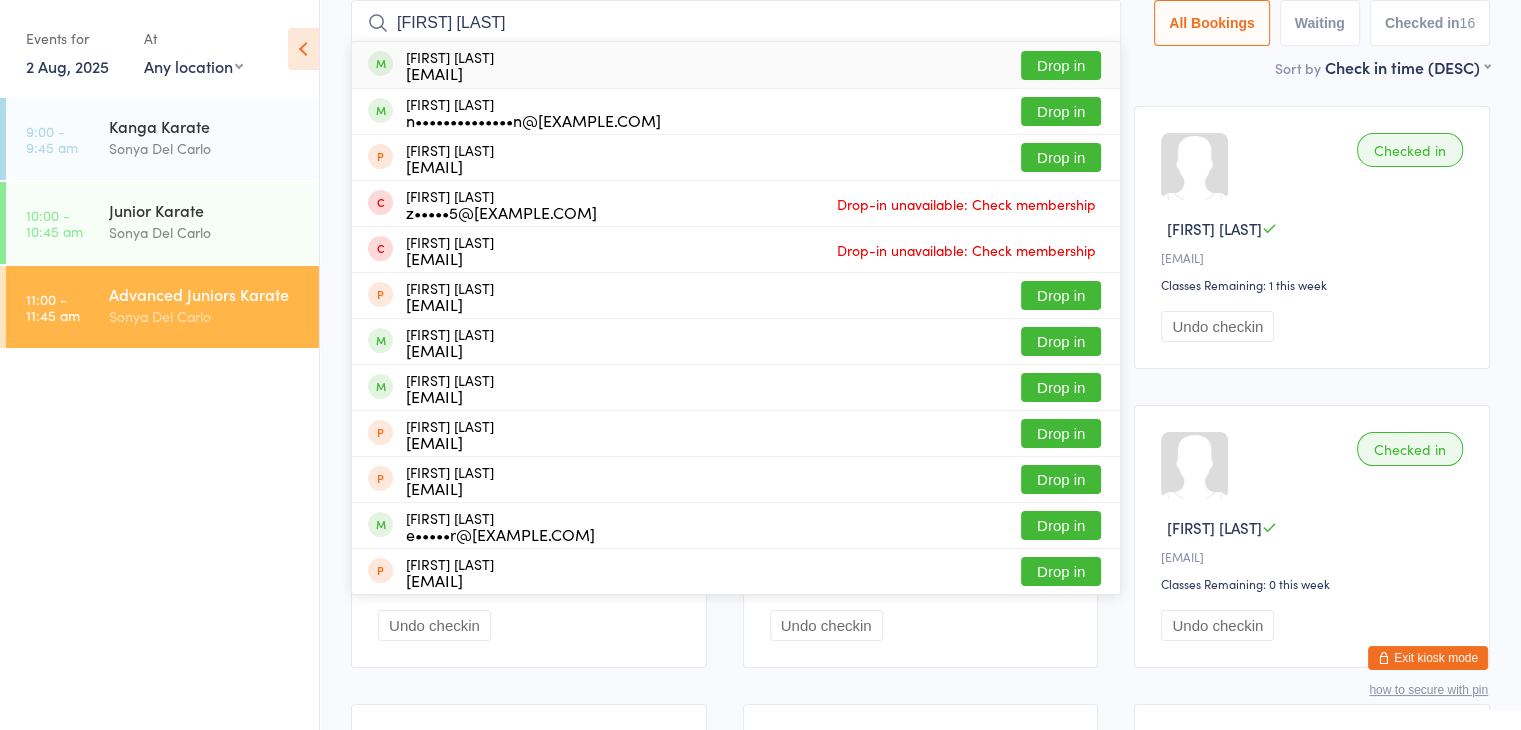 type on "[FIRST] [LAST]" 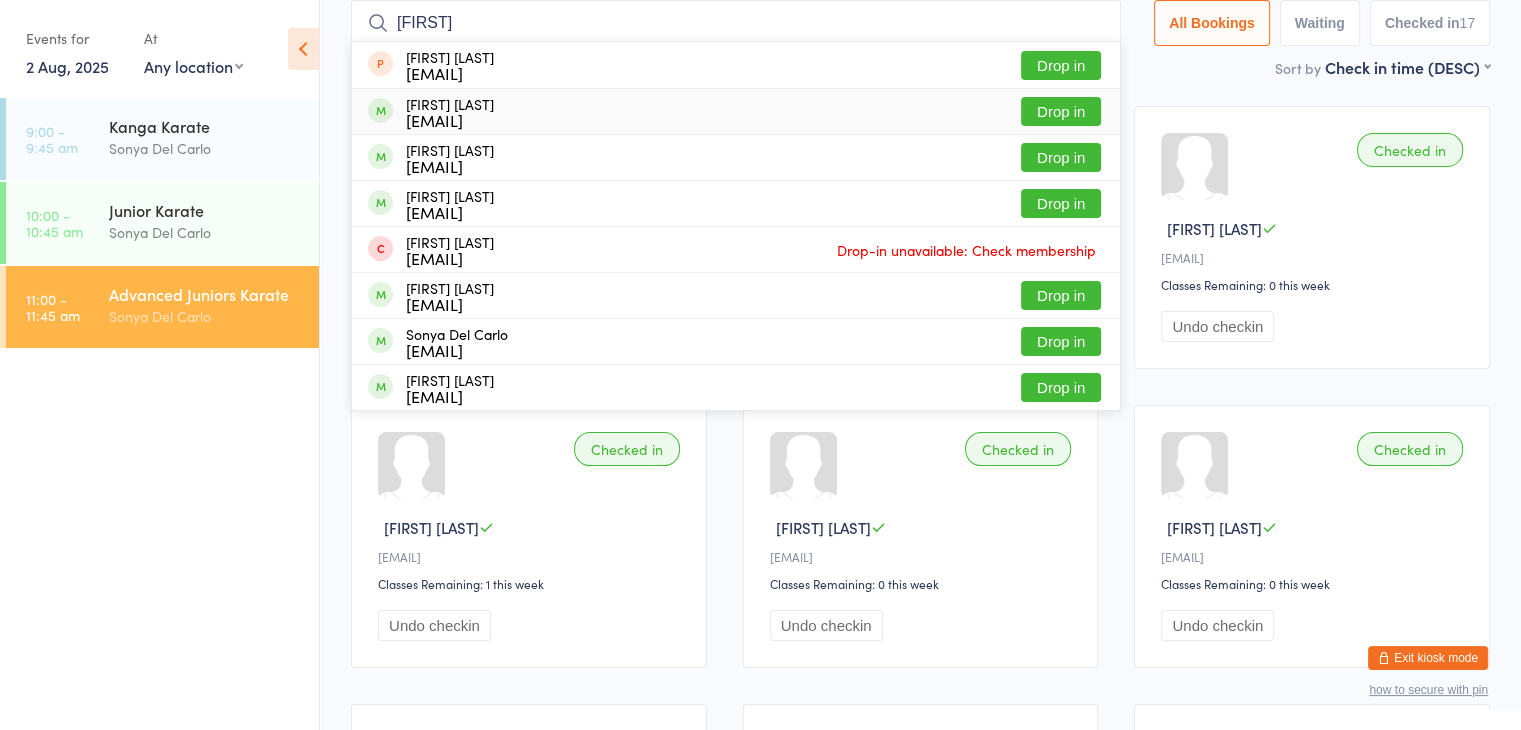 type on "[FIRST]" 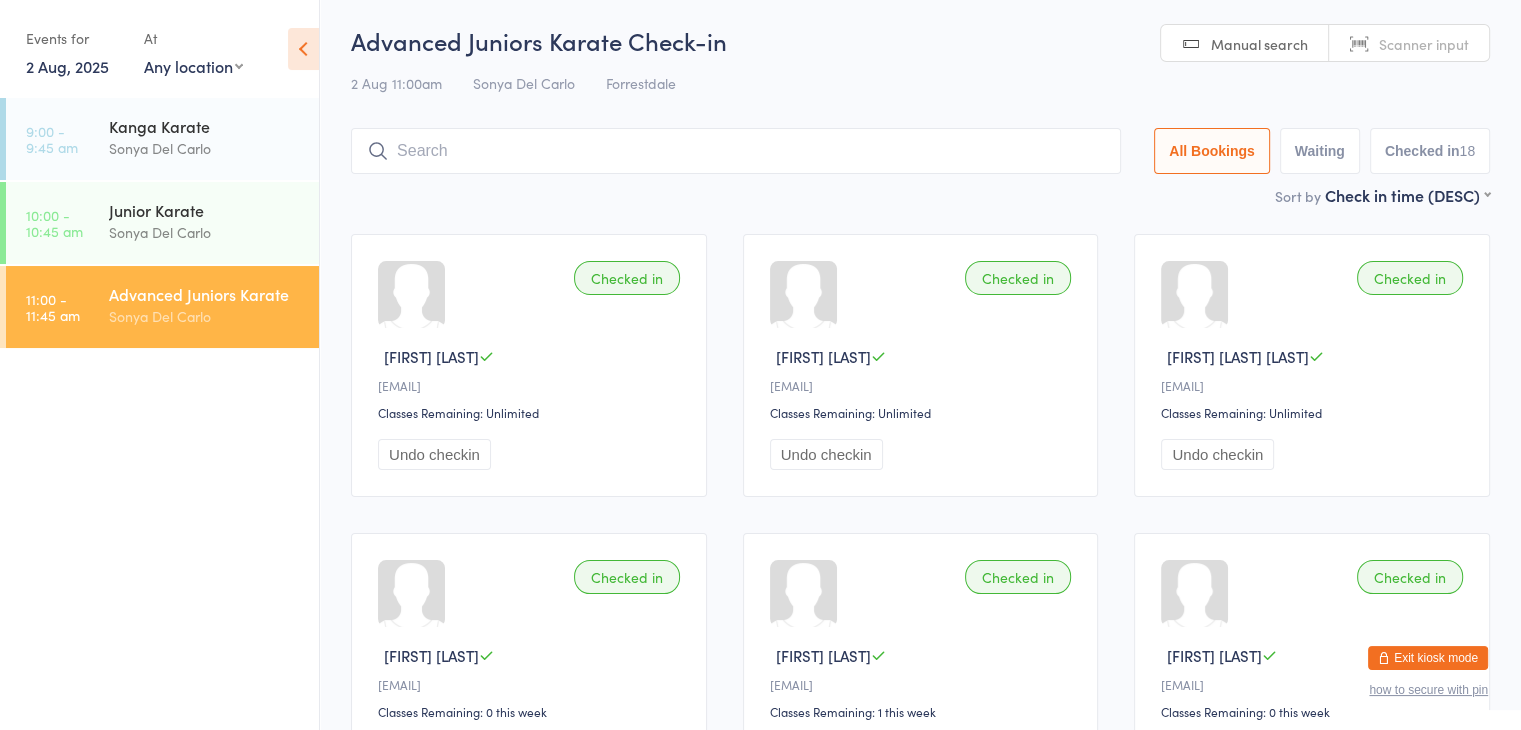 scroll, scrollTop: 0, scrollLeft: 0, axis: both 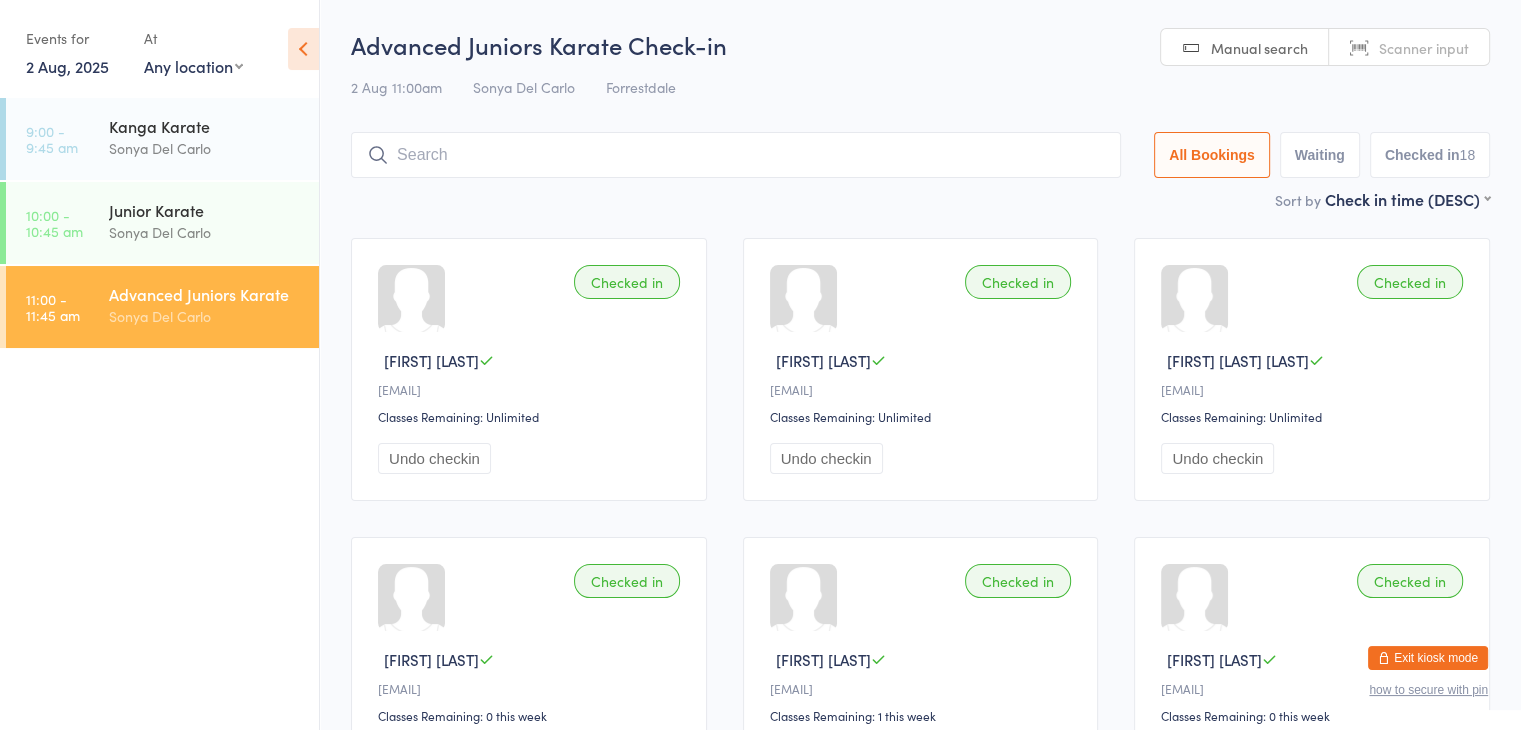 click at bounding box center [736, 155] 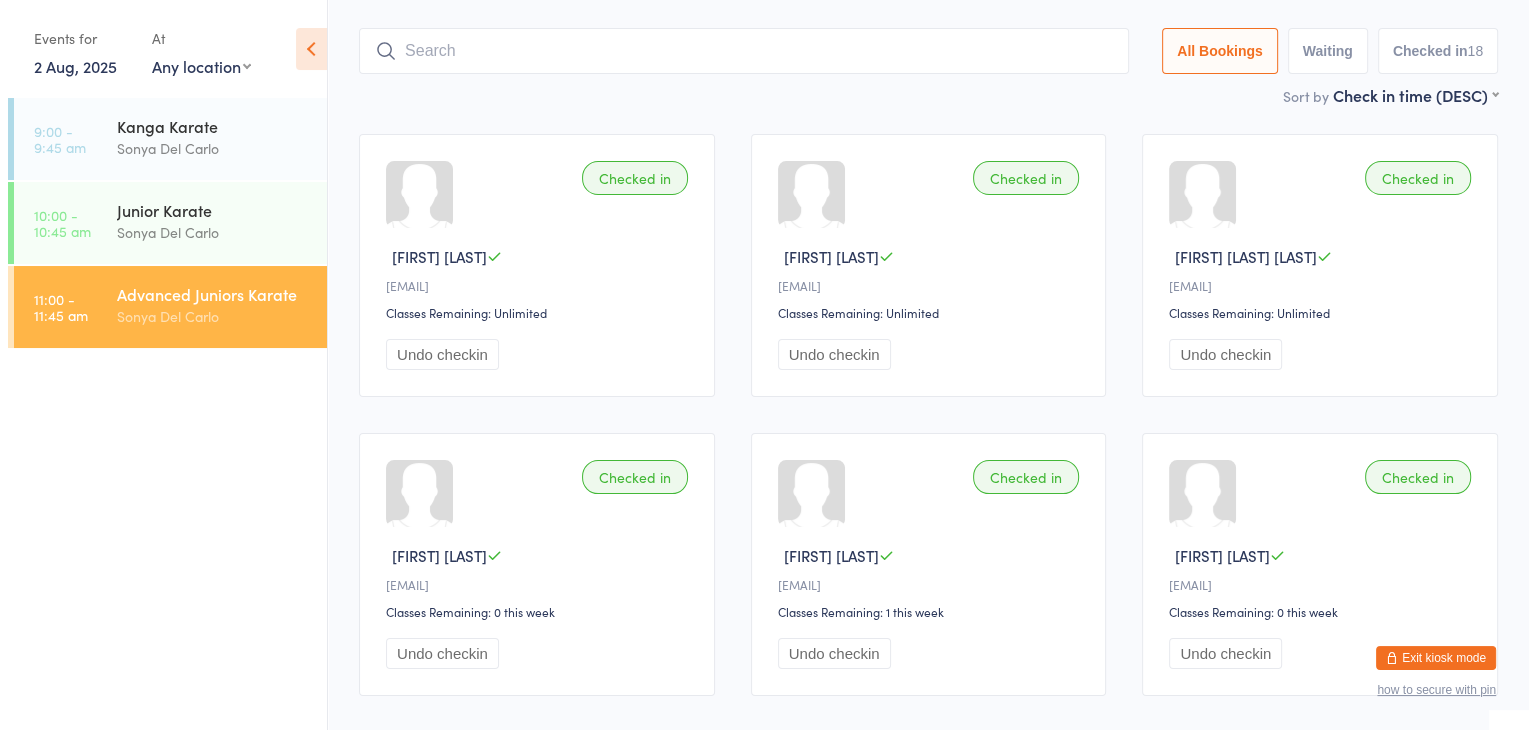 scroll, scrollTop: 132, scrollLeft: 0, axis: vertical 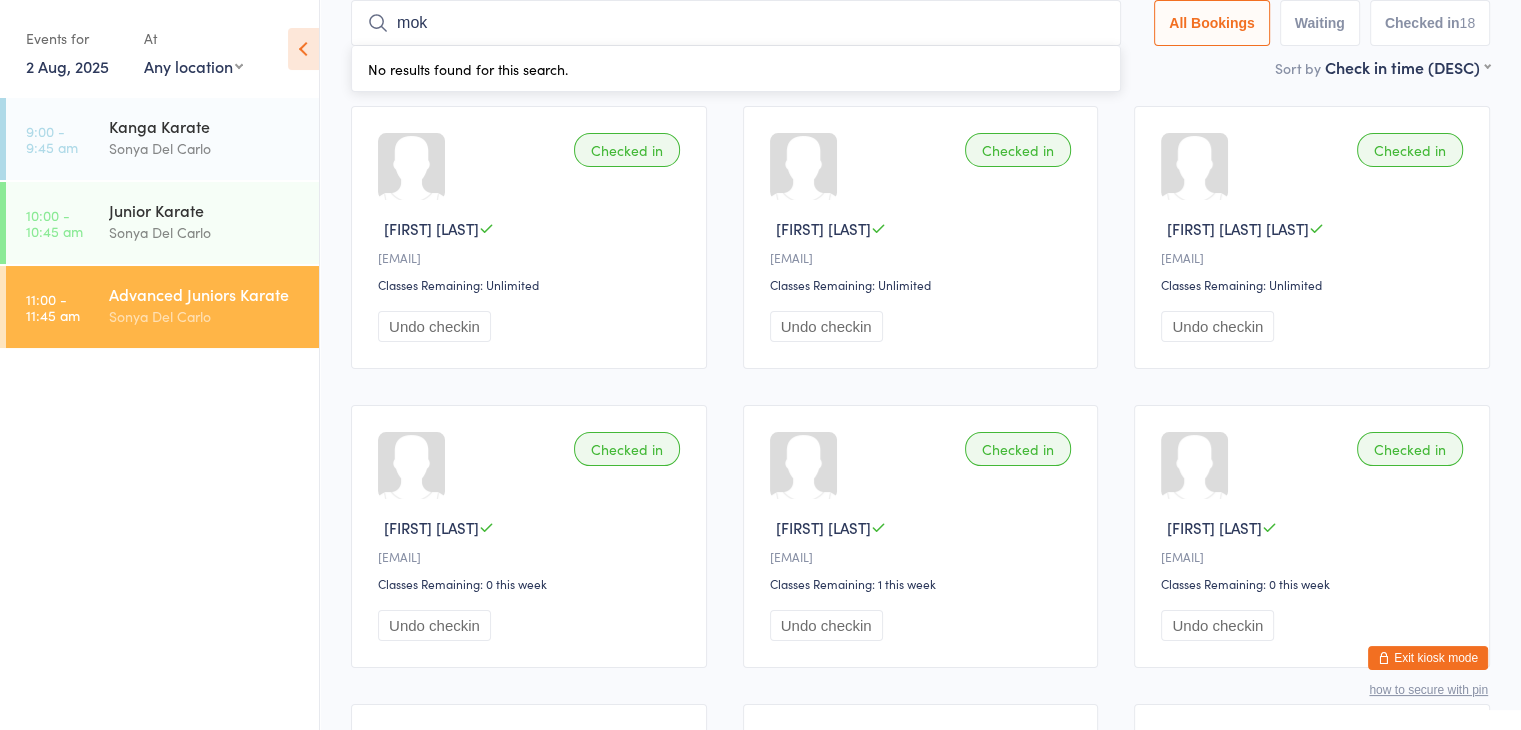 type on "[FIRST]" 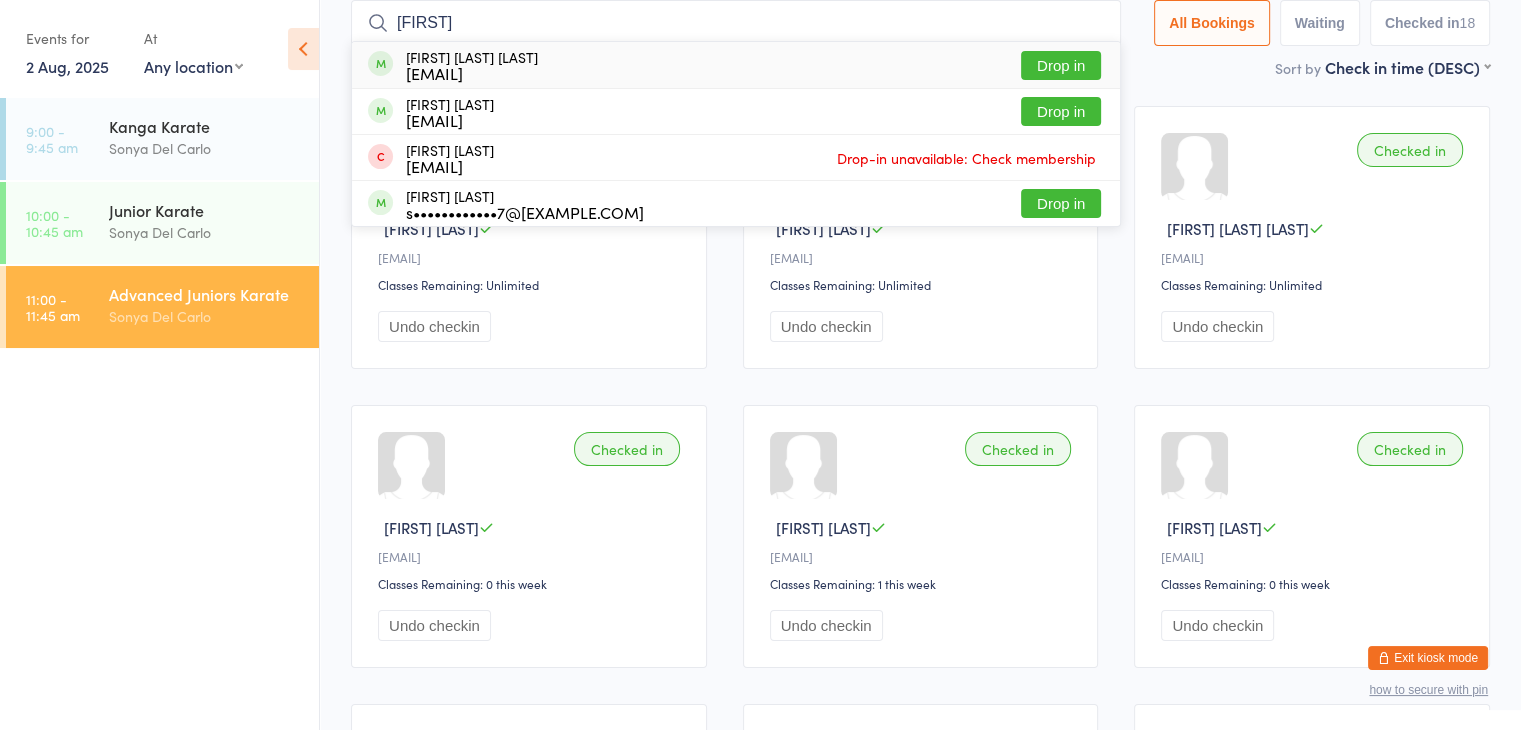 click on "Drop in" at bounding box center (1061, 65) 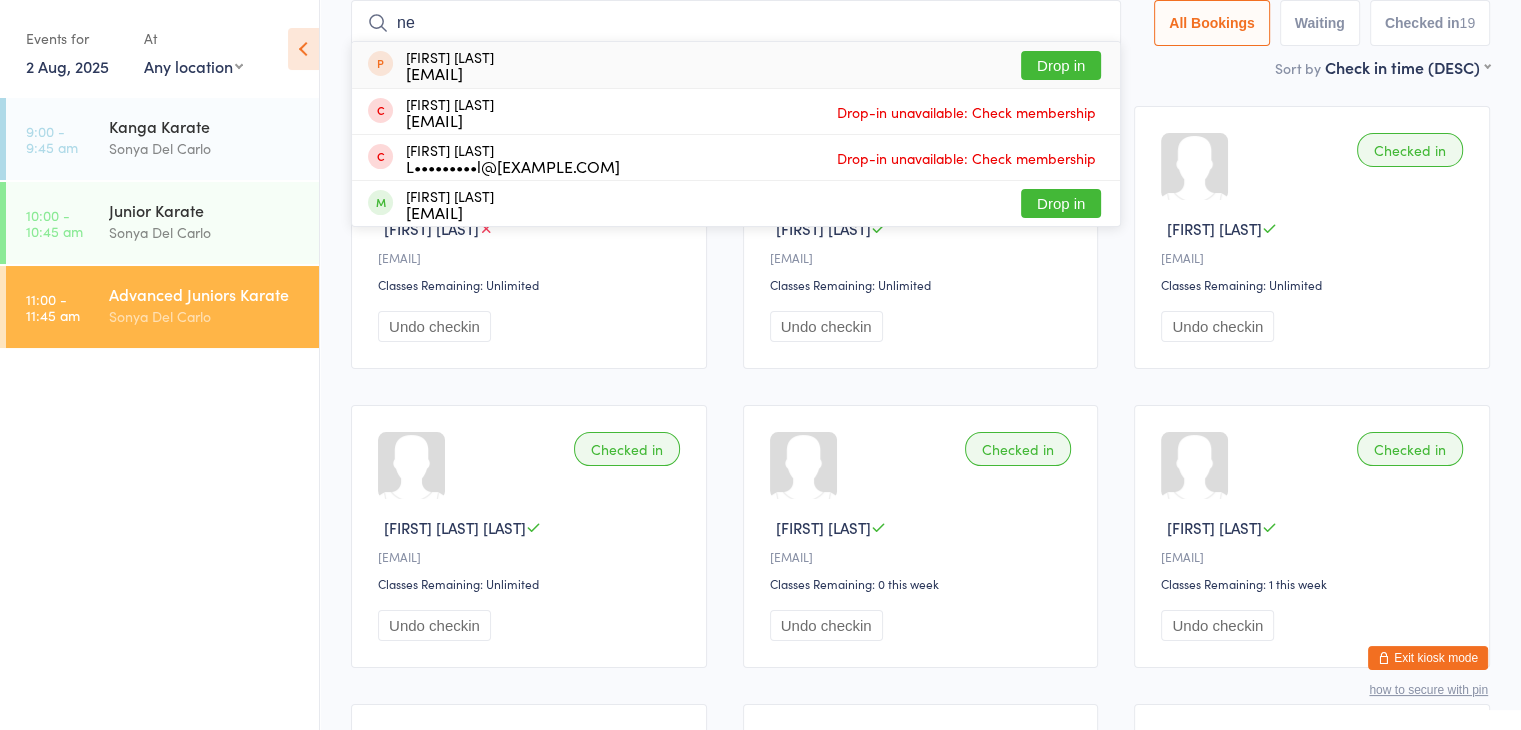 type on "n" 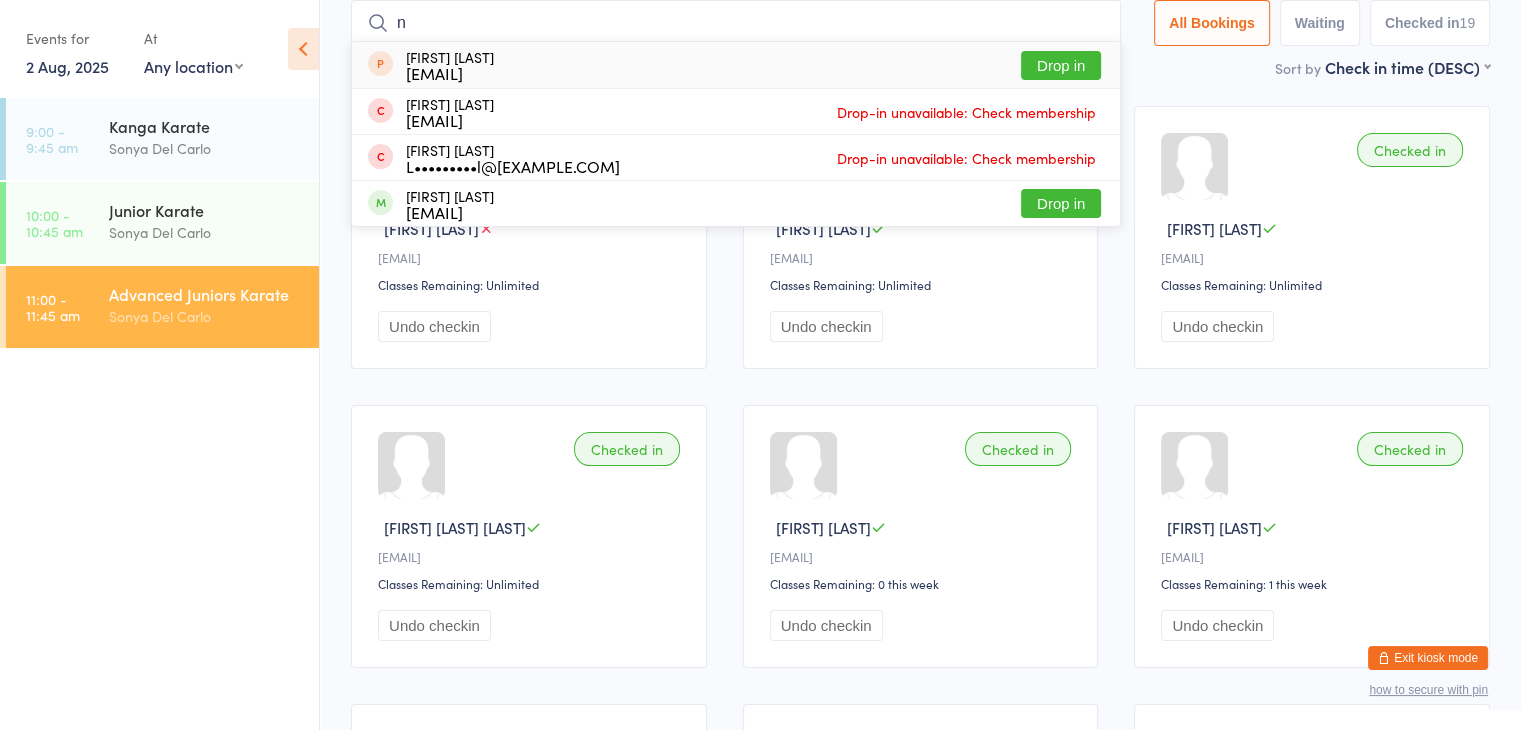 type 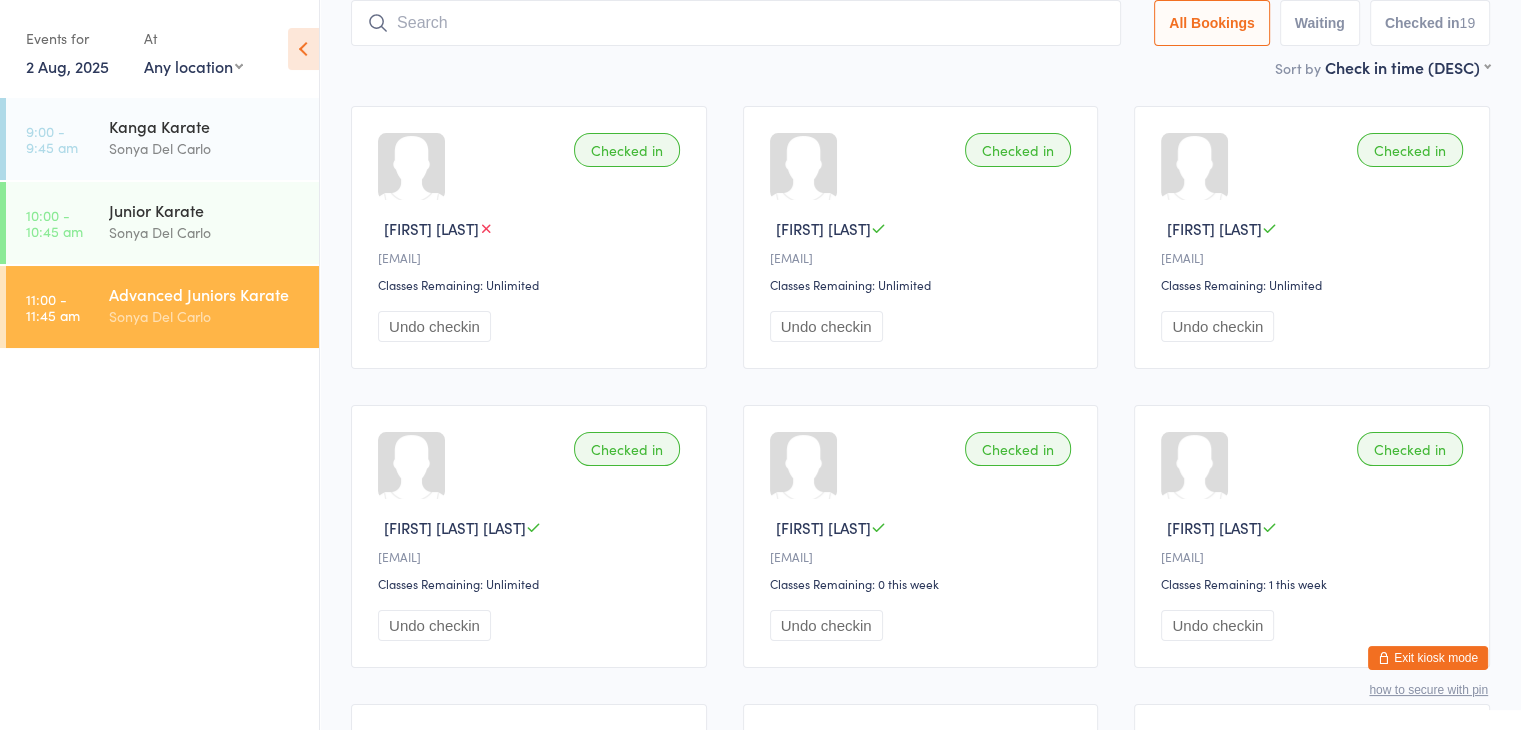 click on "Exit kiosk mode" at bounding box center [1428, 658] 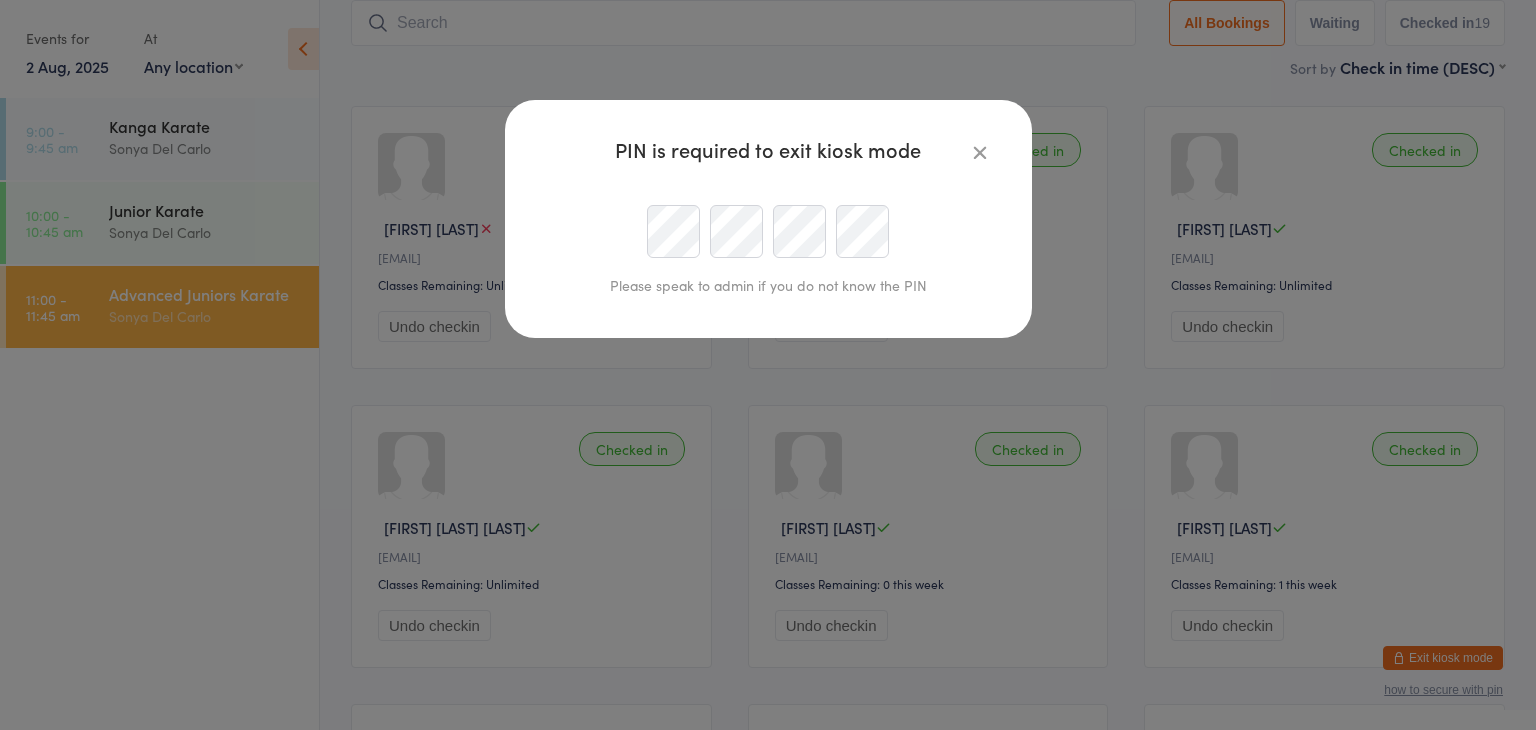 type on "sonya@okamikai.au" 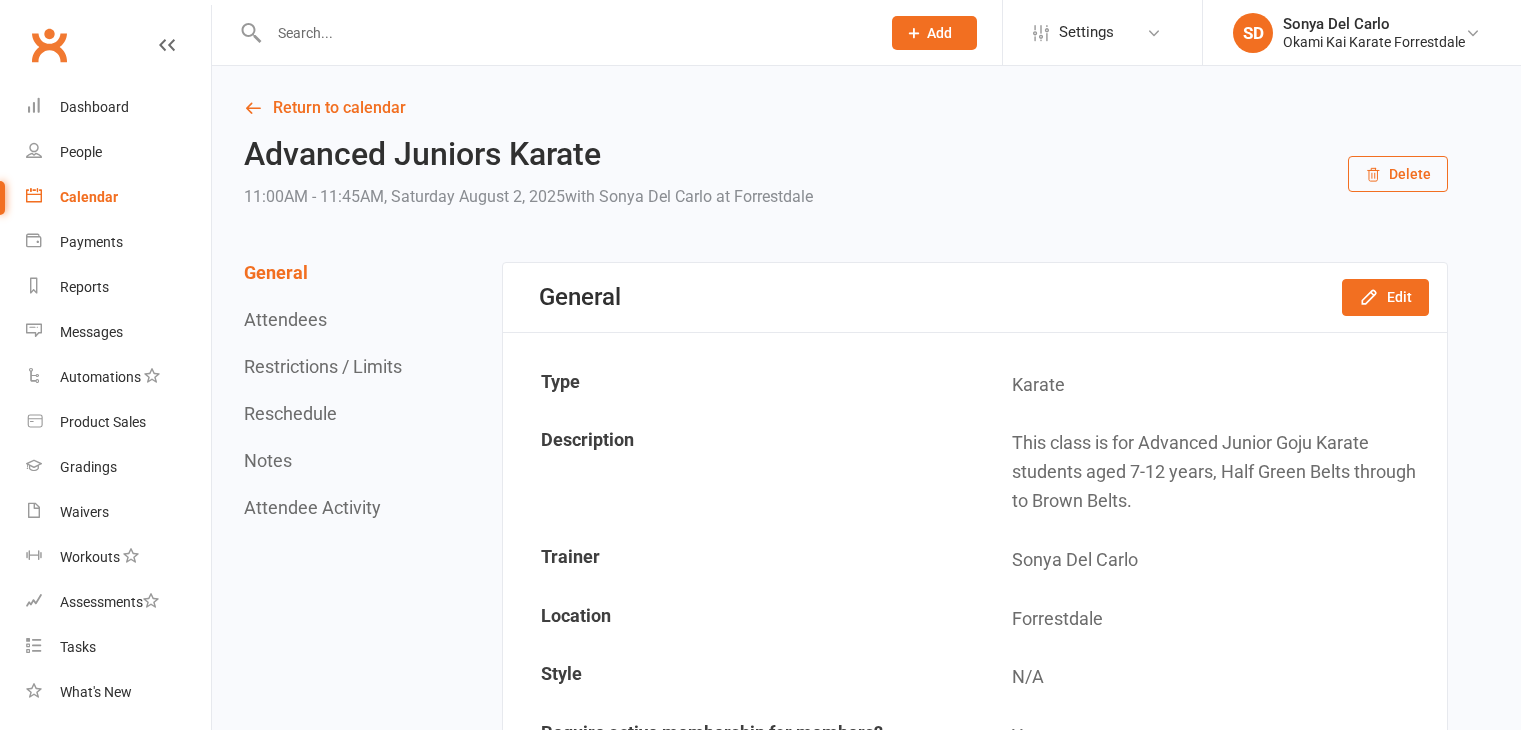 scroll, scrollTop: 0, scrollLeft: 0, axis: both 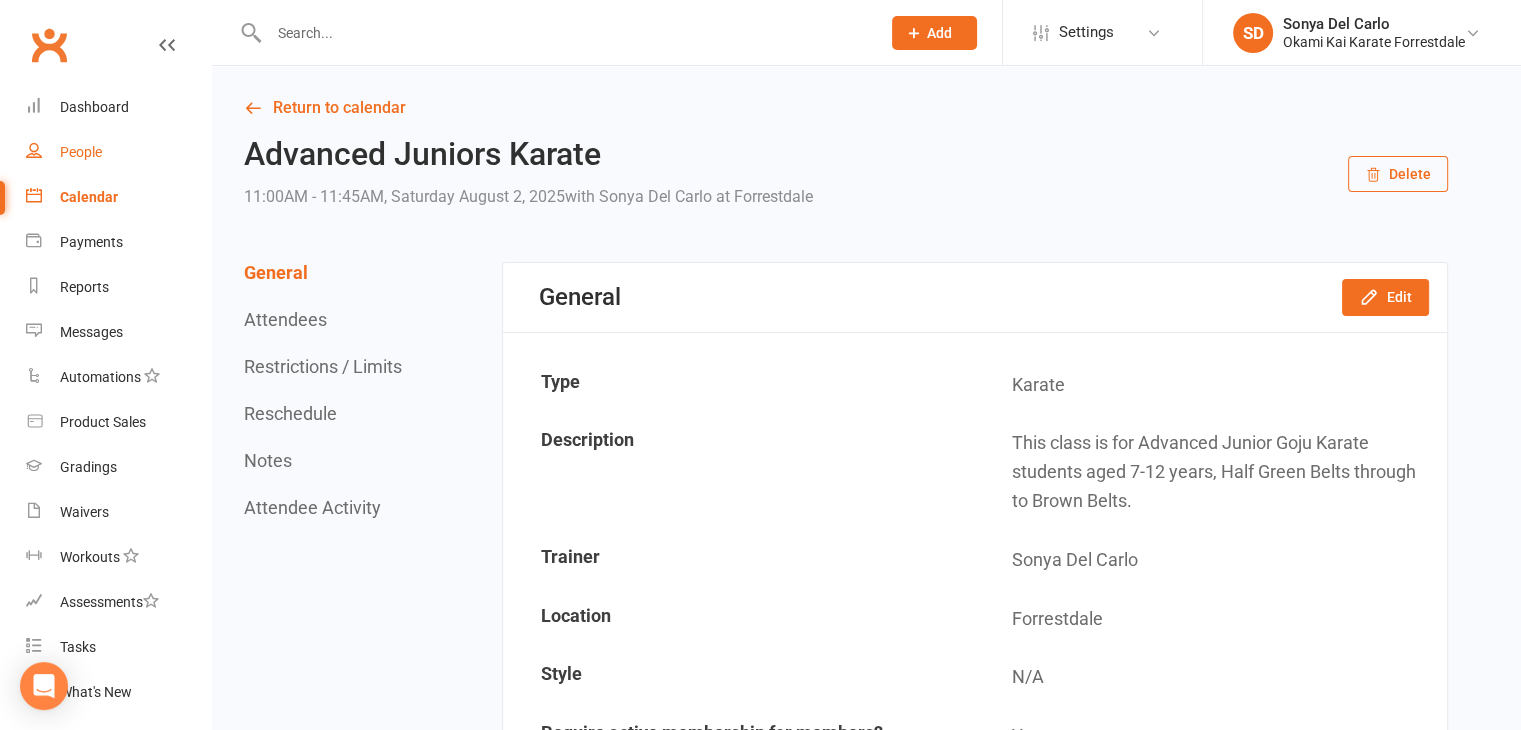 click on "People" at bounding box center [118, 152] 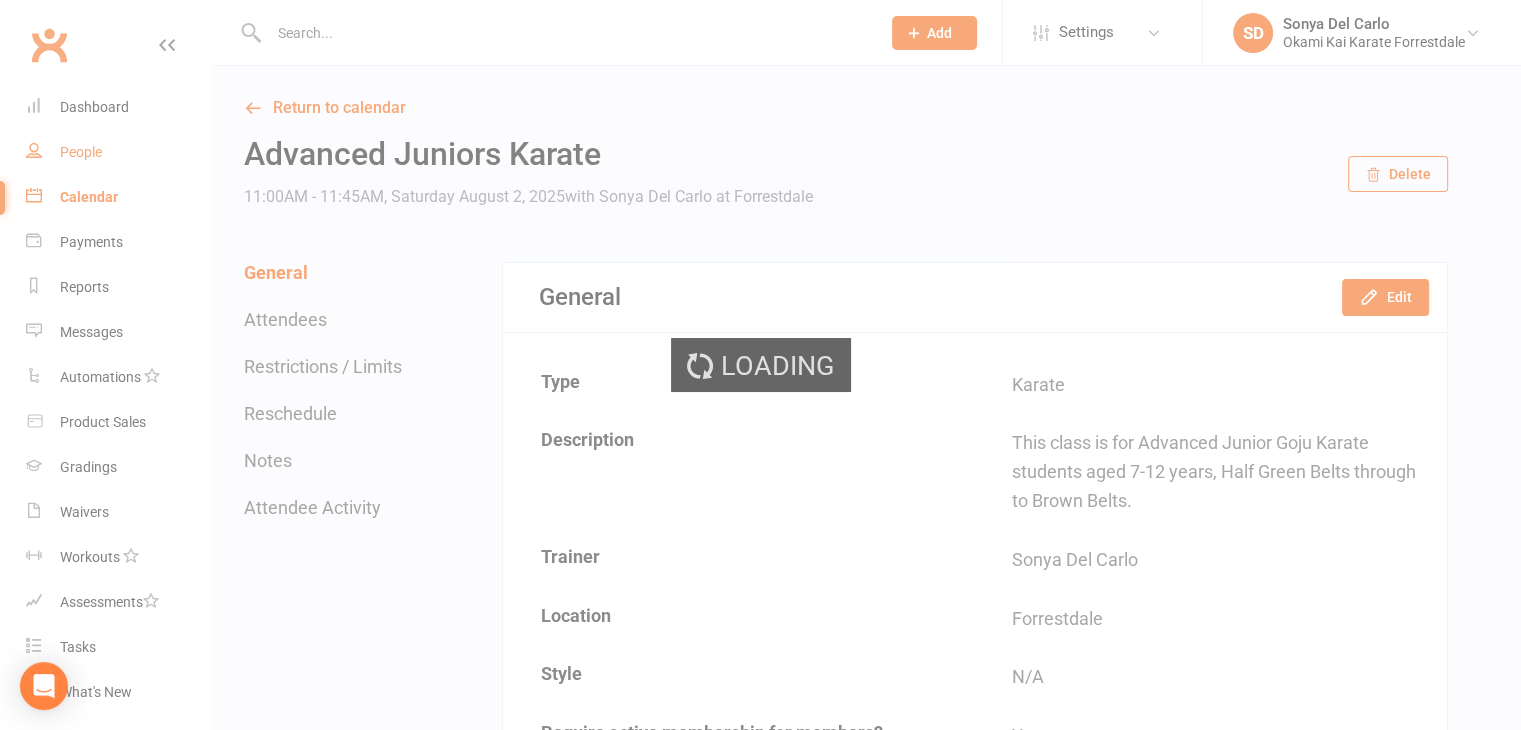 select on "100" 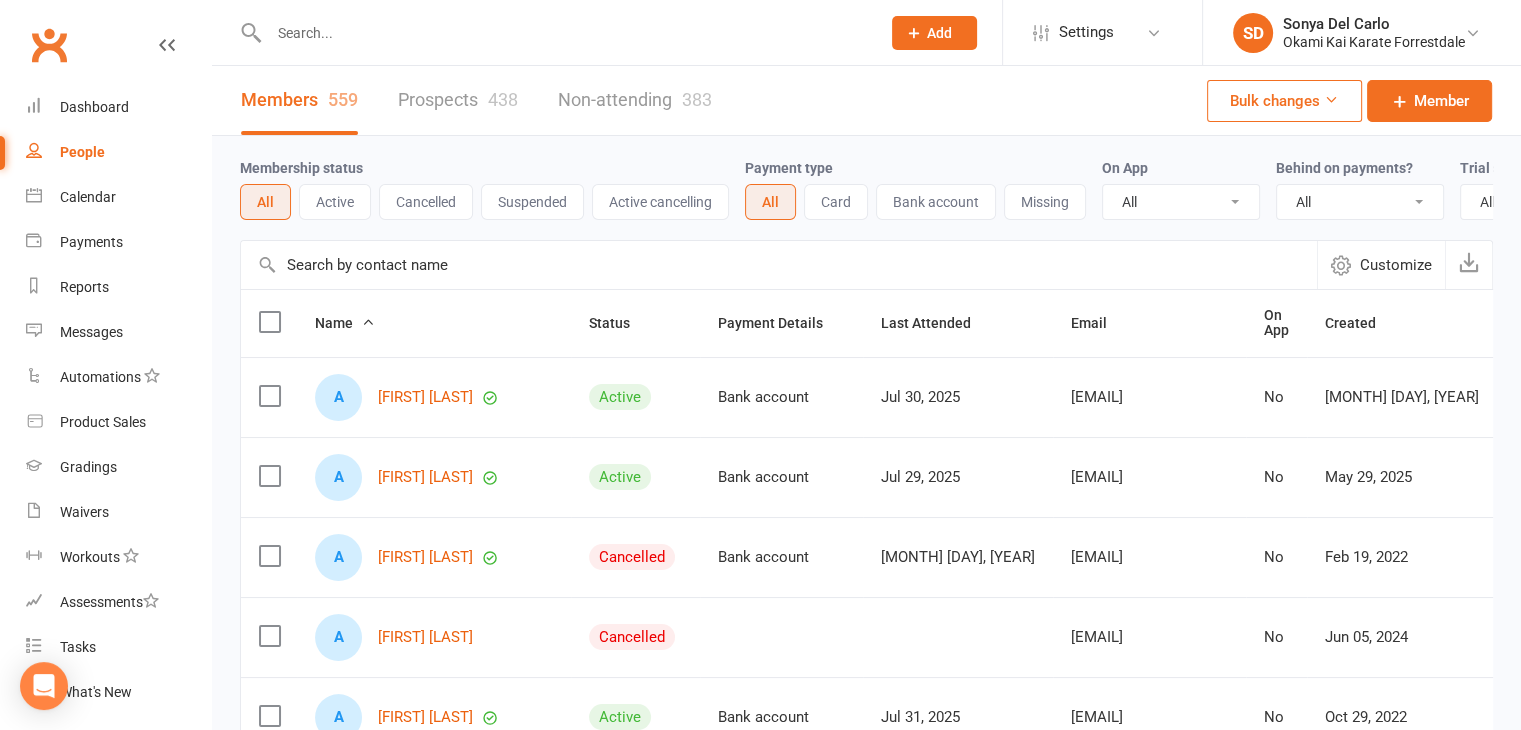 click at bounding box center [564, 33] 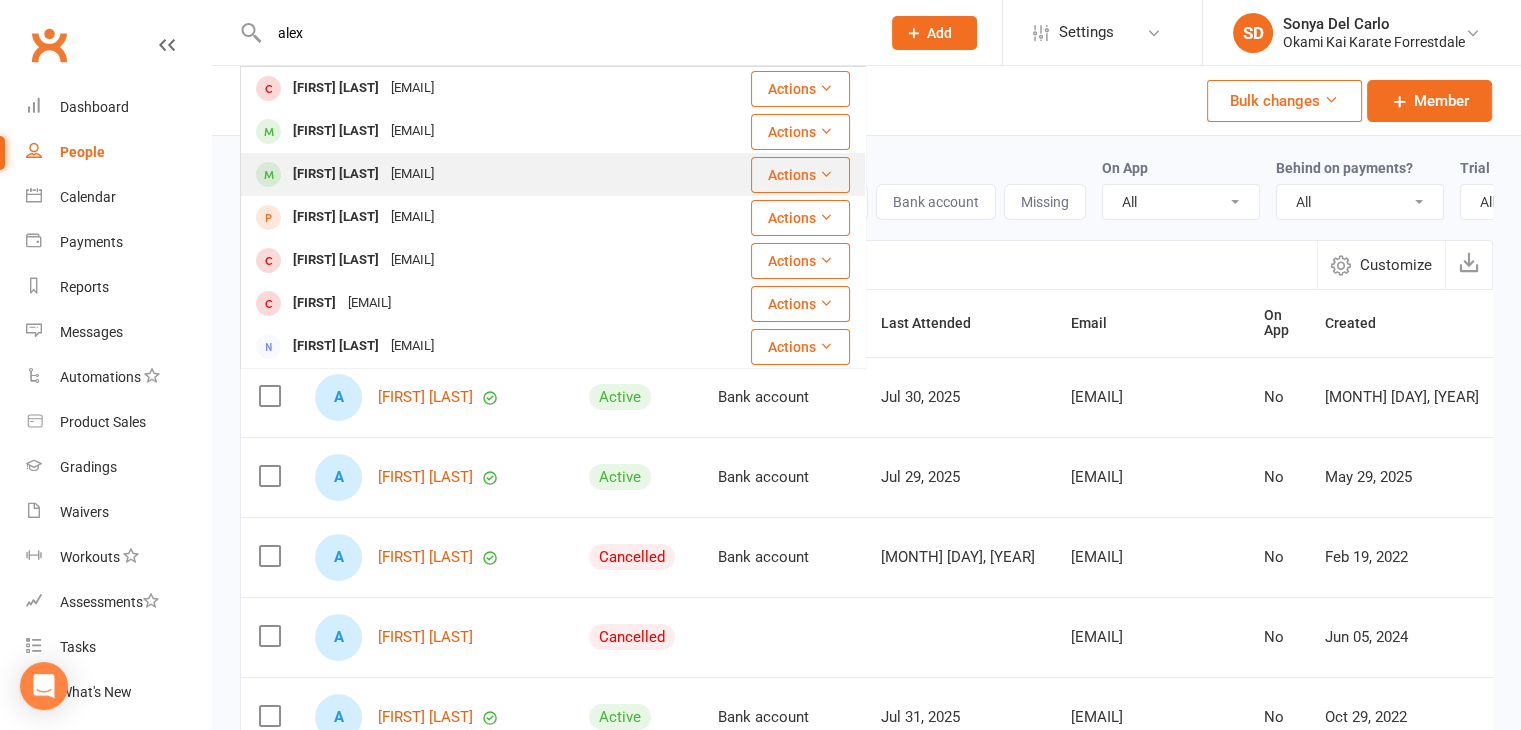 type on "alex" 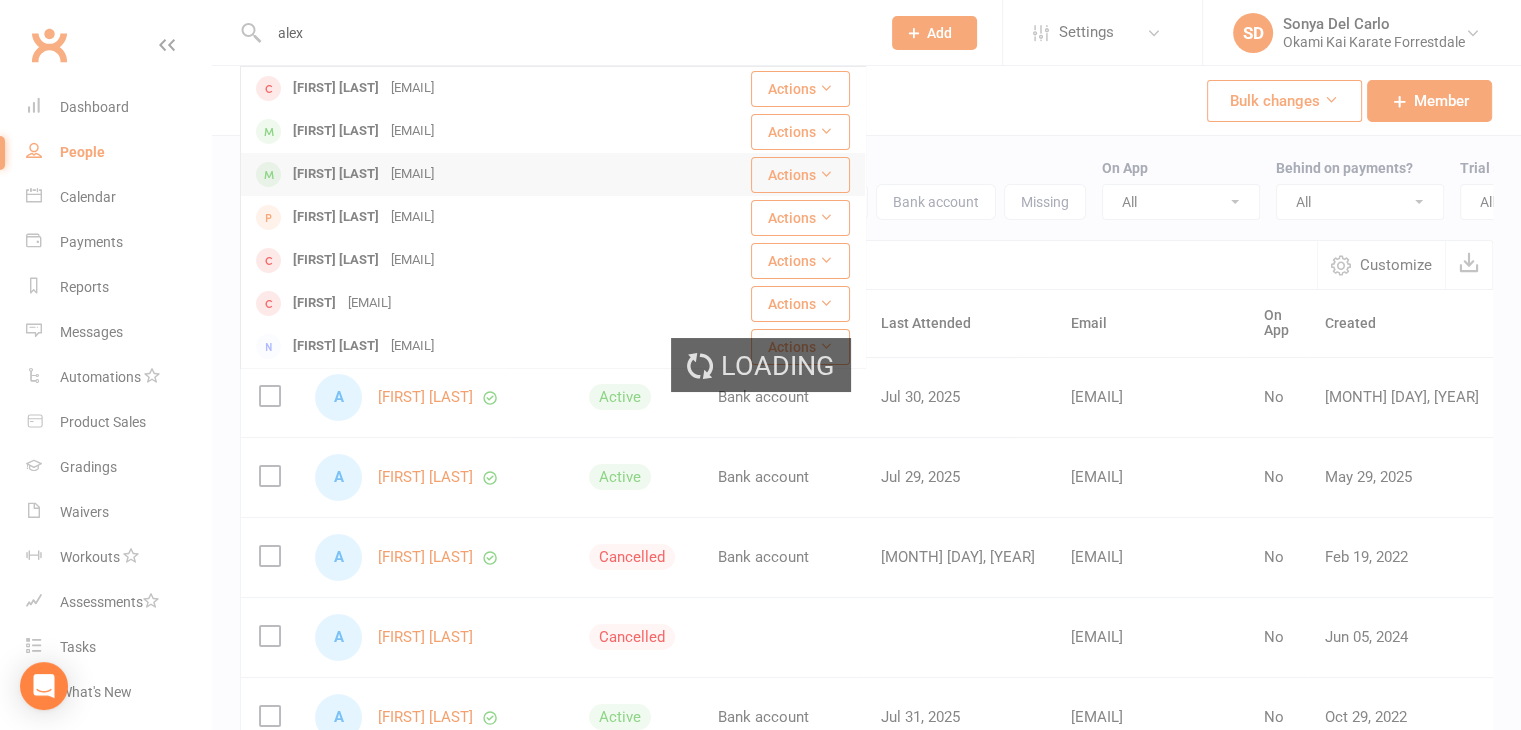 type 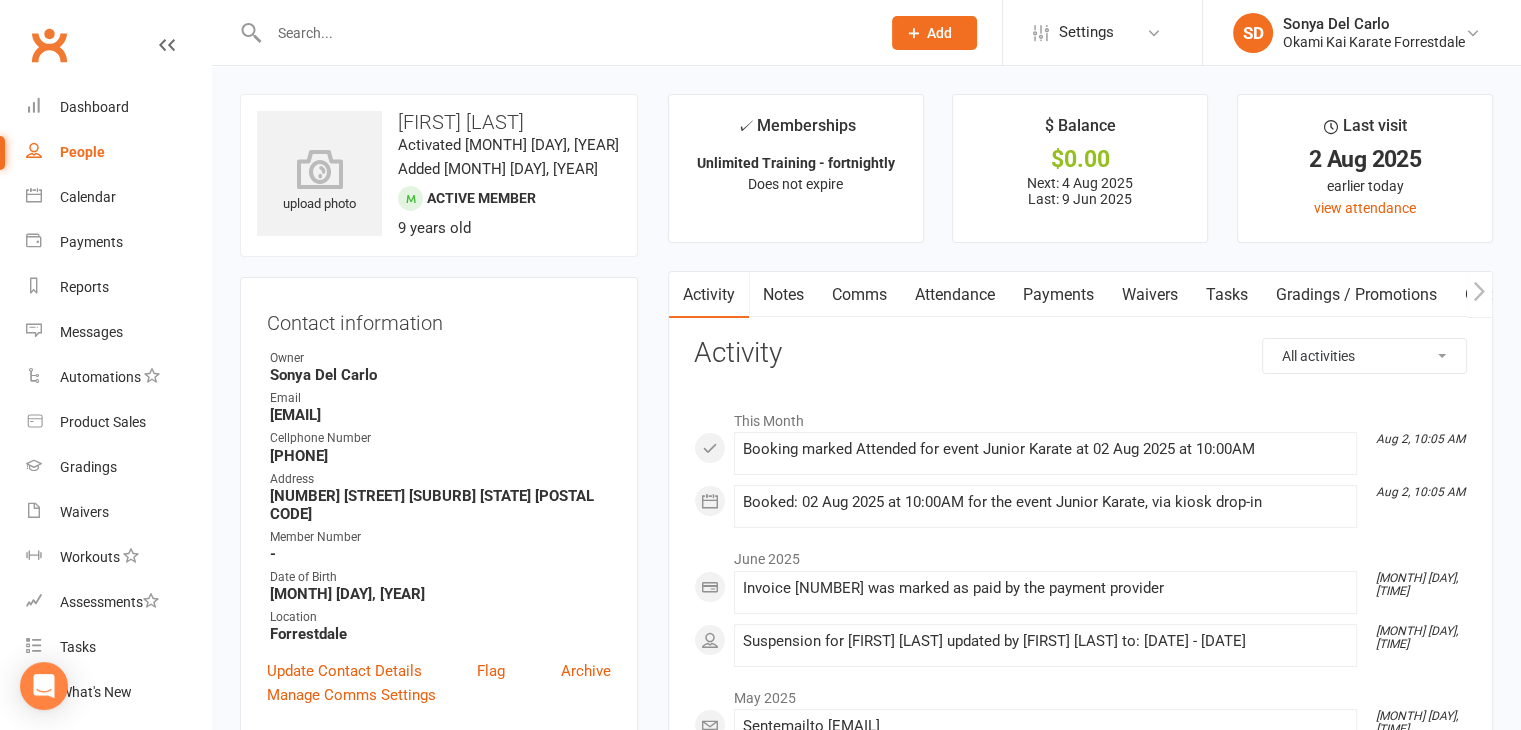 click on "Payments" at bounding box center [1058, 295] 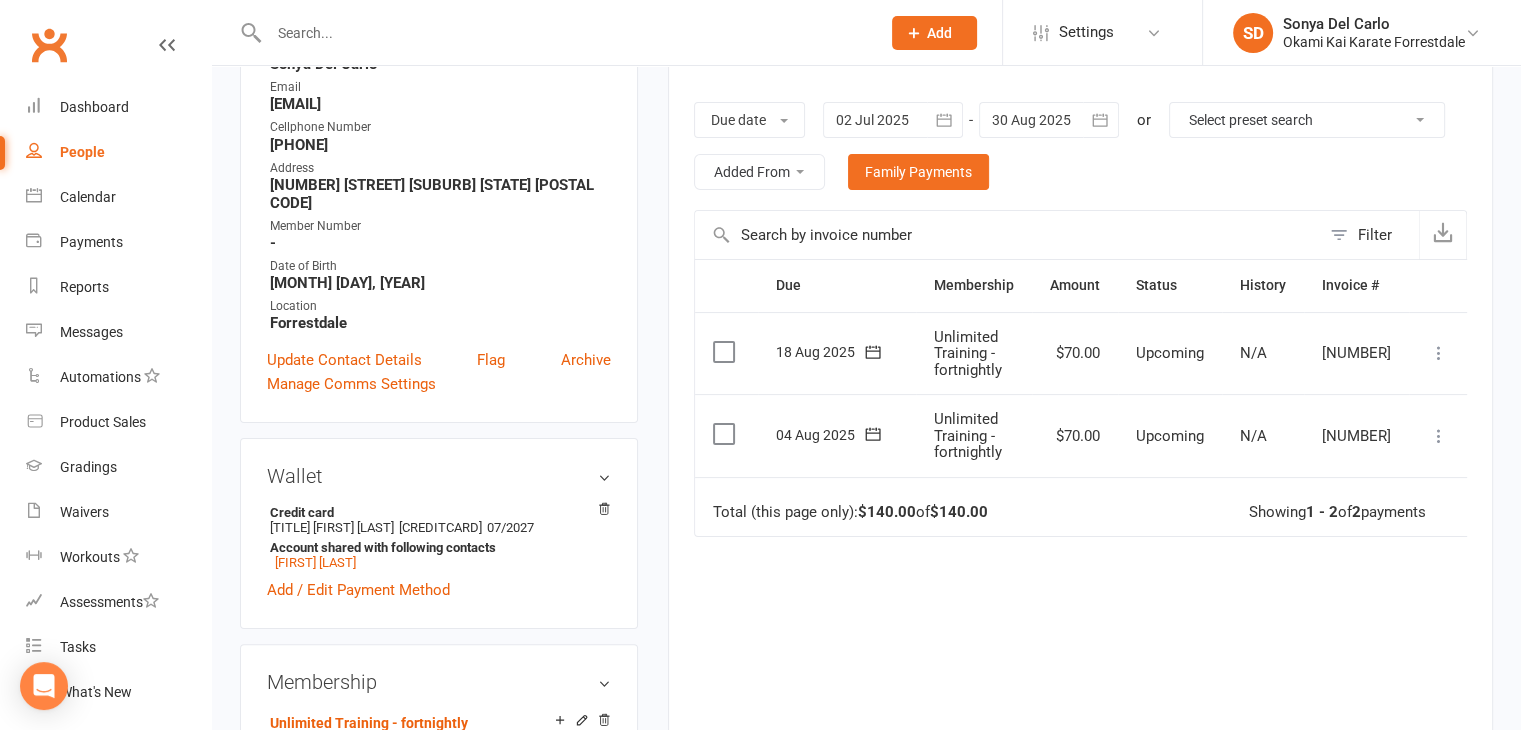 scroll, scrollTop: 340, scrollLeft: 0, axis: vertical 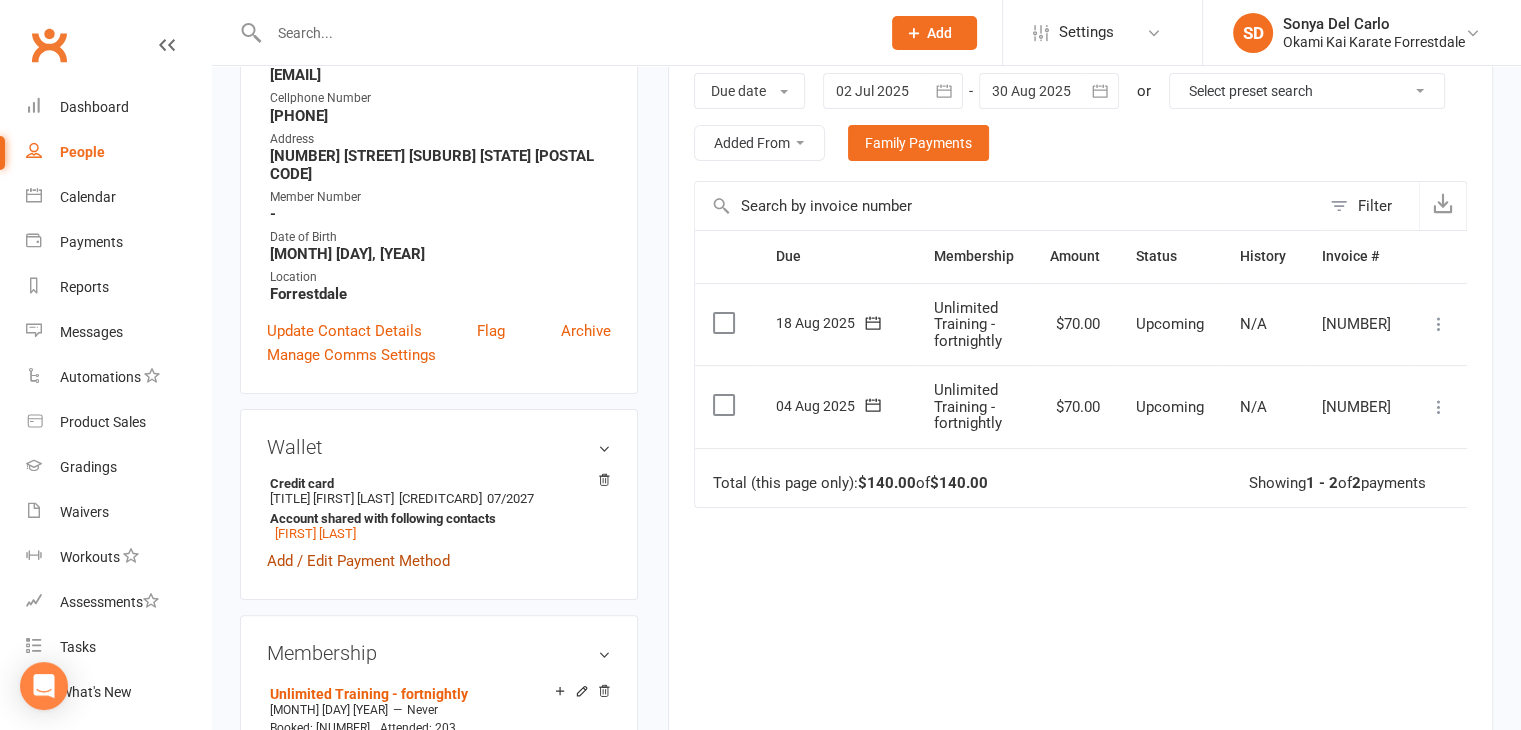 click on "Add / Edit Payment Method" at bounding box center (358, 561) 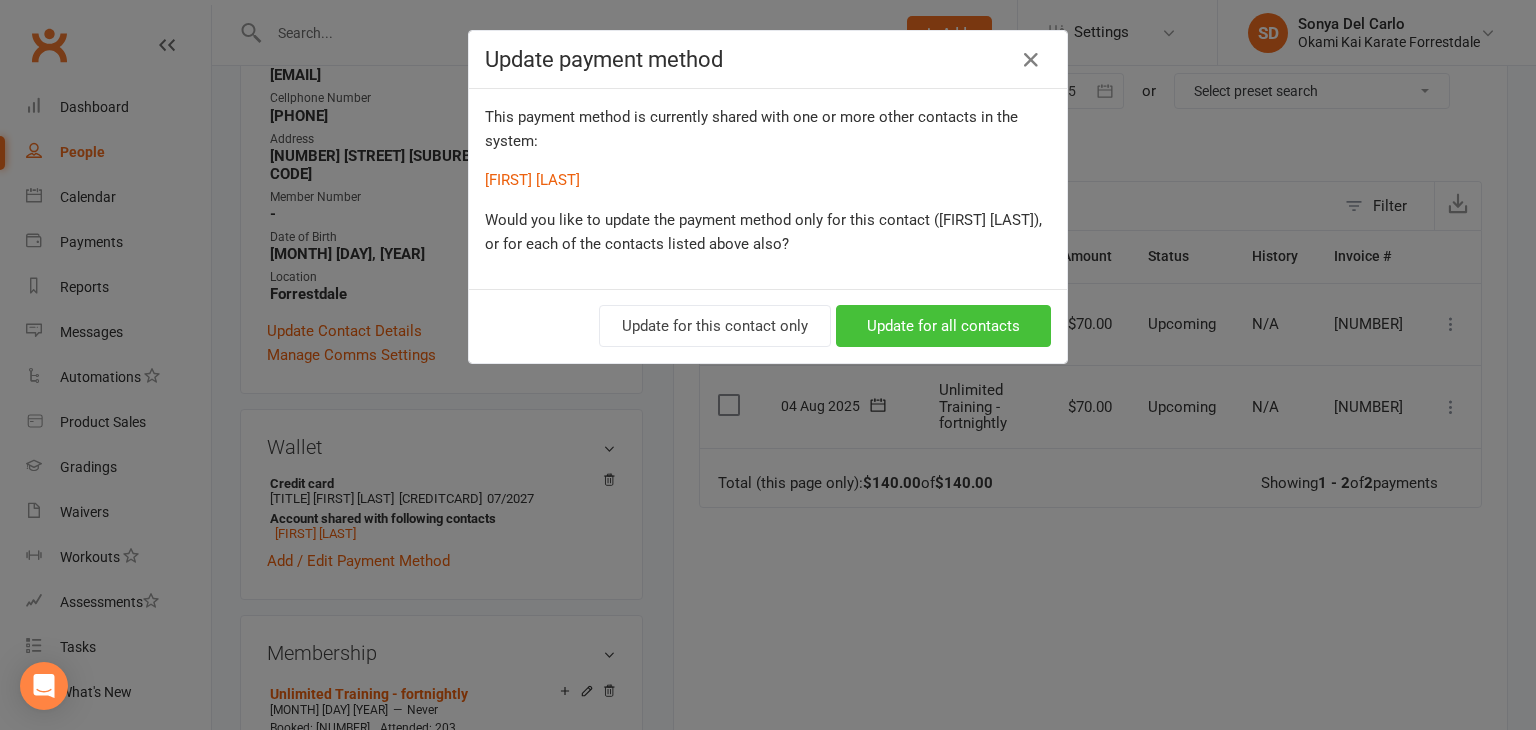 click on "Update for all contacts" at bounding box center [943, 326] 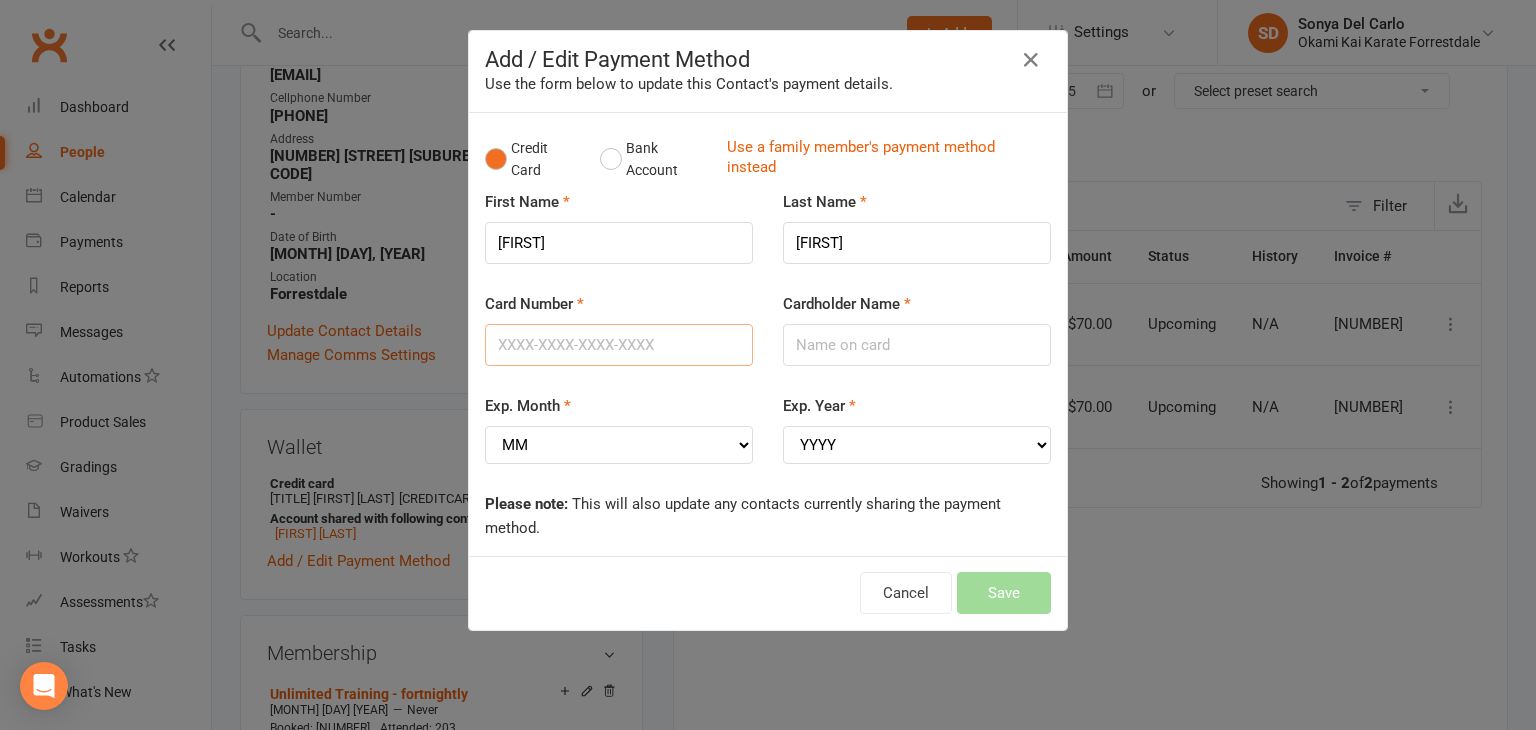 click on "Card Number" at bounding box center (619, 345) 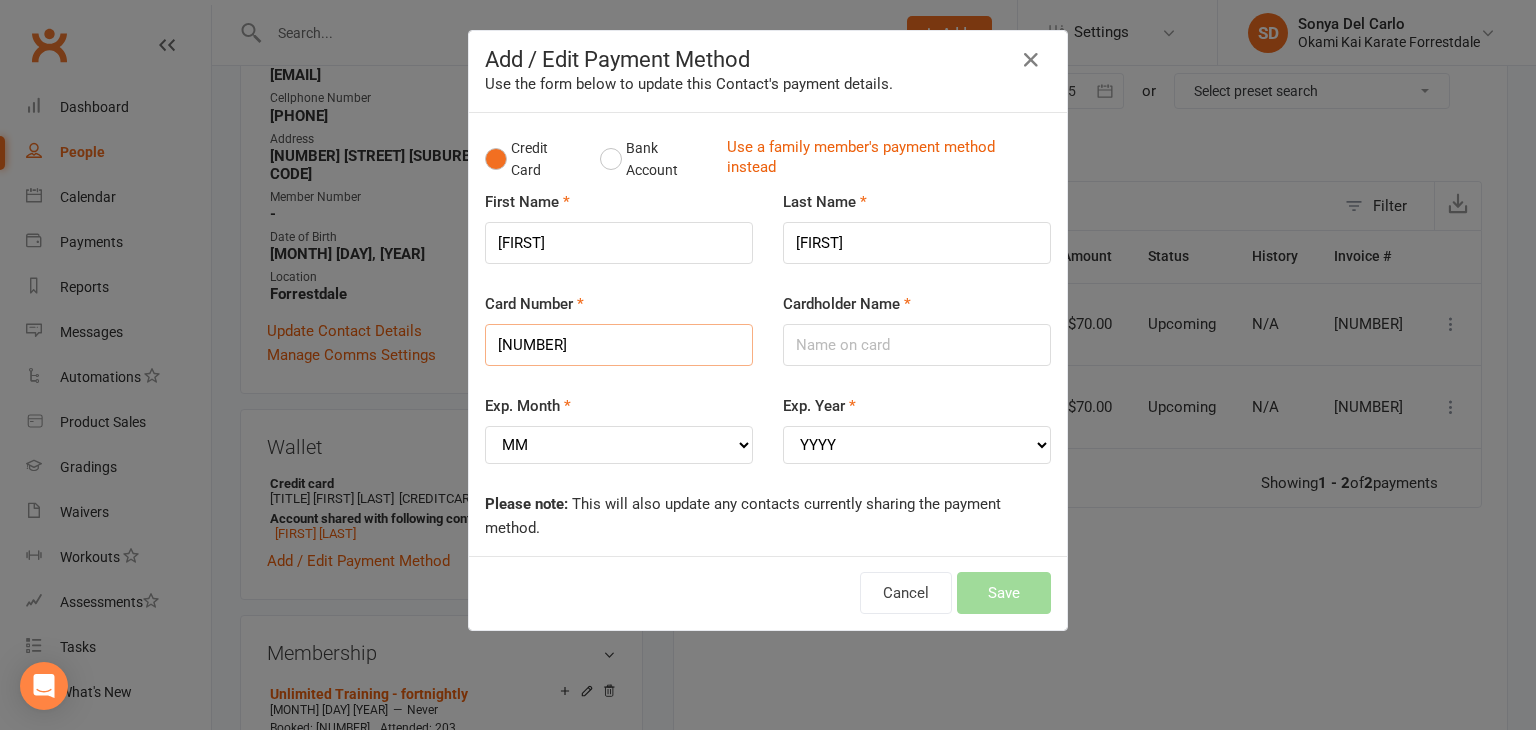 type on "4622390588888086" 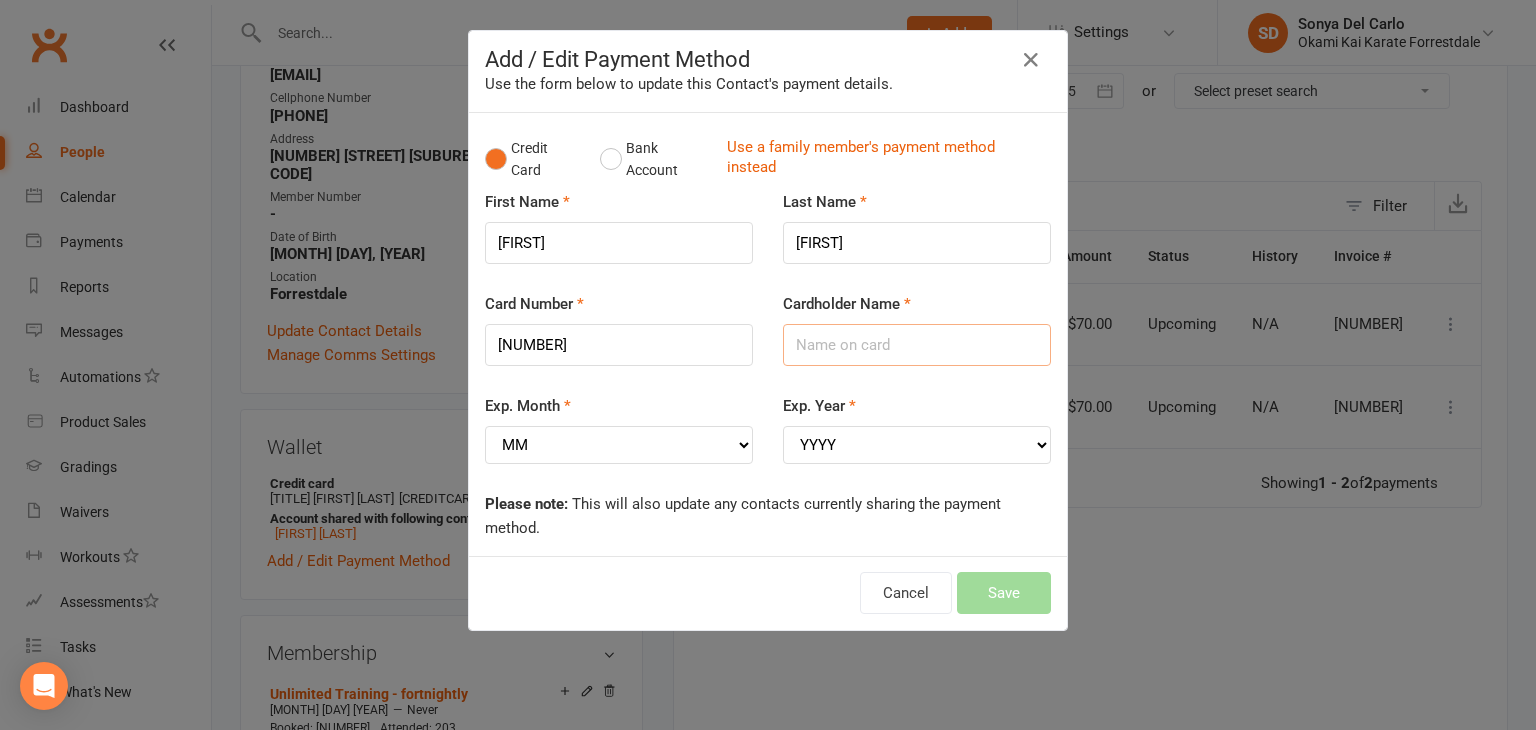 click on "Cardholder Name" at bounding box center (917, 345) 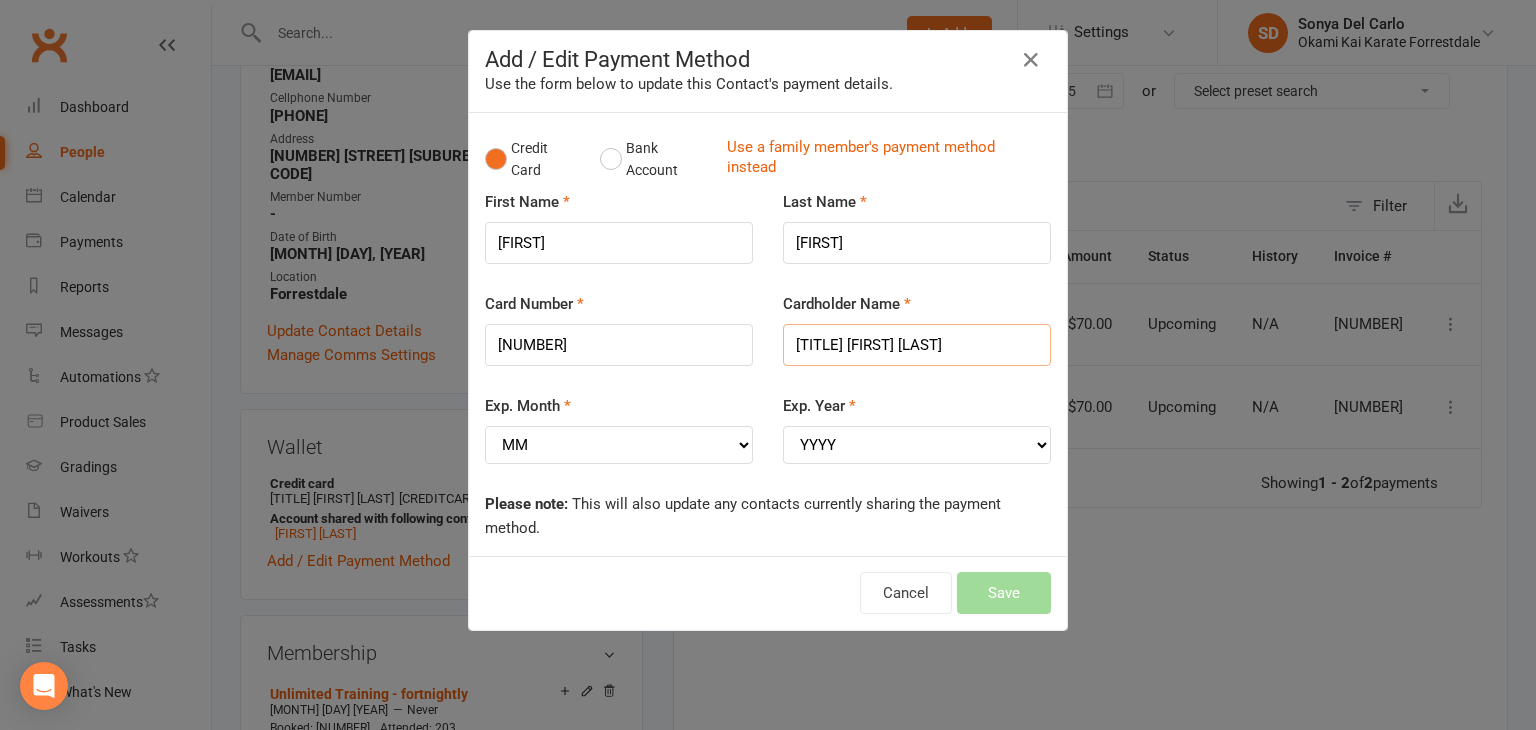 type on "Mr J Joy Ayrookaran" 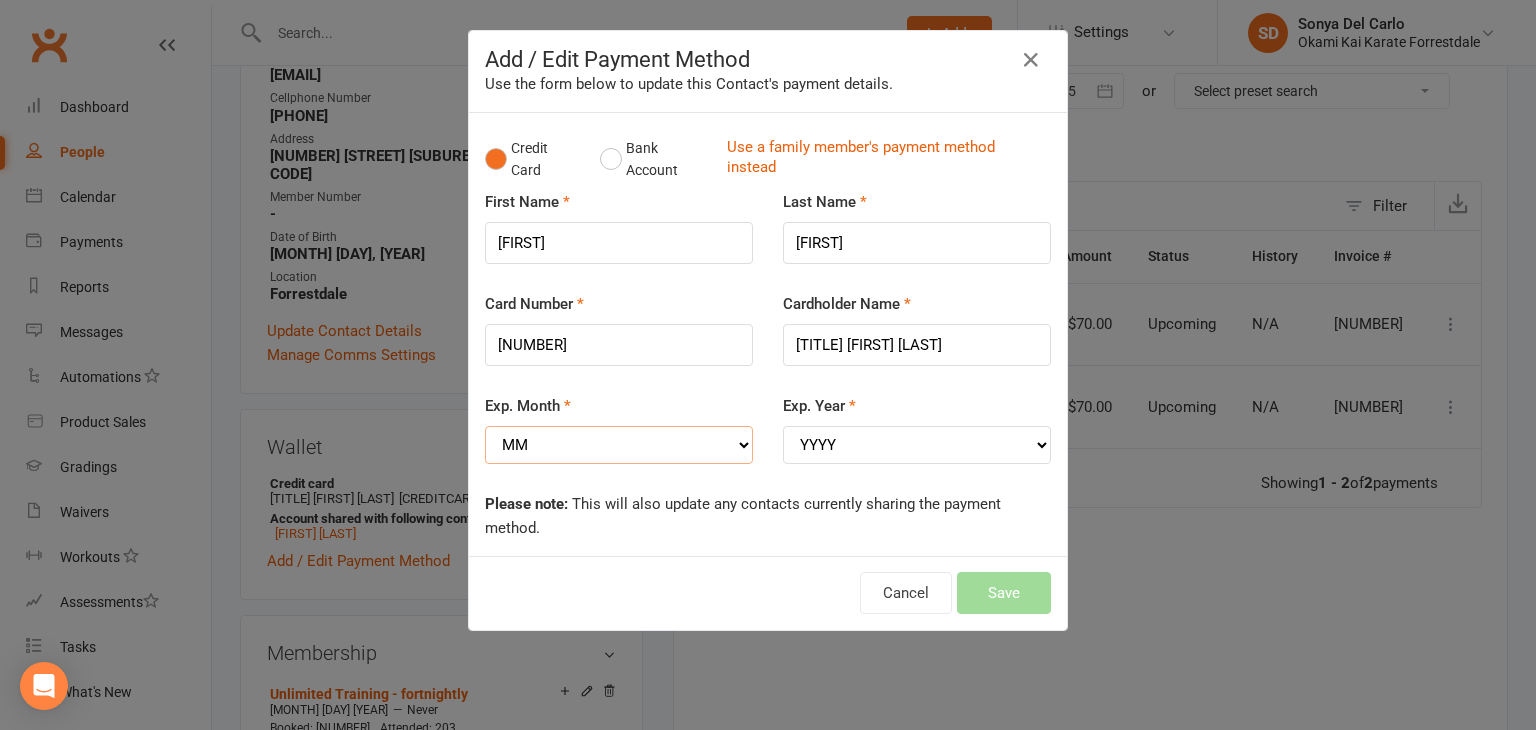click on "MM 01 02 03 04 05 06 07 08 09 10 11 12" at bounding box center [619, 445] 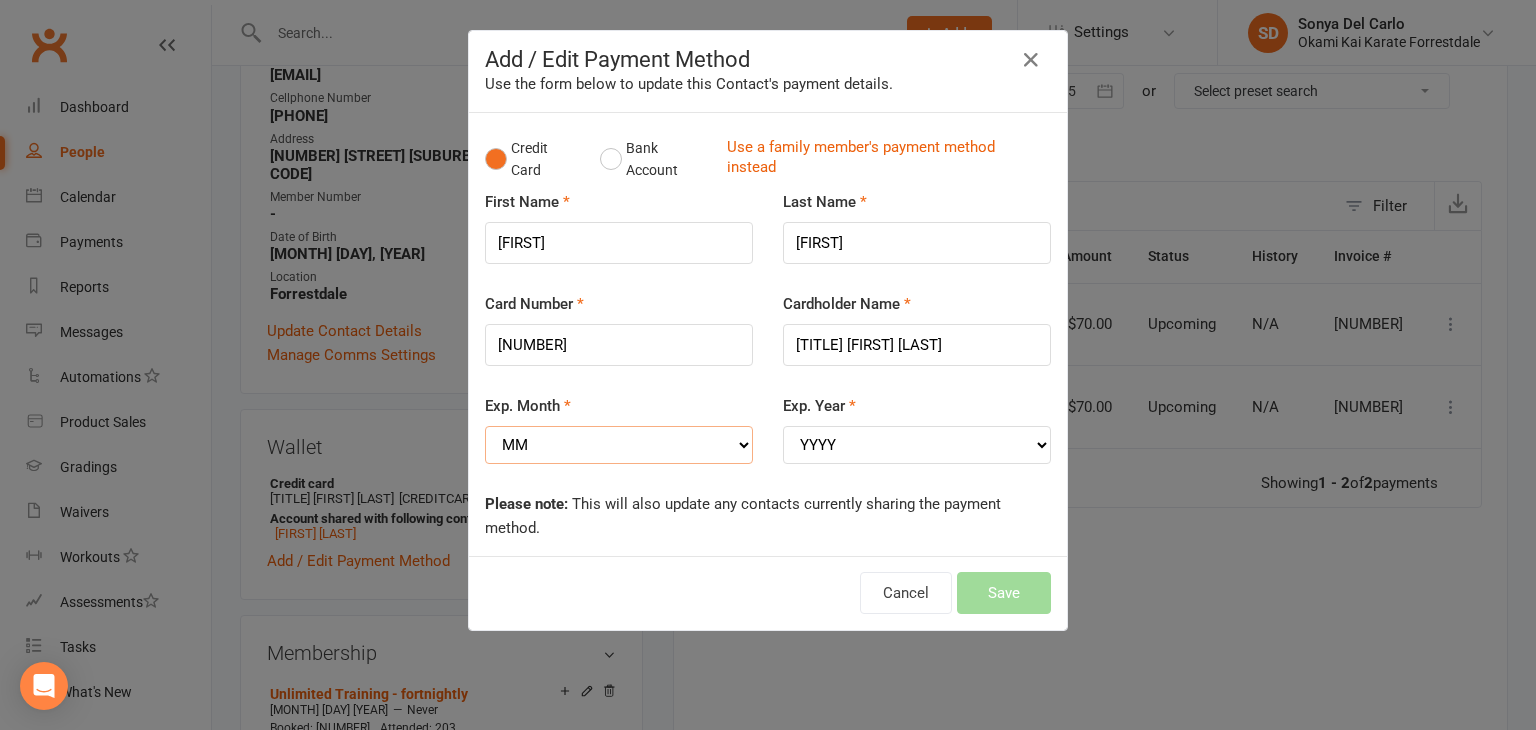 select on "07" 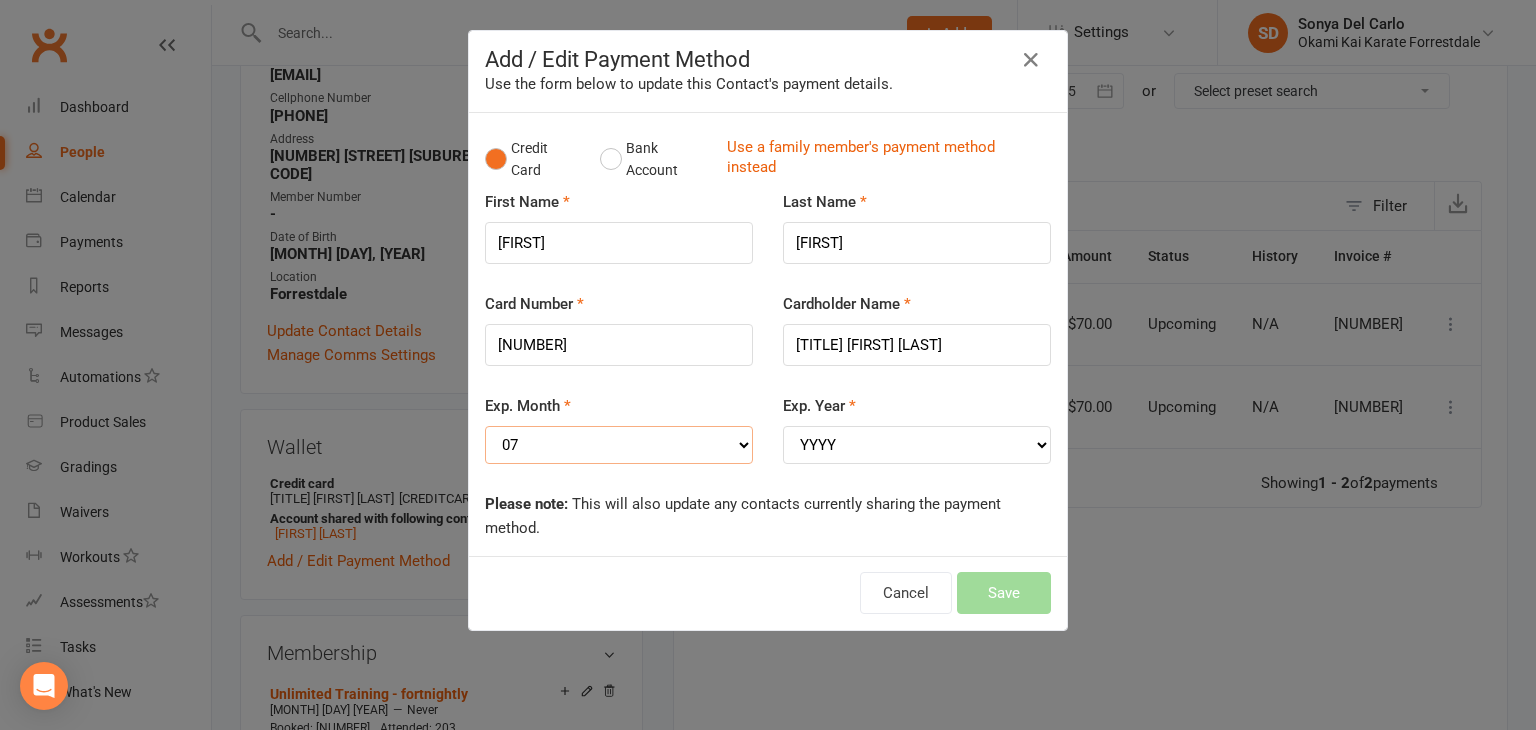 click on "MM 01 02 03 04 05 06 07 08 09 10 11 12" at bounding box center [619, 445] 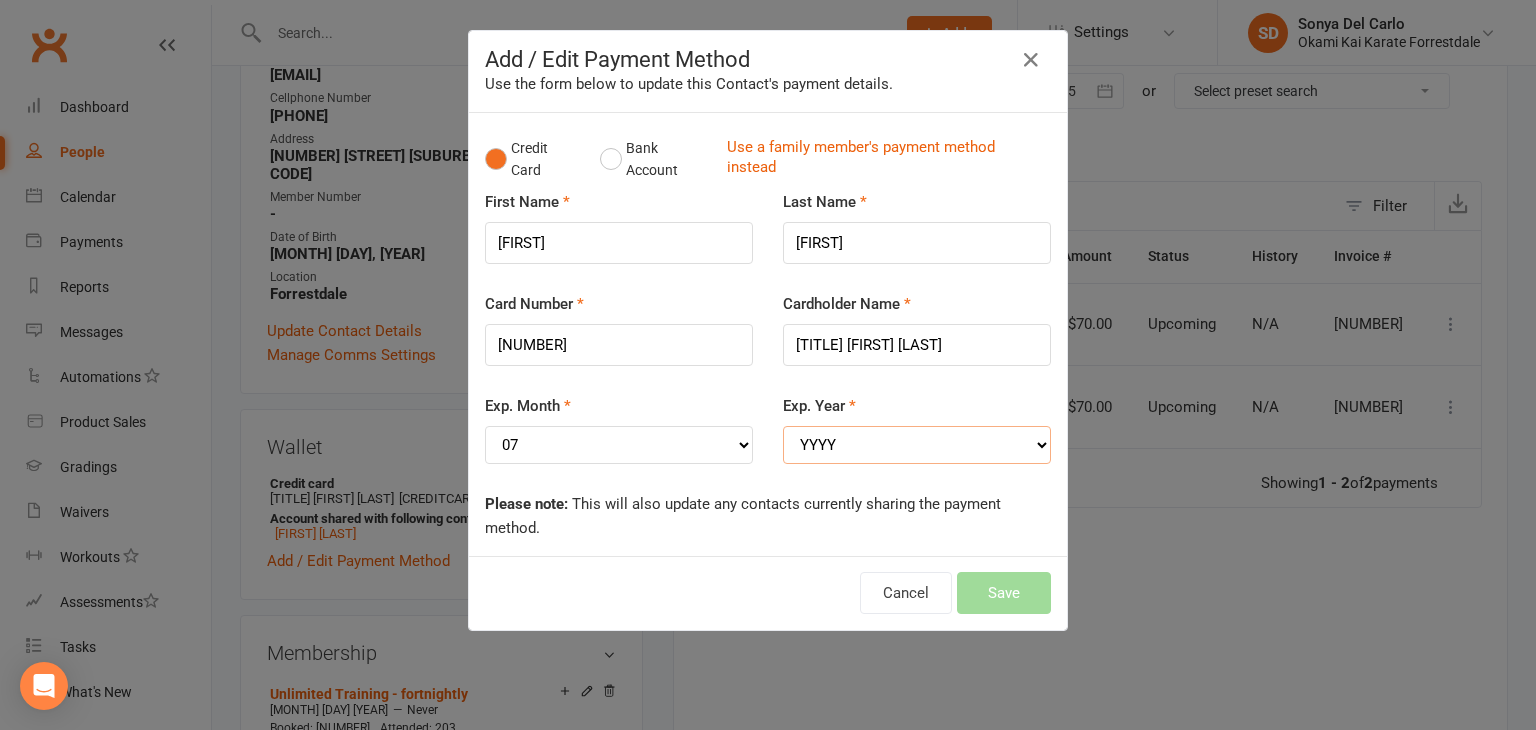click on "YYYY 2025 2026 2027 2028 2029 2030 2031 2032 2033 2034" at bounding box center [917, 445] 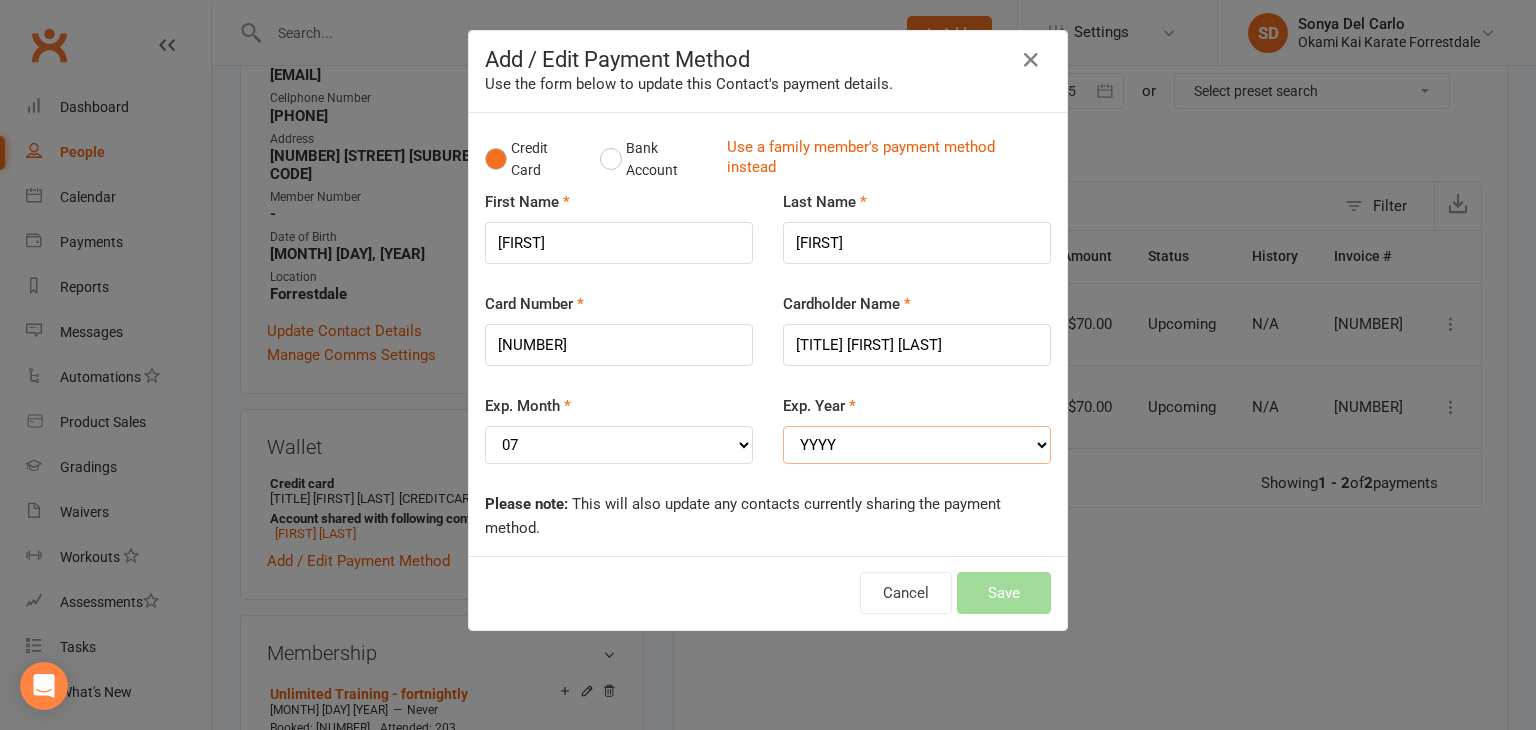 select on "2027" 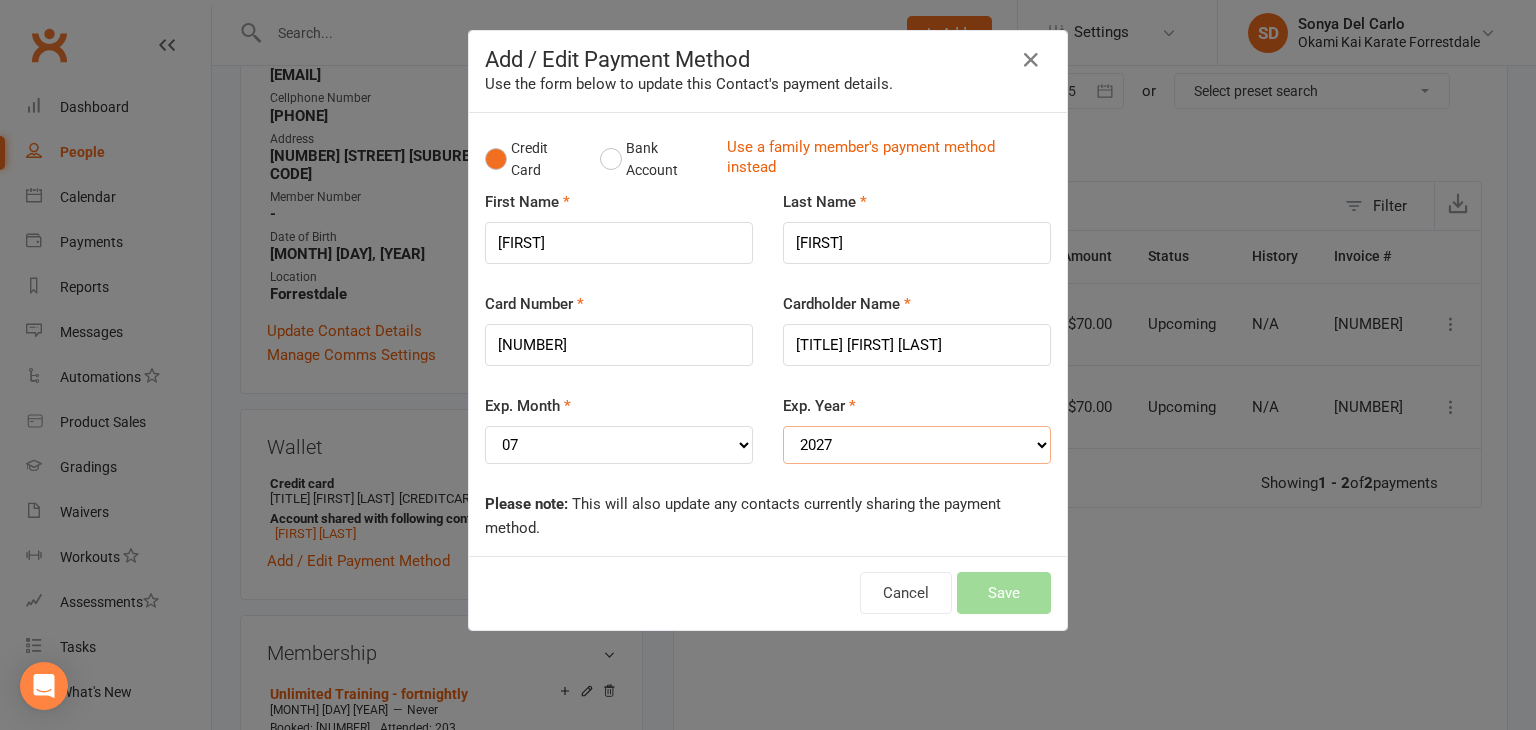 click on "YYYY 2025 2026 2027 2028 2029 2030 2031 2032 2033 2034" at bounding box center (917, 445) 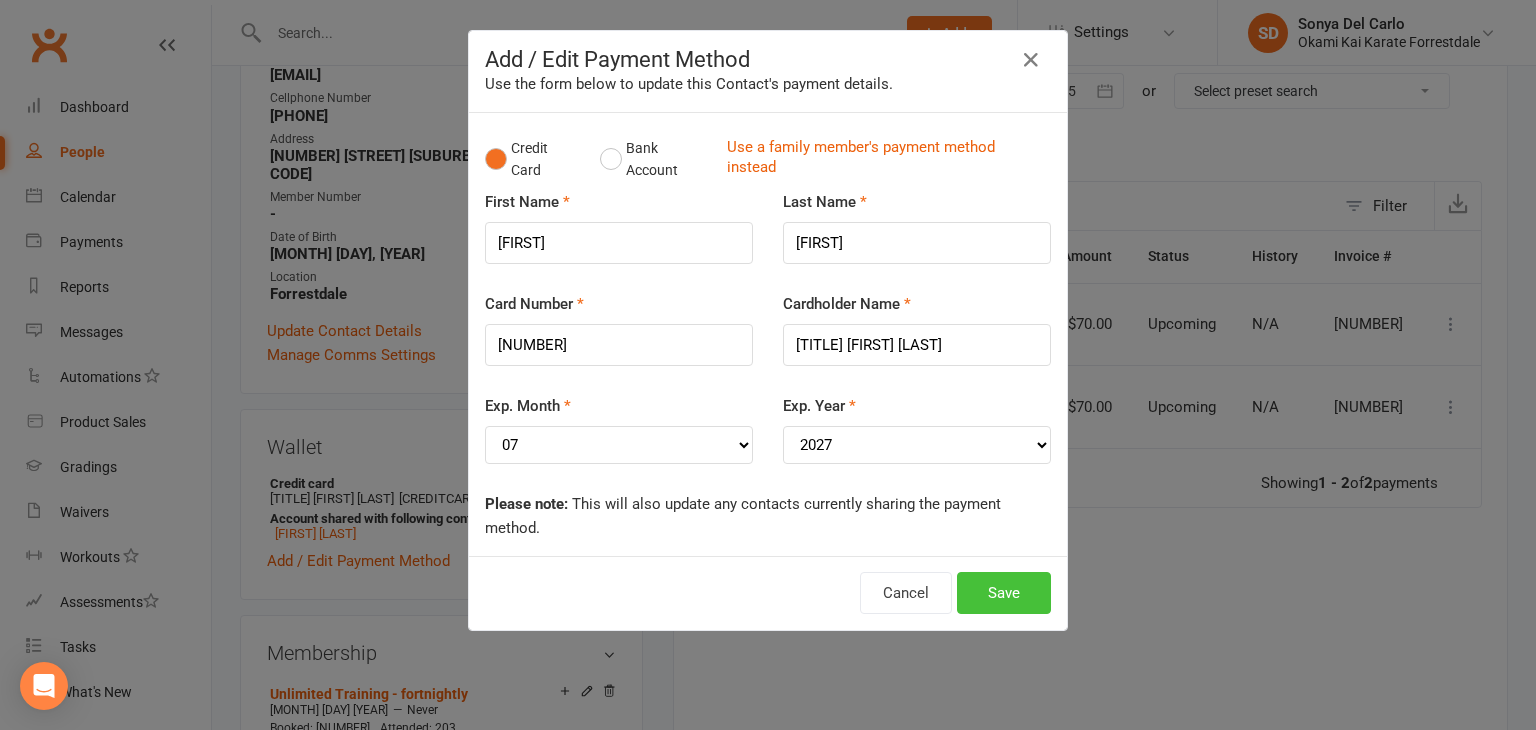click on "Save" at bounding box center [1004, 593] 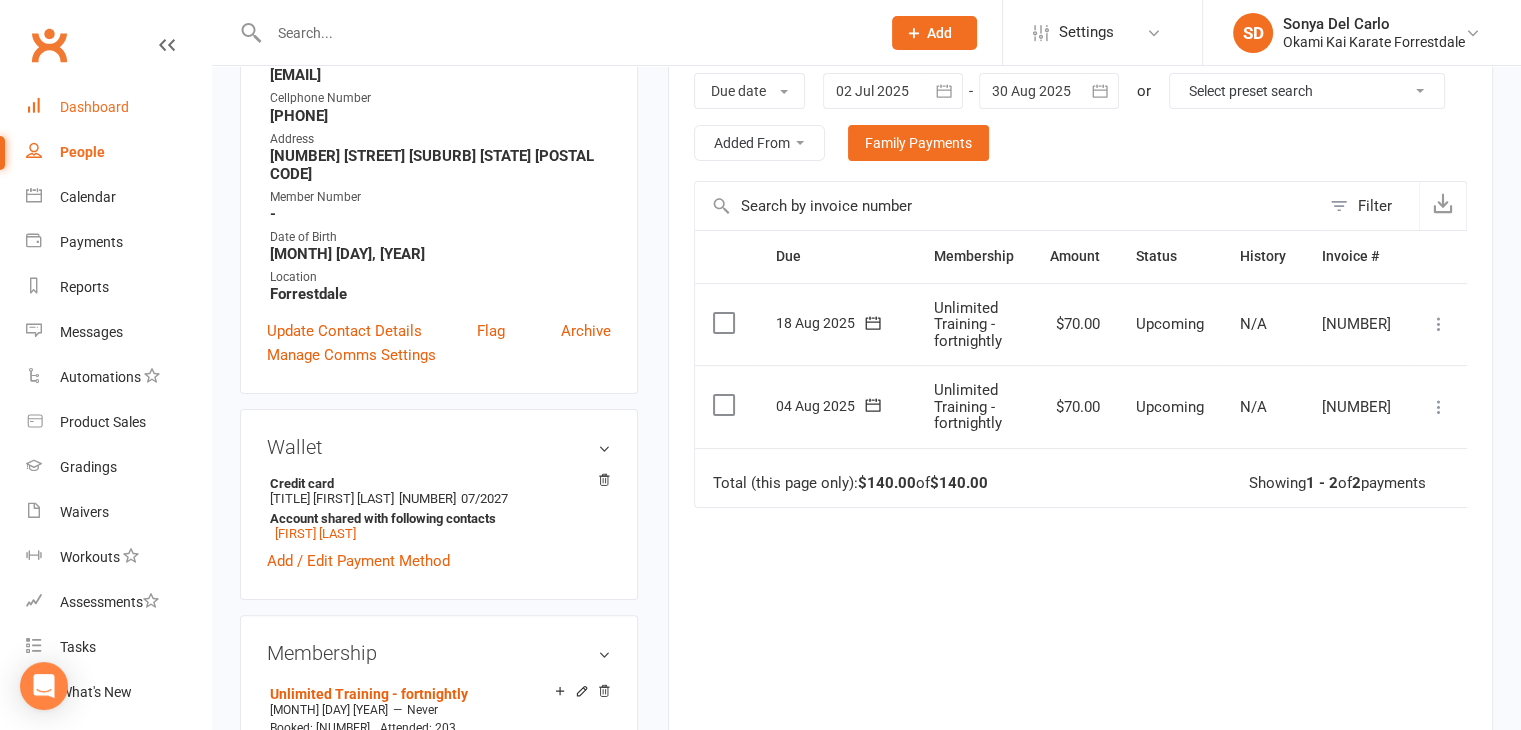 click on "Dashboard" at bounding box center (118, 107) 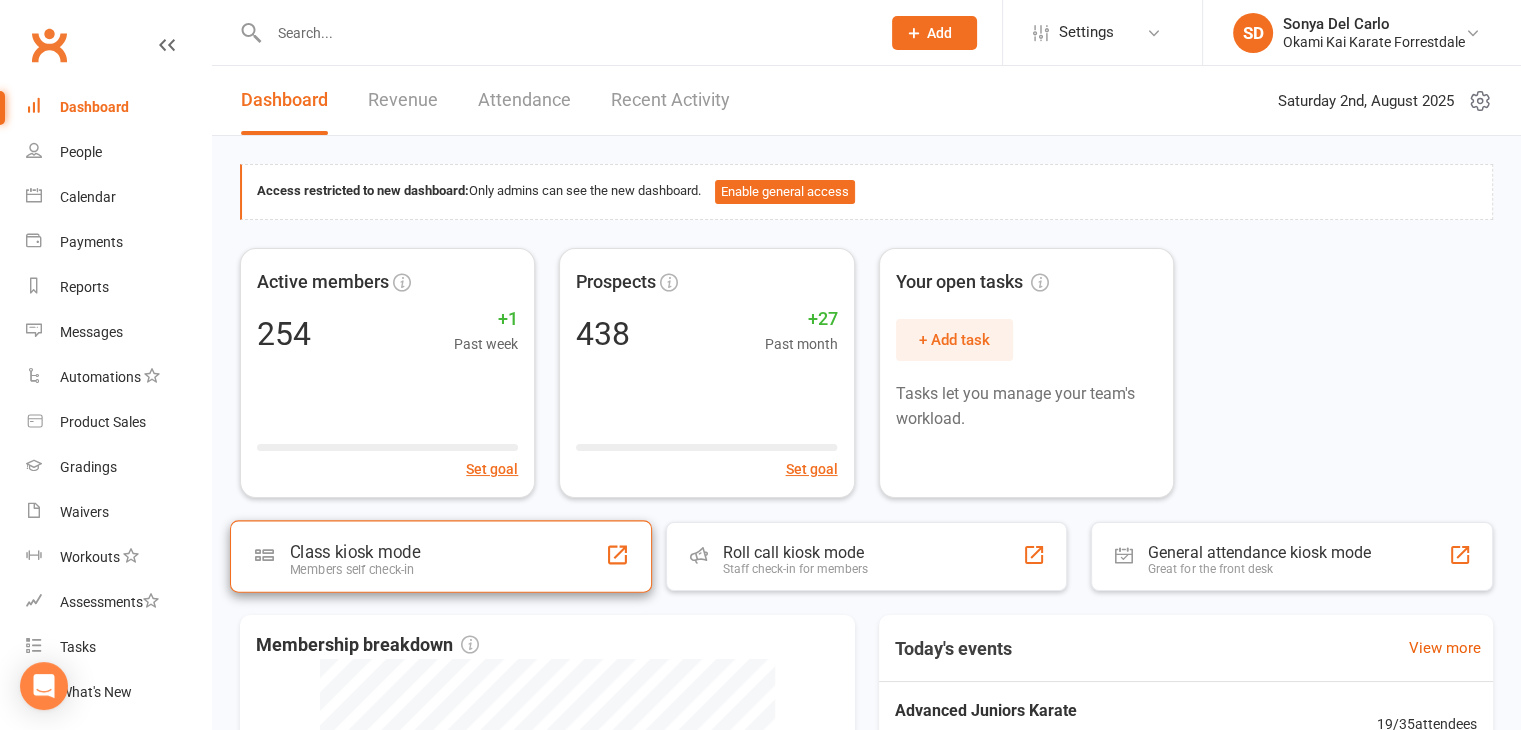 click on "Class kiosk mode" at bounding box center (355, 552) 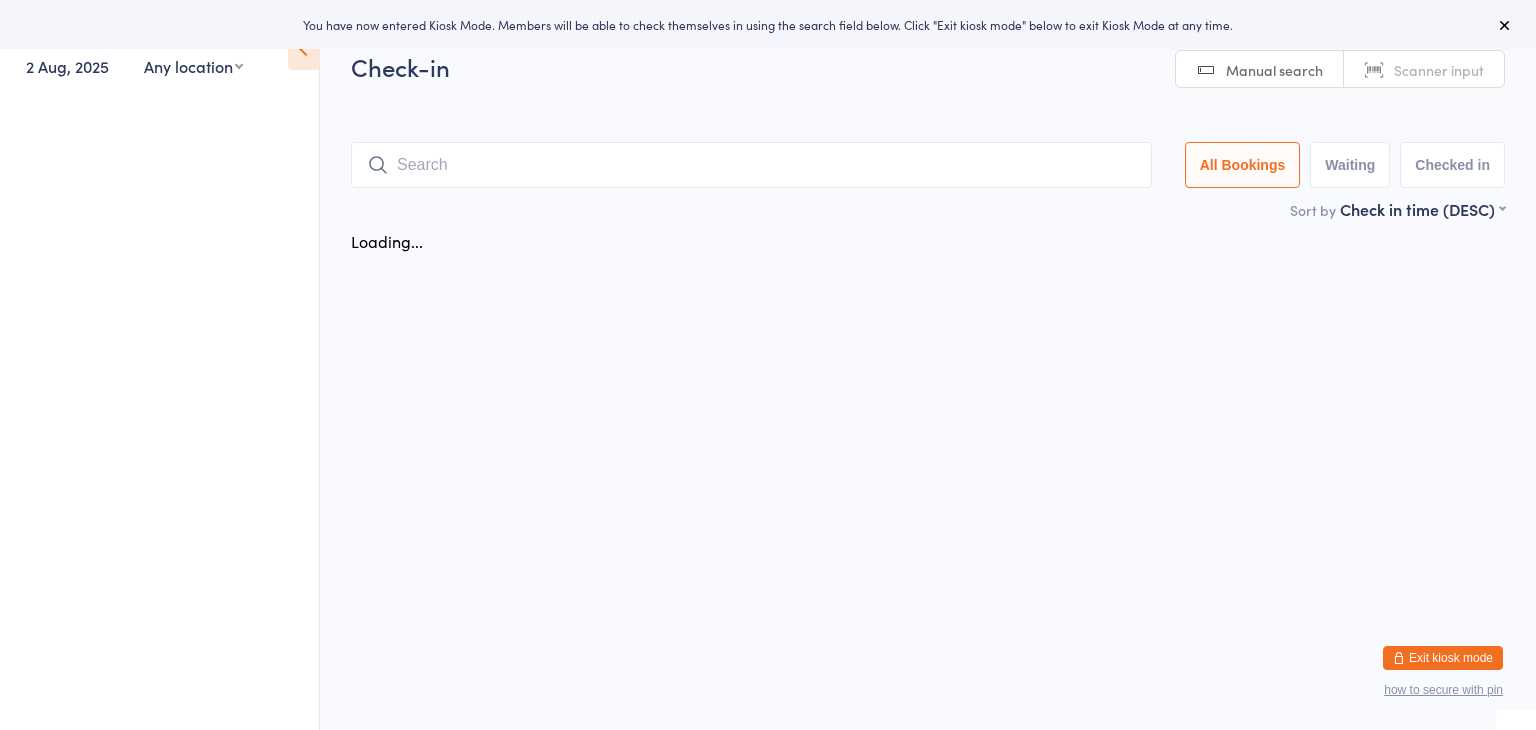 scroll, scrollTop: 0, scrollLeft: 0, axis: both 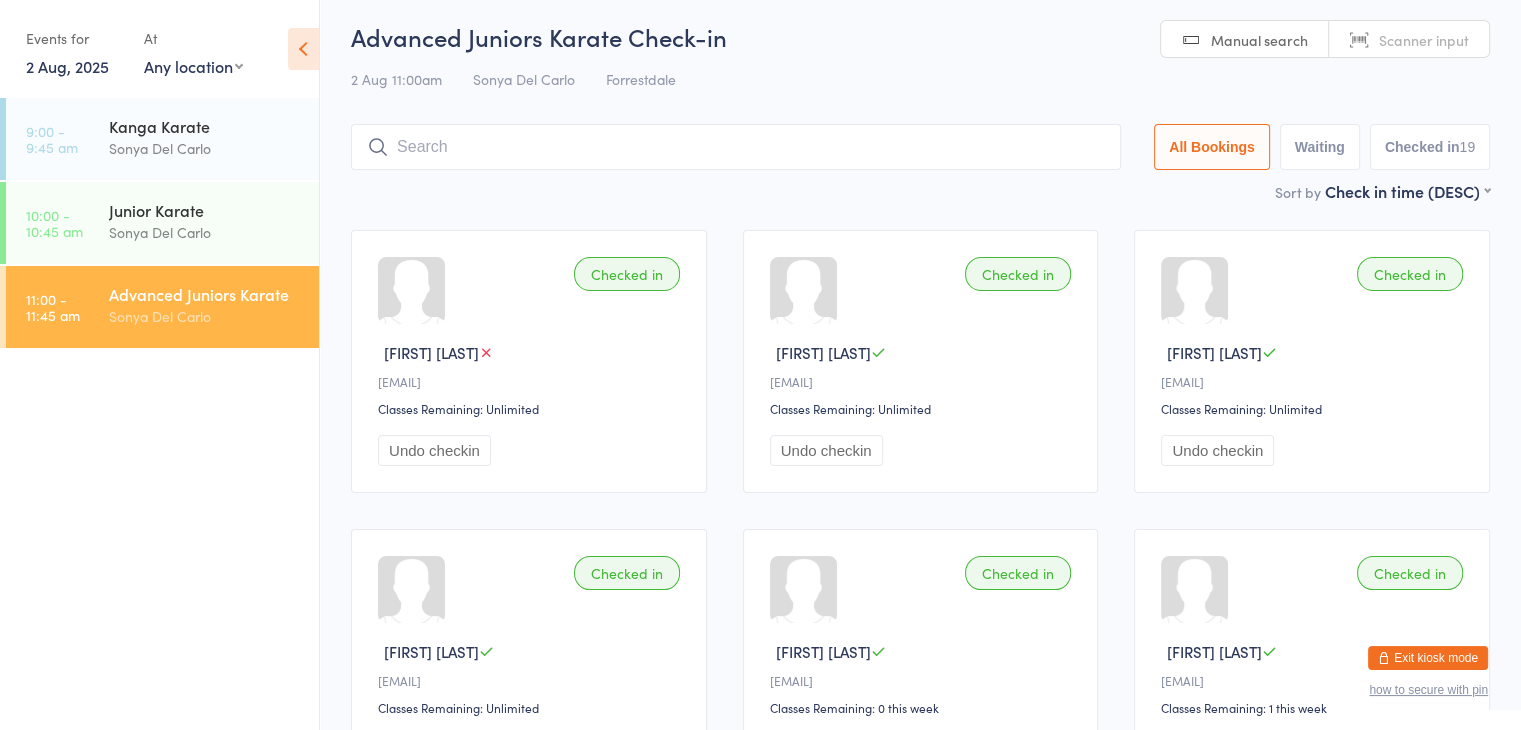 click at bounding box center (736, 147) 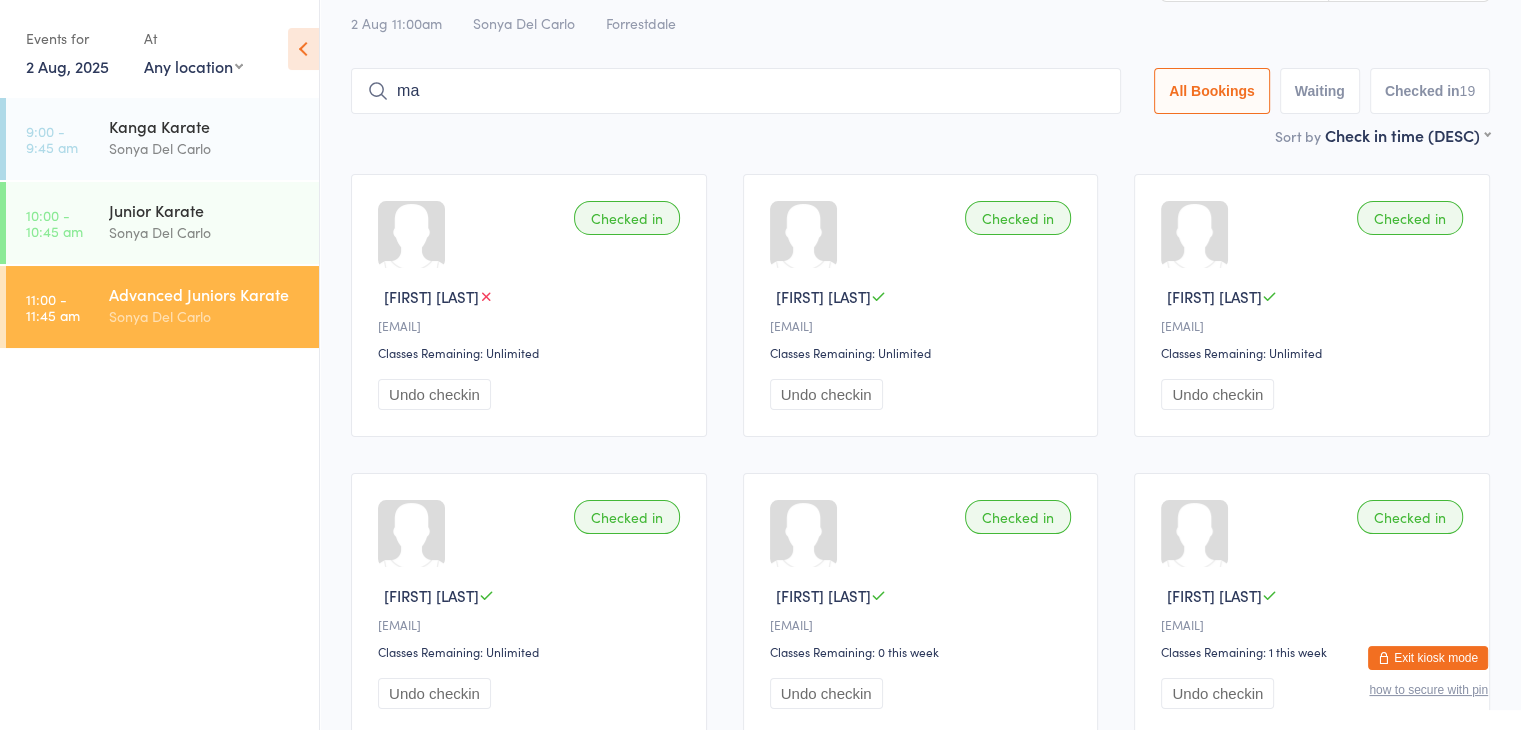 scroll, scrollTop: 70, scrollLeft: 0, axis: vertical 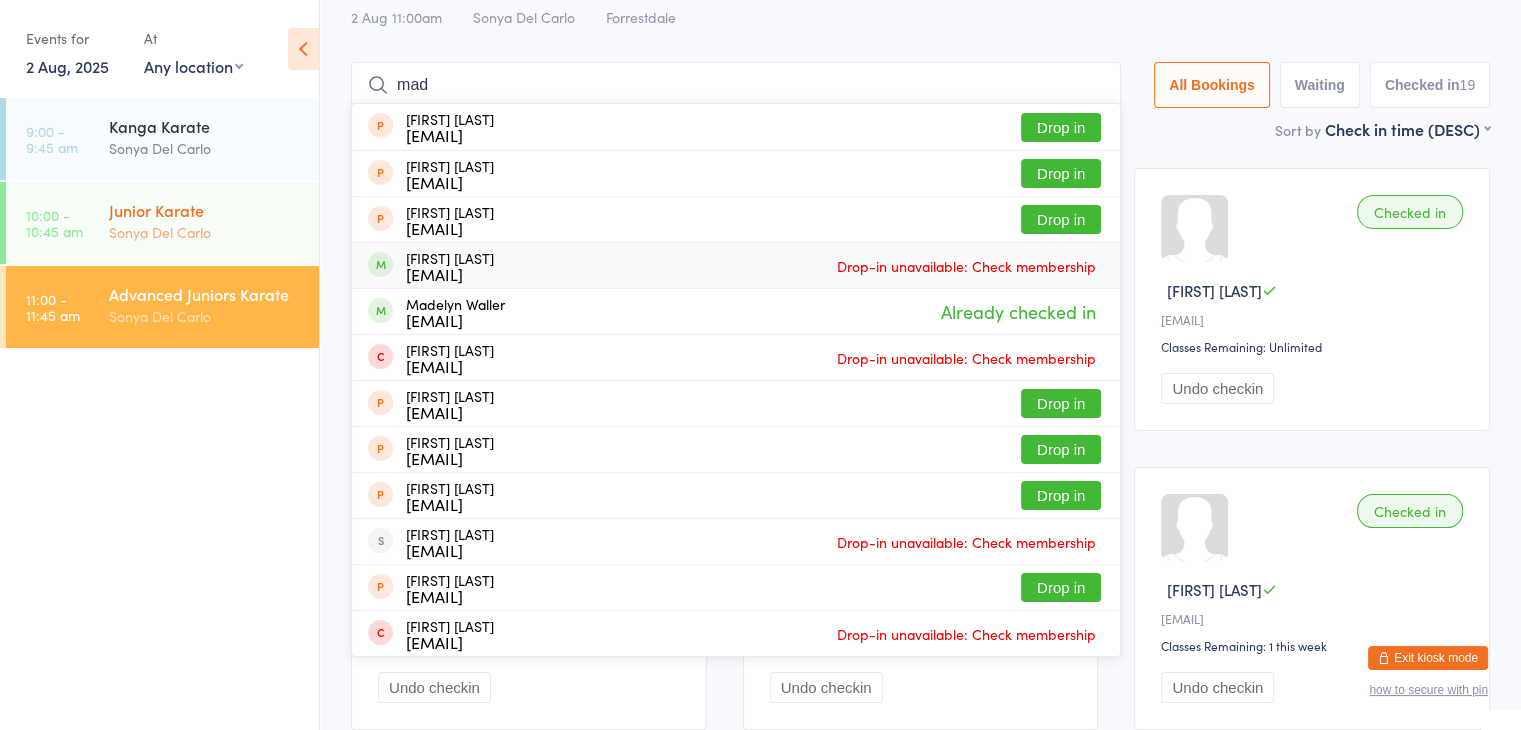 type on "mad" 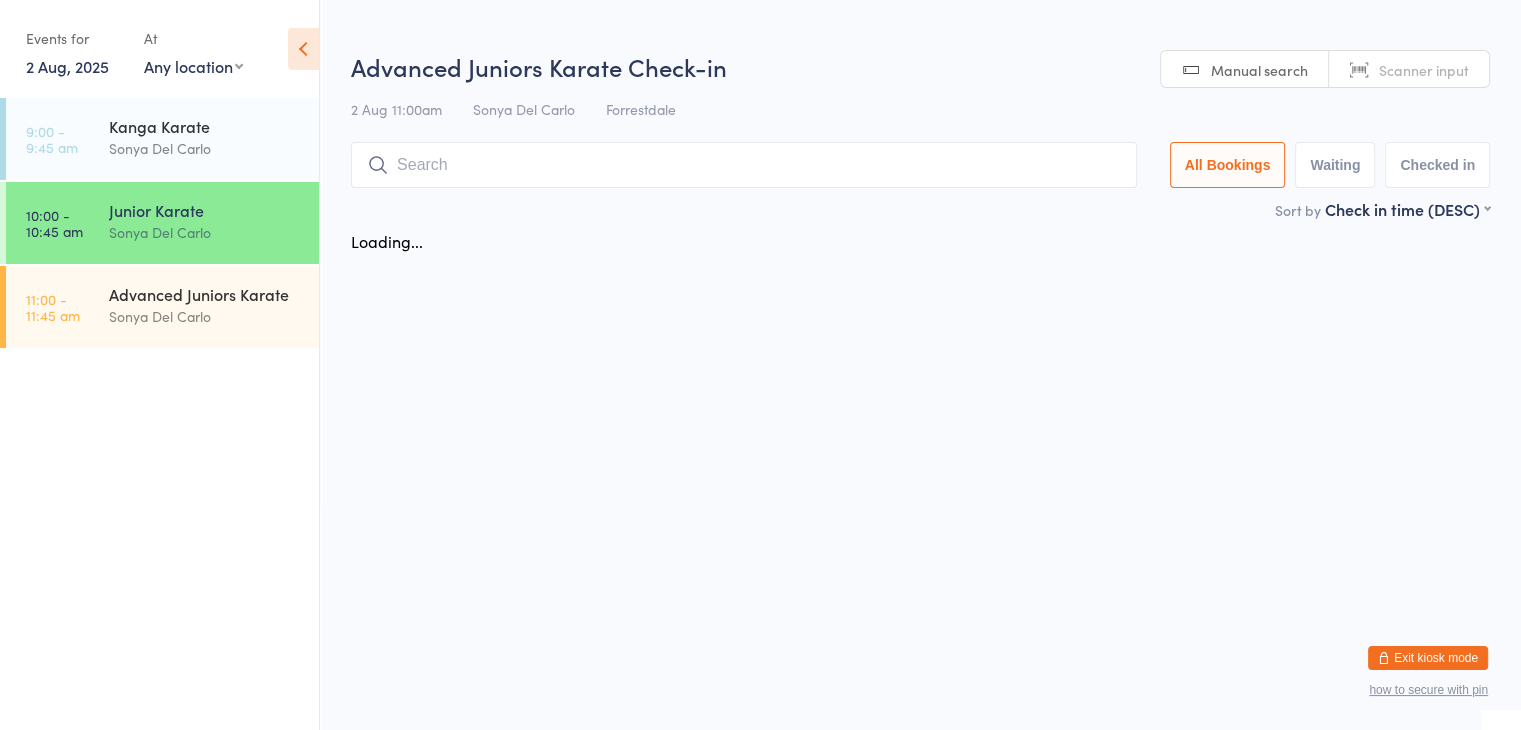 scroll, scrollTop: 0, scrollLeft: 0, axis: both 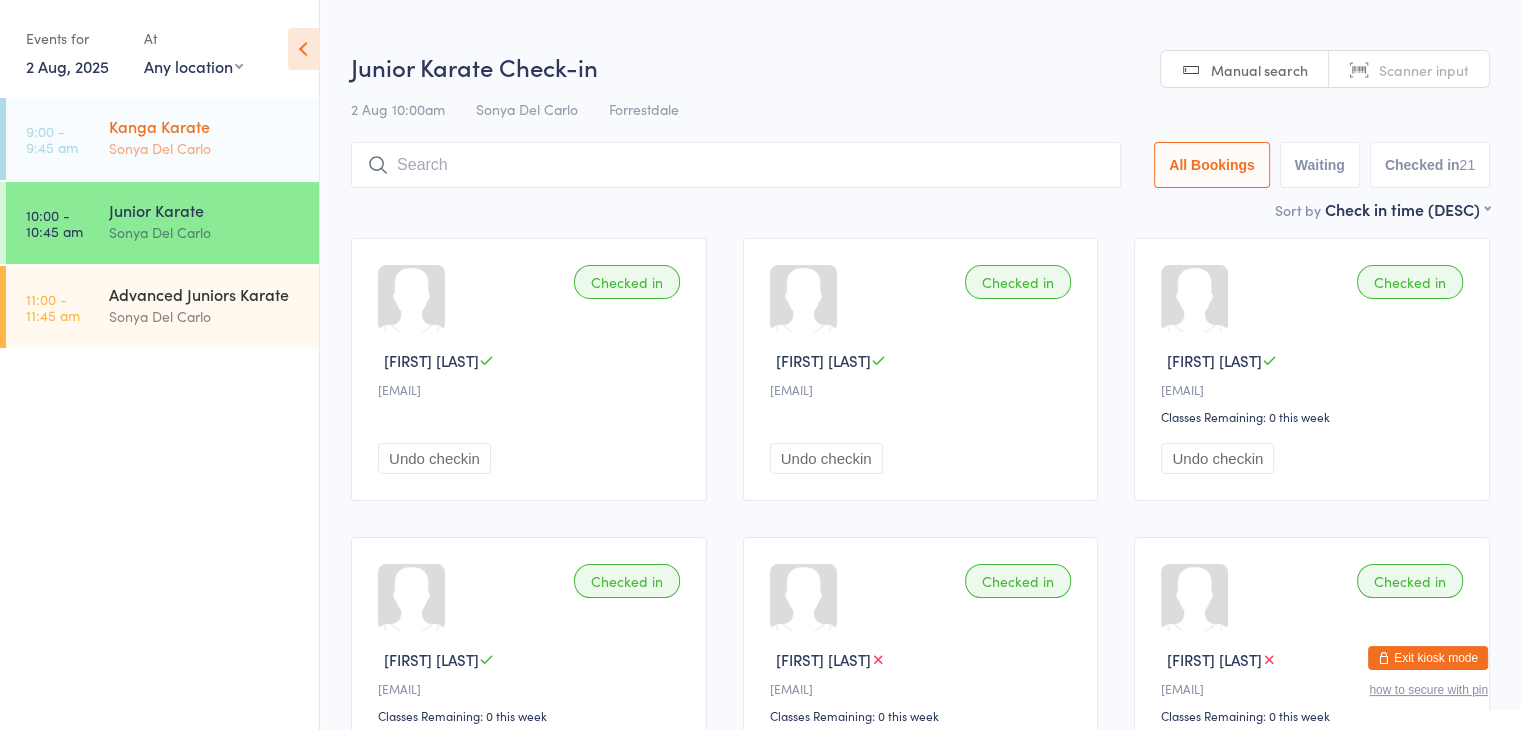 click on "Sonya Del Carlo" at bounding box center (205, 148) 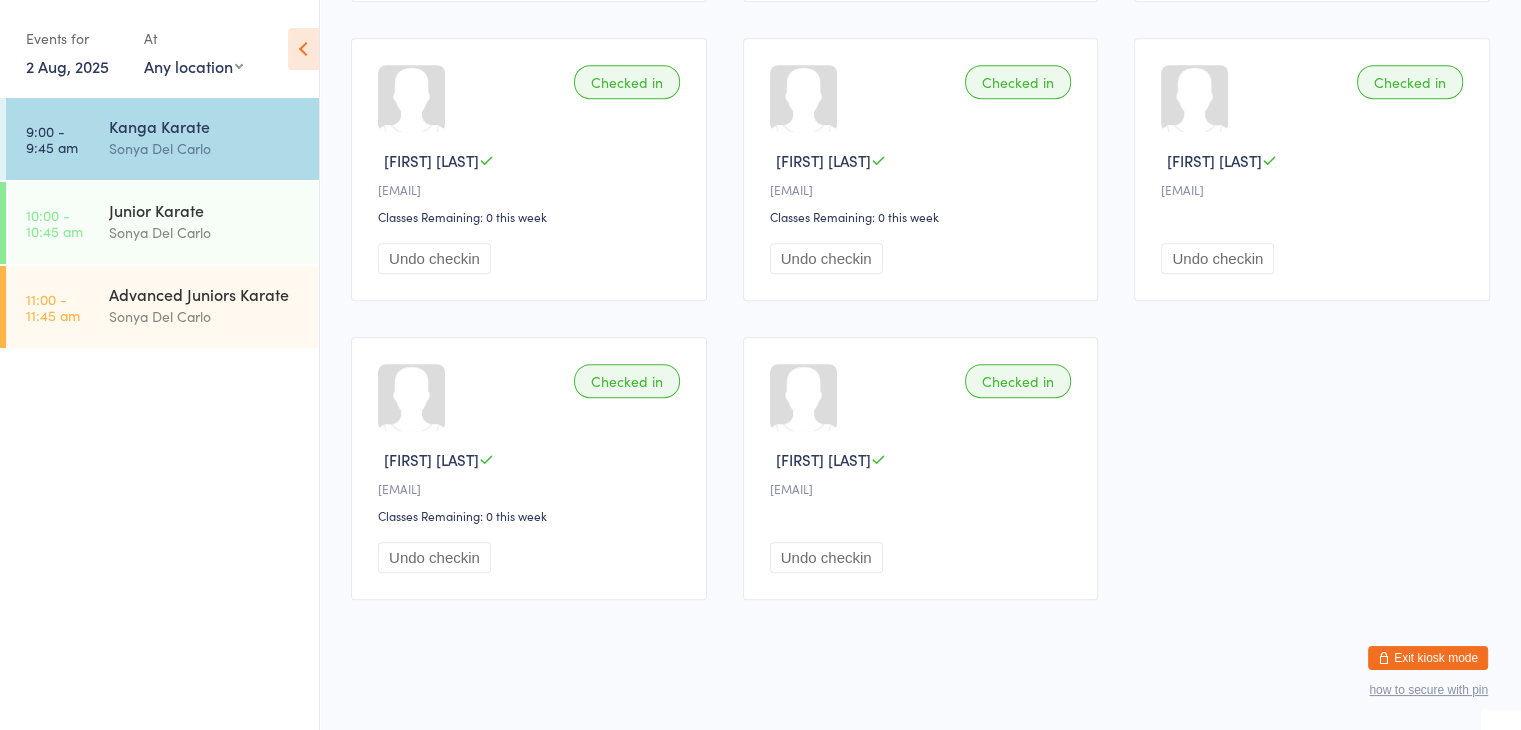 scroll, scrollTop: 1076, scrollLeft: 0, axis: vertical 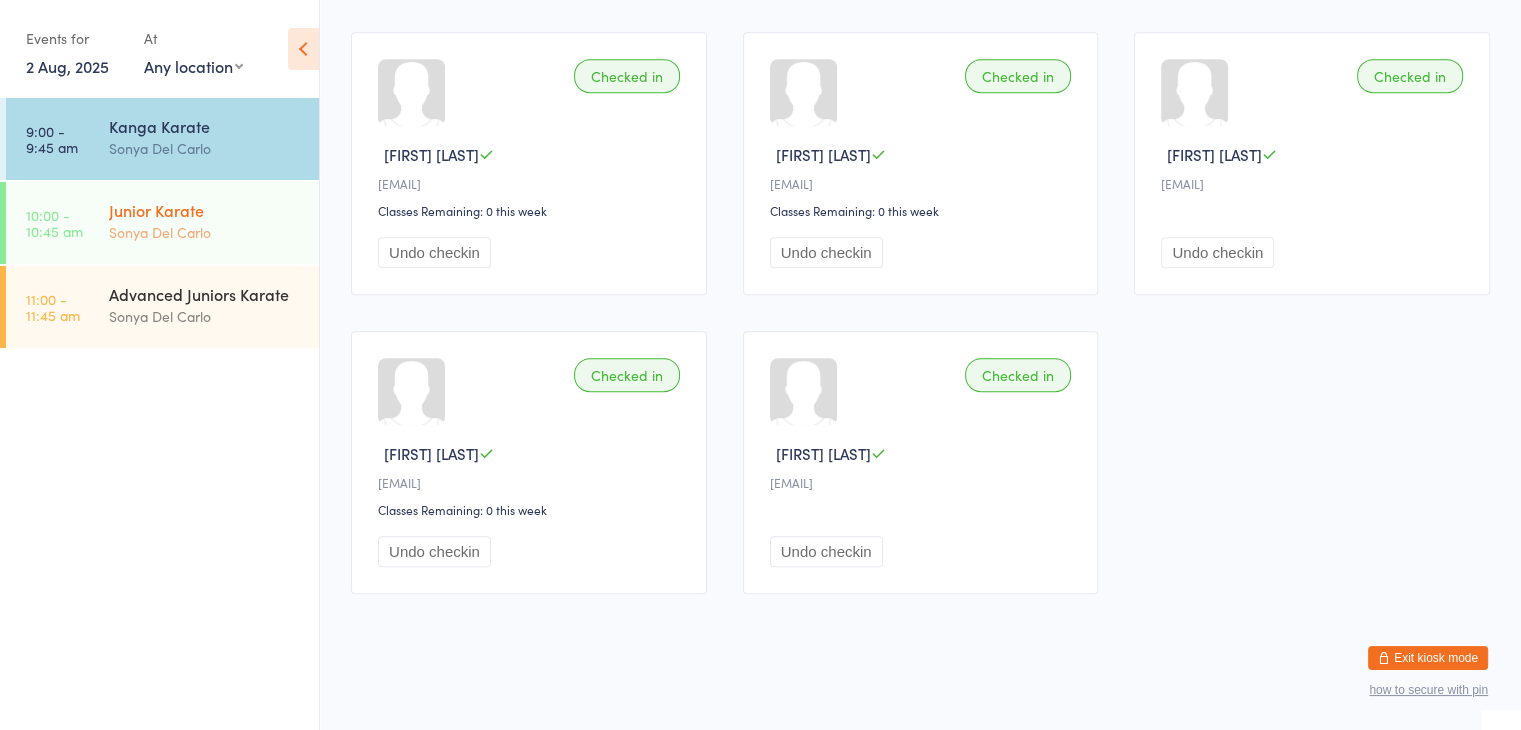 click on "Junior Karate" at bounding box center (205, 210) 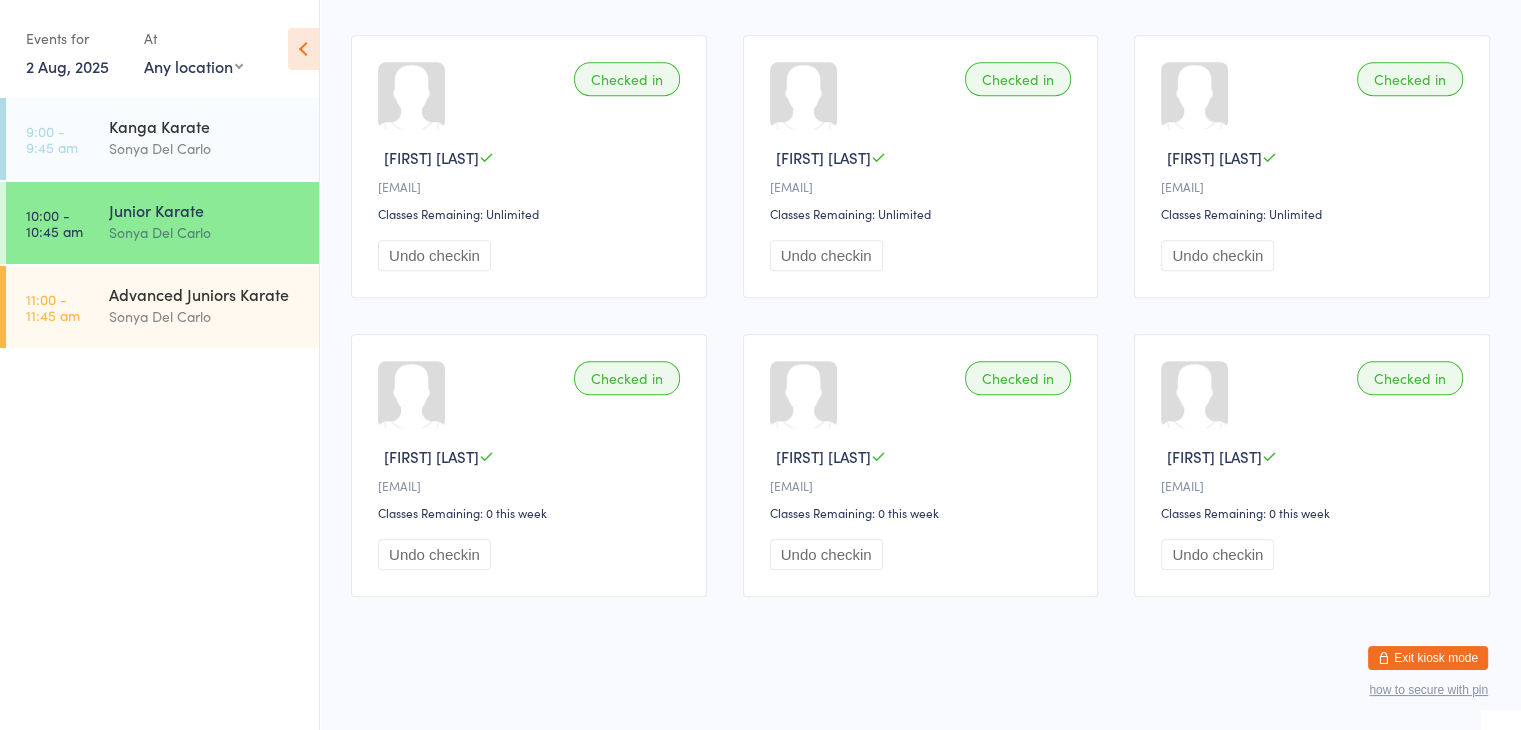 scroll, scrollTop: 1700, scrollLeft: 0, axis: vertical 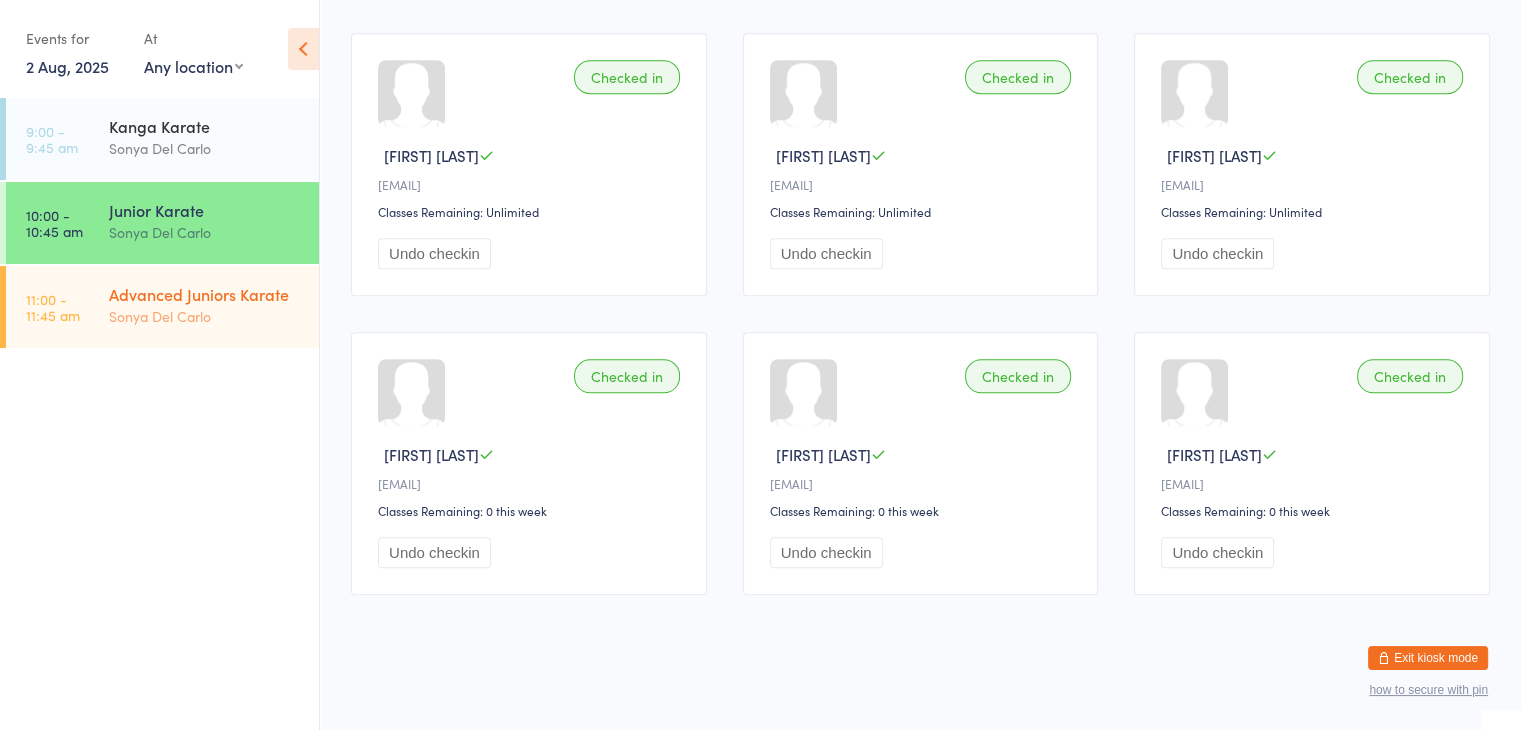 click on "Advanced Juniors Karate" at bounding box center (205, 294) 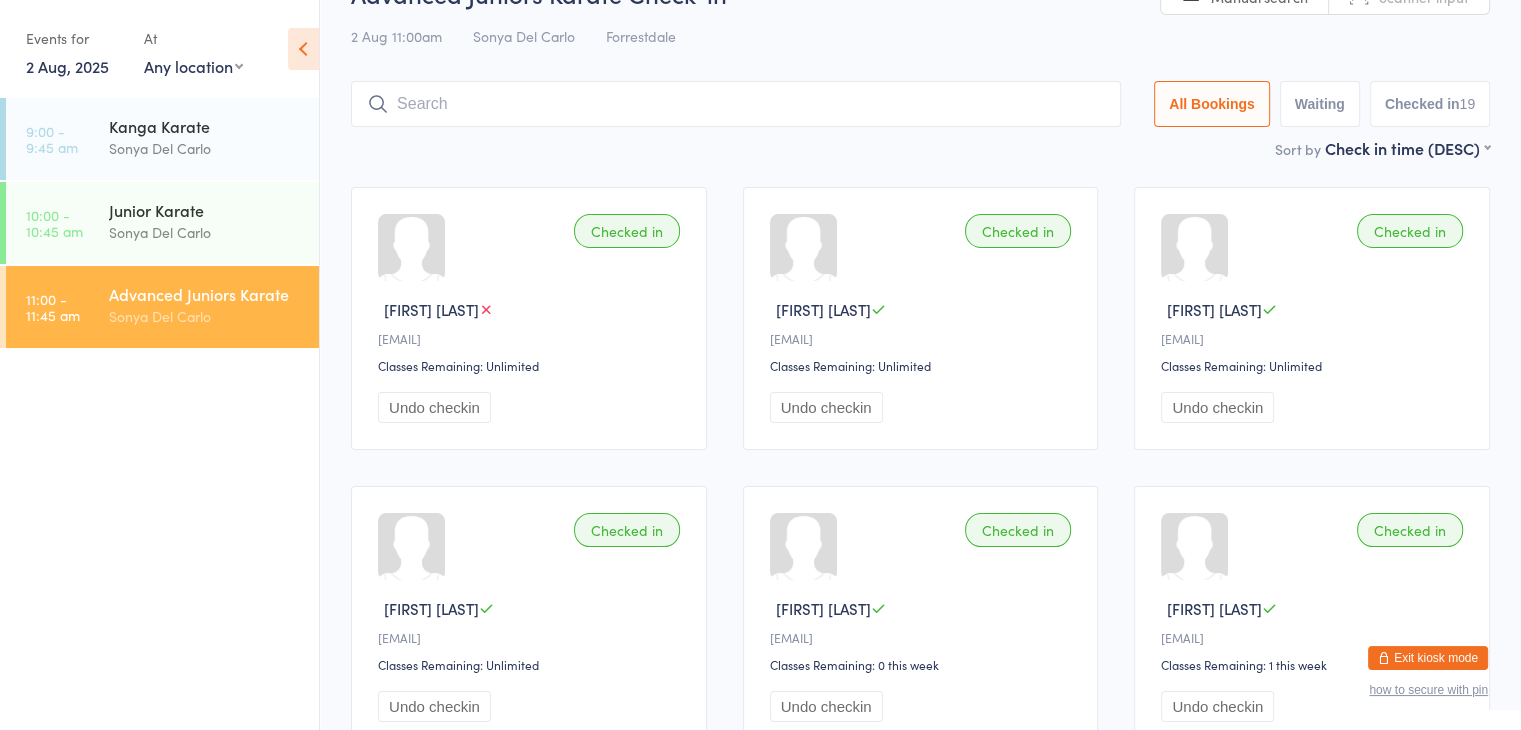 scroll, scrollTop: 0, scrollLeft: 0, axis: both 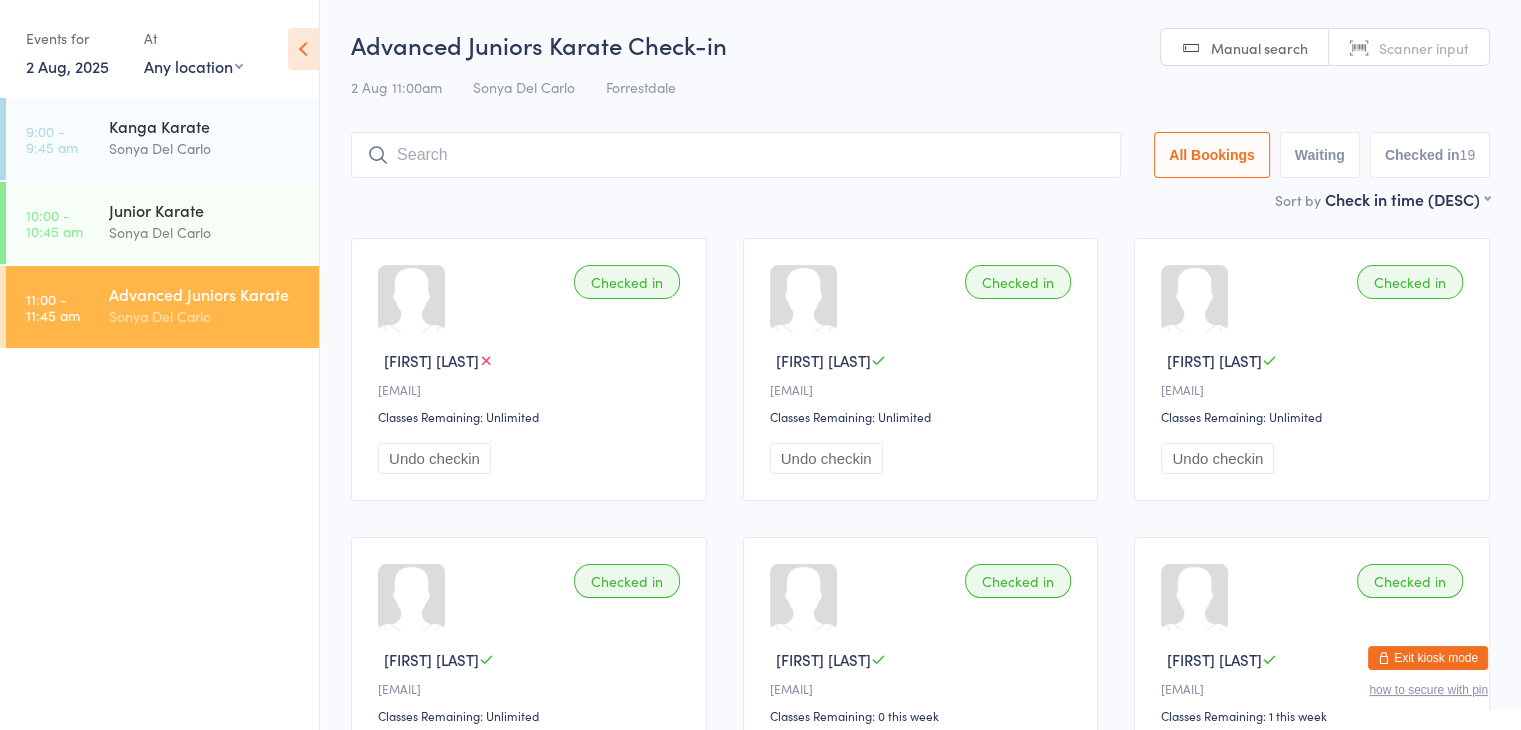 click at bounding box center (736, 155) 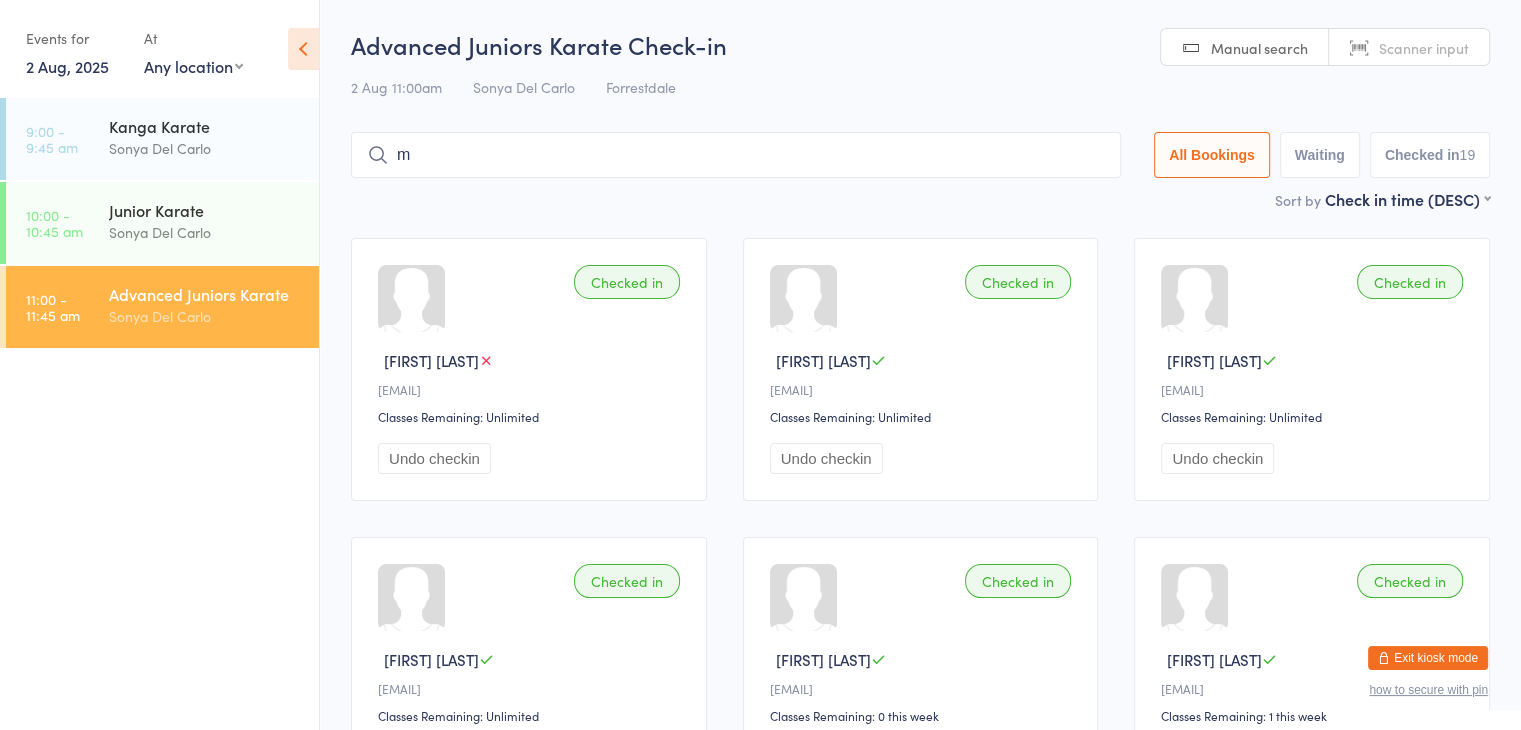 scroll, scrollTop: 12, scrollLeft: 0, axis: vertical 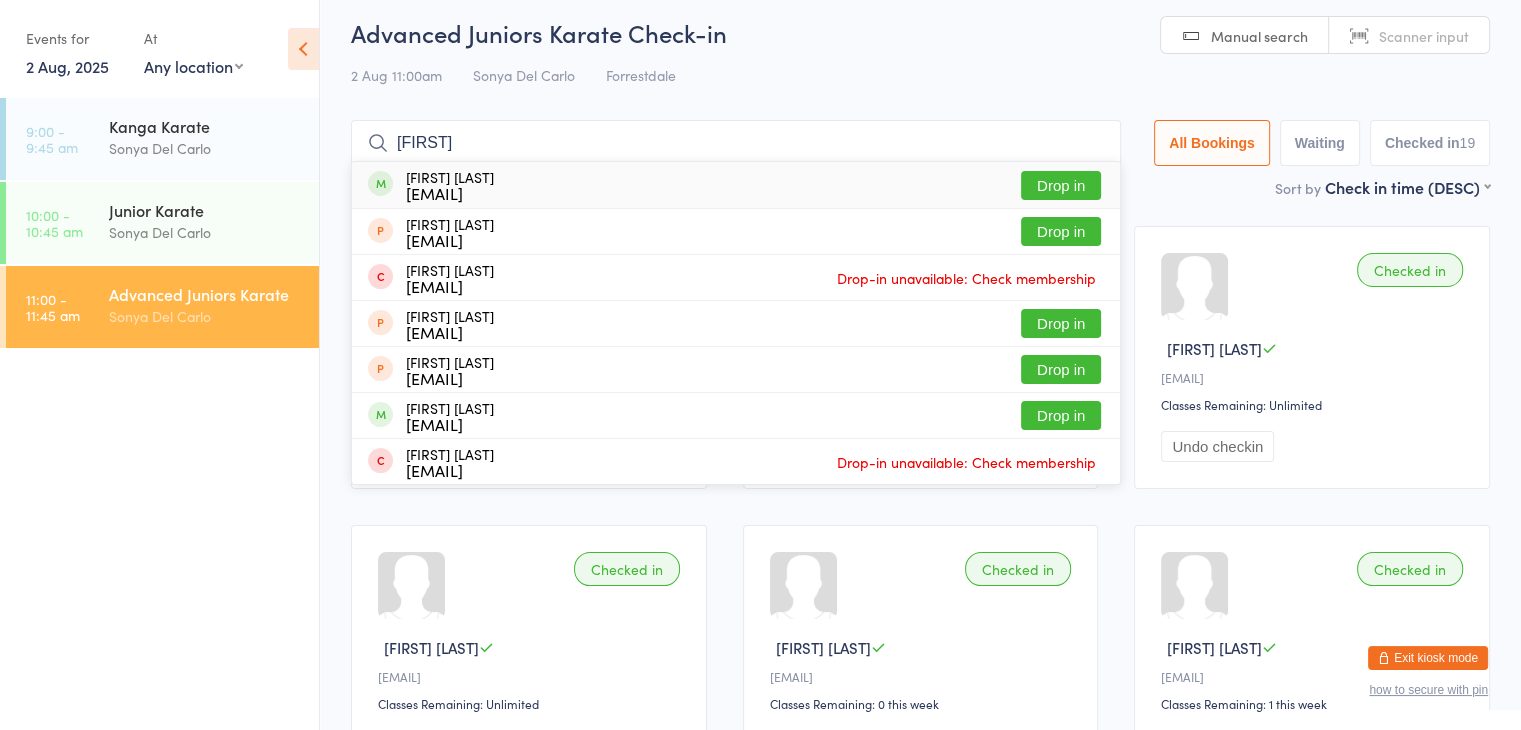 type on "[FIRST]" 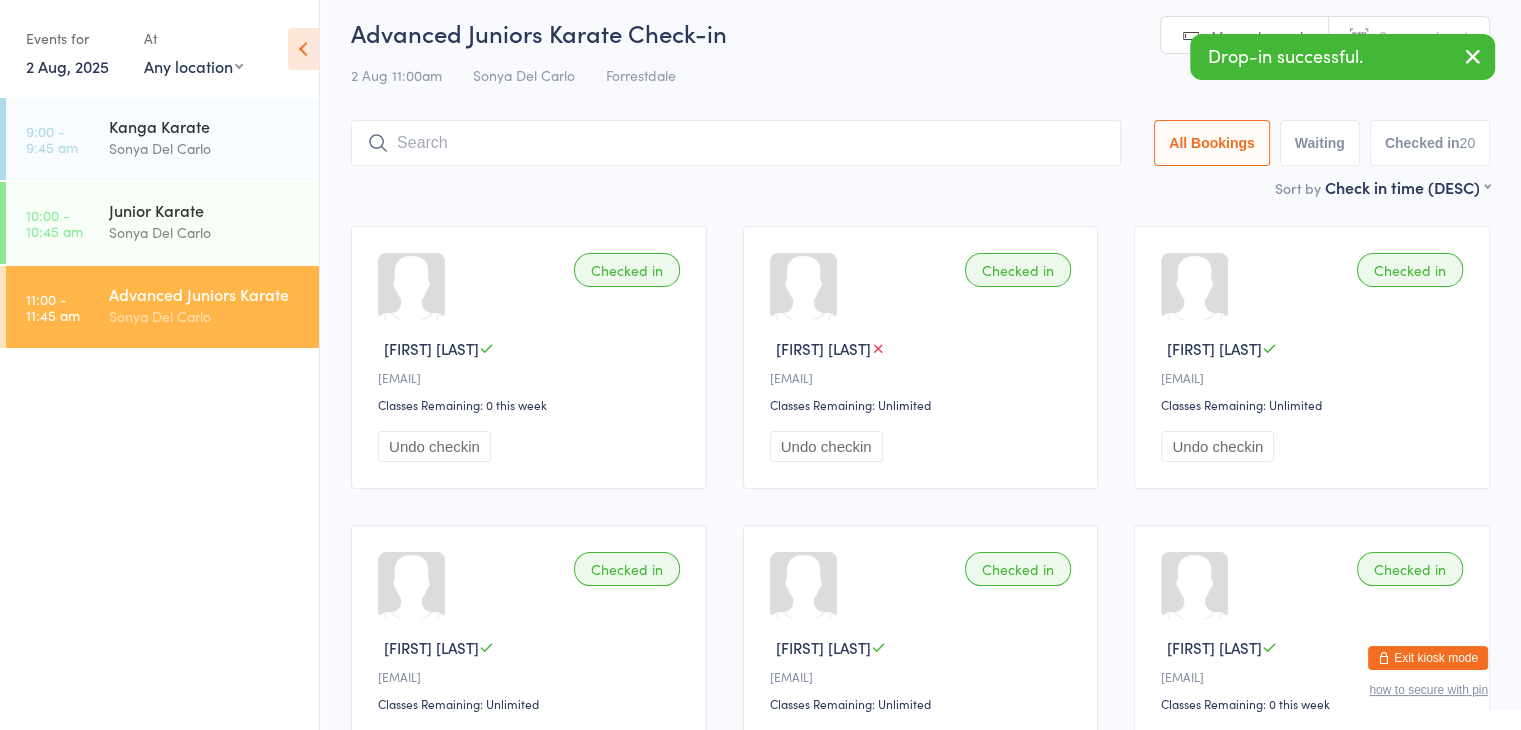 click at bounding box center (736, 143) 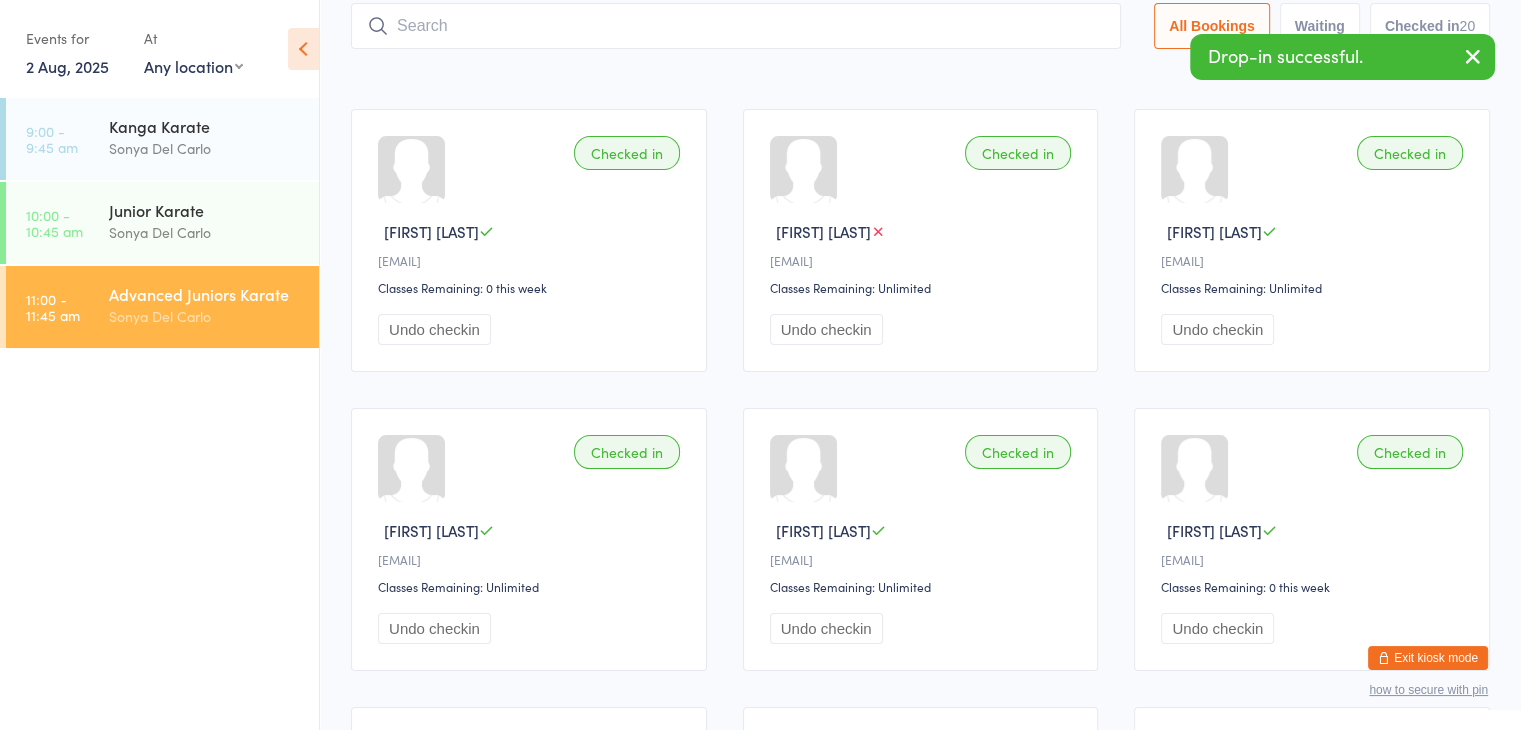 scroll, scrollTop: 132, scrollLeft: 0, axis: vertical 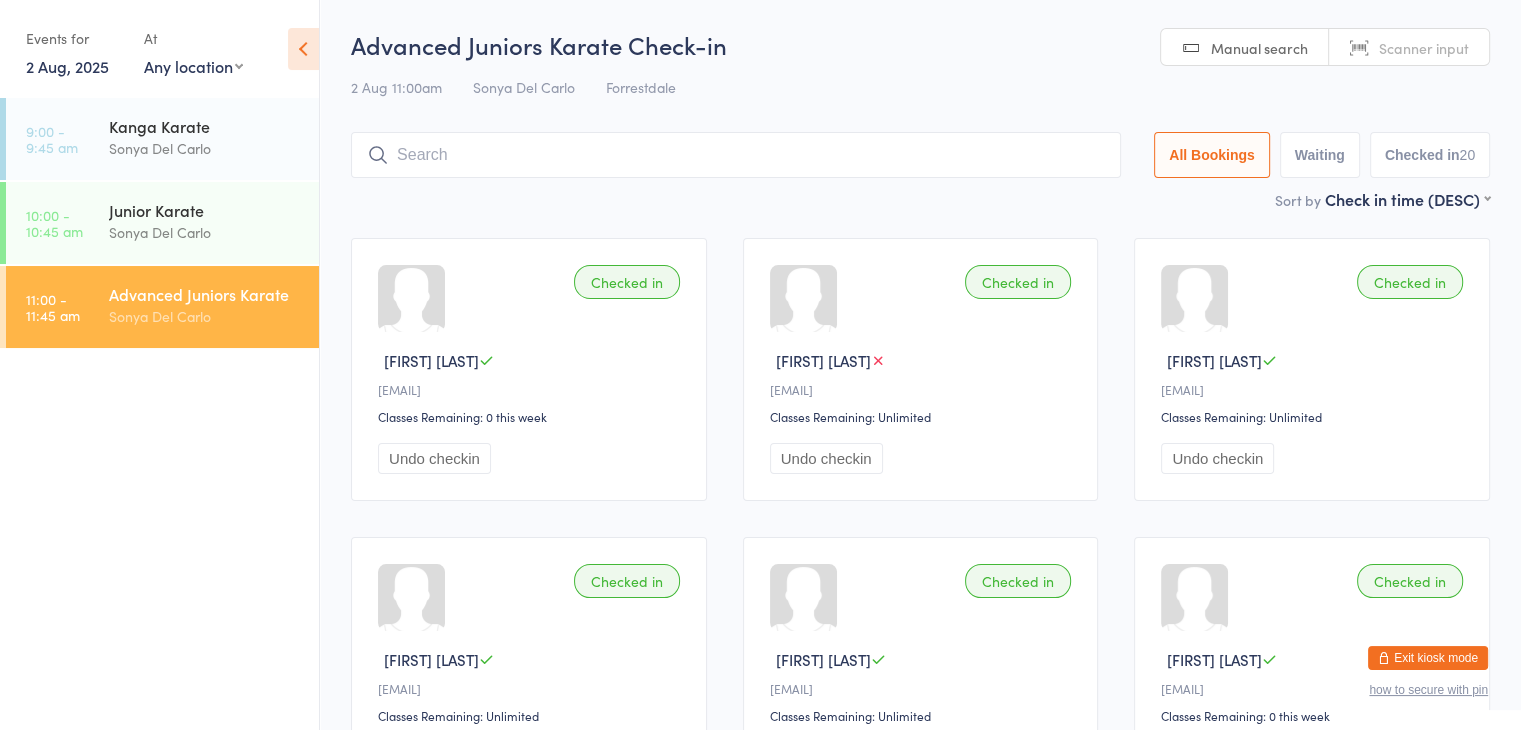 click at bounding box center (736, 155) 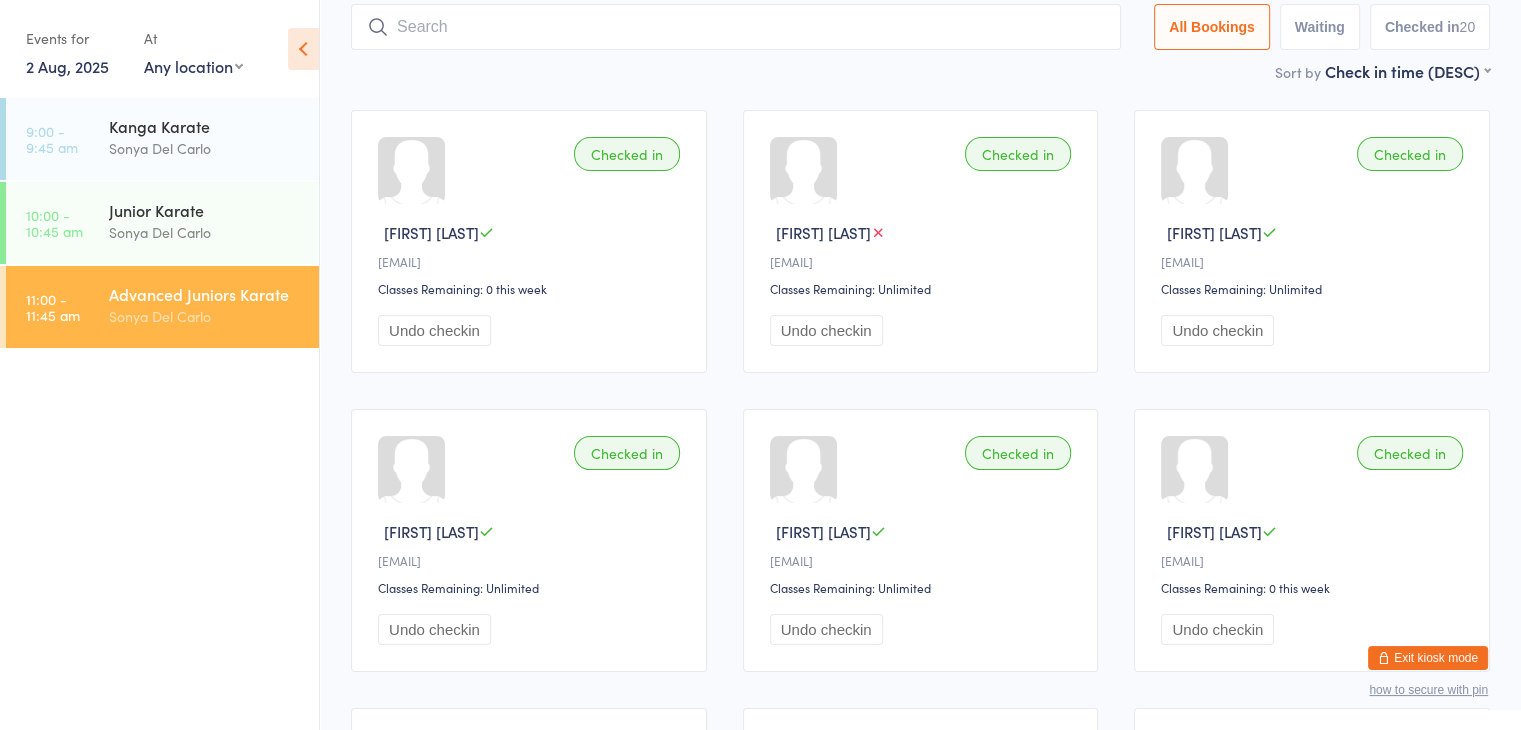 scroll, scrollTop: 132, scrollLeft: 0, axis: vertical 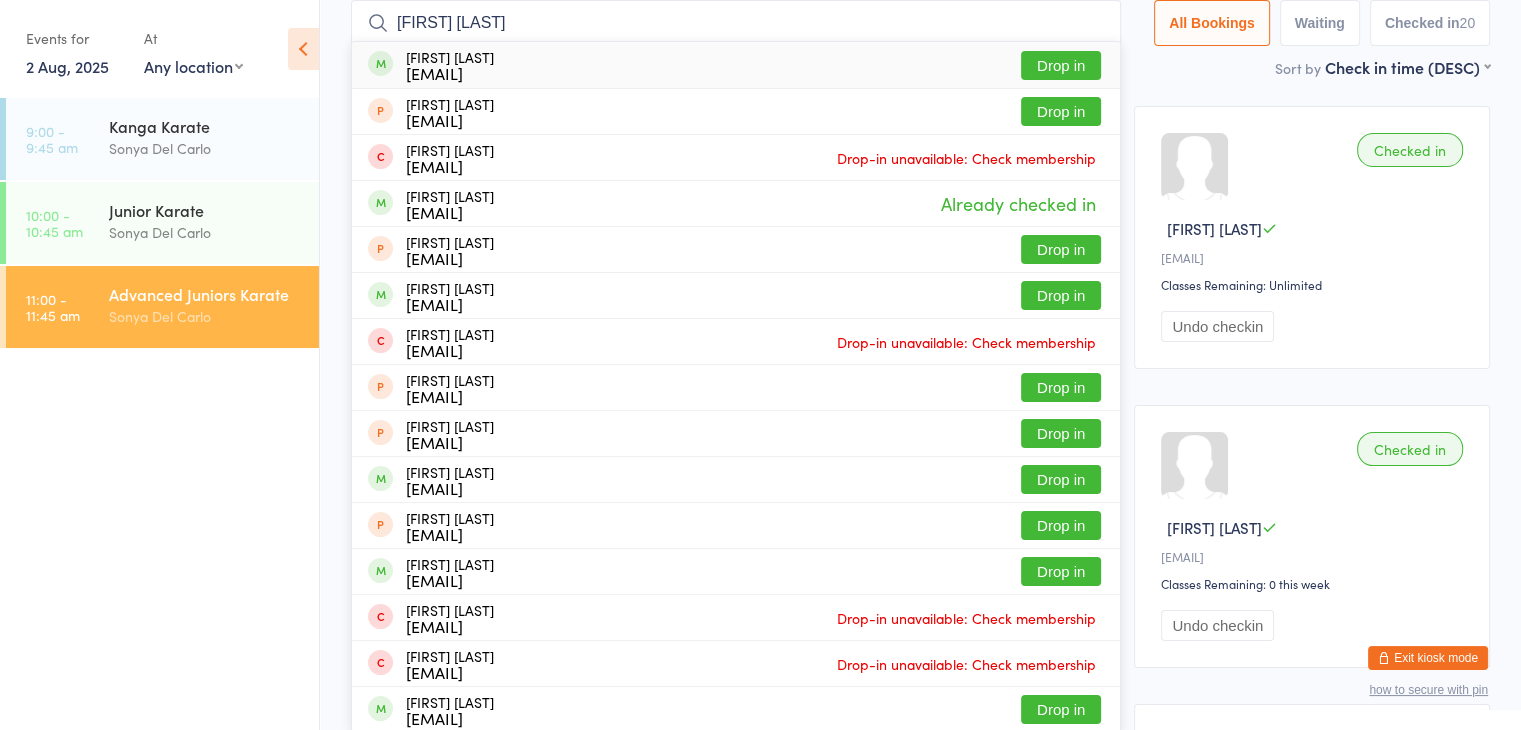 click on "[FIRST] [LAST]" at bounding box center [736, 23] 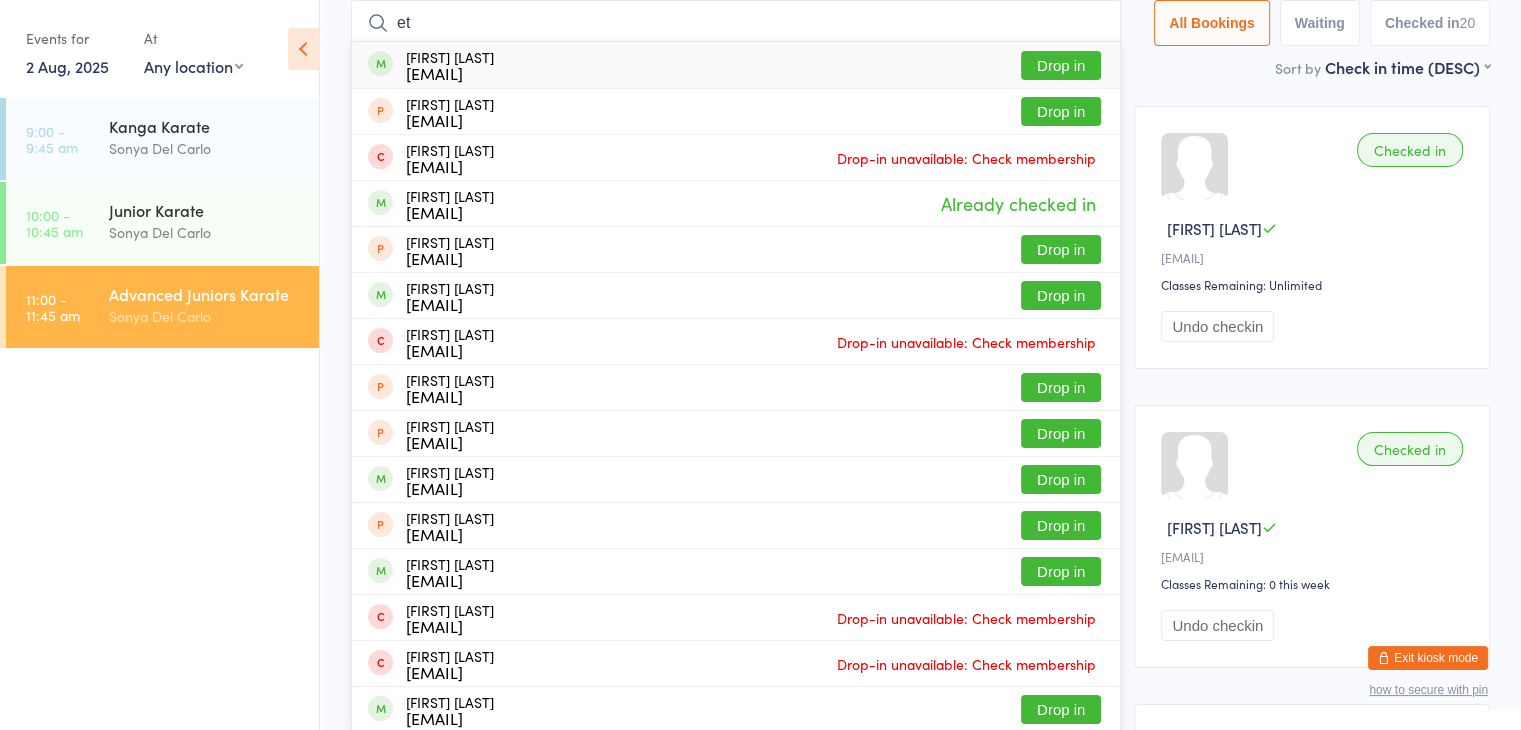 type on "e" 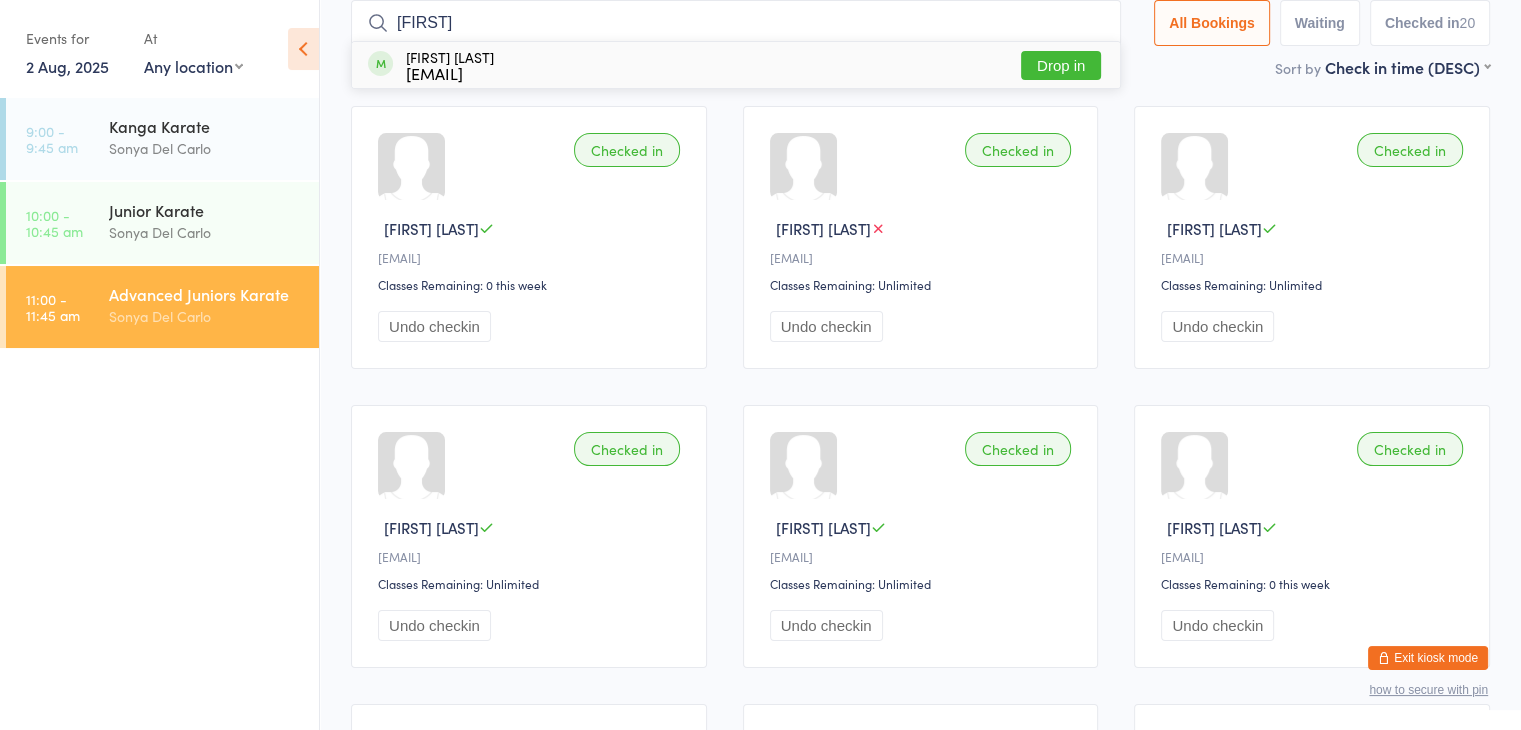 type on "[FIRST]" 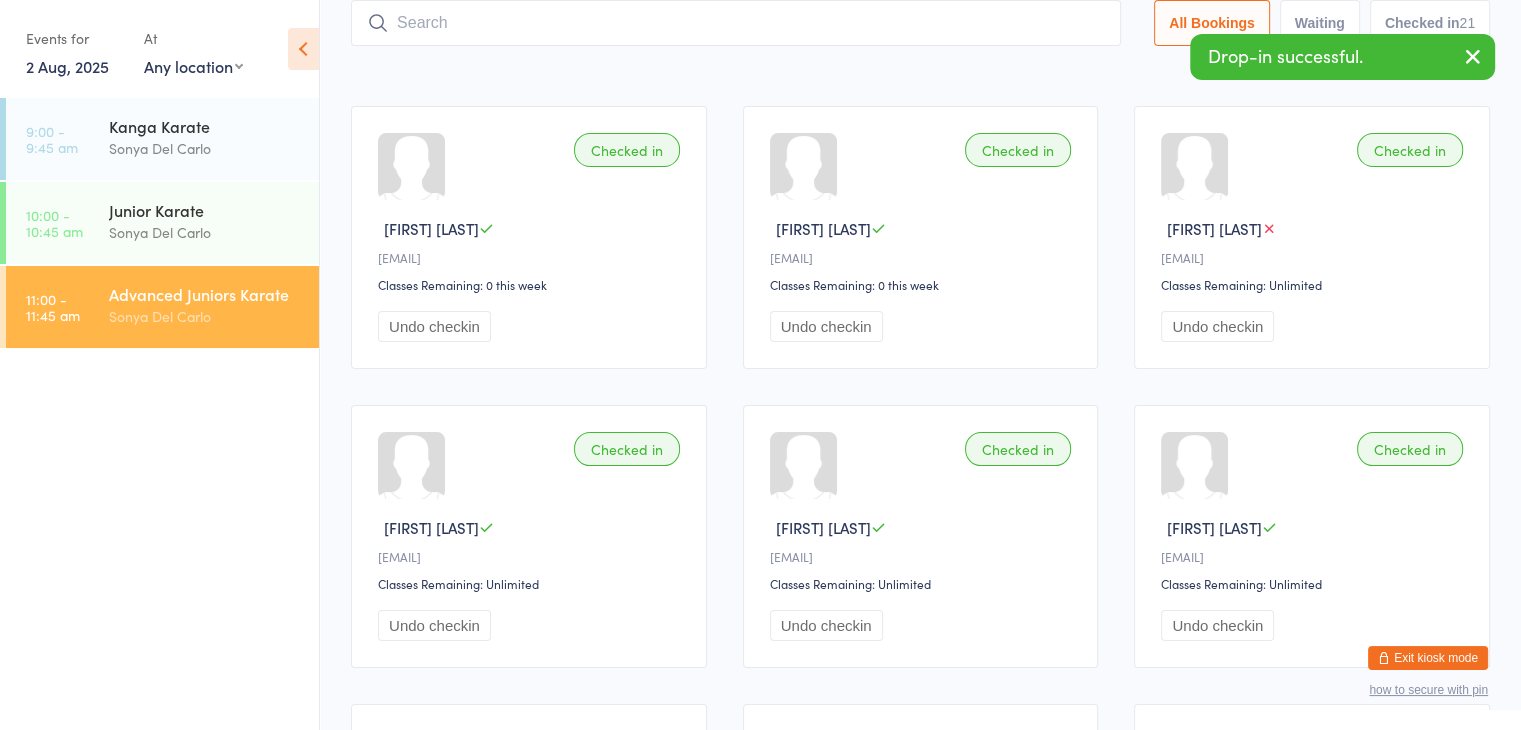 click at bounding box center [736, 23] 